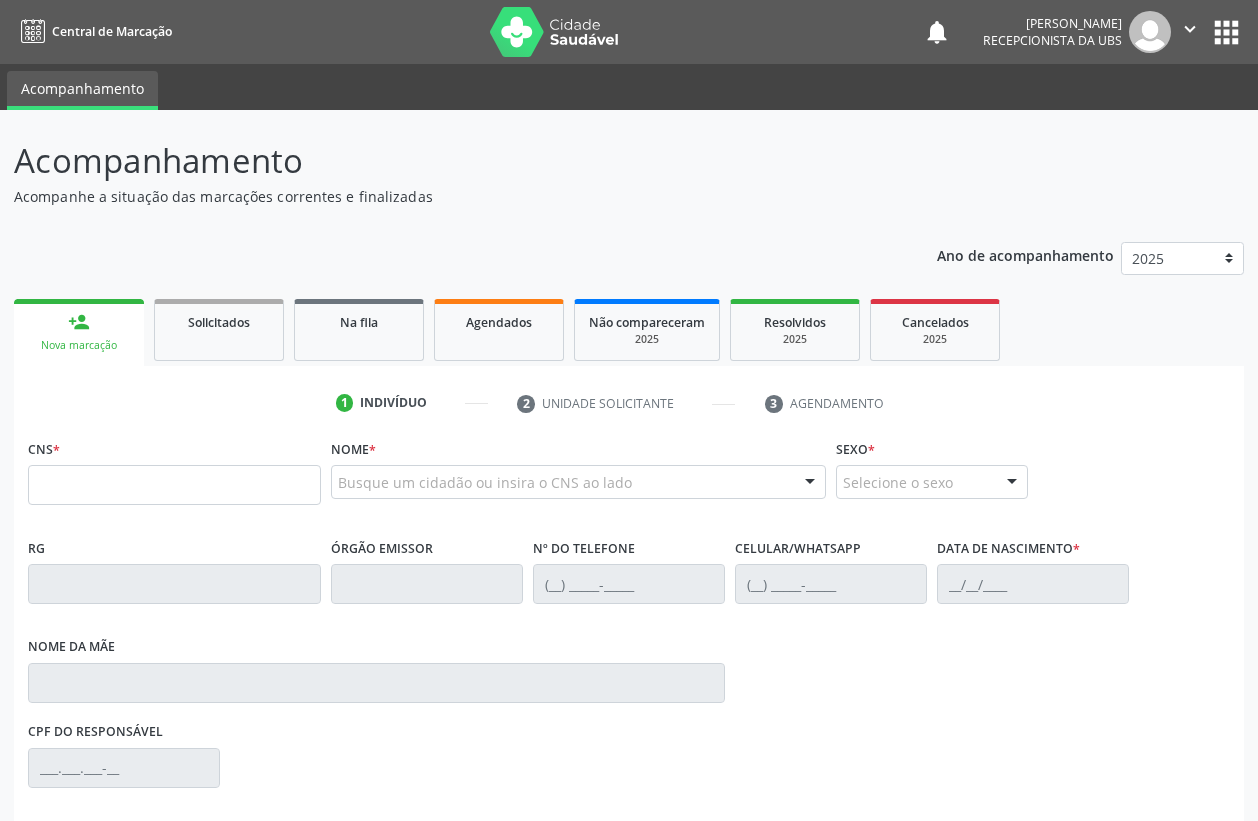 scroll, scrollTop: 0, scrollLeft: 0, axis: both 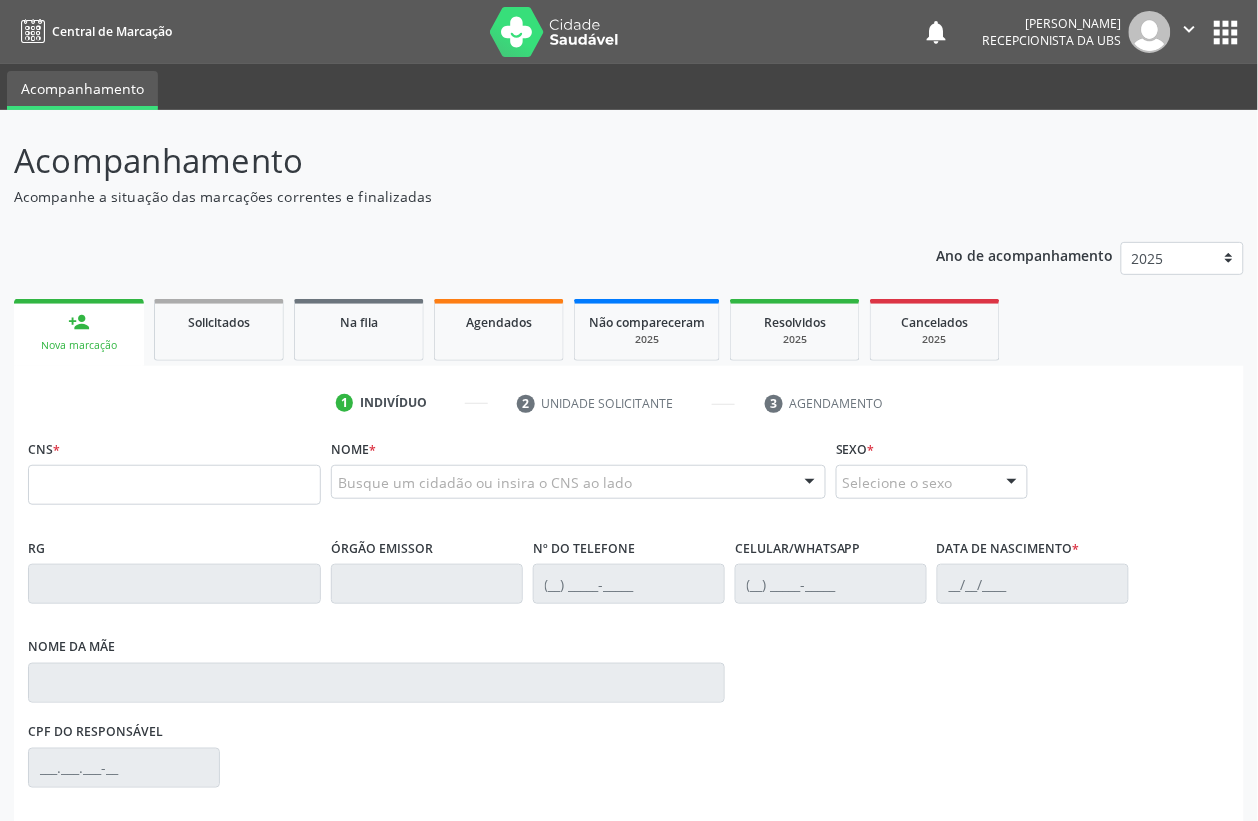 click on "apps" at bounding box center [1226, 32] 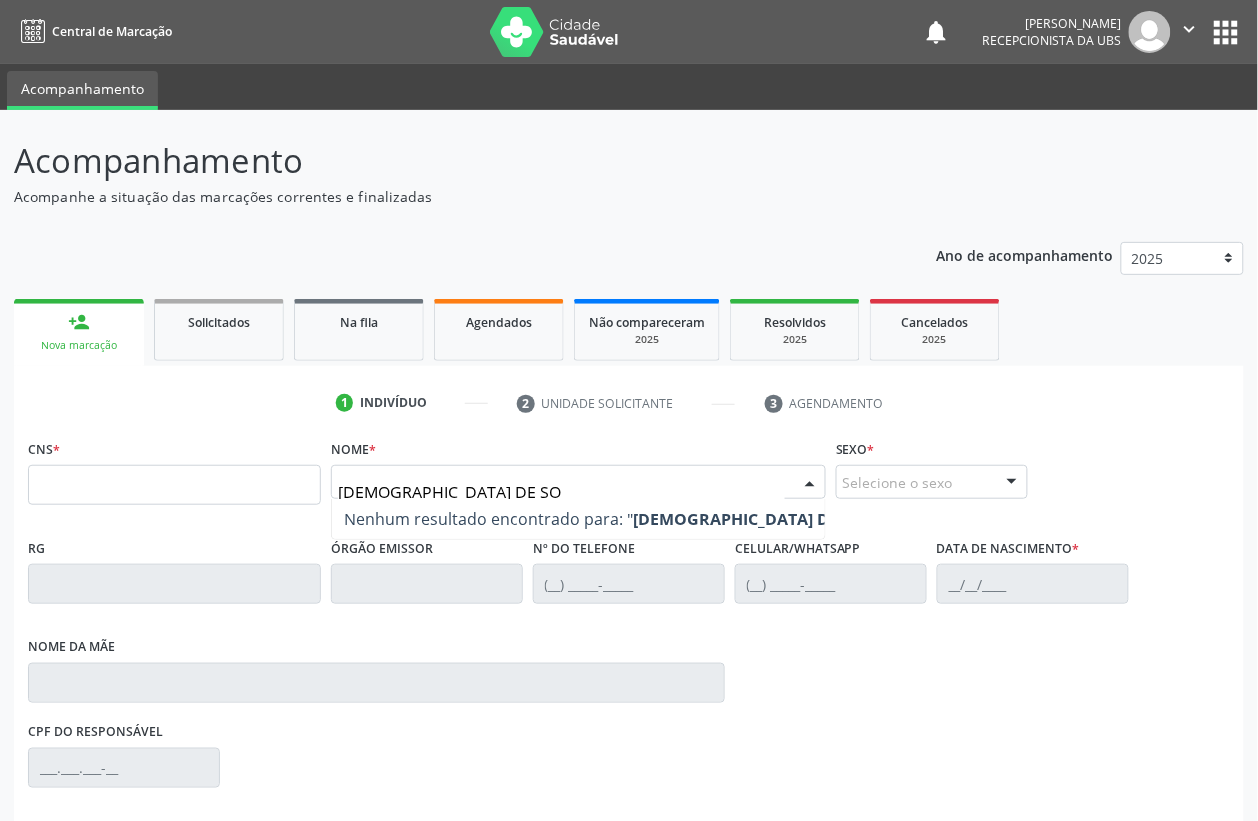 type on "[DEMOGRAPHIC_DATA] DE SOU" 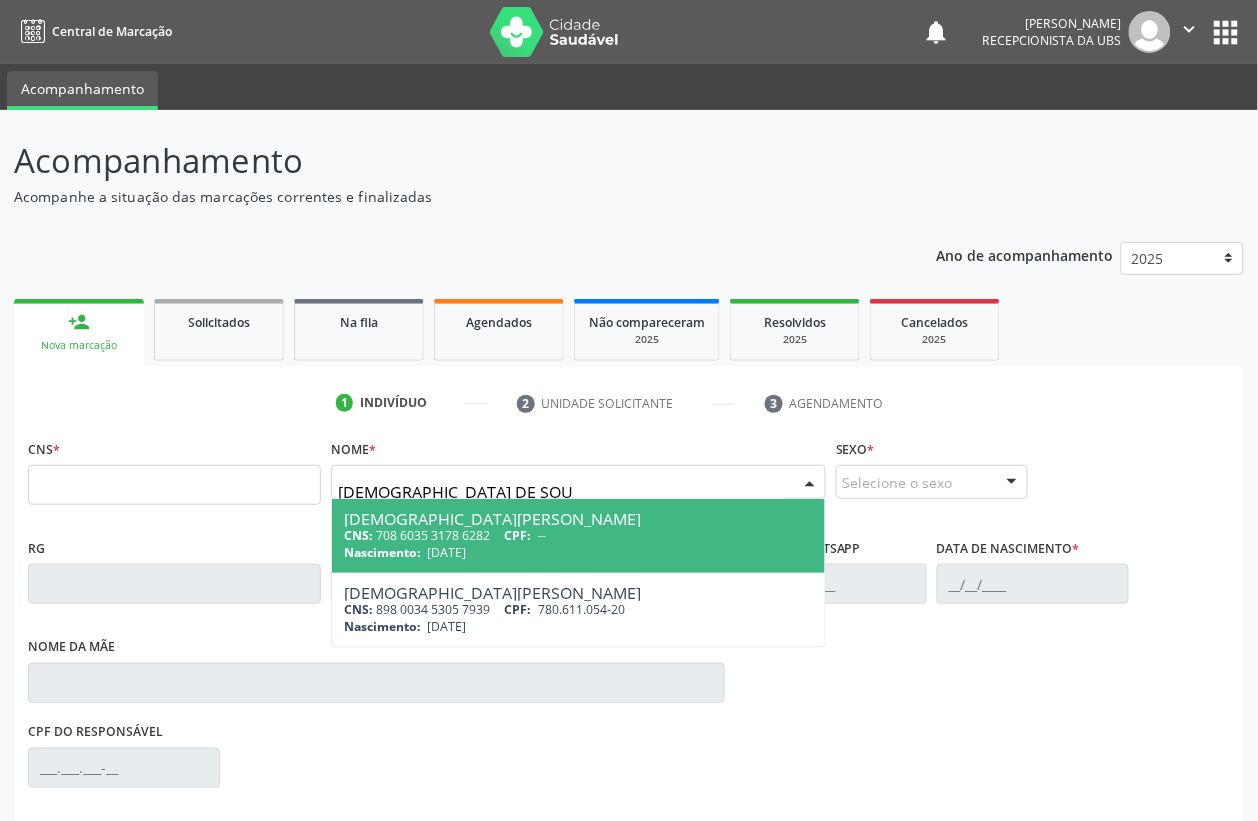 drag, startPoint x: 558, startPoint y: 483, endPoint x: 281, endPoint y: 497, distance: 277.35358 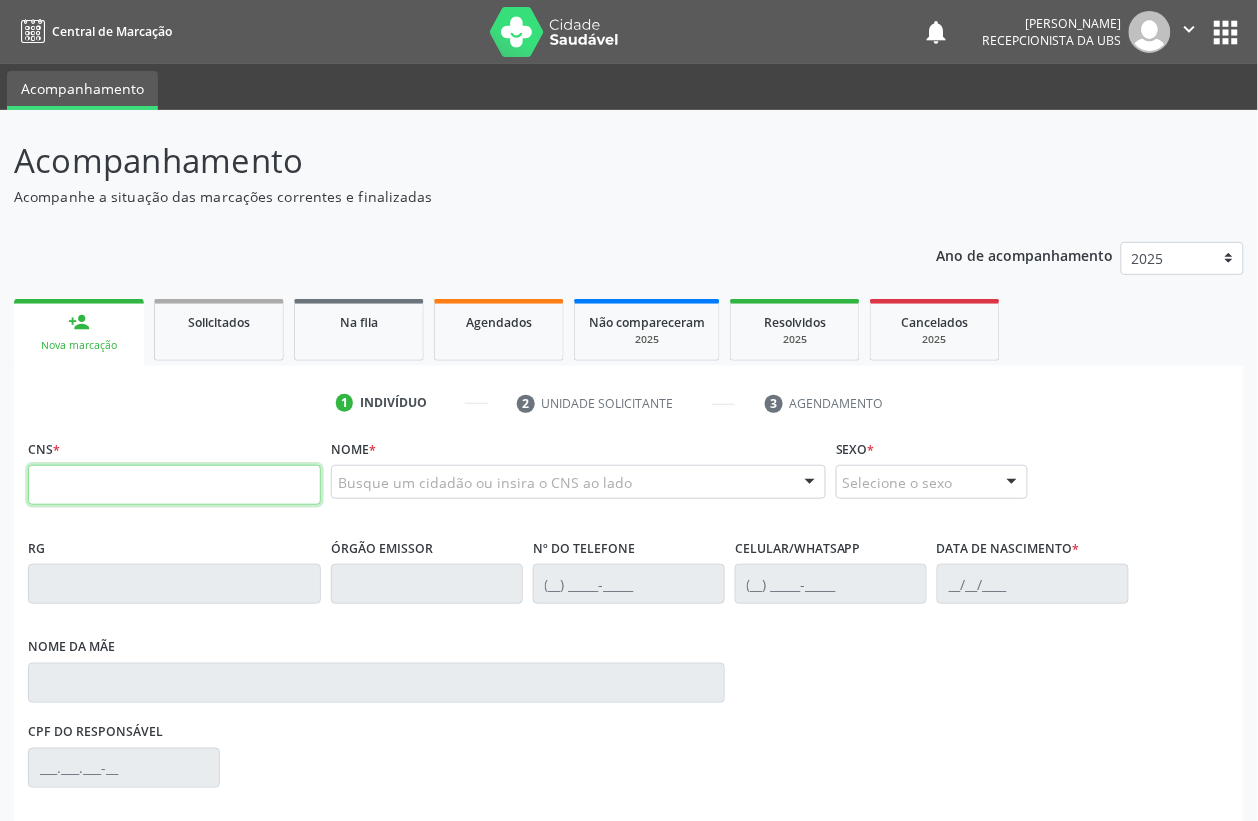 click at bounding box center [174, 485] 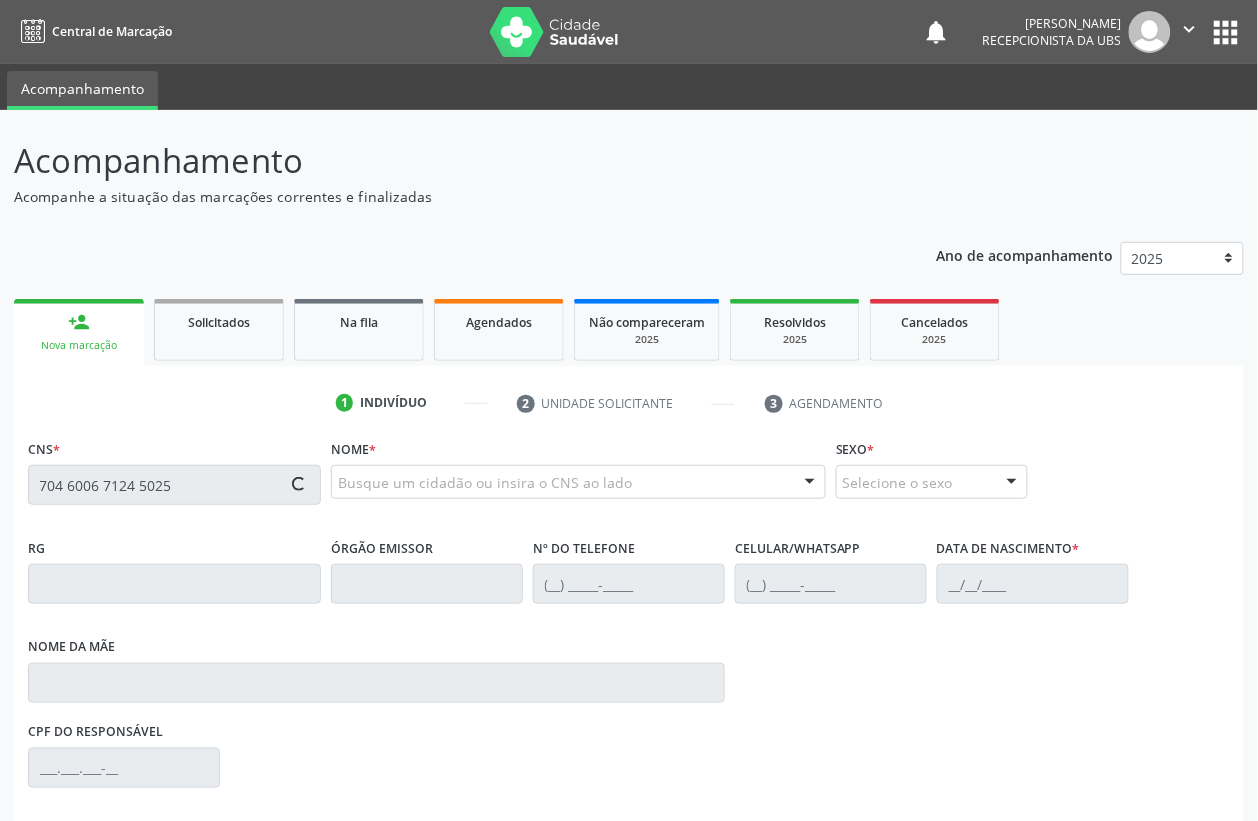 scroll, scrollTop: 125, scrollLeft: 0, axis: vertical 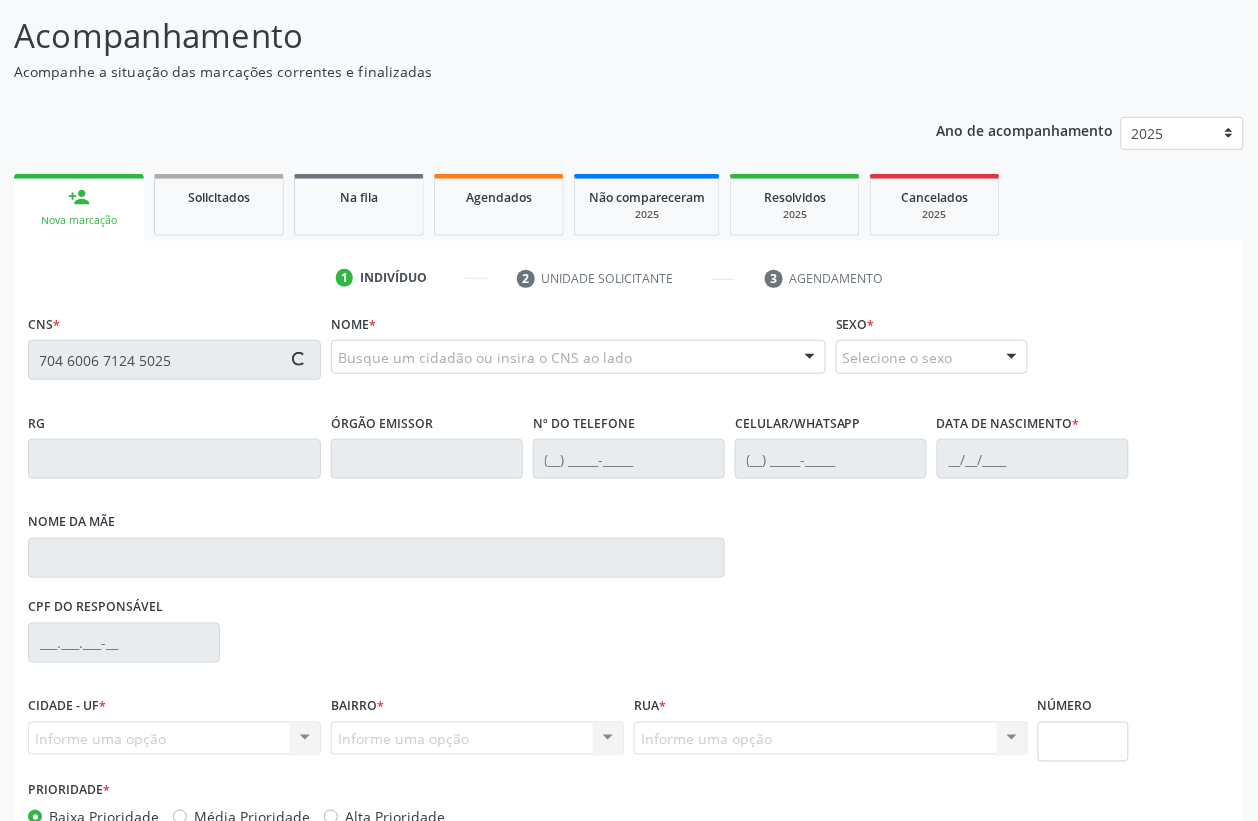 type on "704 6006 7124 5025" 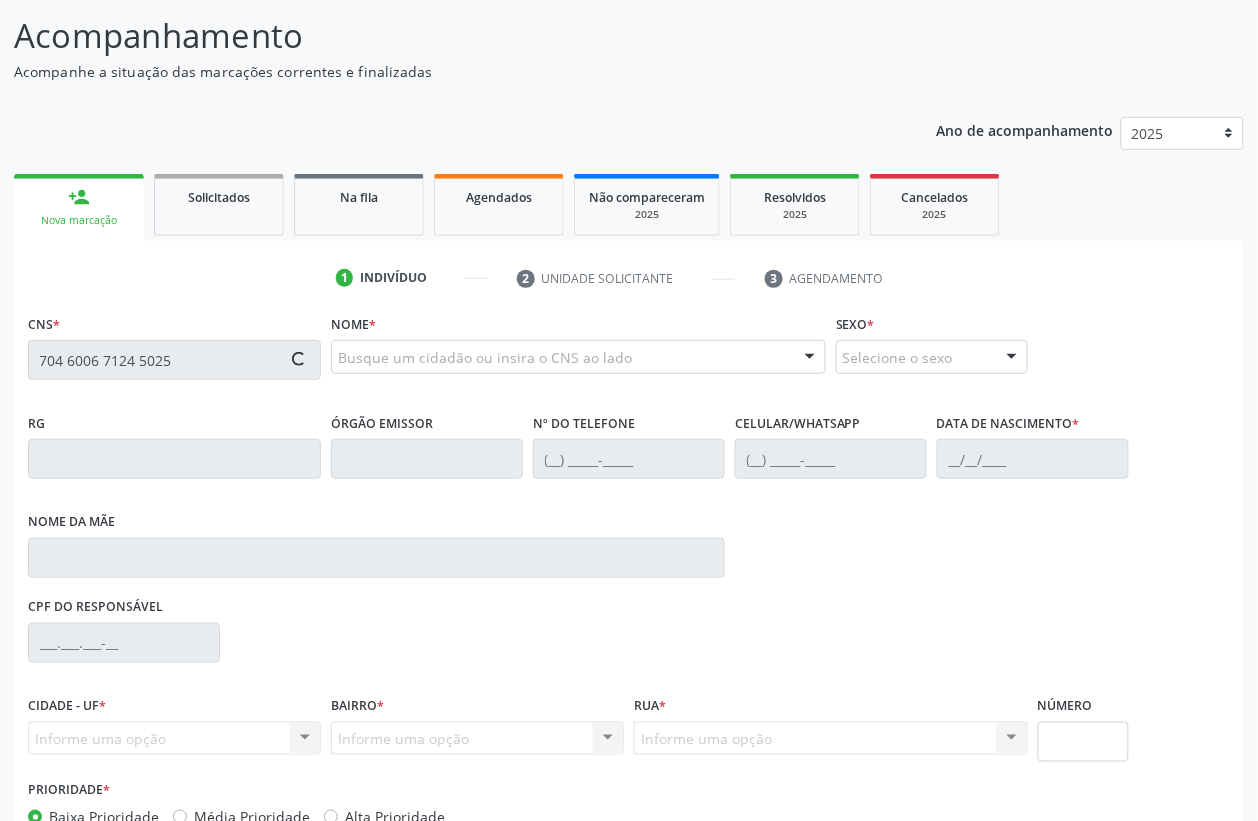 type 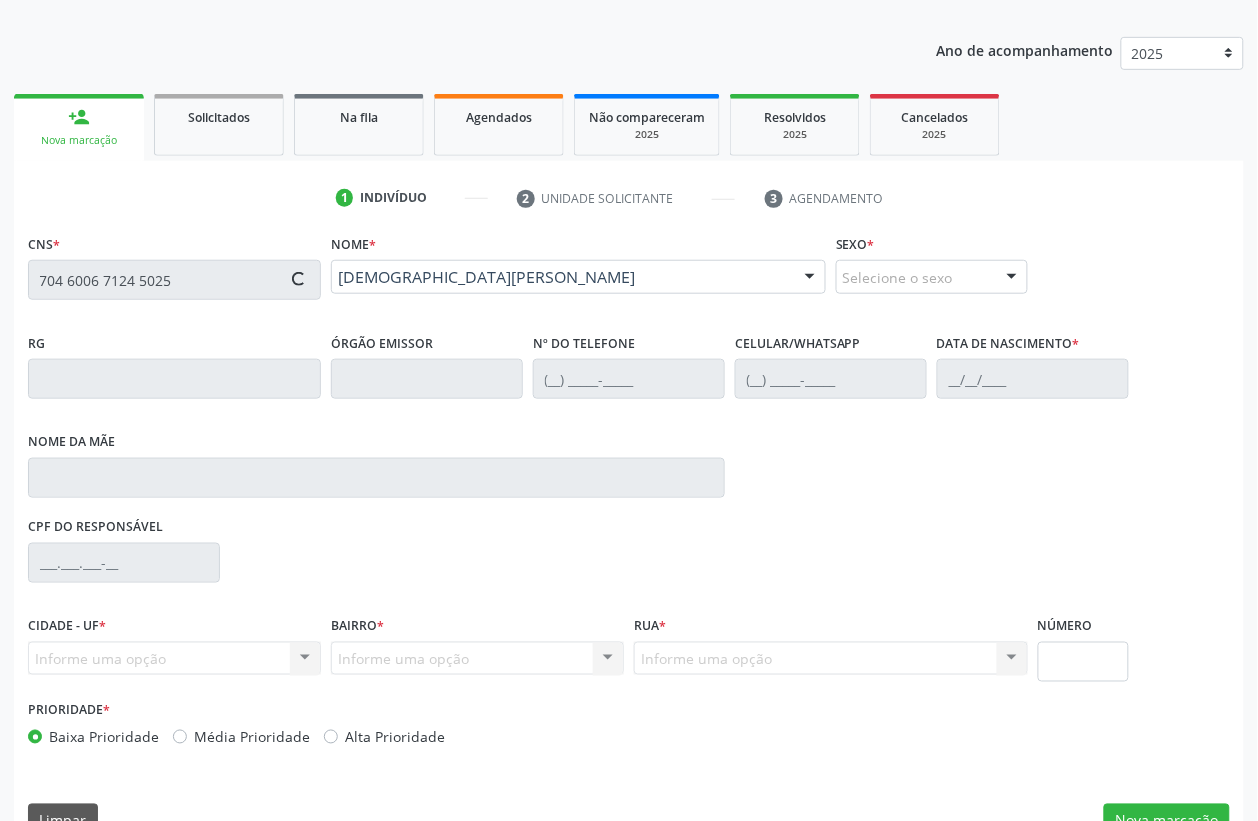 scroll, scrollTop: 248, scrollLeft: 0, axis: vertical 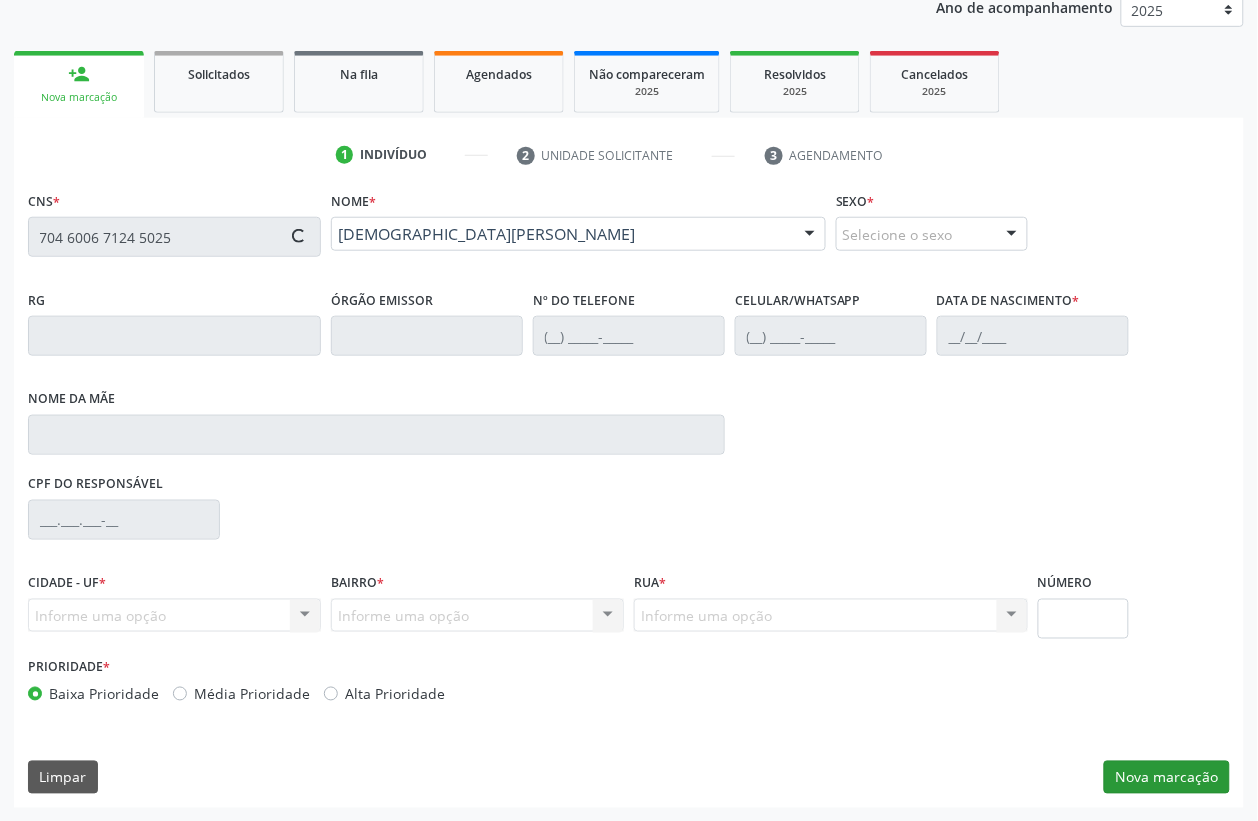 type on "[PHONE_NUMBER]" 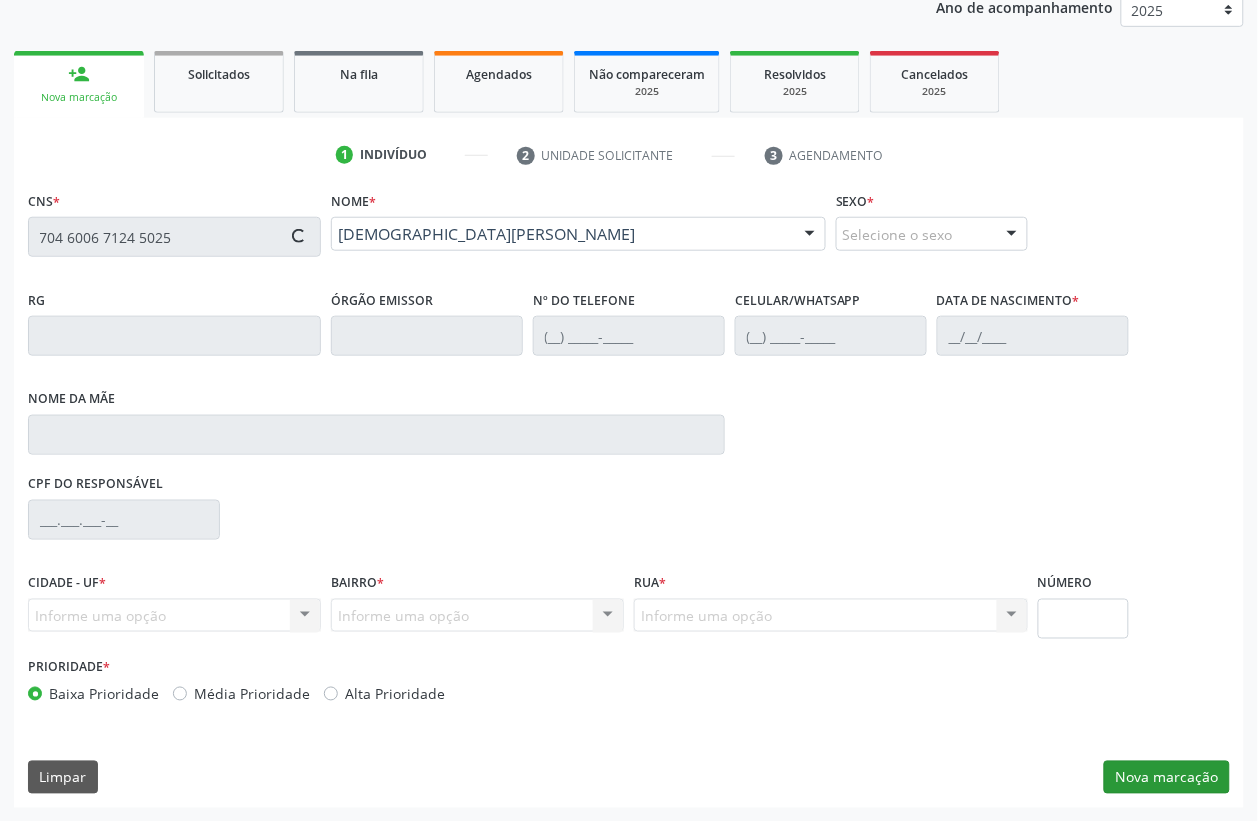 type on "0[DATE]" 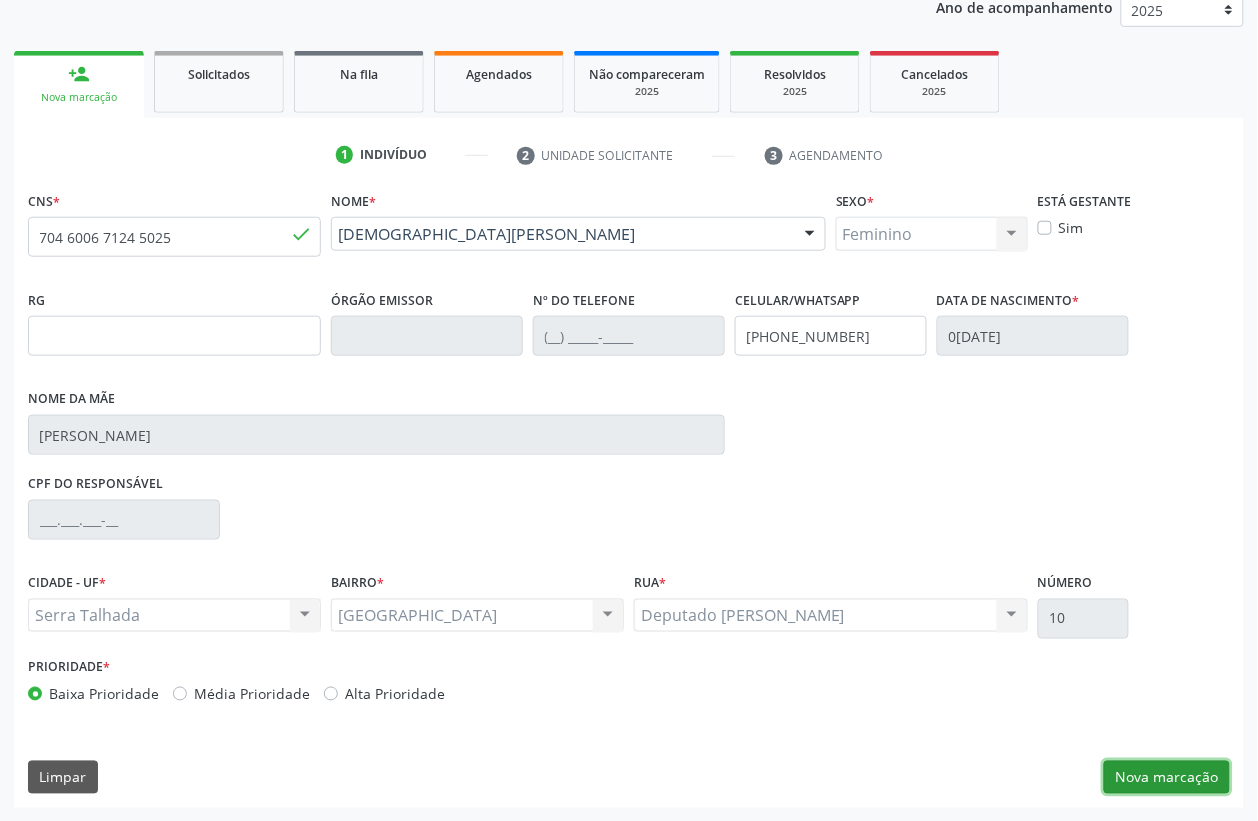 click on "Nova marcação" at bounding box center [1167, 778] 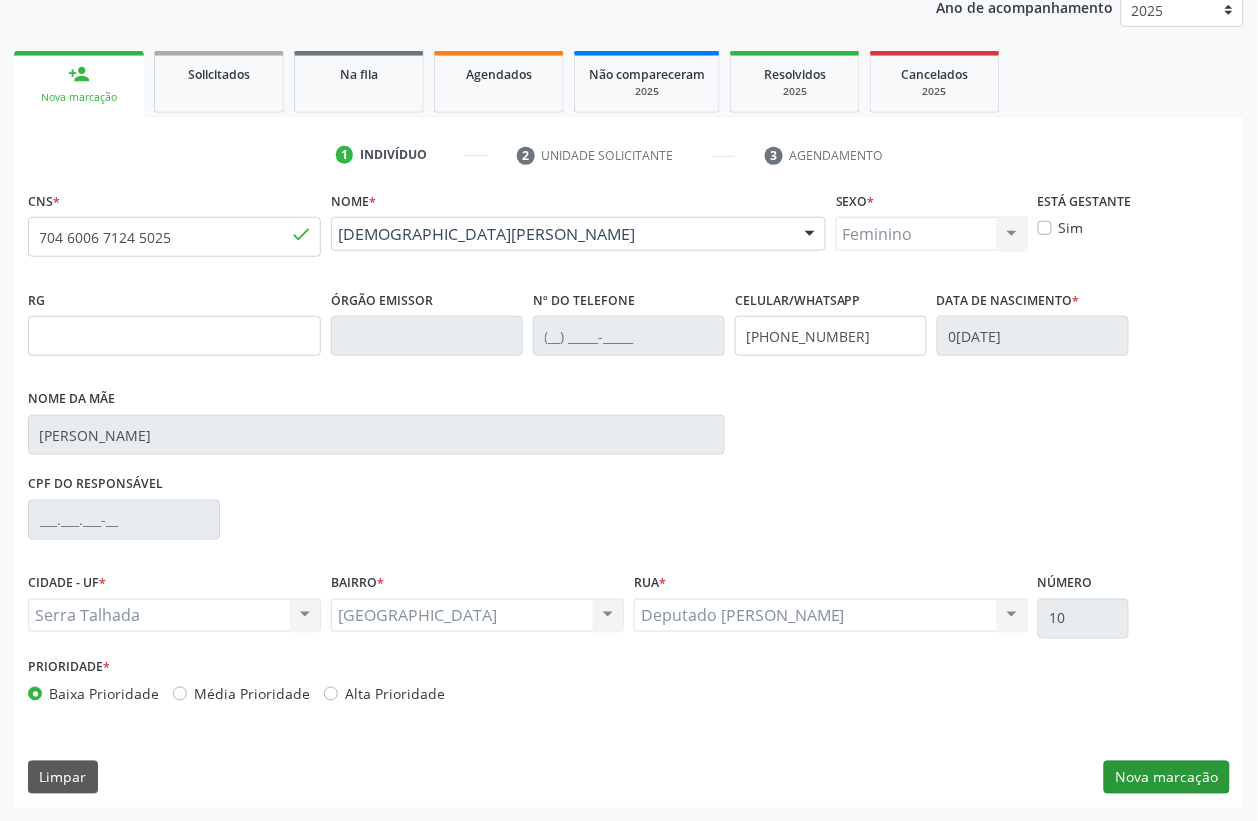 scroll, scrollTop: 85, scrollLeft: 0, axis: vertical 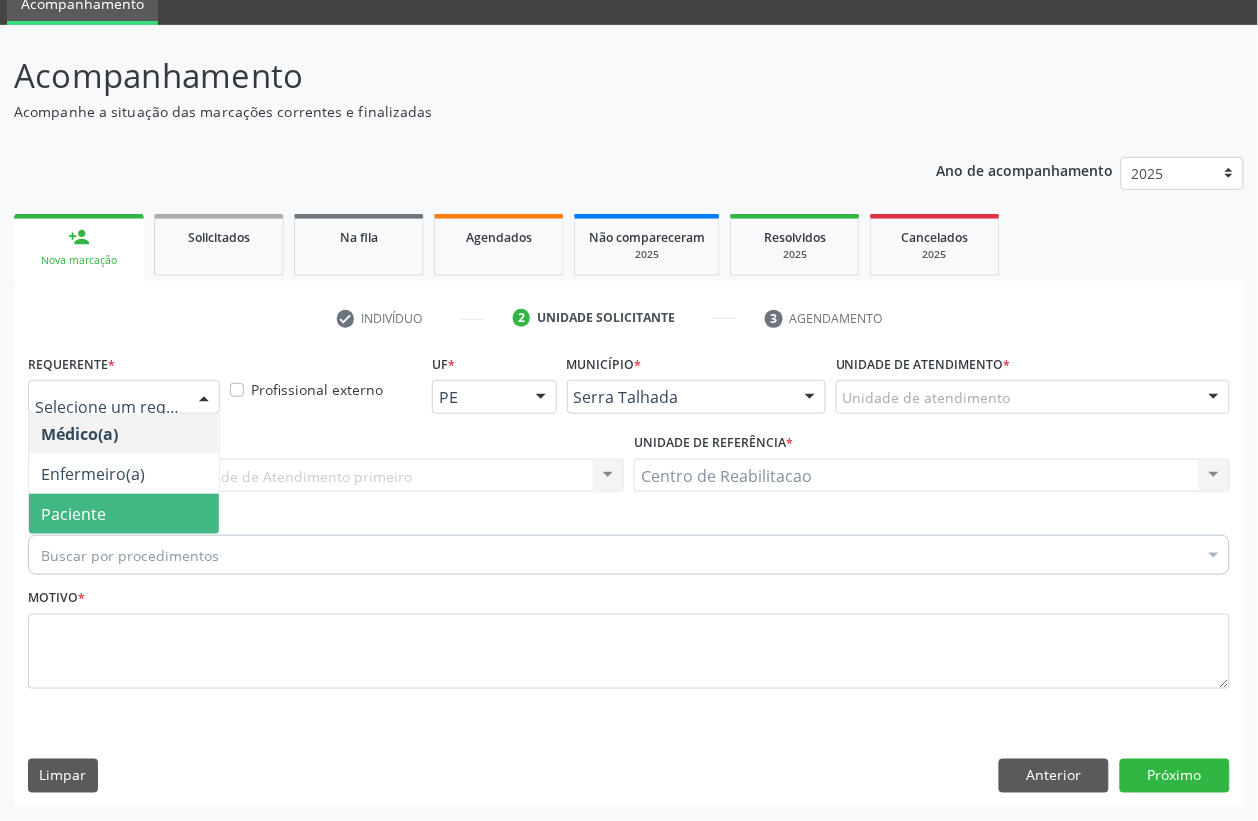 click on "Paciente" at bounding box center [124, 514] 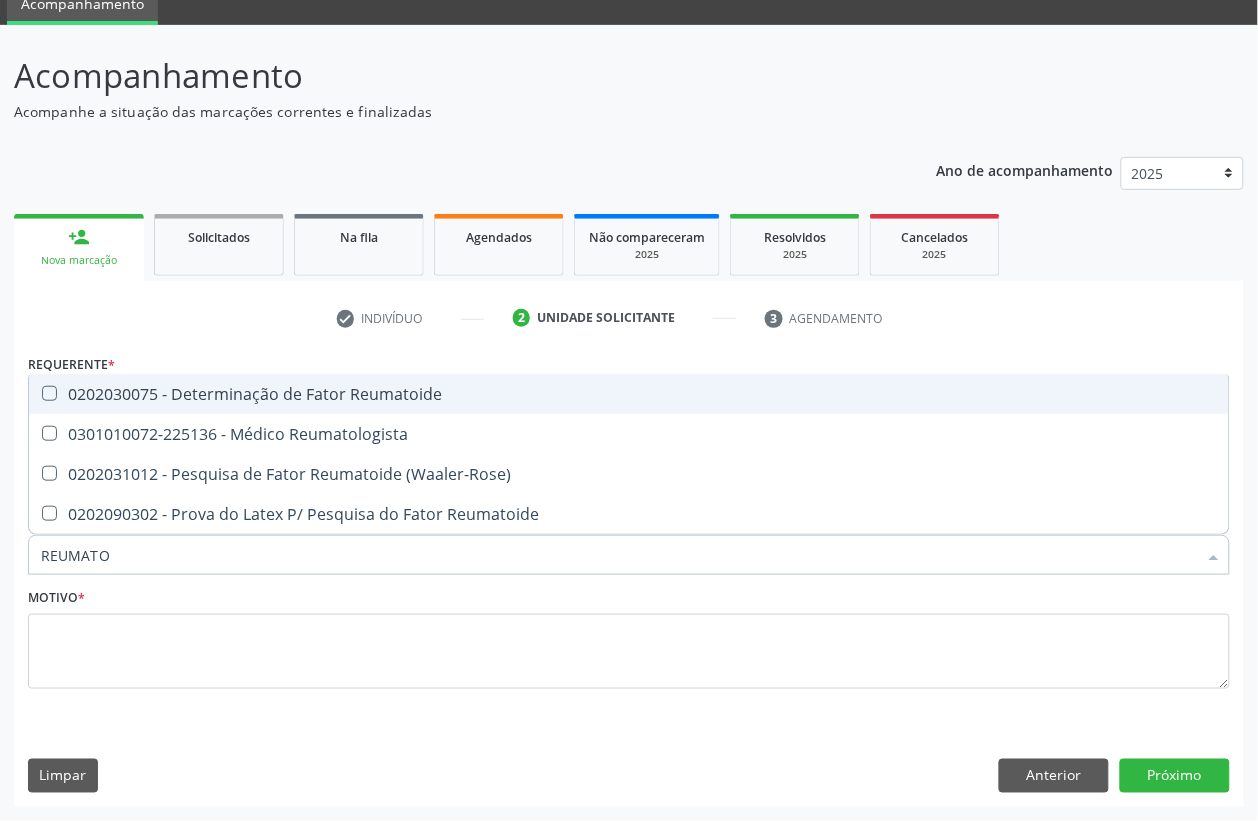 type on "REUMATOL" 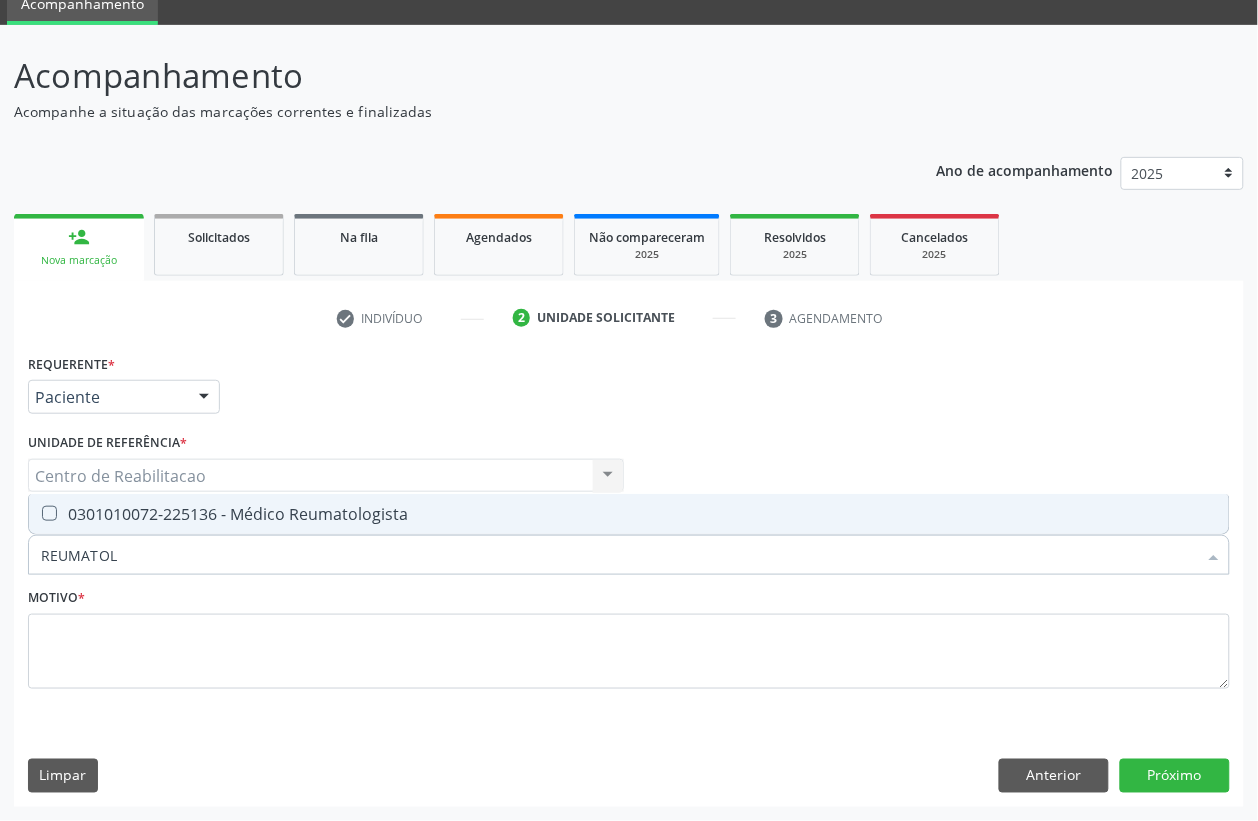 click on "0301010072-225136 - Médico Reumatologista" at bounding box center [629, 514] 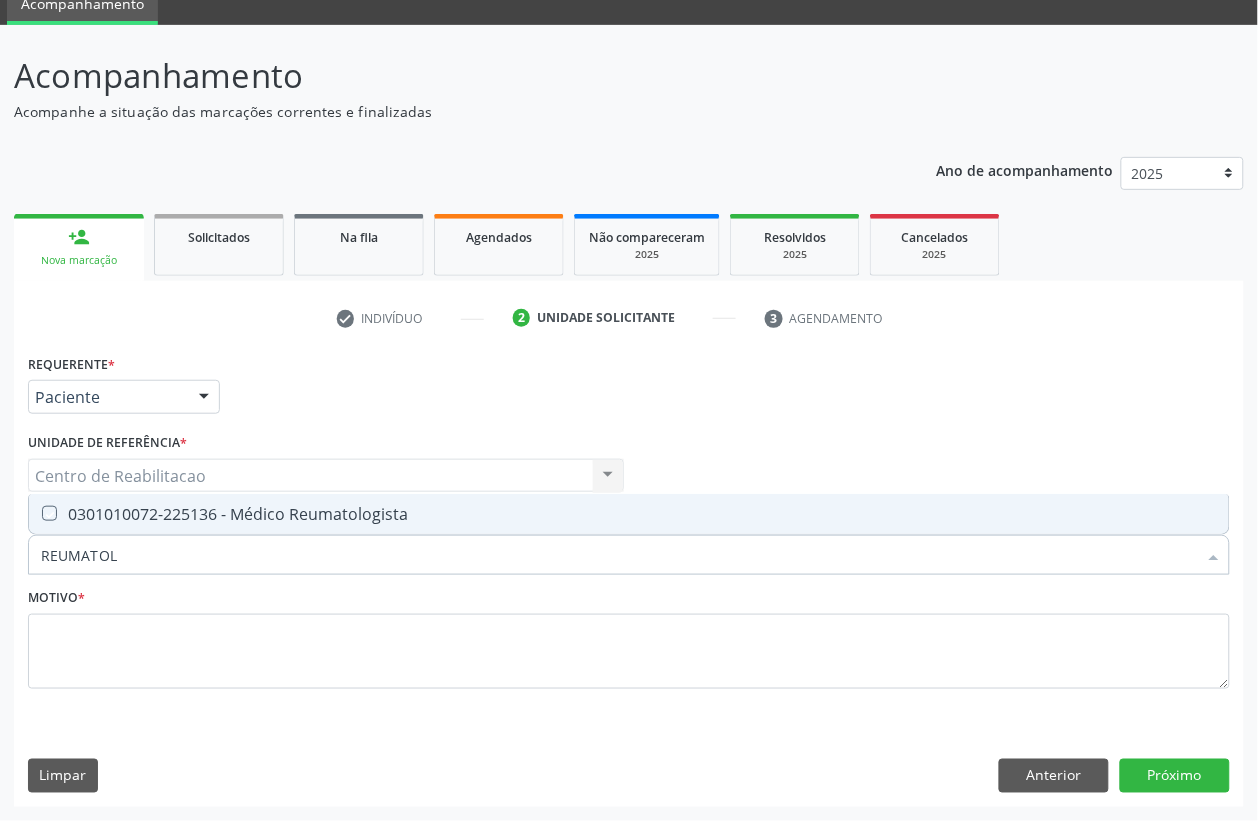 checkbox on "true" 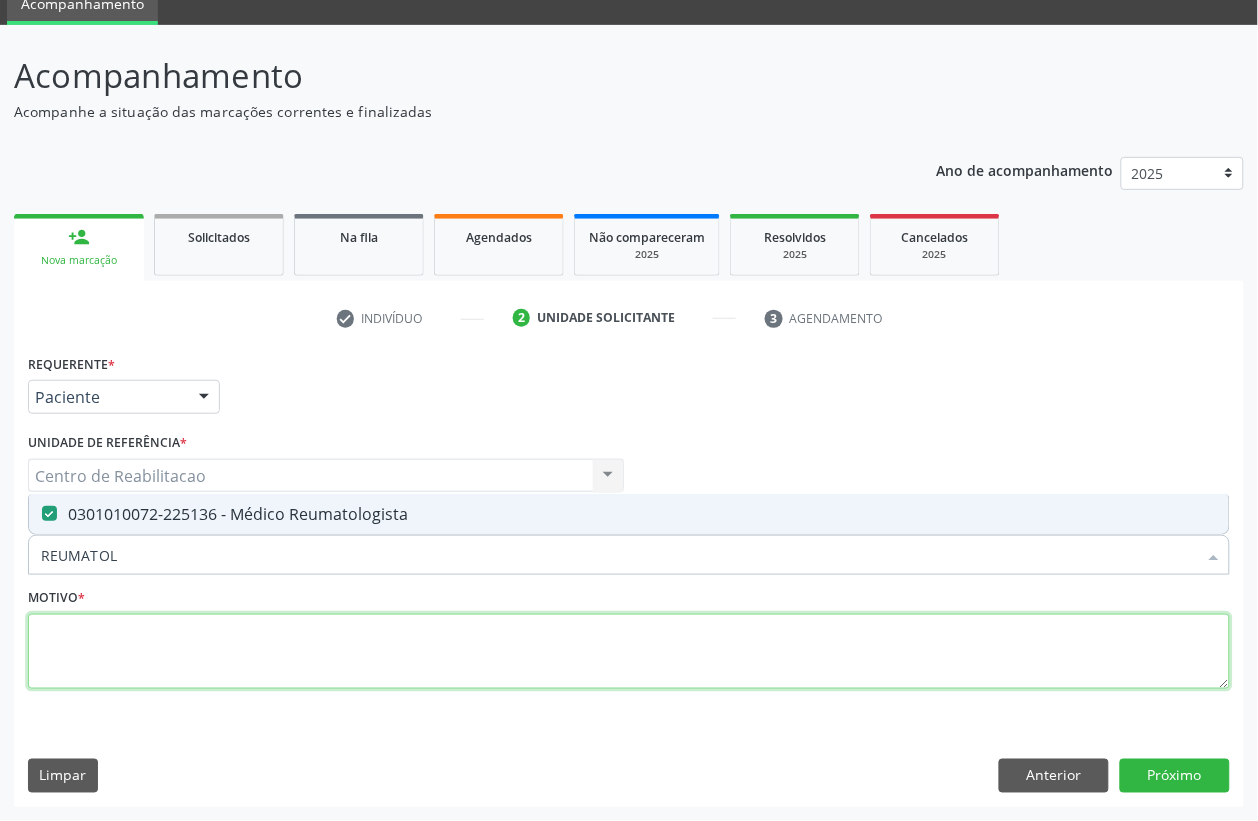 click at bounding box center [629, 652] 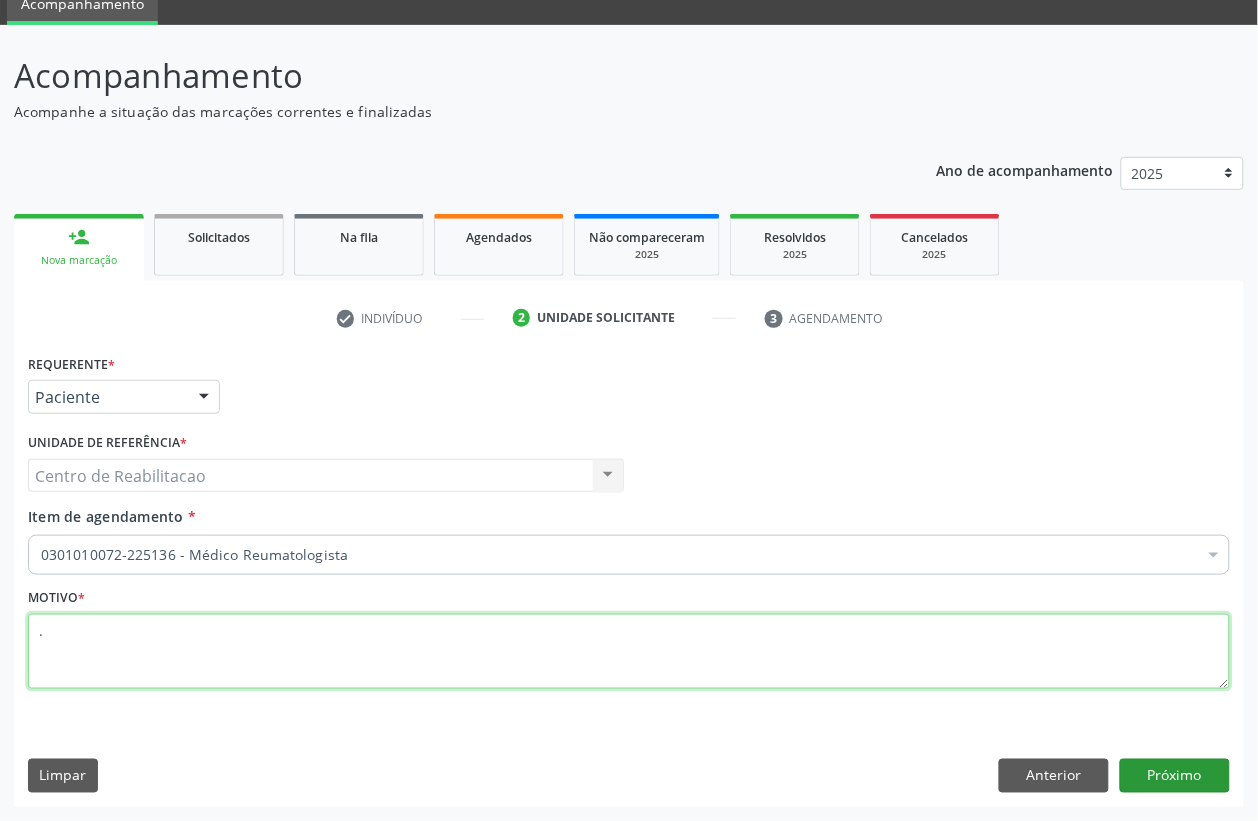 type on "." 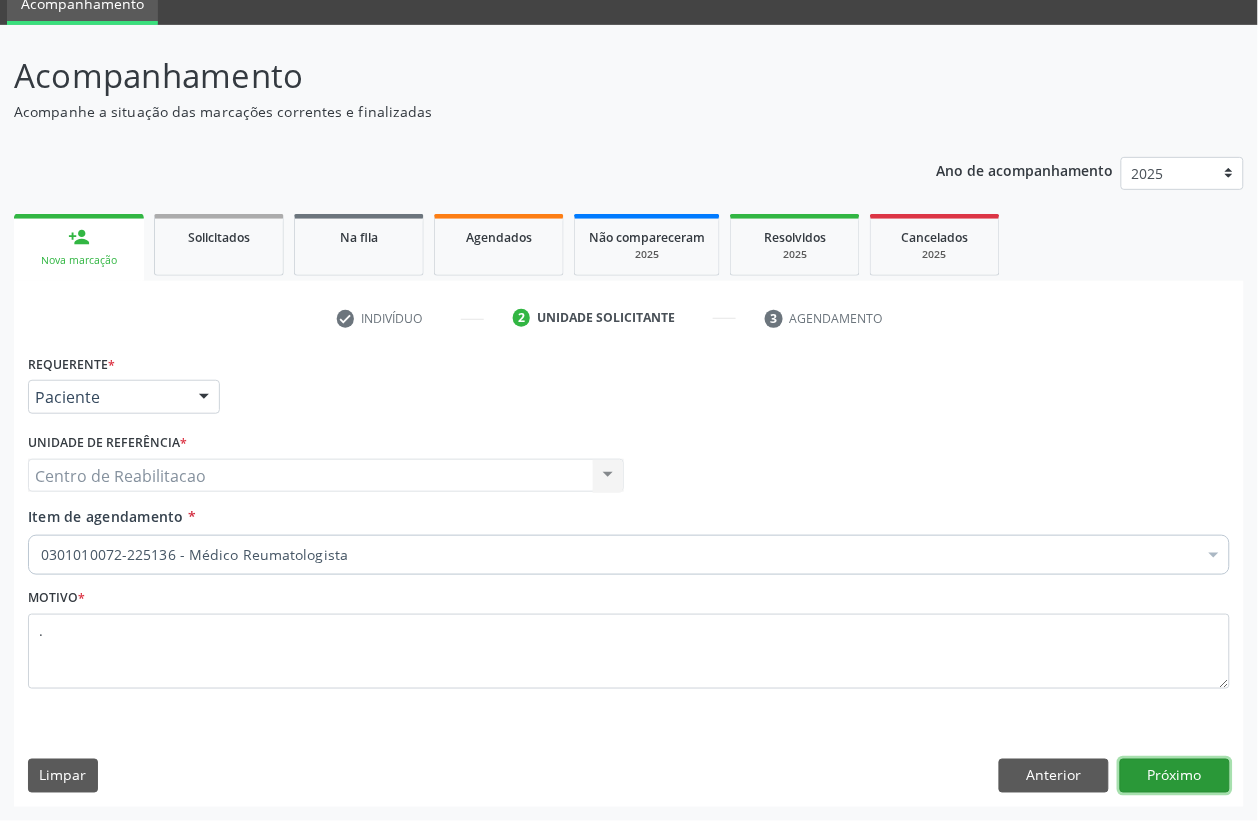 click on "Próximo" at bounding box center [1175, 776] 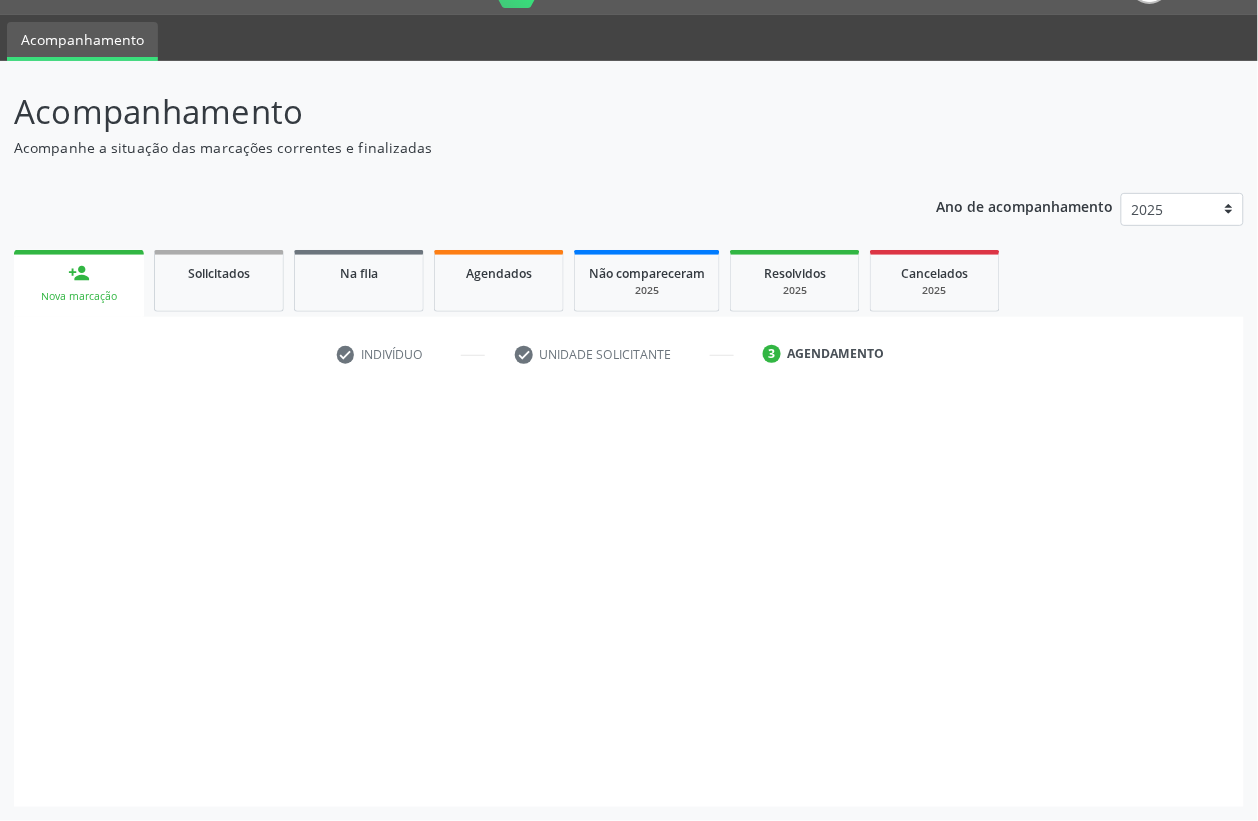 scroll, scrollTop: 50, scrollLeft: 0, axis: vertical 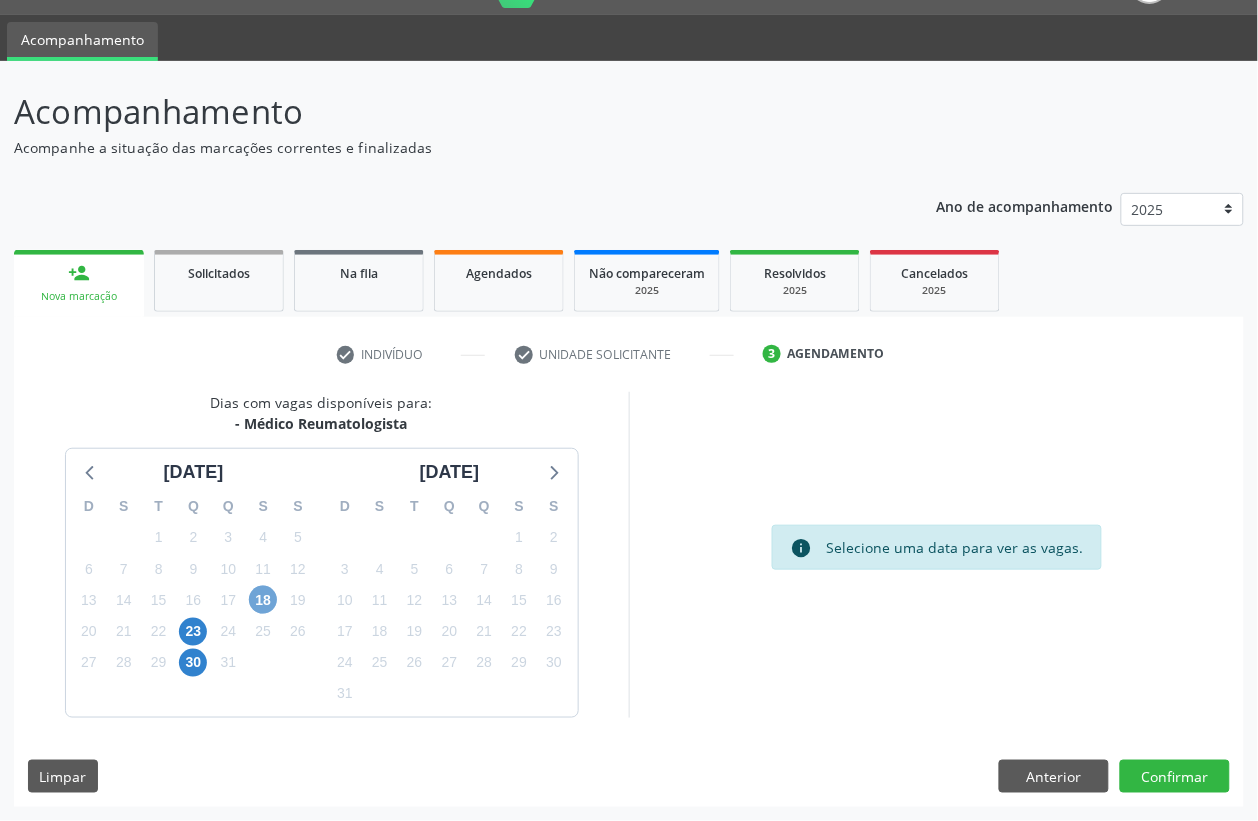 click on "18" at bounding box center (263, 600) 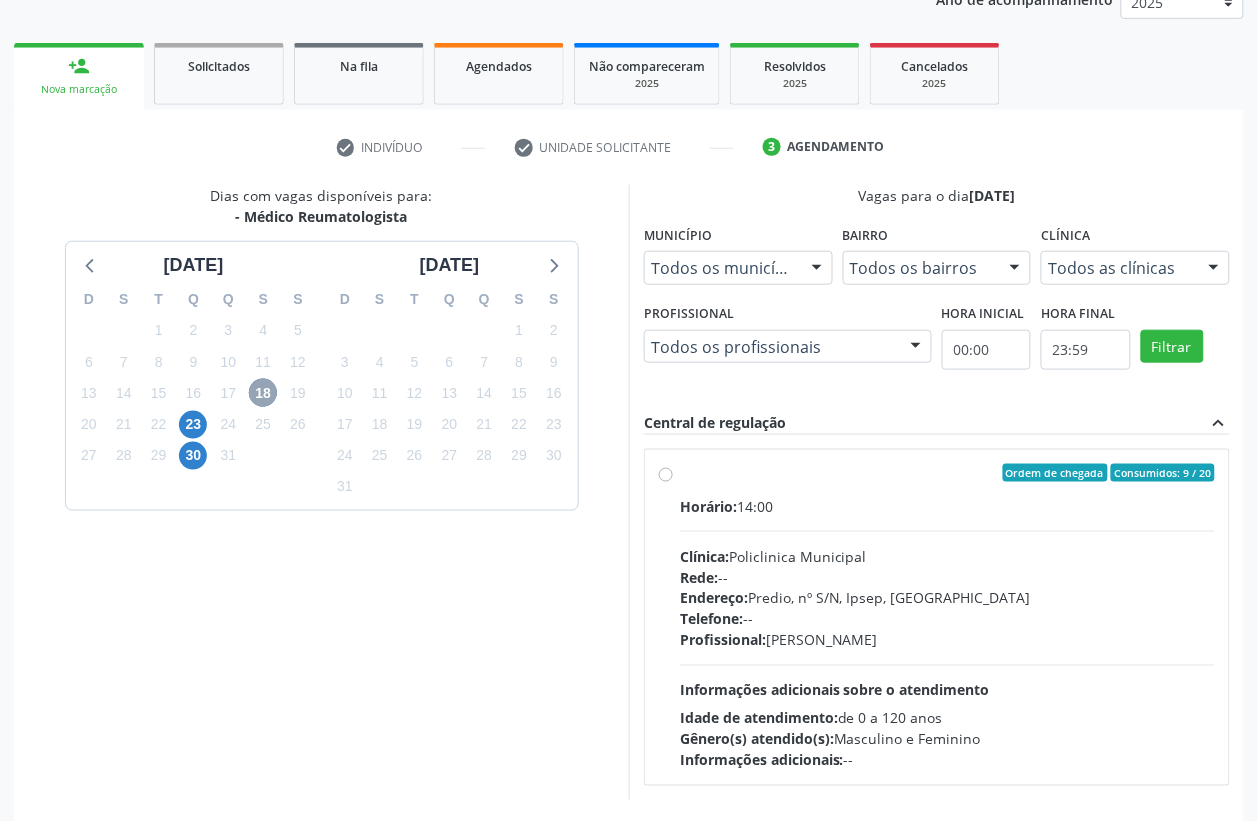 scroll, scrollTop: 300, scrollLeft: 0, axis: vertical 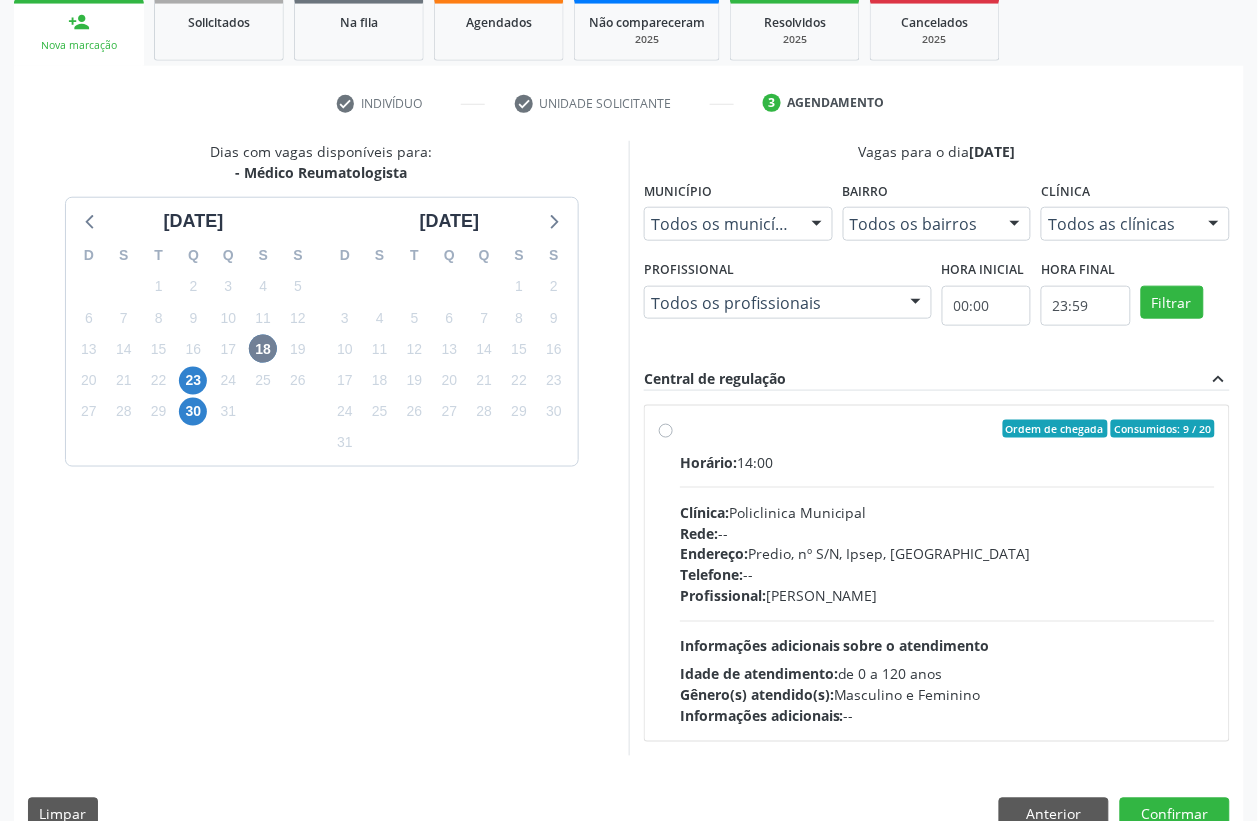 click on "Ordem de chegada
Consumidos: 9 / 20
Horário:   14:00
Clínica:  Policlinica Municipal
Rede:
--
Endereço:   Predio, nº S/N, Ipsep, Serra Talhada - PE
Telefone:   --
Profissional:
Felipe Pereira Guimaraes
Informações adicionais sobre o atendimento
Idade de atendimento:
de 0 a 120 anos
Gênero(s) atendido(s):
Masculino e Feminino
Informações adicionais:
--" at bounding box center (937, 573) 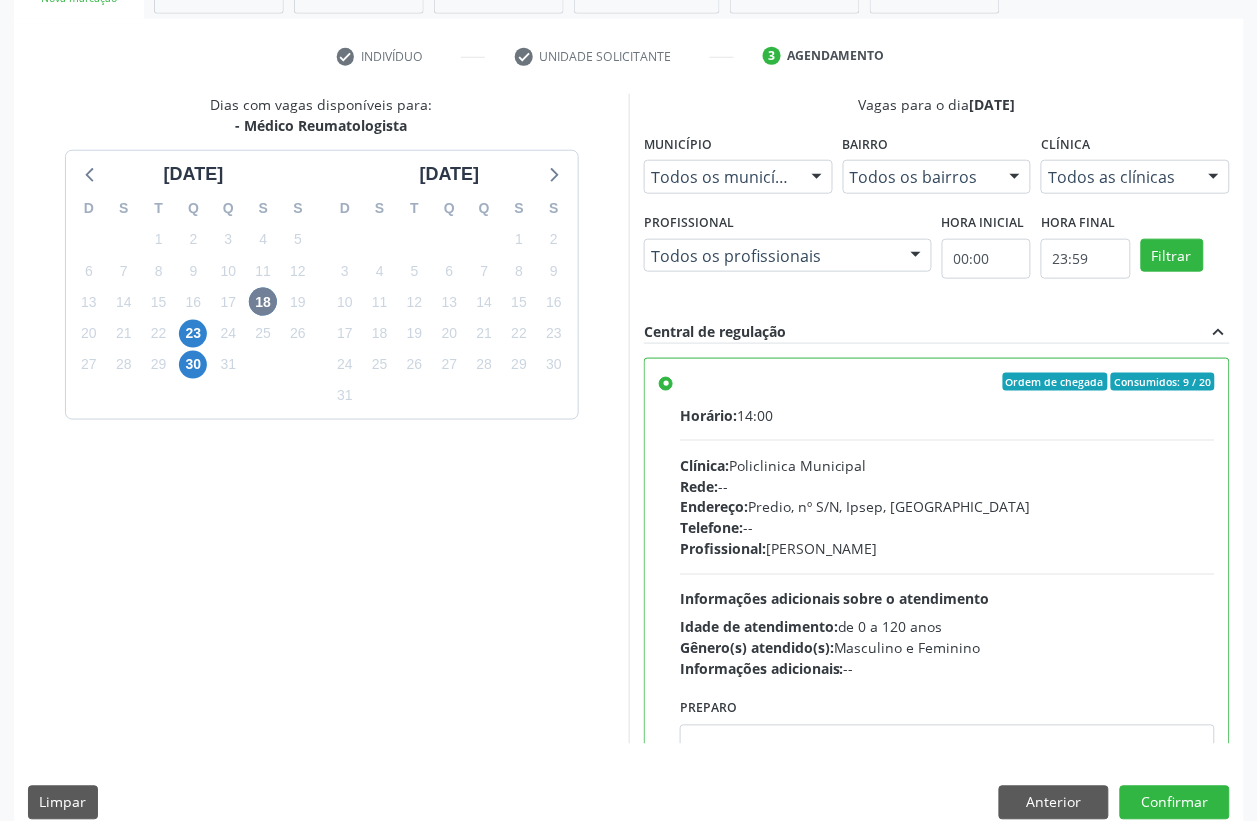 scroll, scrollTop: 373, scrollLeft: 0, axis: vertical 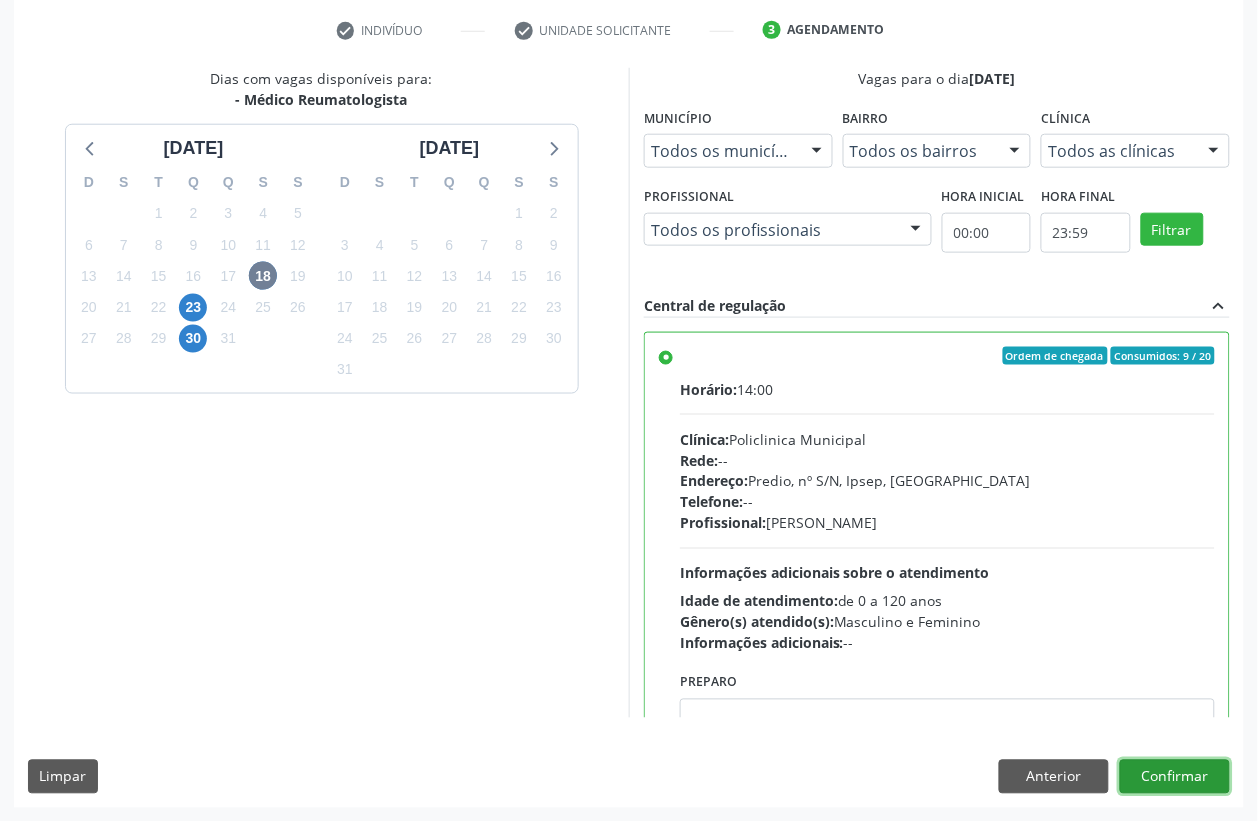 click on "Confirmar" at bounding box center (1175, 777) 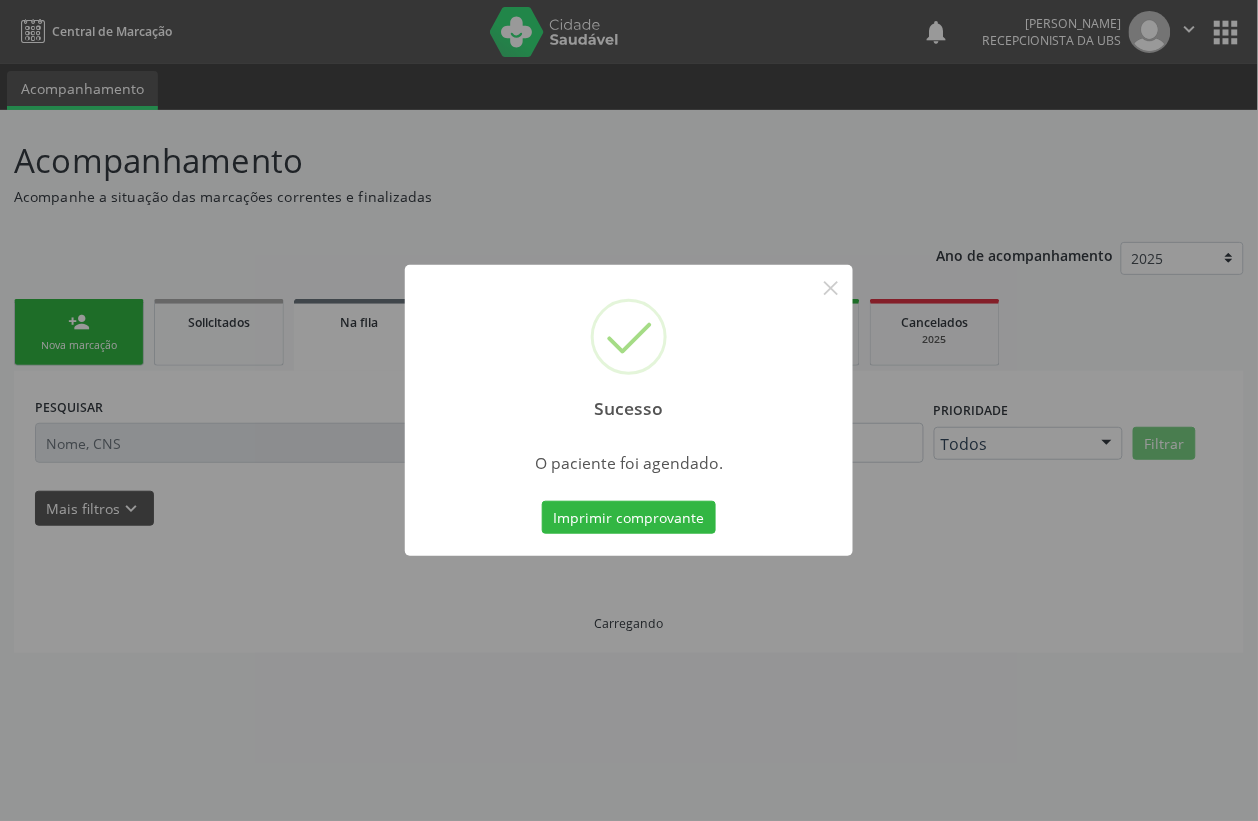 scroll, scrollTop: 0, scrollLeft: 0, axis: both 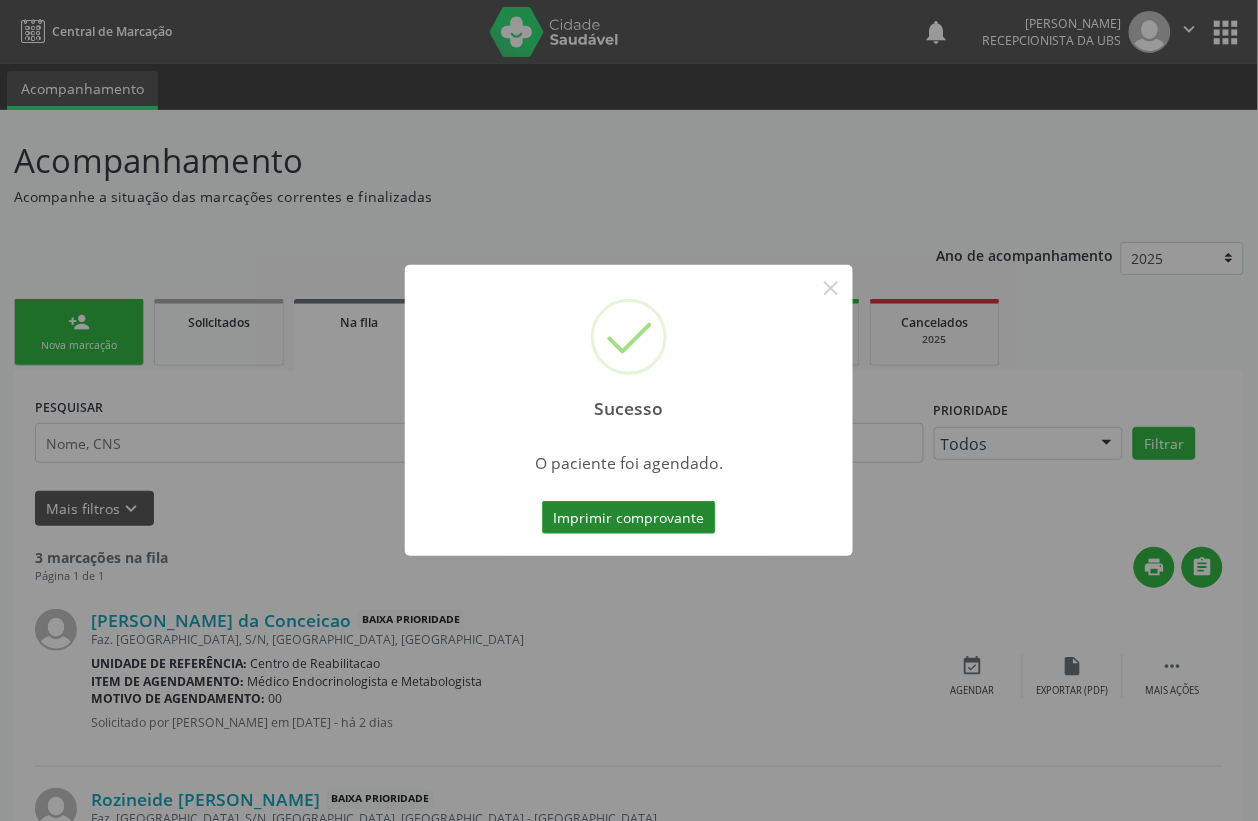 click on "Imprimir comprovante" at bounding box center [629, 518] 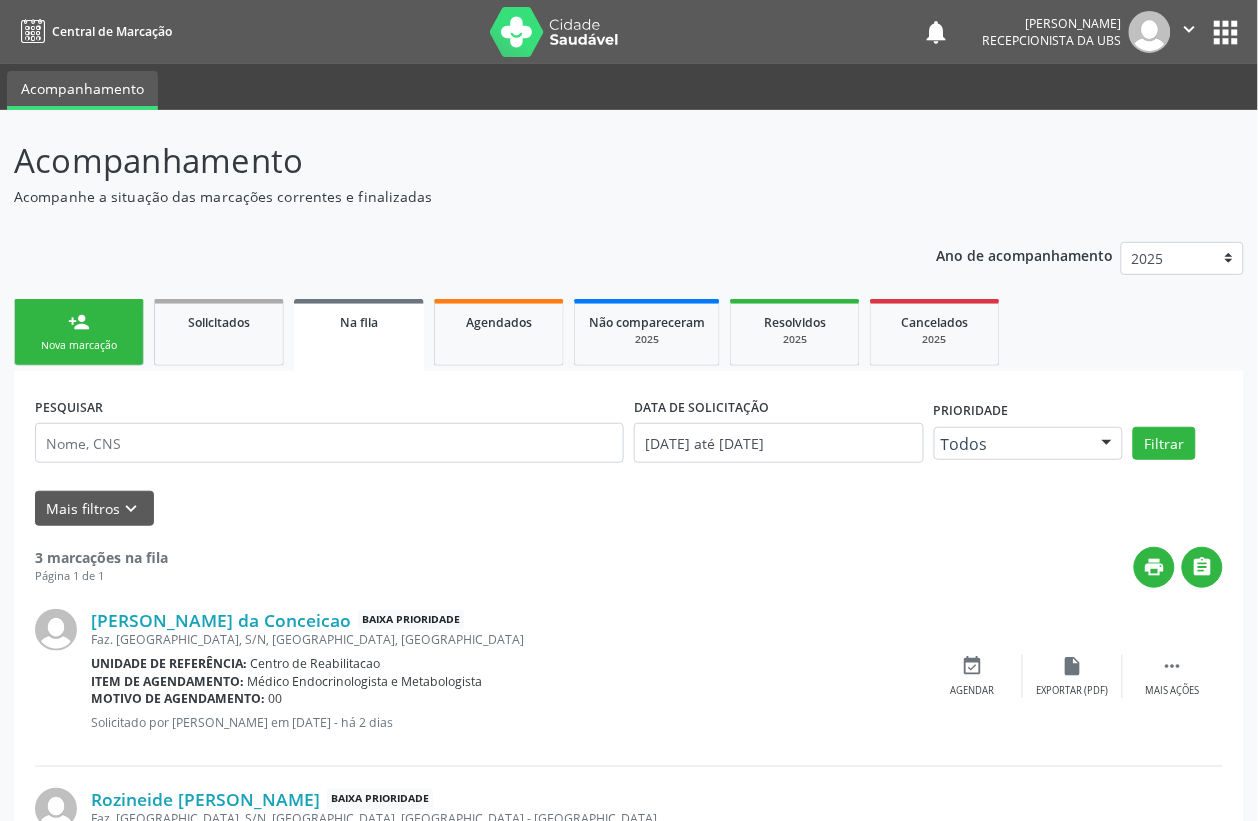 click on "Nova marcação" at bounding box center [79, 345] 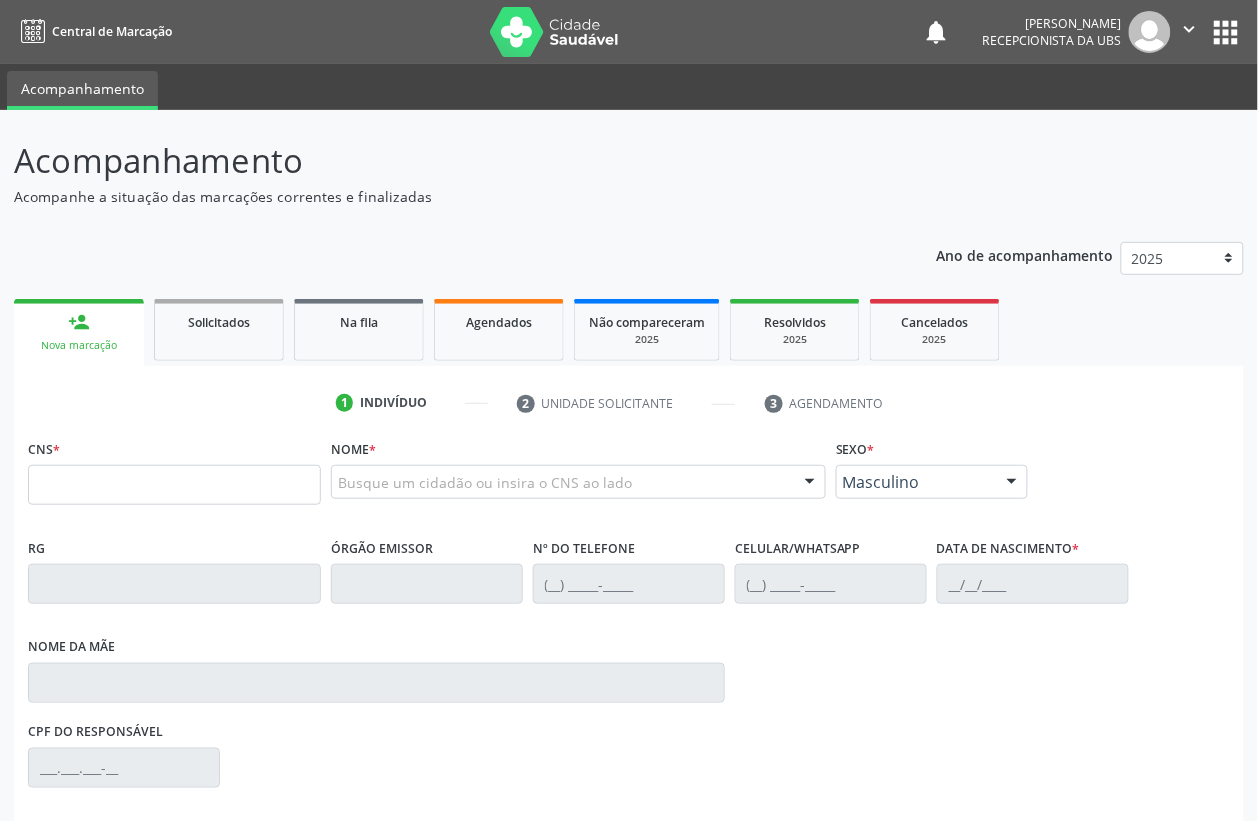 click on "apps" at bounding box center [1226, 32] 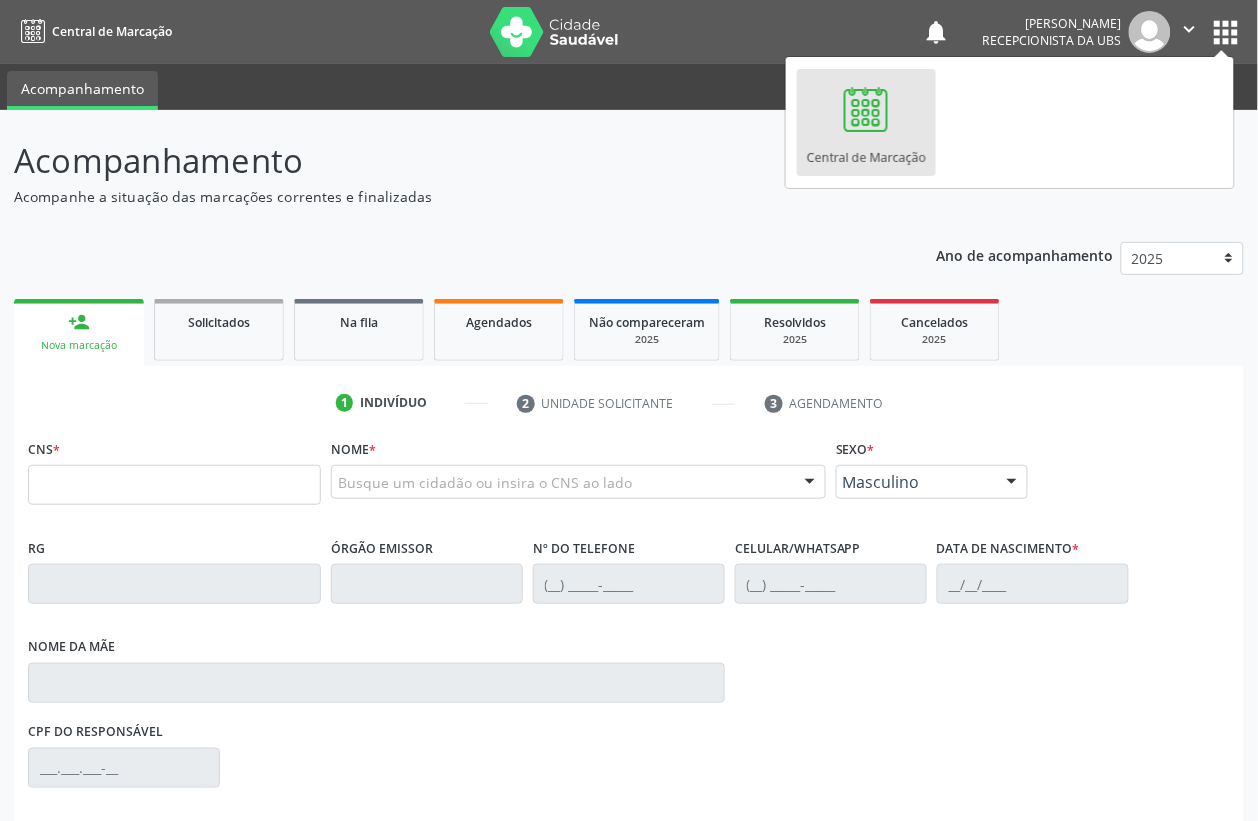 click on "Central de Marcação" at bounding box center (866, 152) 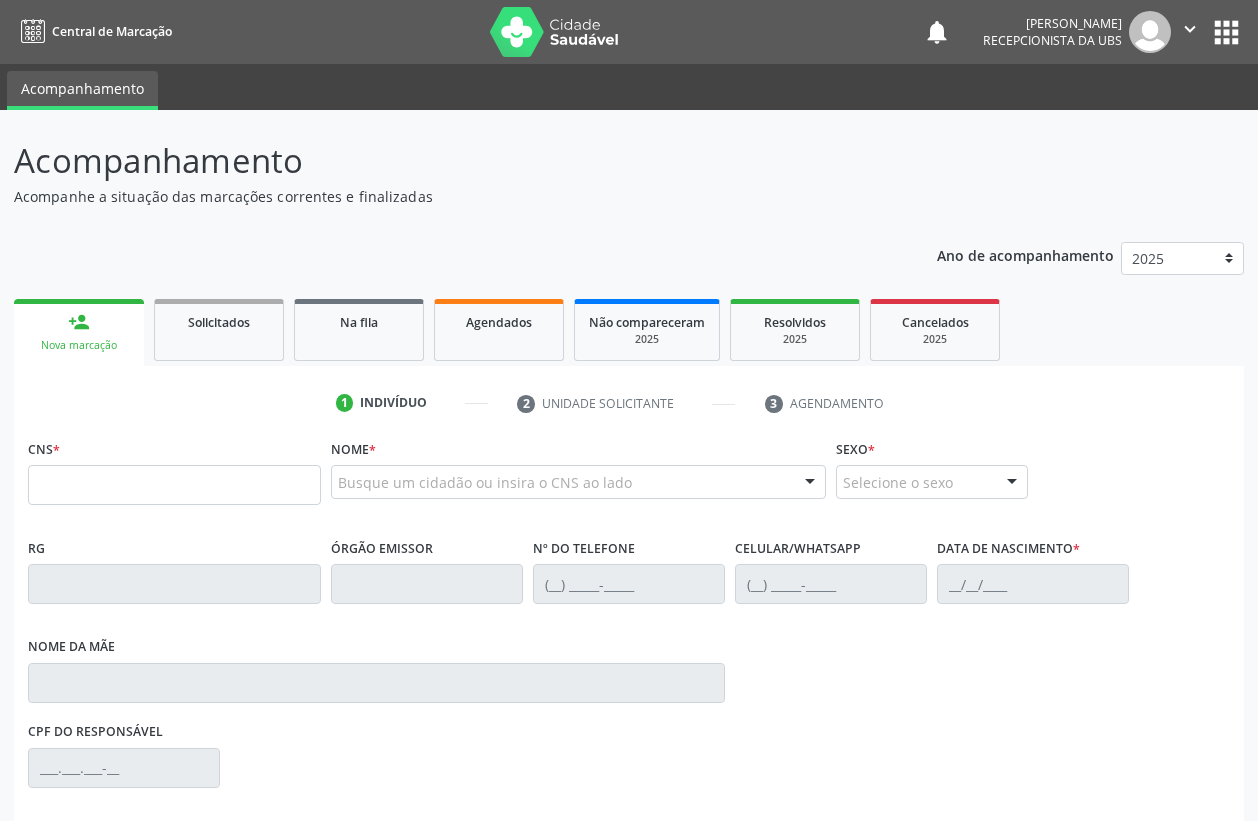 scroll, scrollTop: 0, scrollLeft: 0, axis: both 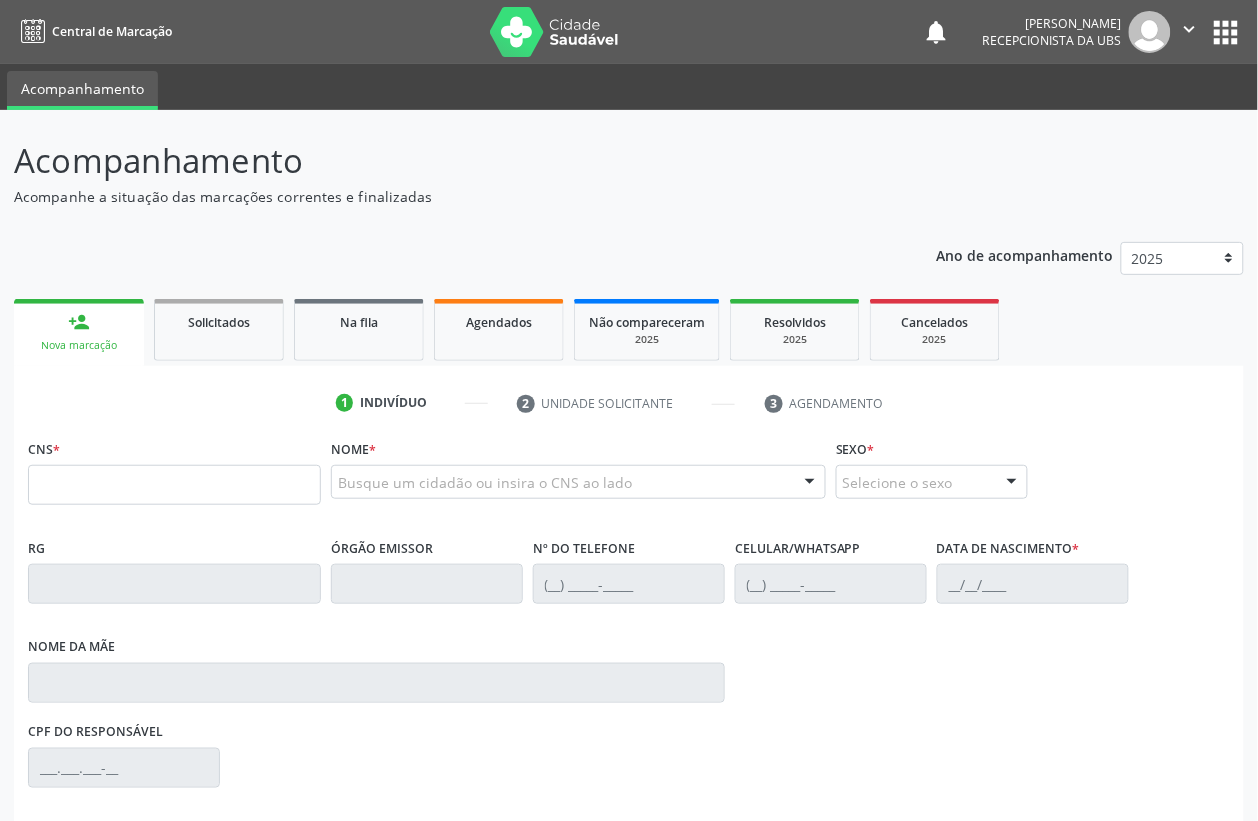 click at bounding box center (174, 485) 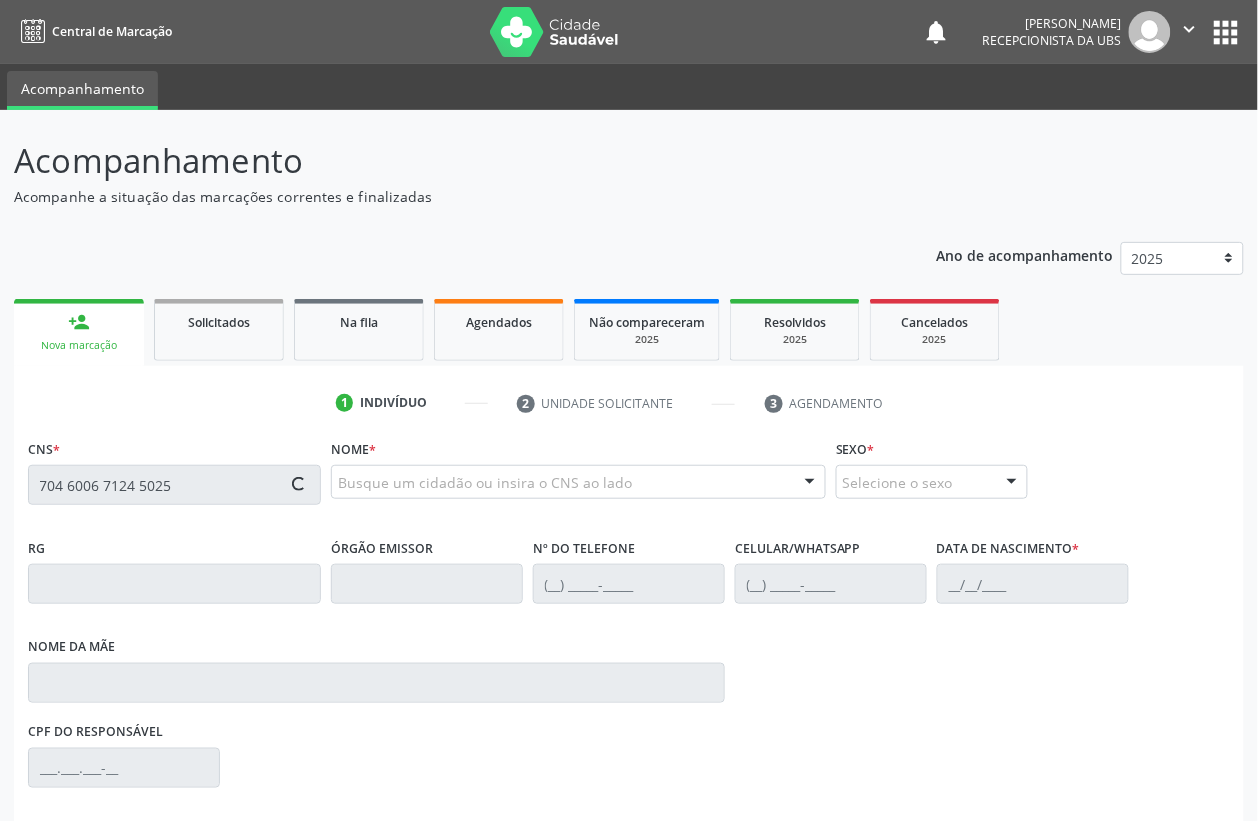 type on "704 6006 7124 5025" 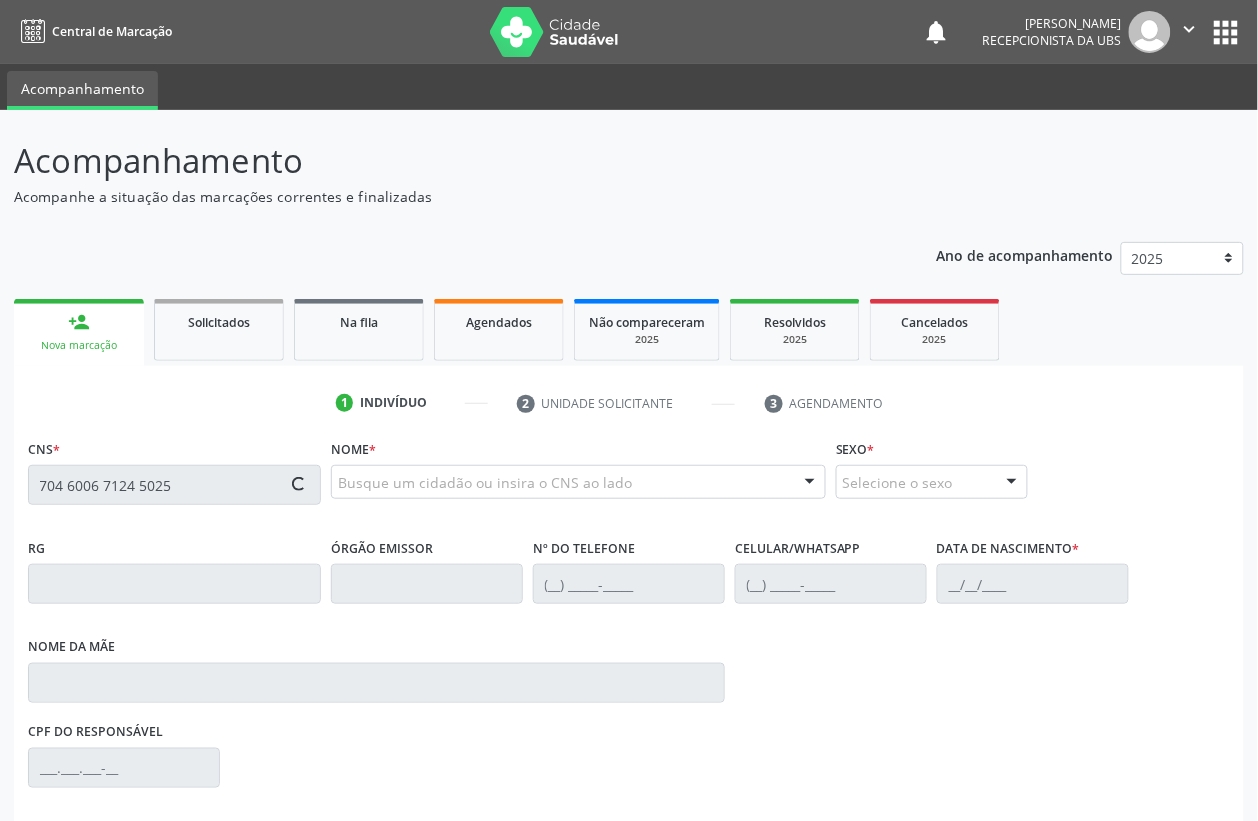 type 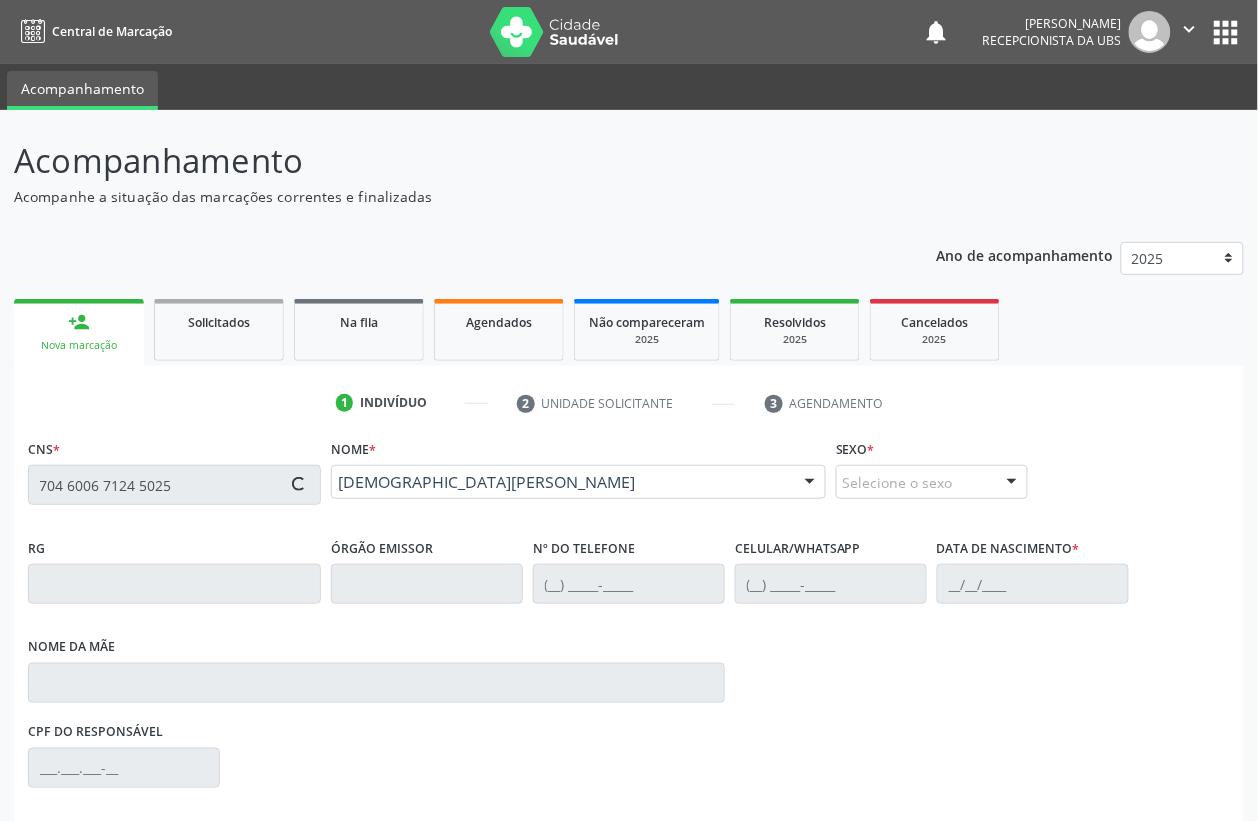 type on "[PHONE_NUMBER]" 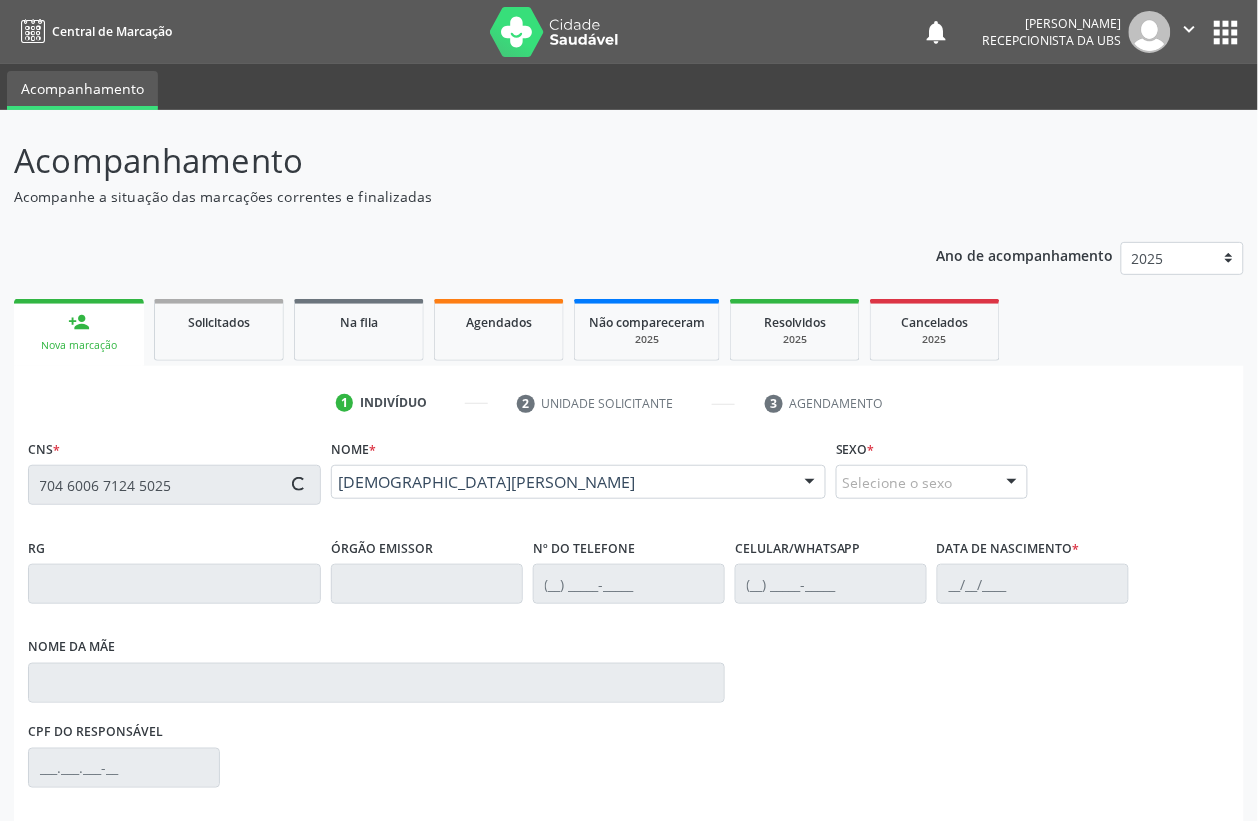 type on "0[DATE]" 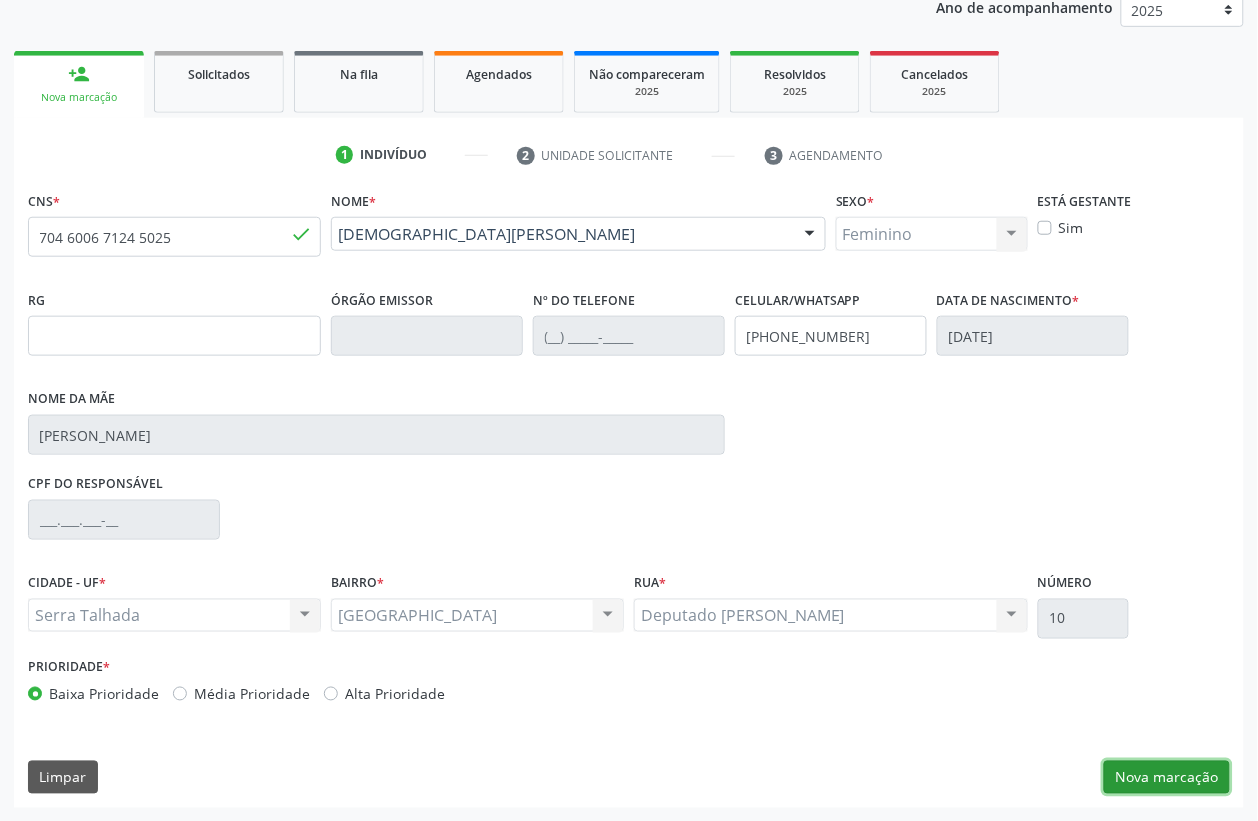 click on "Nova marcação" at bounding box center (1167, 778) 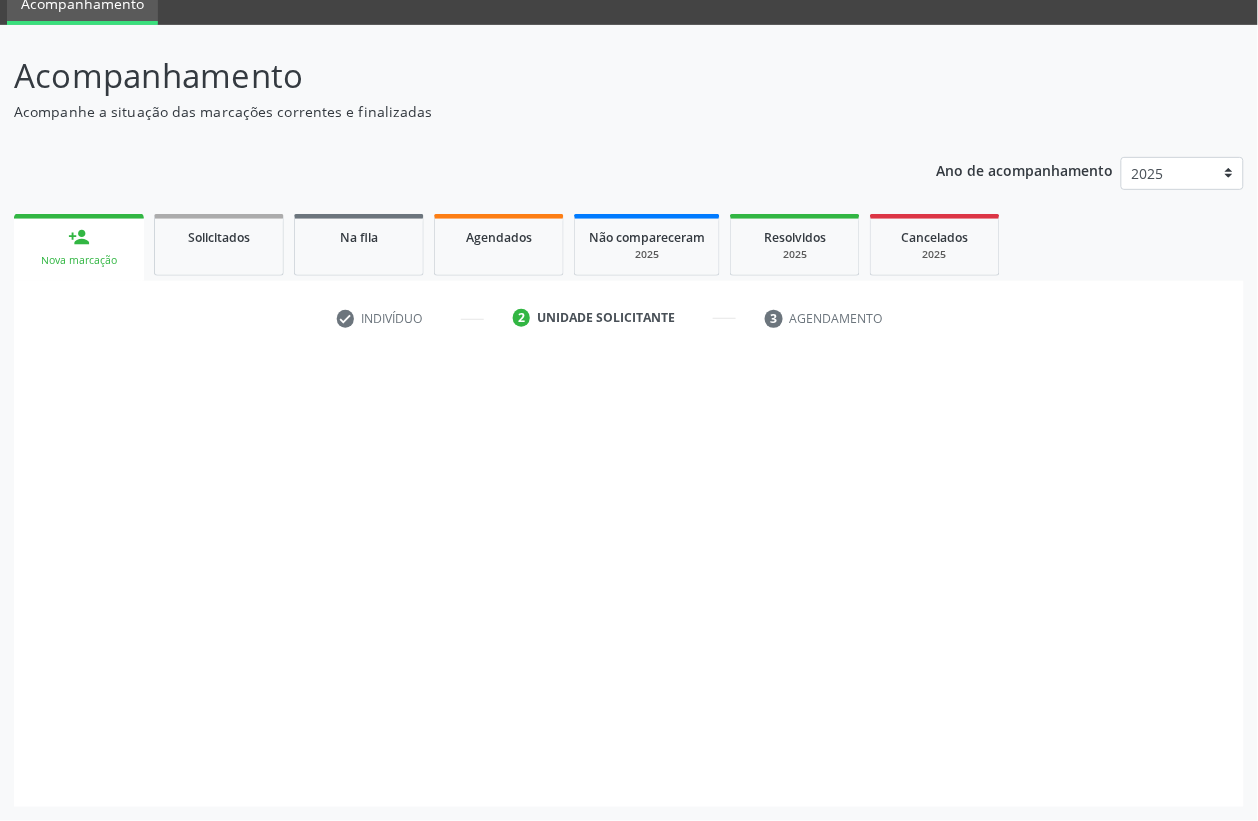 scroll, scrollTop: 85, scrollLeft: 0, axis: vertical 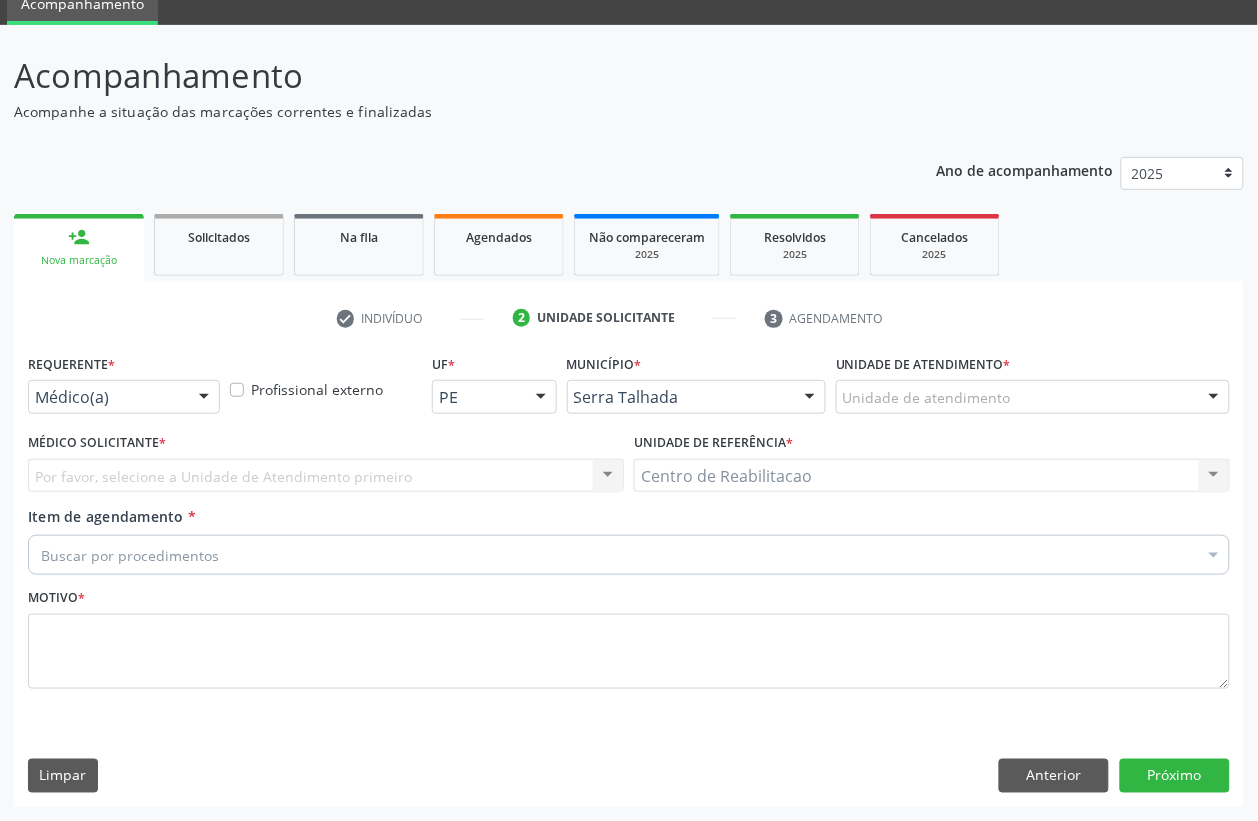 click on "Médico(a)" at bounding box center [124, 397] 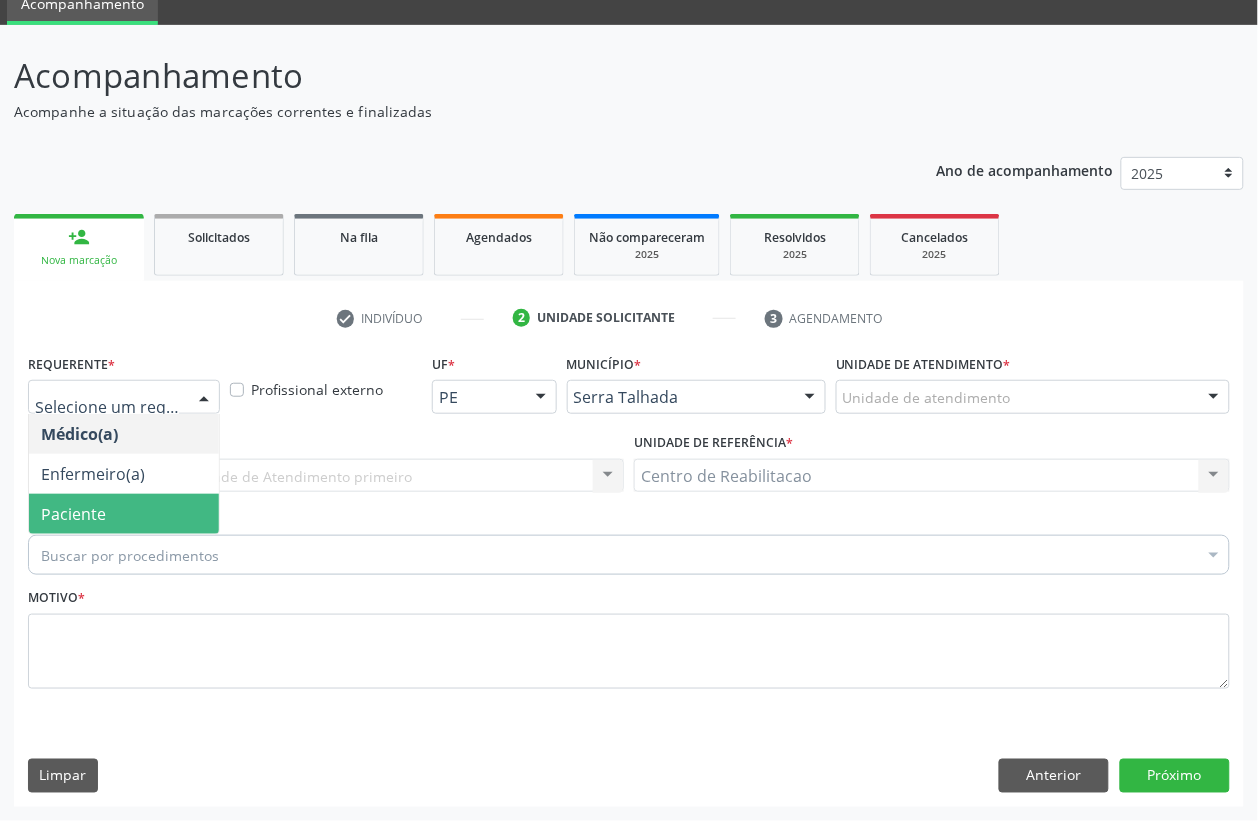 click on "Paciente" at bounding box center [124, 514] 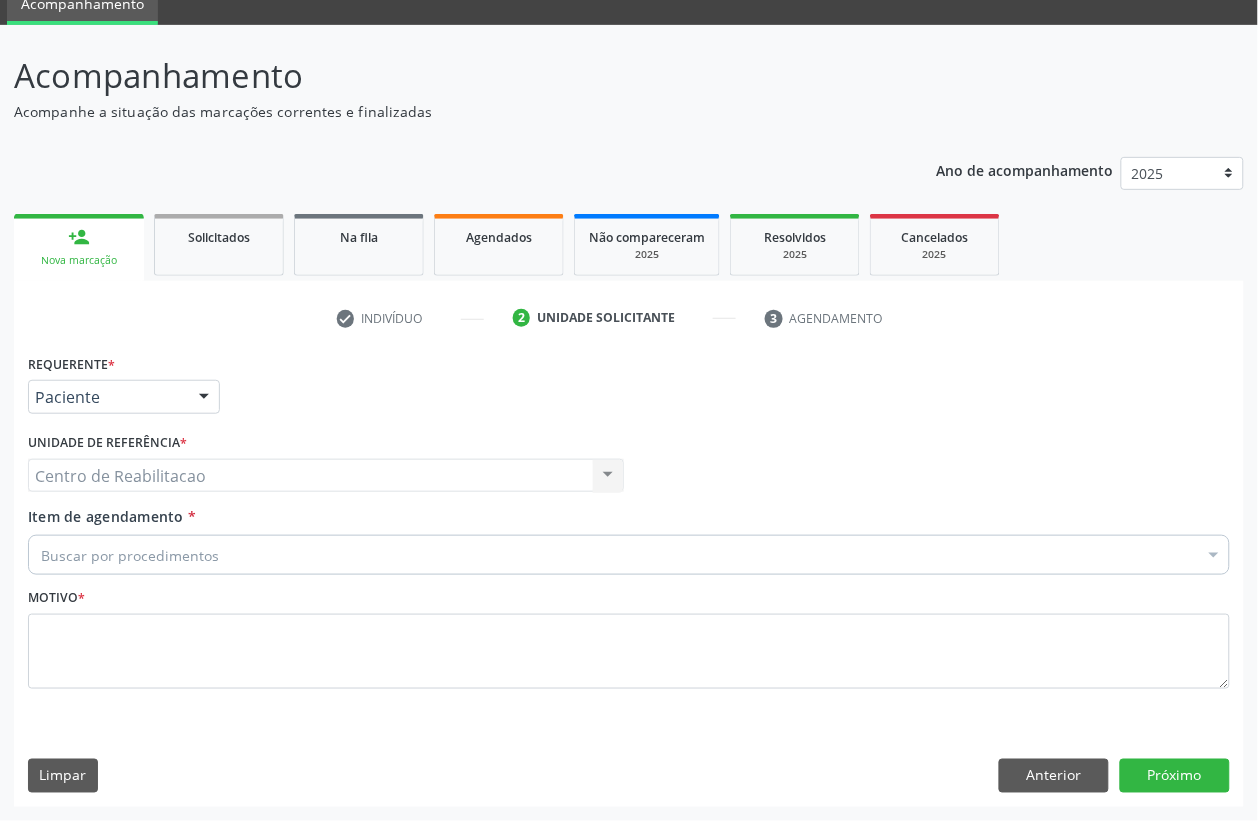 click on "Centro de Reabilitacao         Centro de Reabilitacao
Nenhum resultado encontrado para: "   "
Não há nenhuma opção para ser exibida." at bounding box center (326, 476) 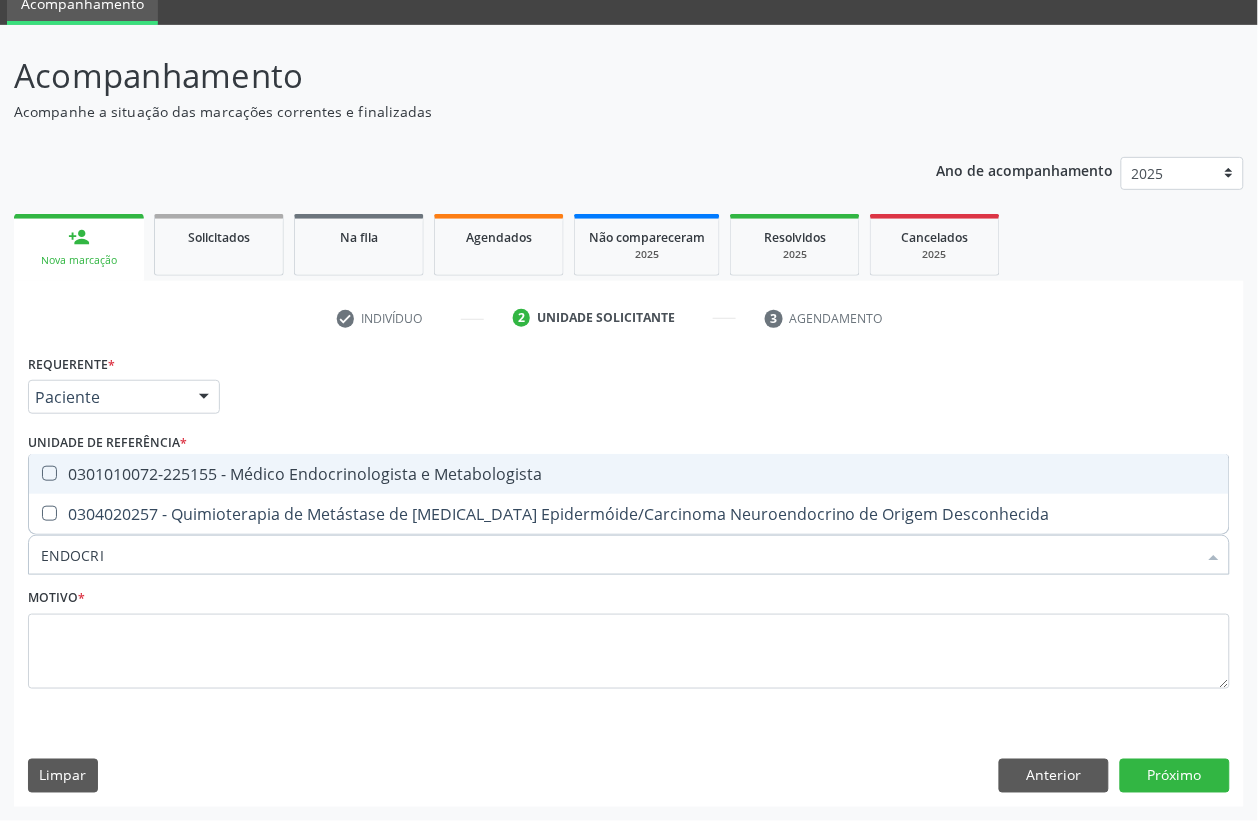 type on "ENDOCRIN" 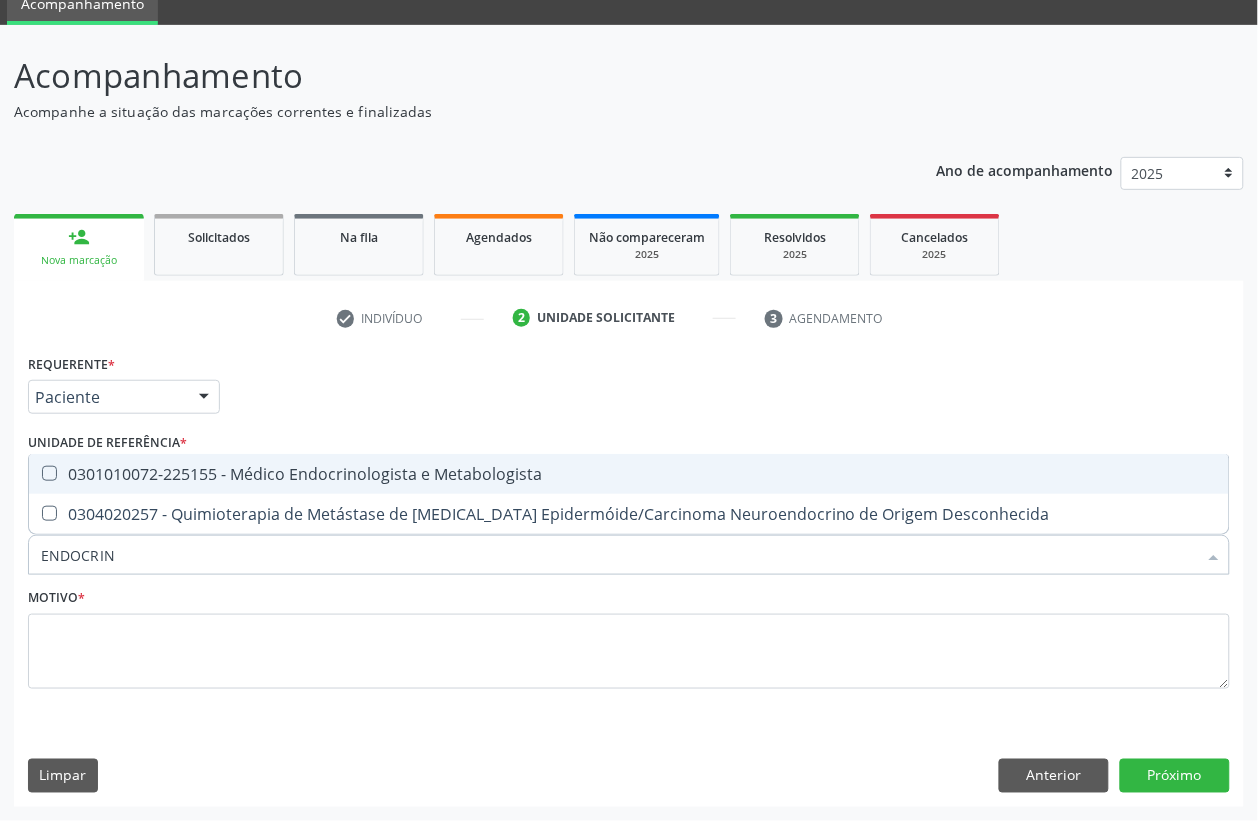 click on "0301010072-225155 - Médico Endocrinologista e Metabologista" at bounding box center [629, 474] 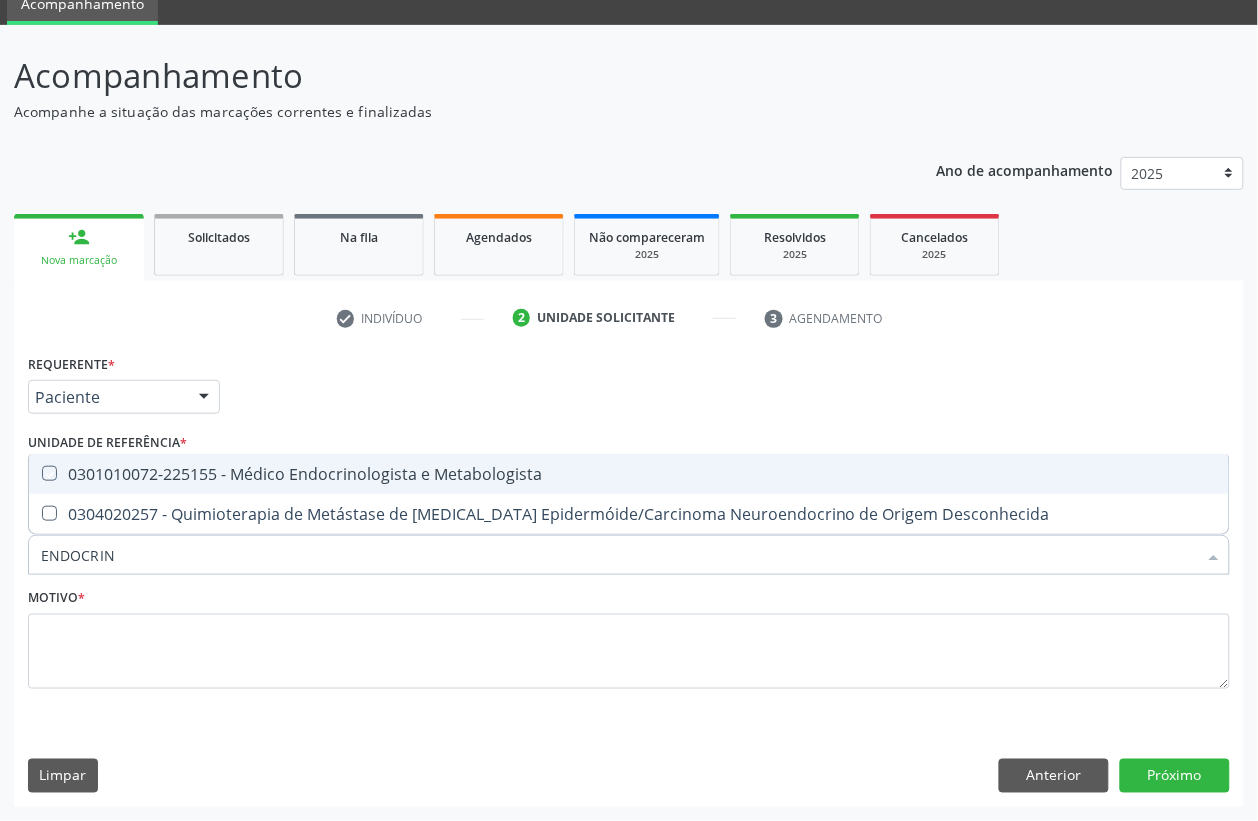 checkbox on "true" 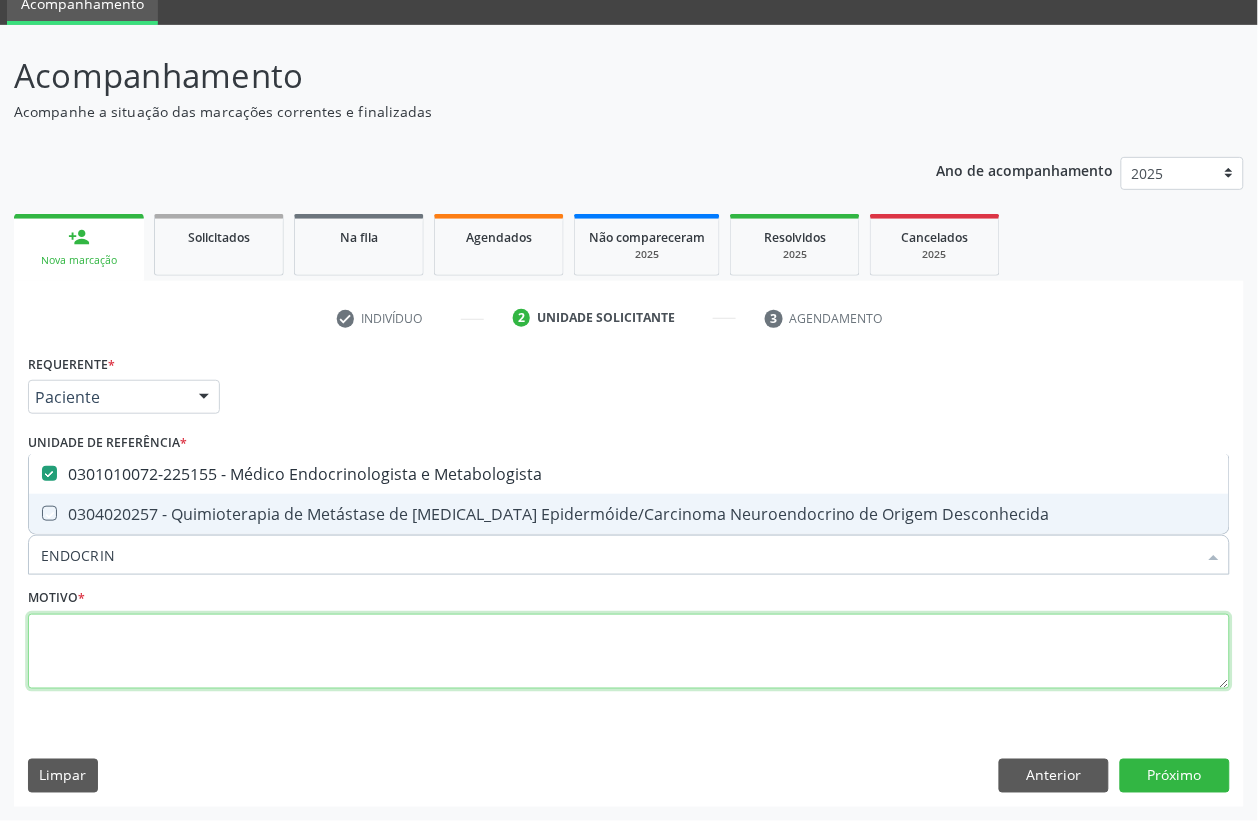 click at bounding box center (629, 652) 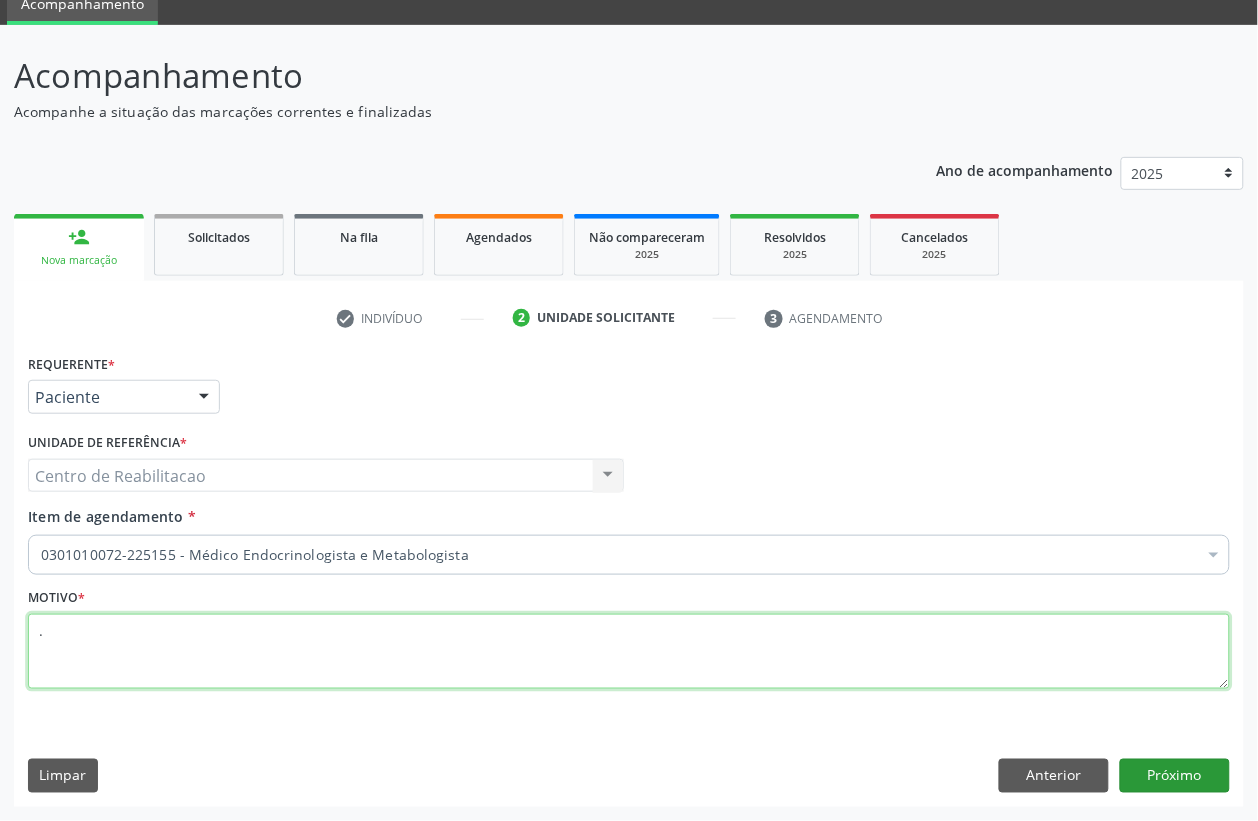 type on "." 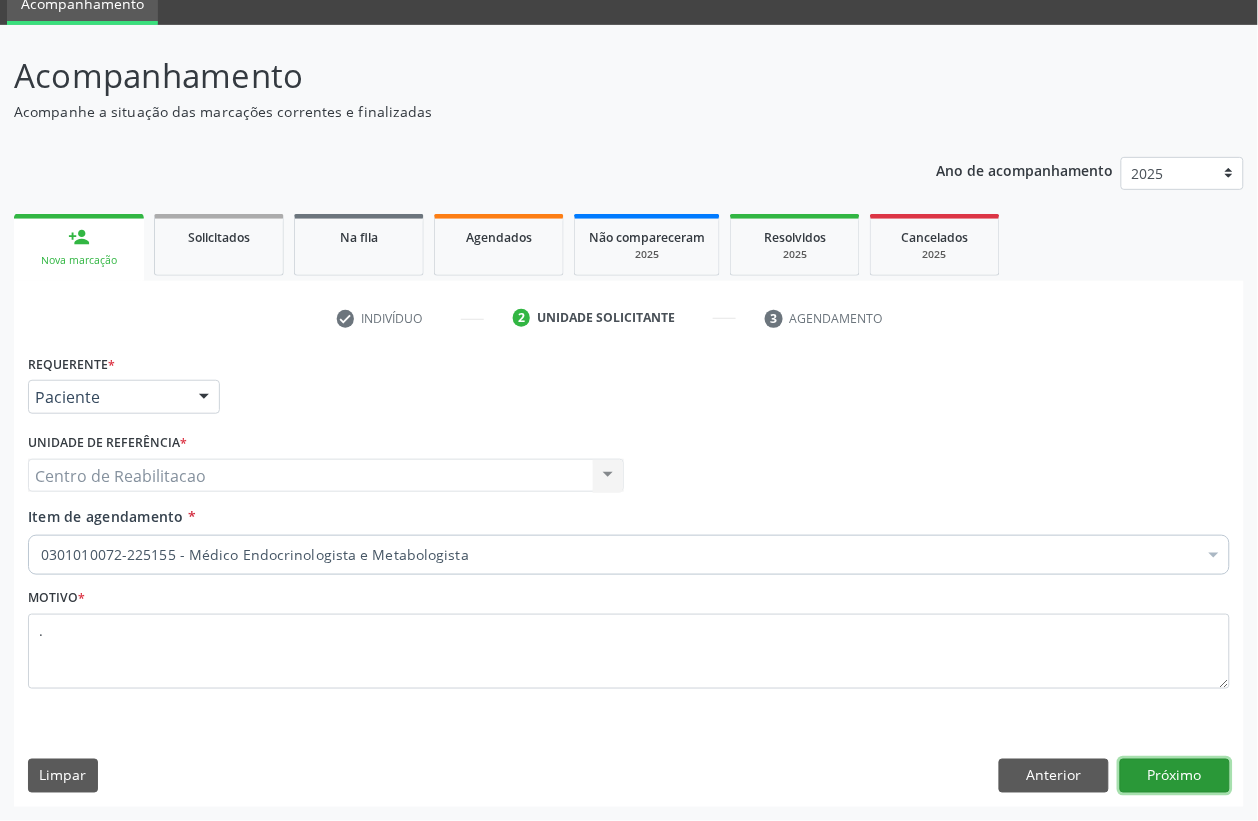 click on "Próximo" at bounding box center [1175, 776] 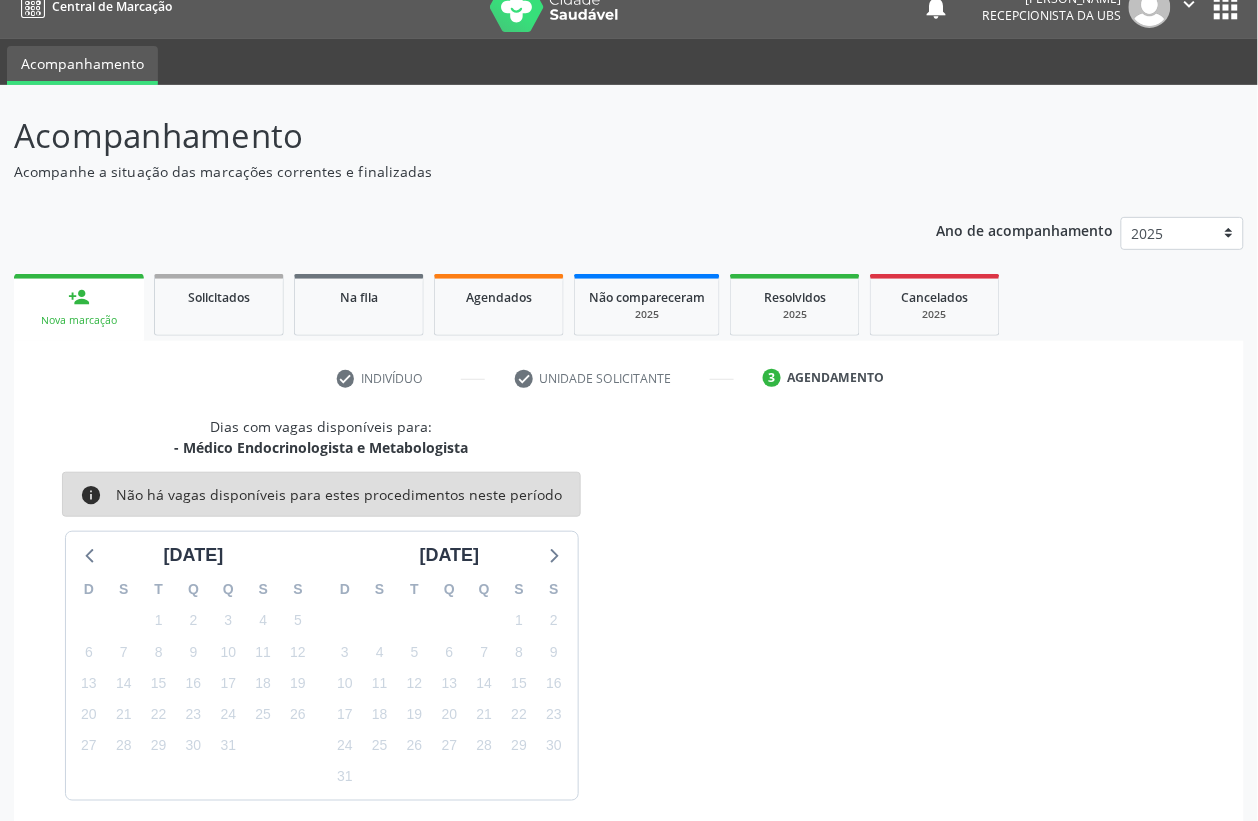 scroll, scrollTop: 0, scrollLeft: 0, axis: both 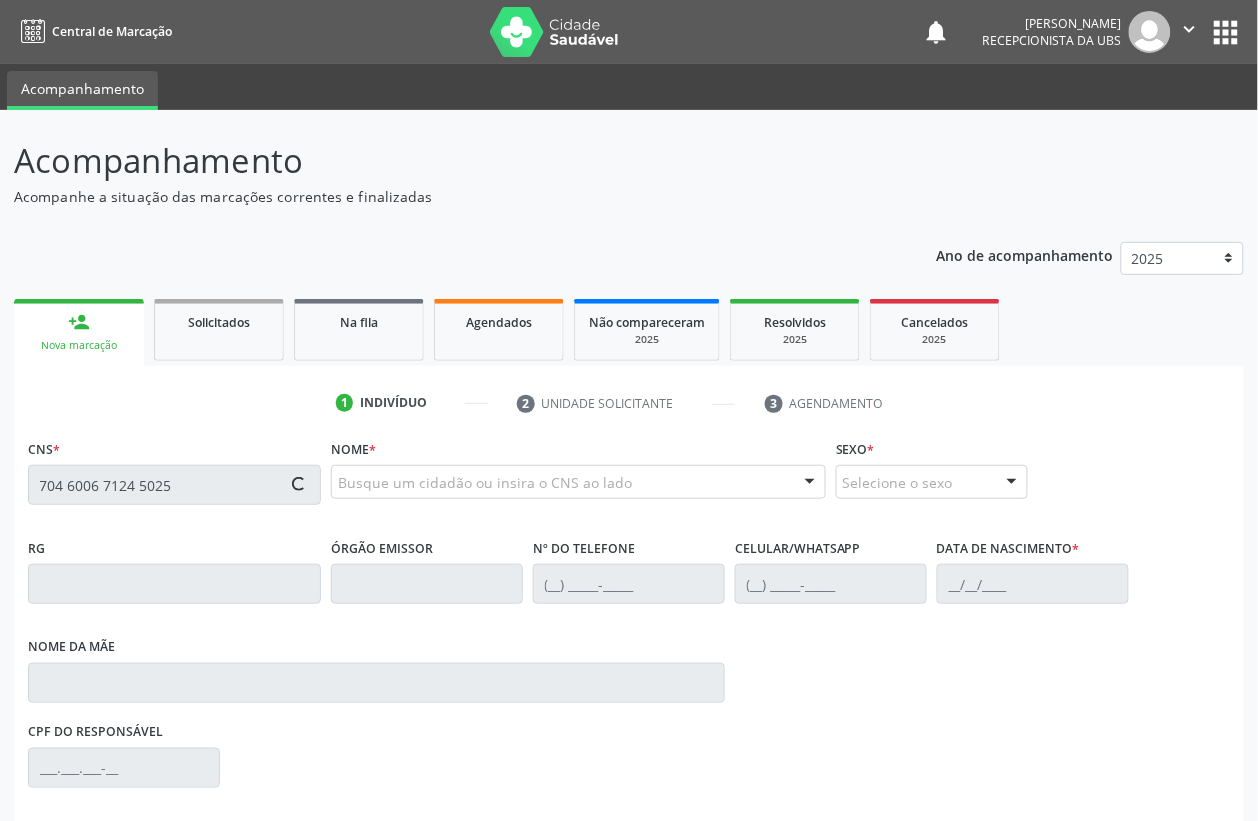 type on "704 6006 7124 5025" 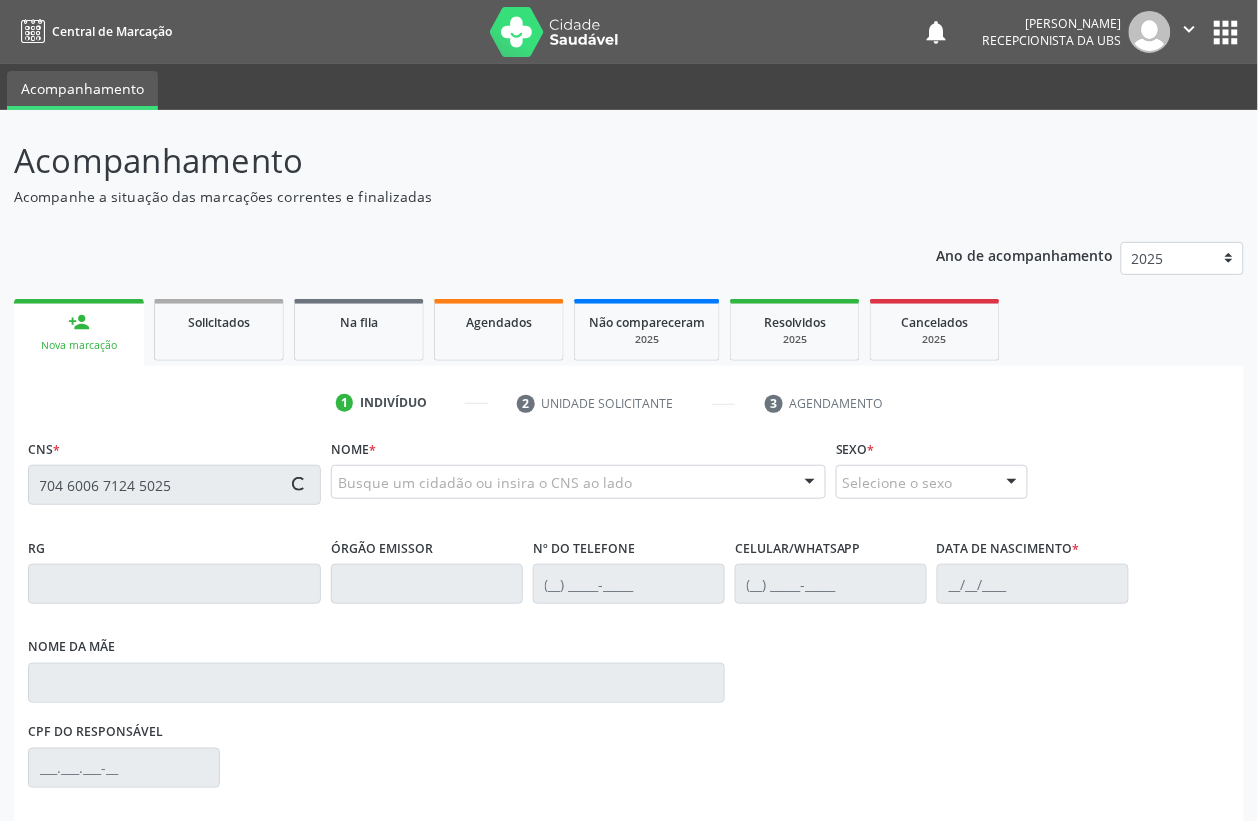 type 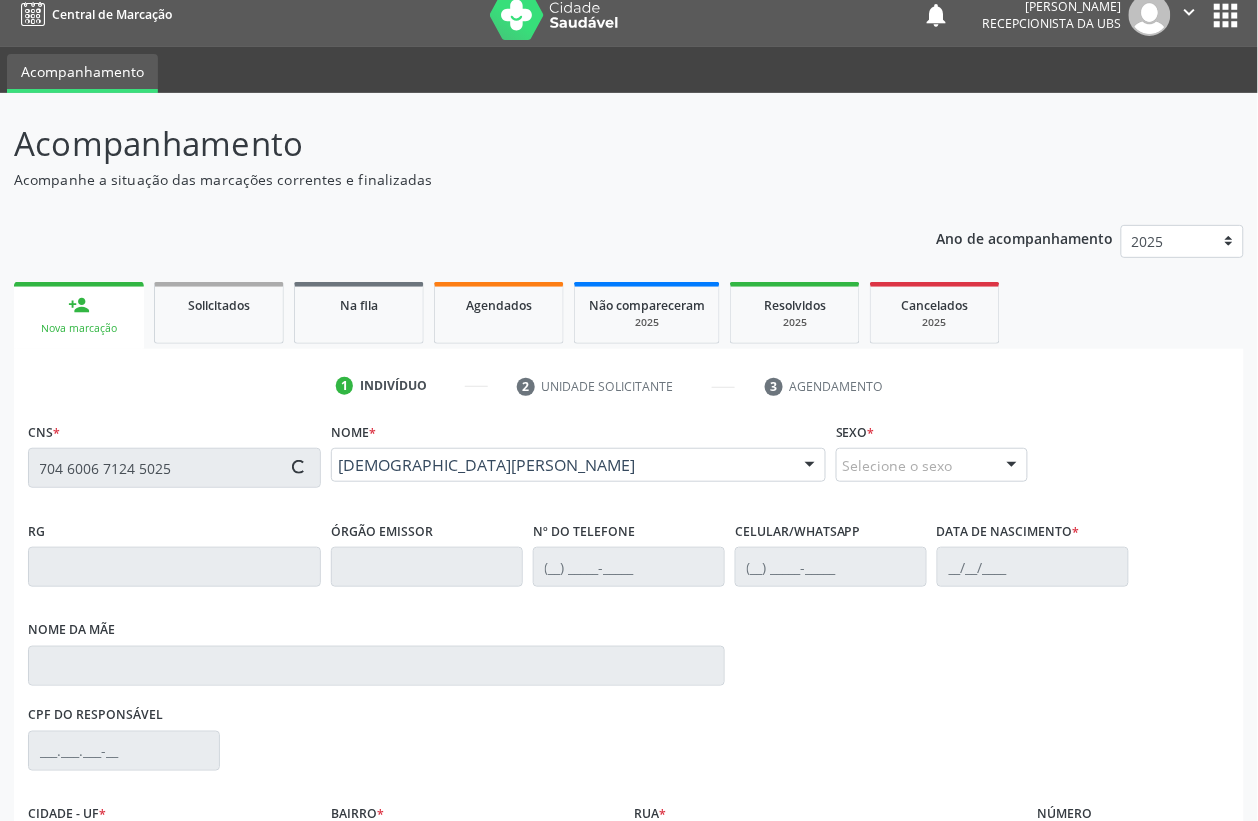 type on "[PHONE_NUMBER]" 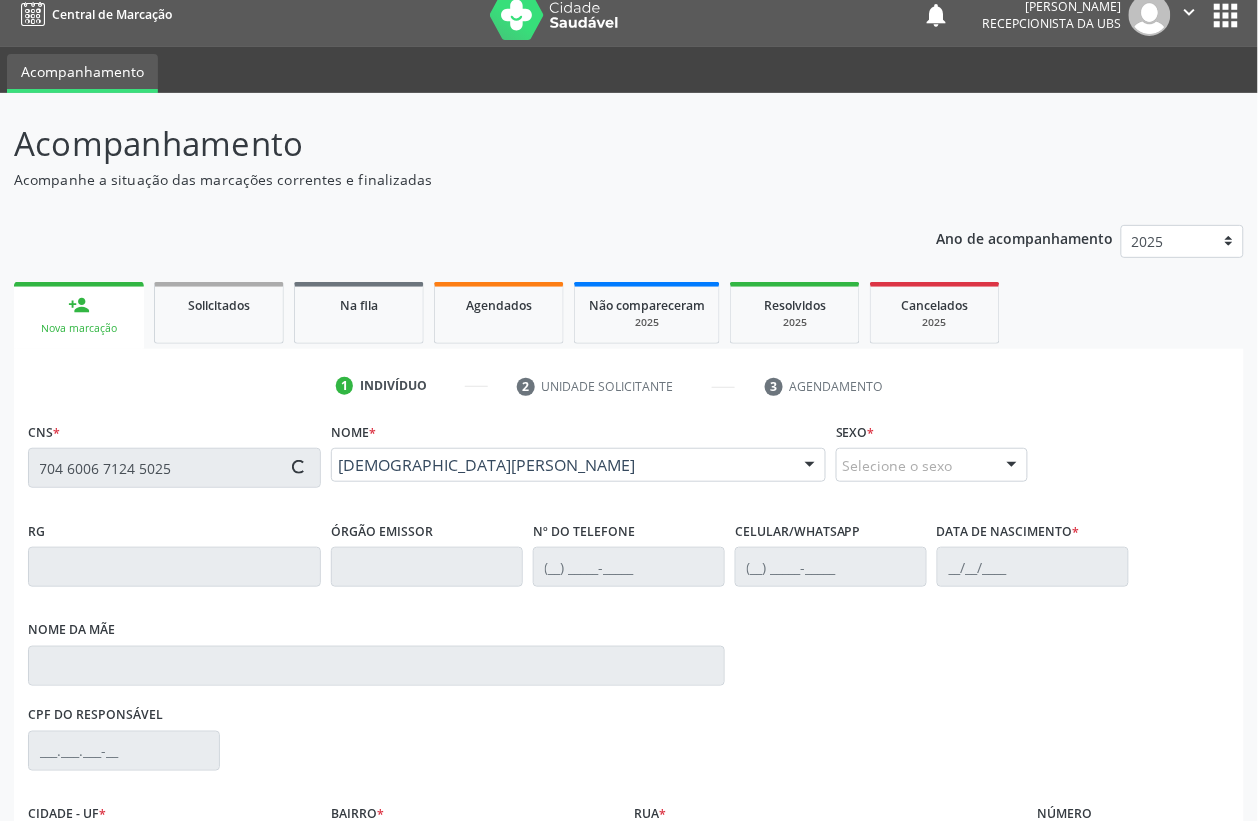 type on "0[DATE]" 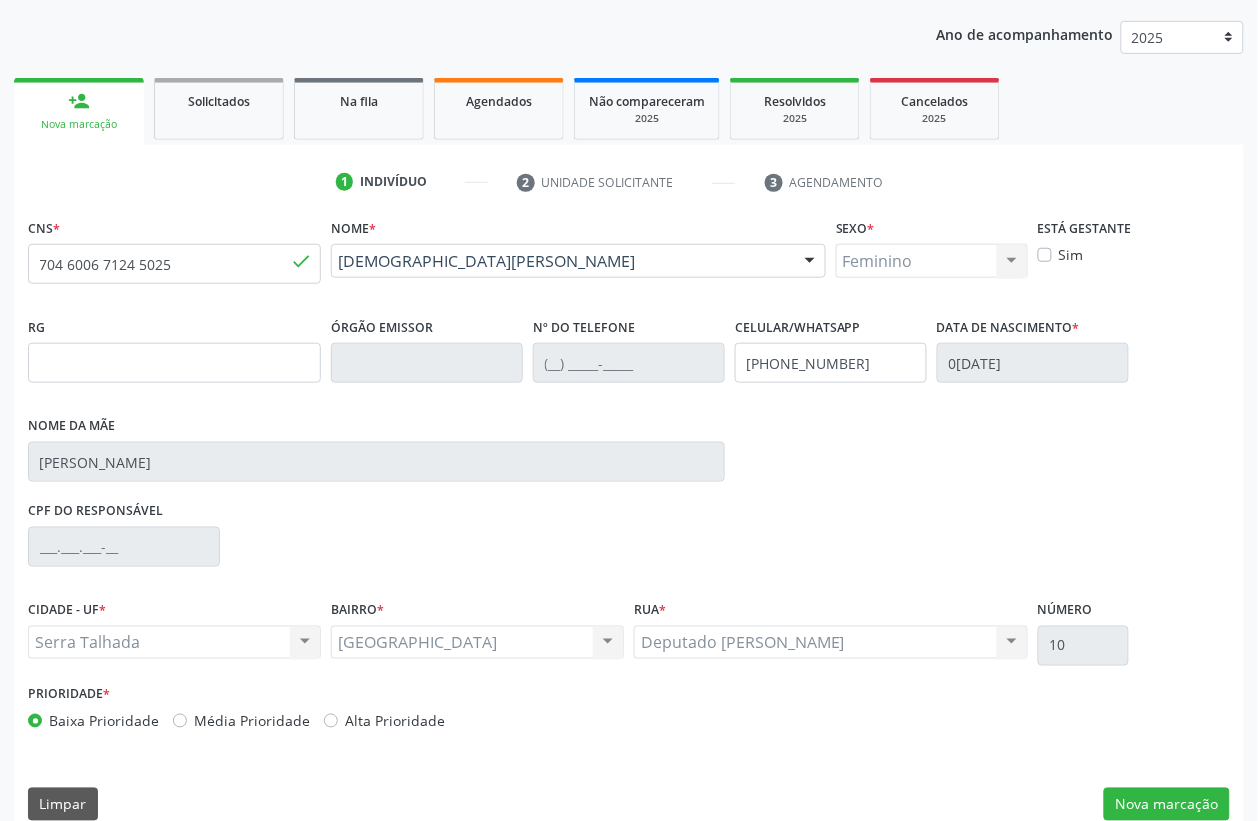 scroll, scrollTop: 248, scrollLeft: 0, axis: vertical 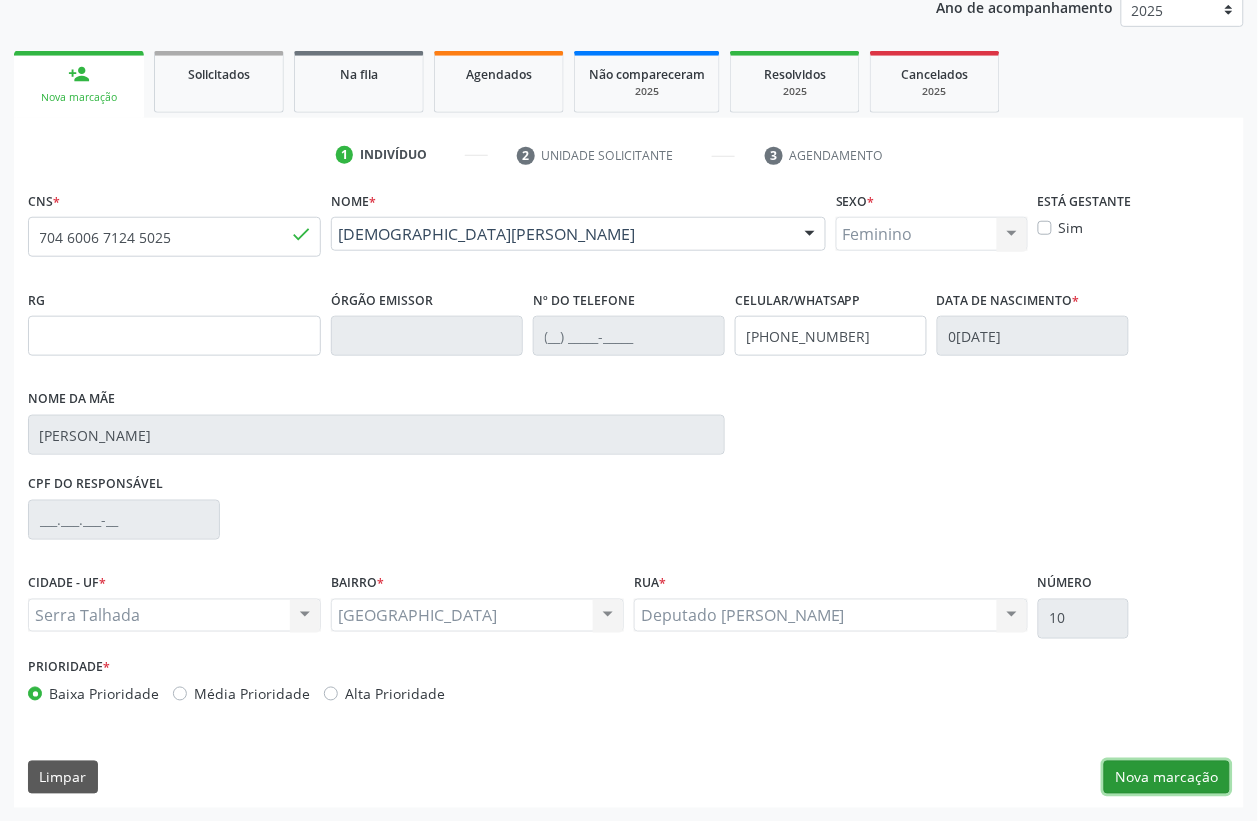 click on "Nova marcação" at bounding box center [1167, 778] 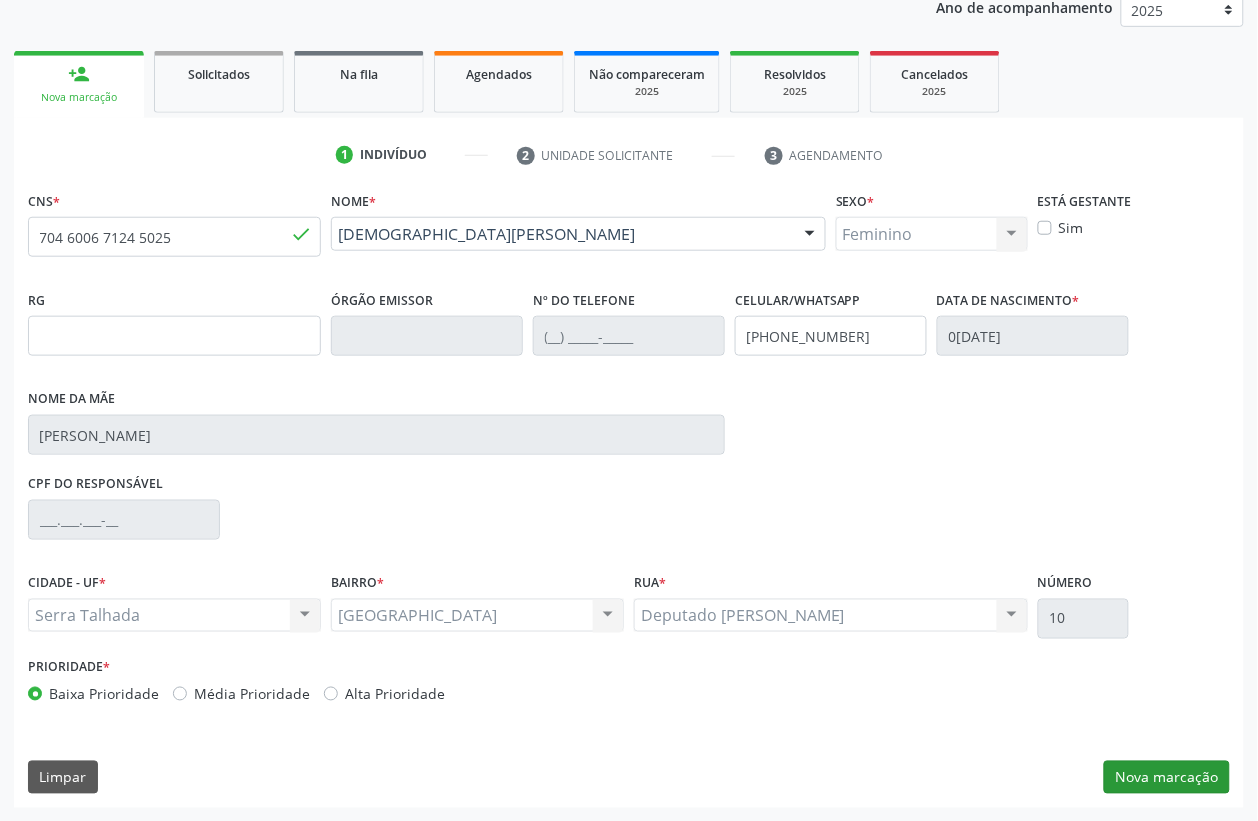 scroll, scrollTop: 85, scrollLeft: 0, axis: vertical 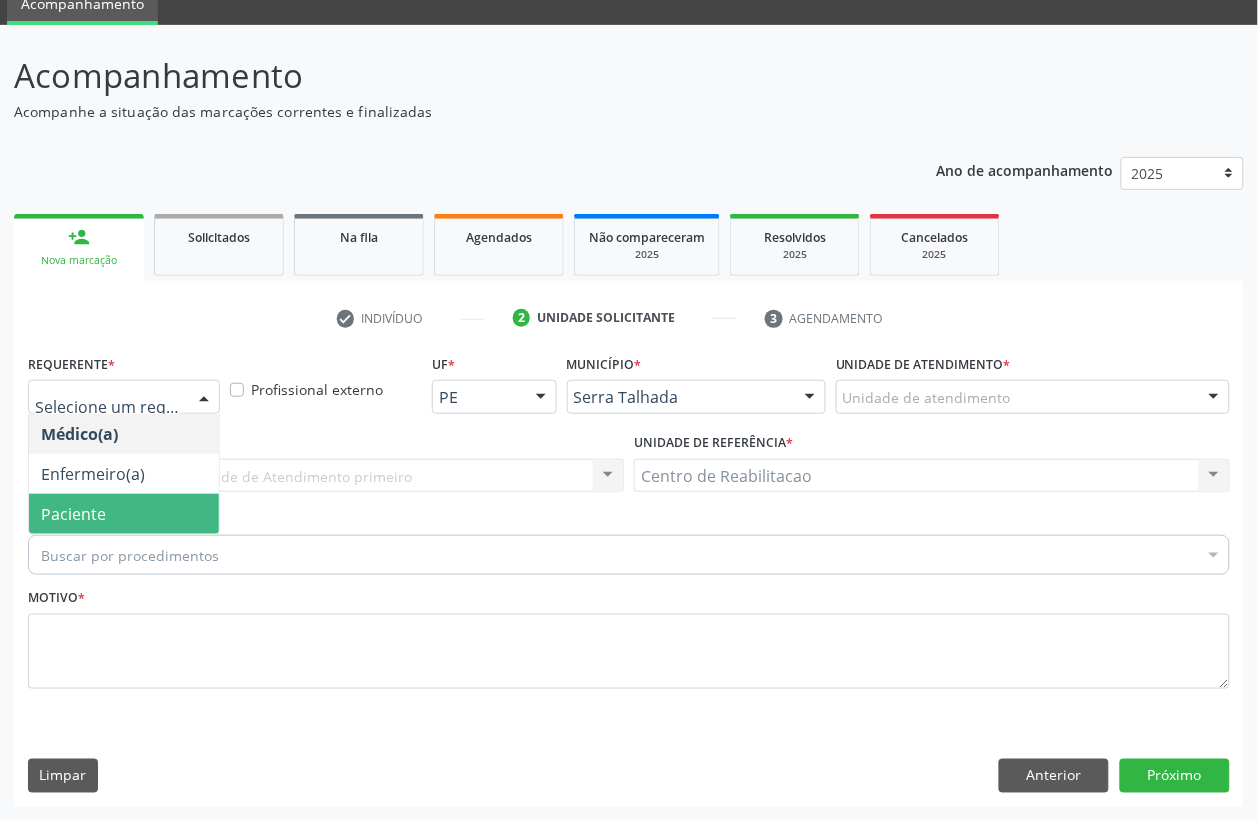 click on "Paciente" at bounding box center (124, 514) 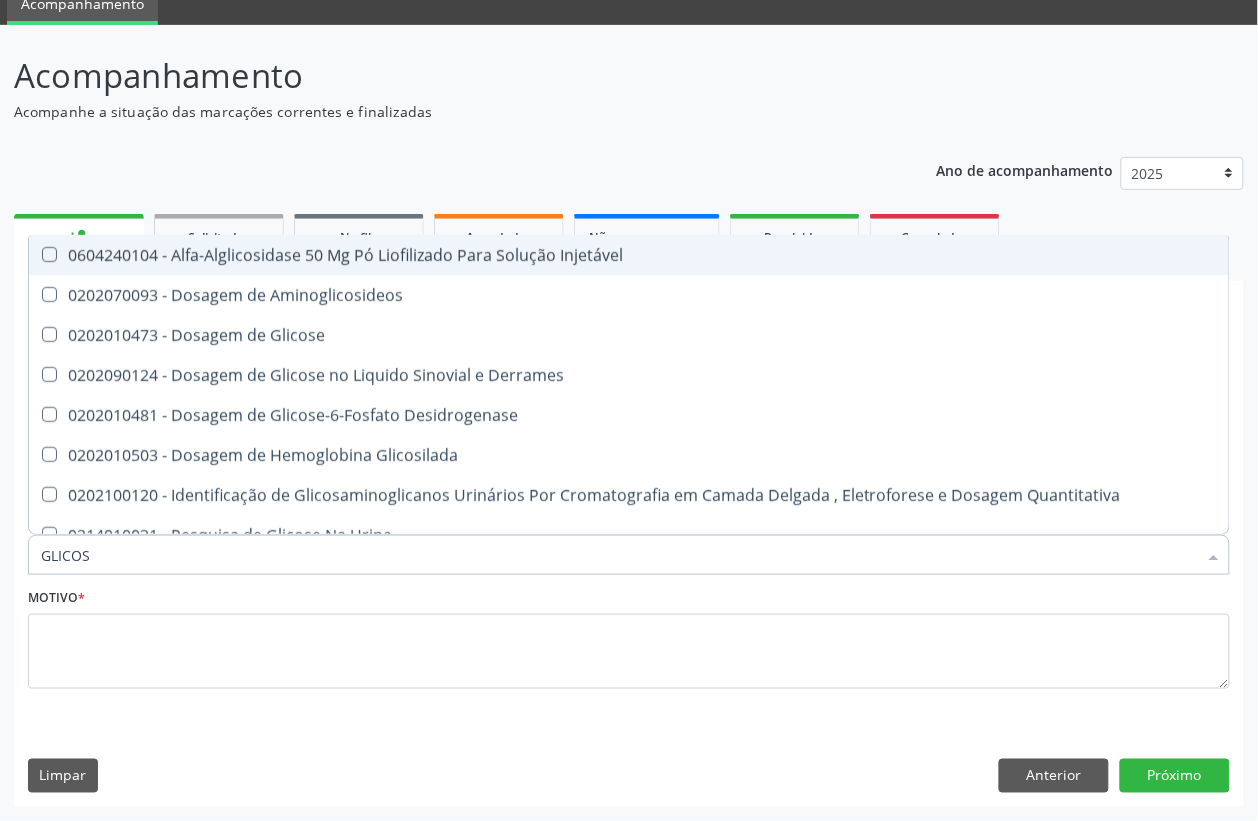 type on "GLICOSE" 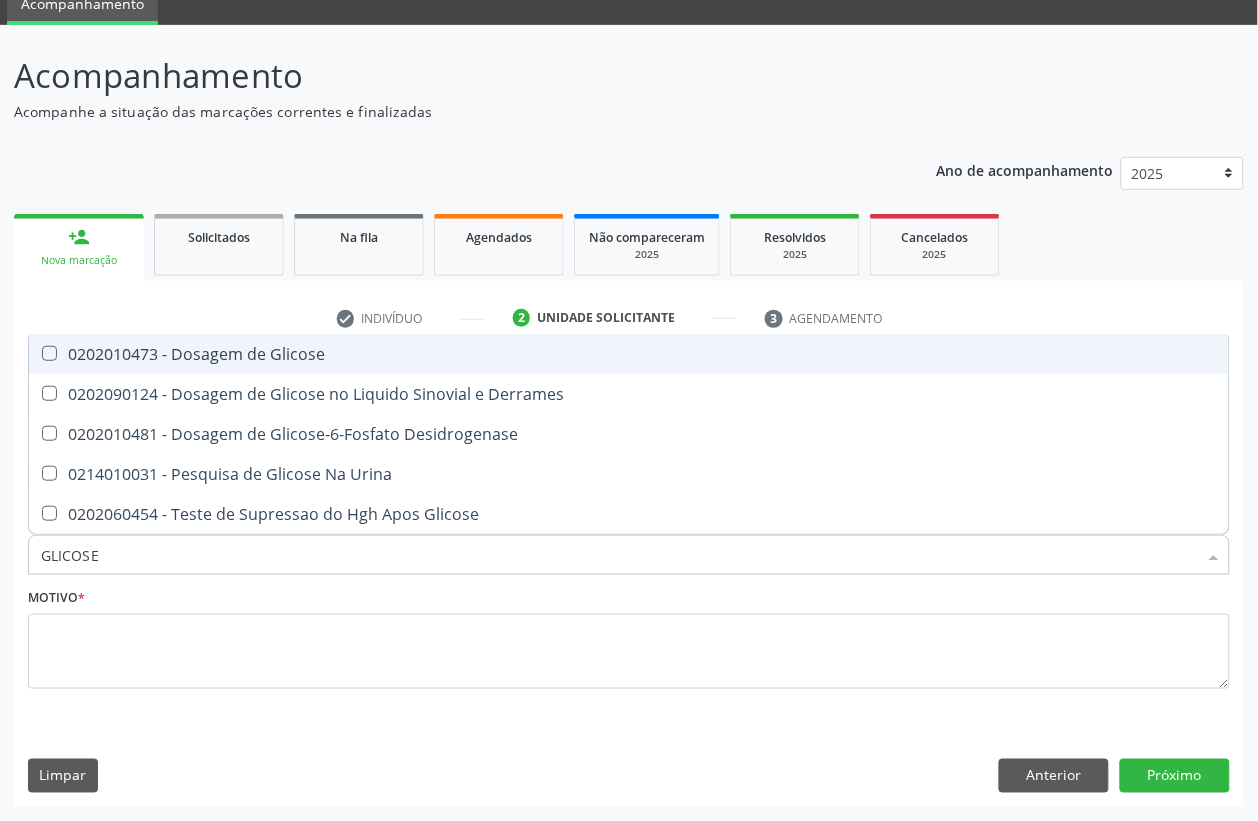 click on "0202010473 - Dosagem de Glicose" at bounding box center [629, 354] 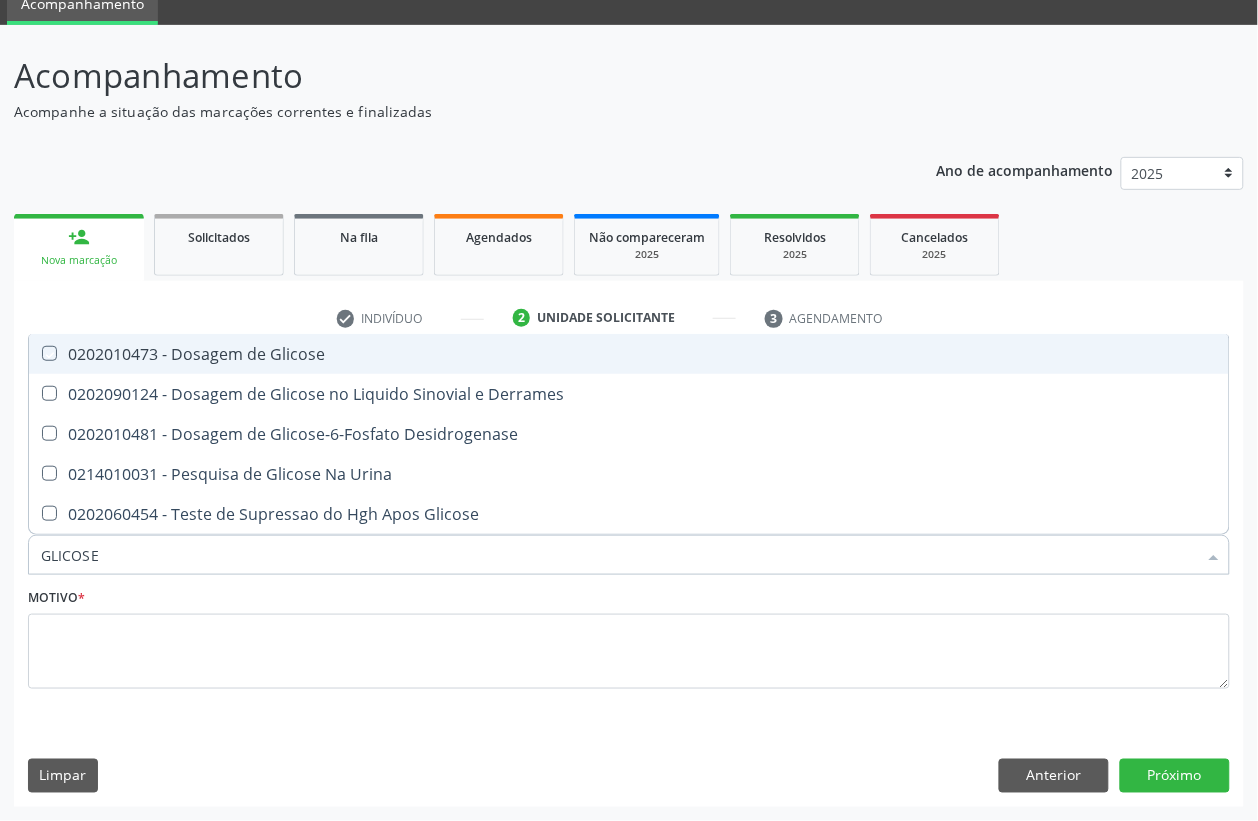 checkbox on "true" 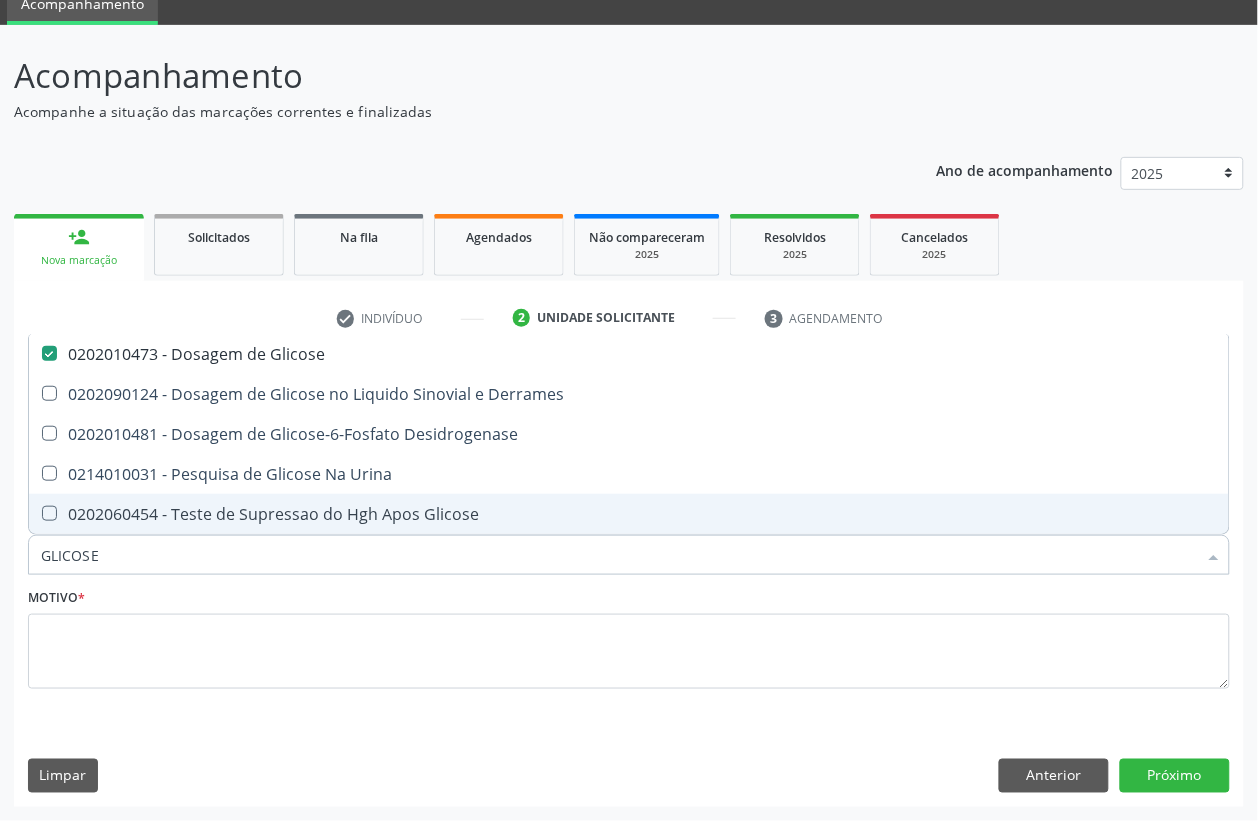drag, startPoint x: 141, startPoint y: 551, endPoint x: 3, endPoint y: 556, distance: 138.09055 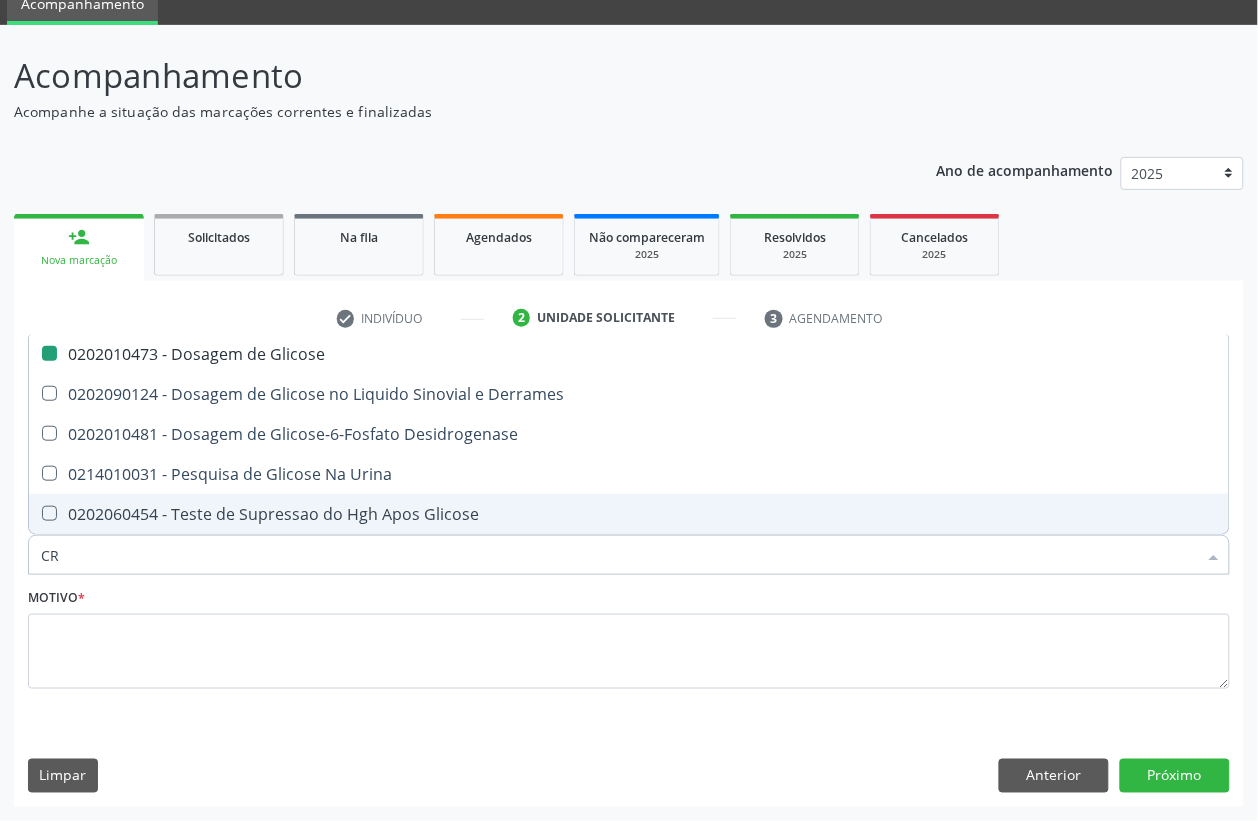 type on "CRE" 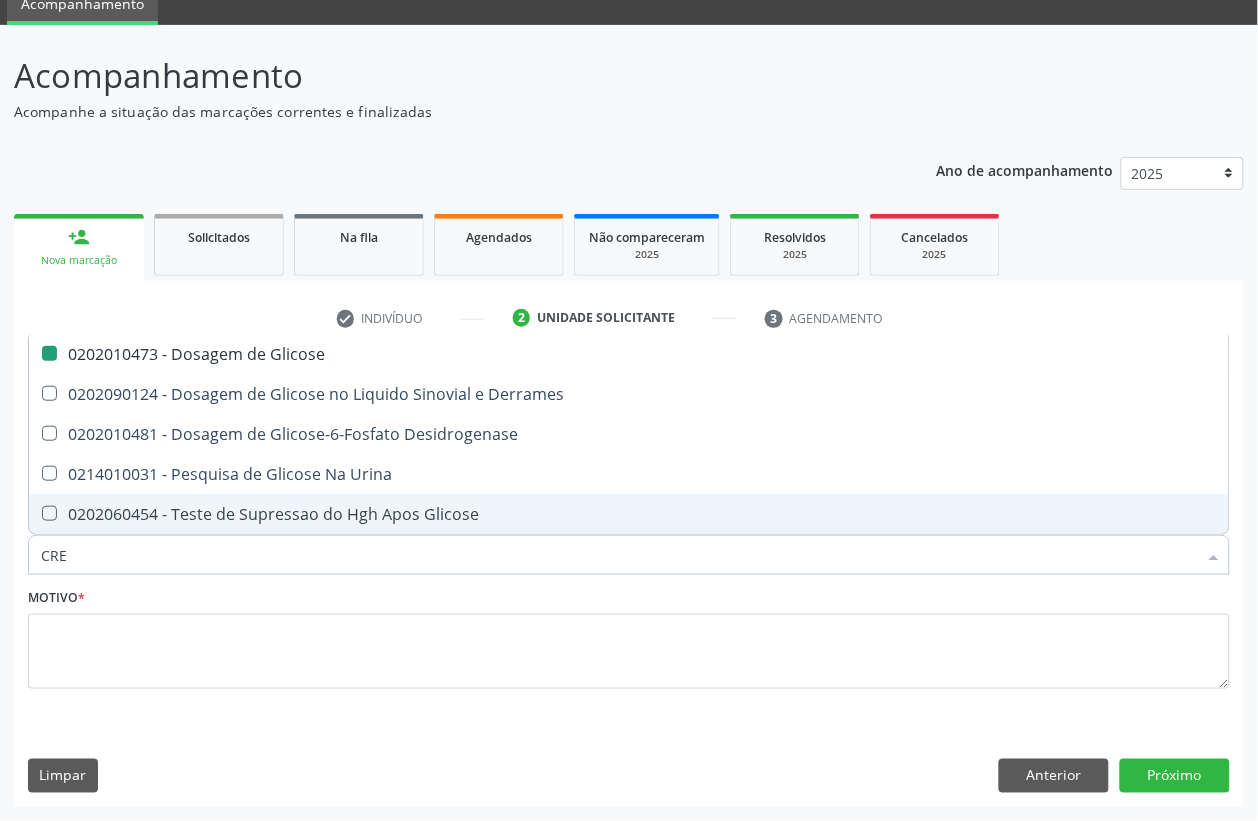 checkbox on "false" 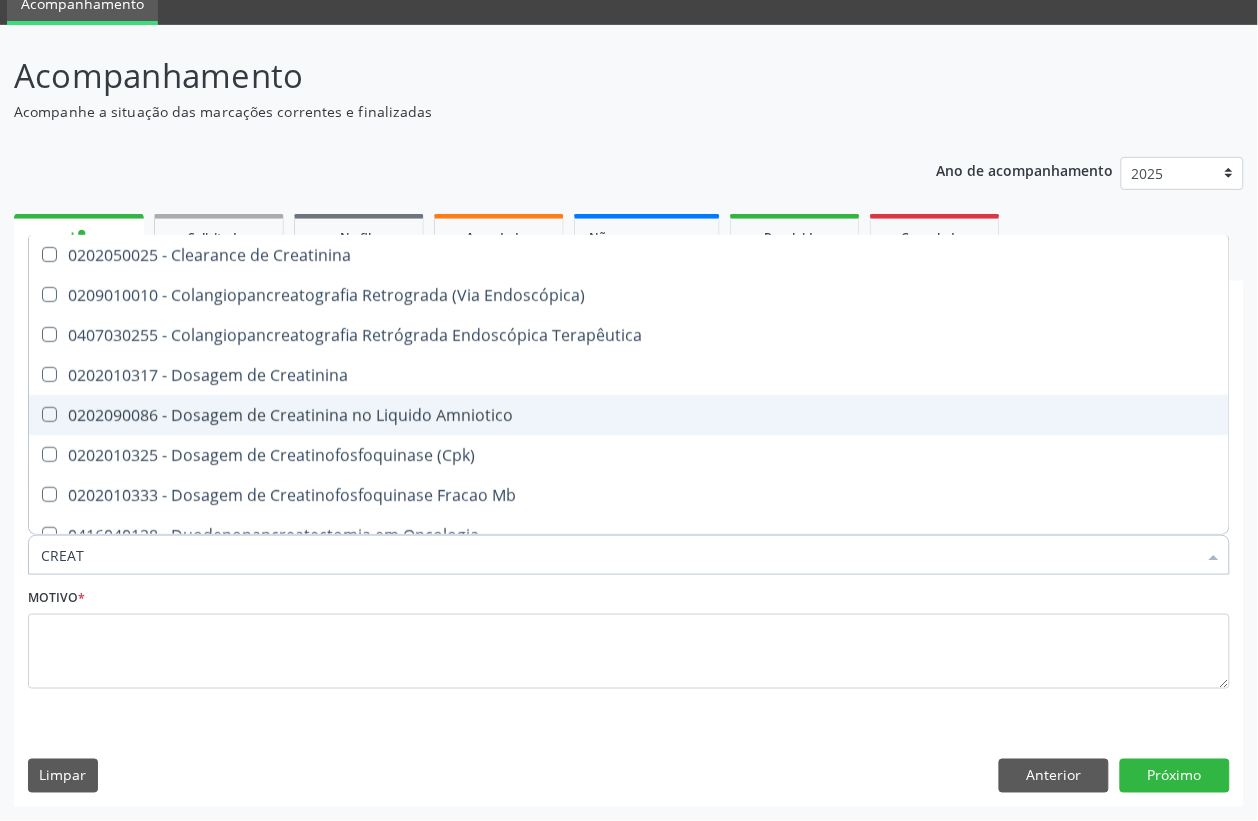 type on "CREATI" 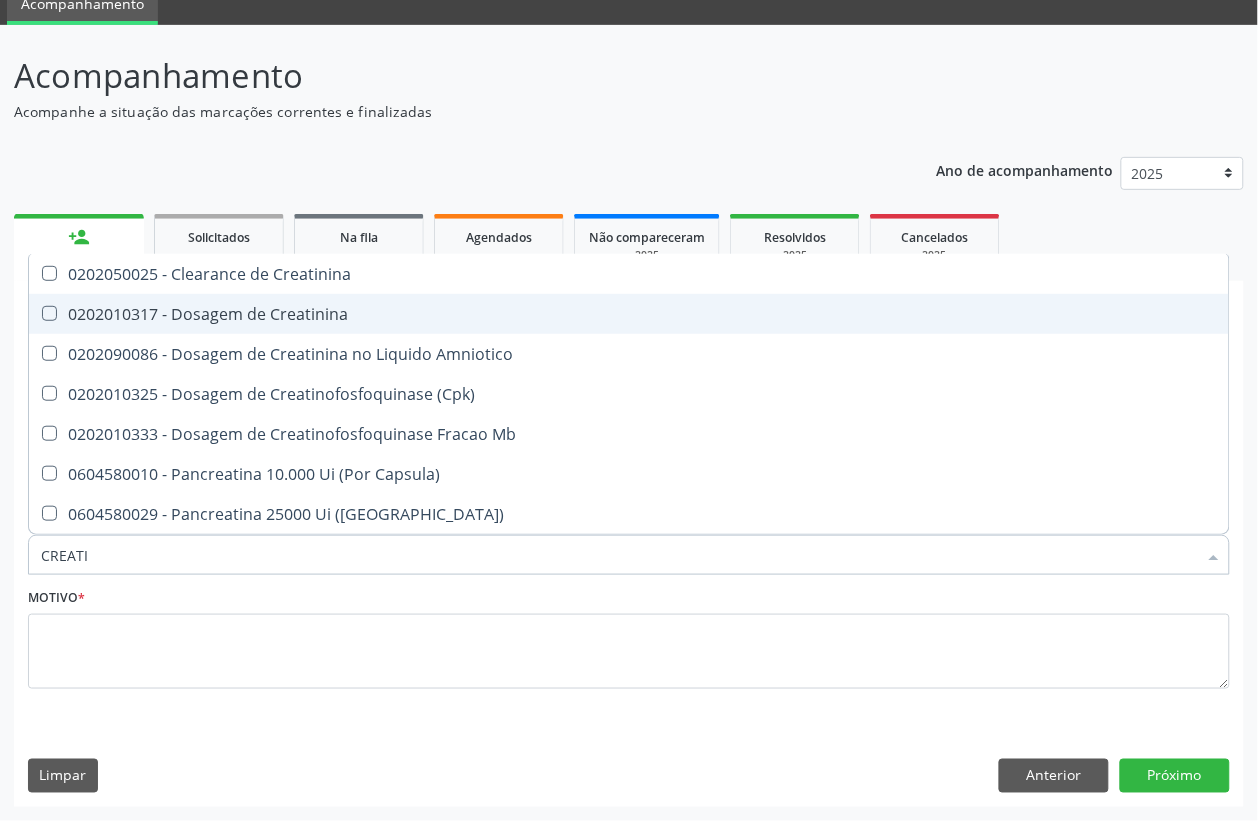 click on "0202010317 - Dosagem de Creatinina" at bounding box center [629, 314] 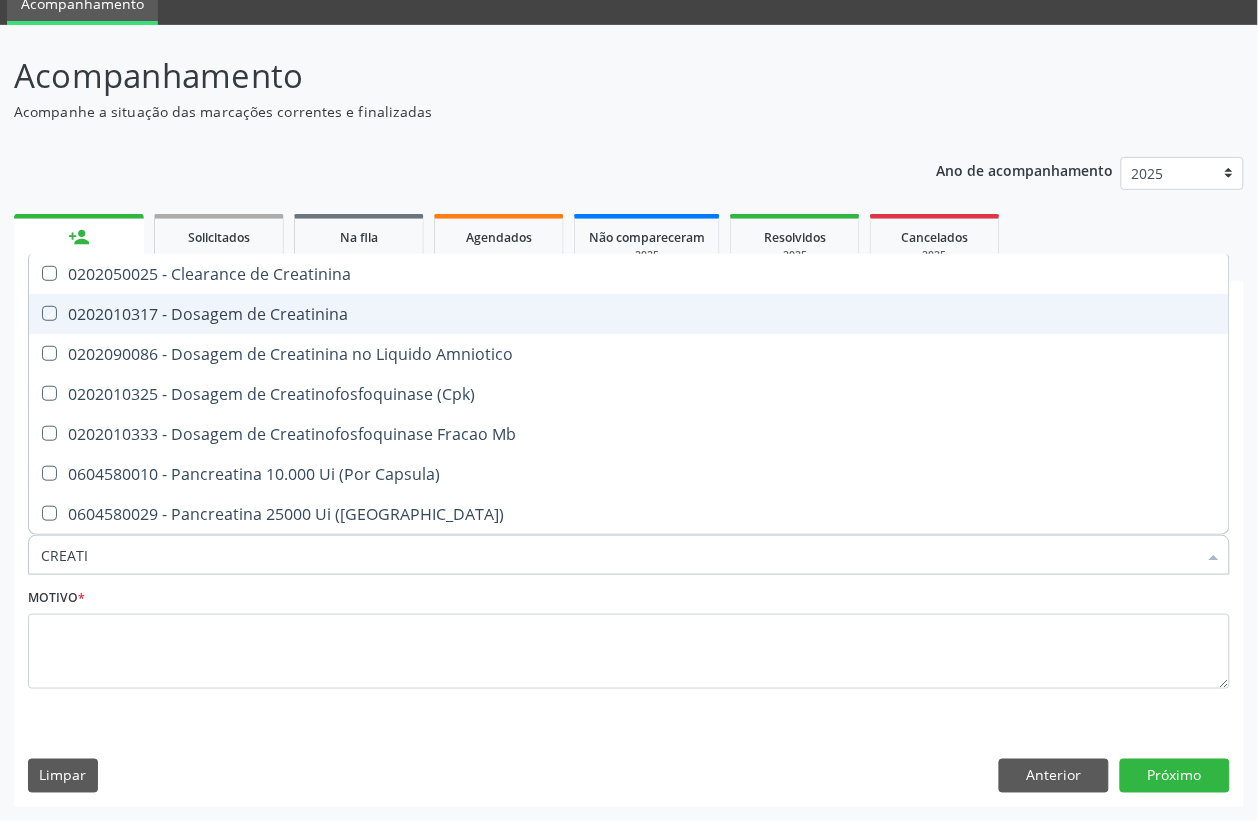checkbox on "true" 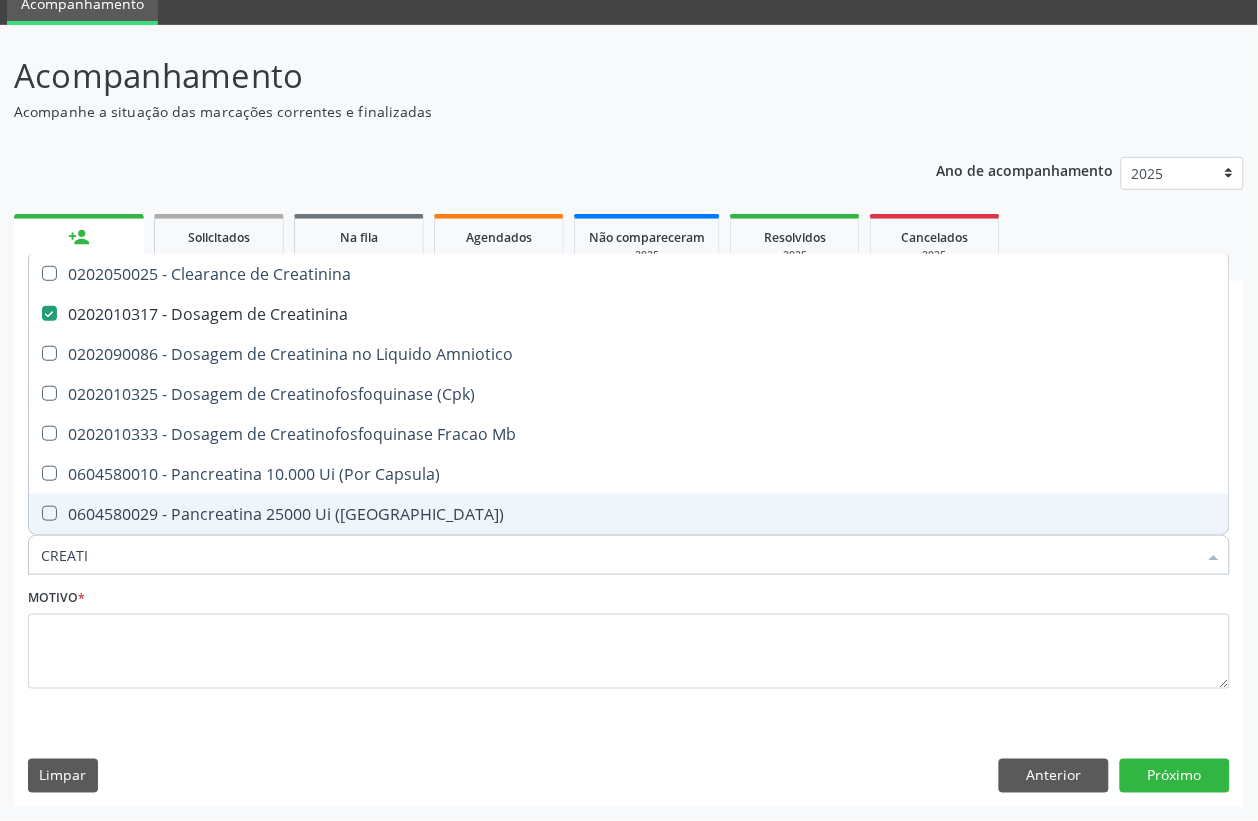 click on "CREATI" at bounding box center (619, 555) 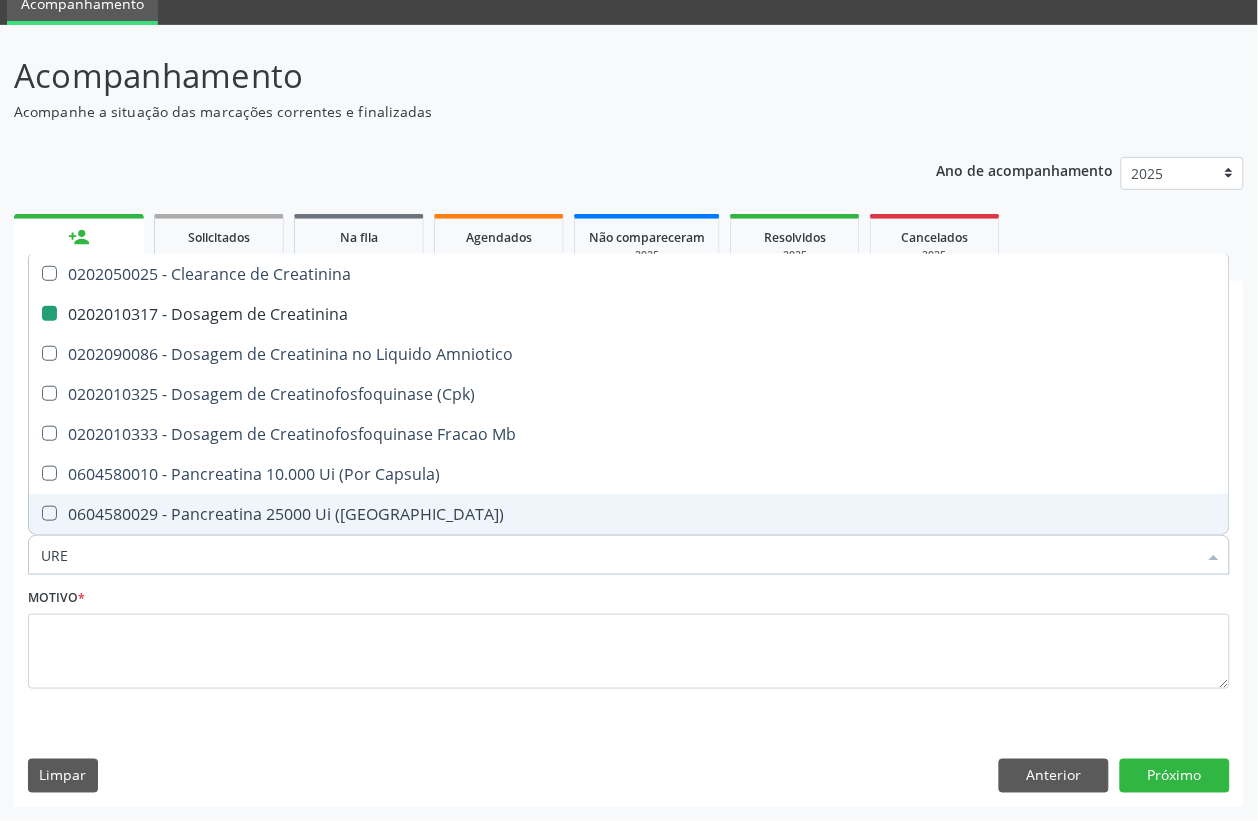 type on "UREI" 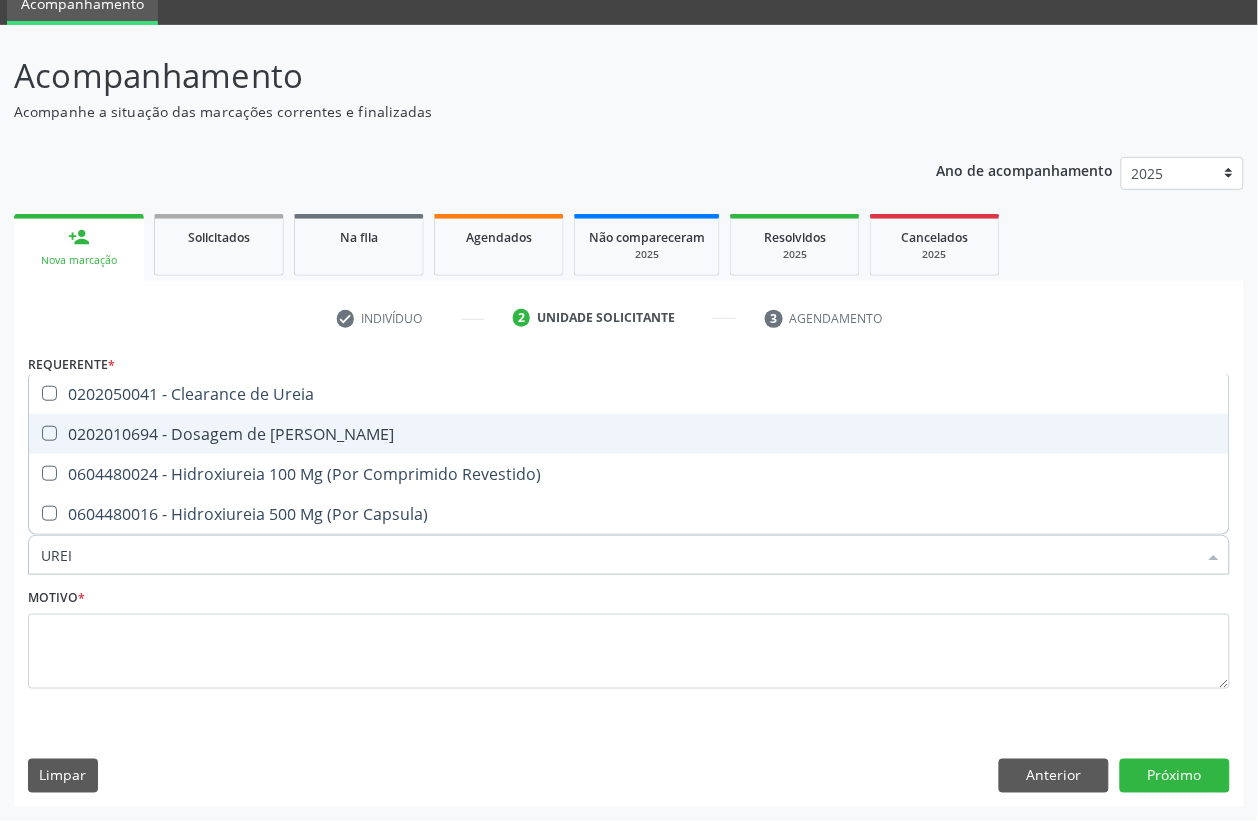 click on "0202010694 - Dosagem de [PERSON_NAME]" at bounding box center [629, 434] 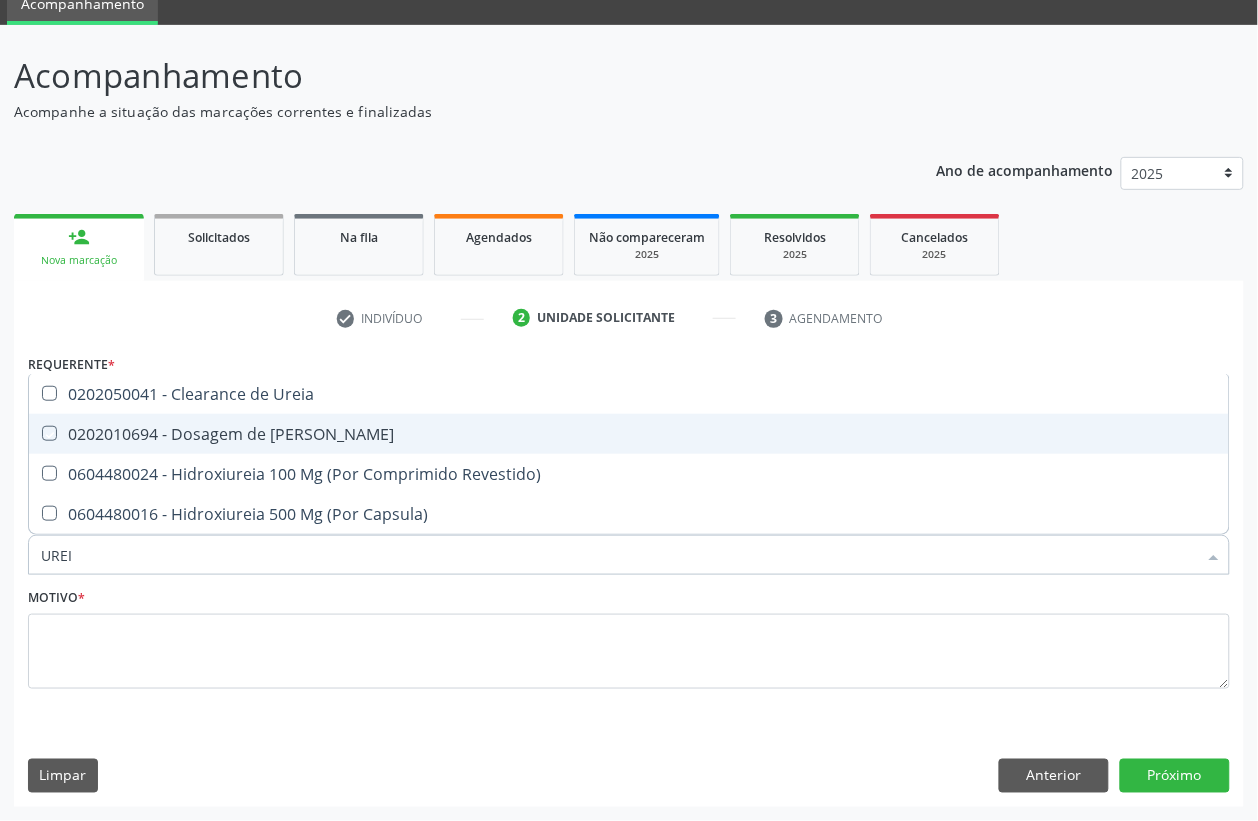 checkbox on "true" 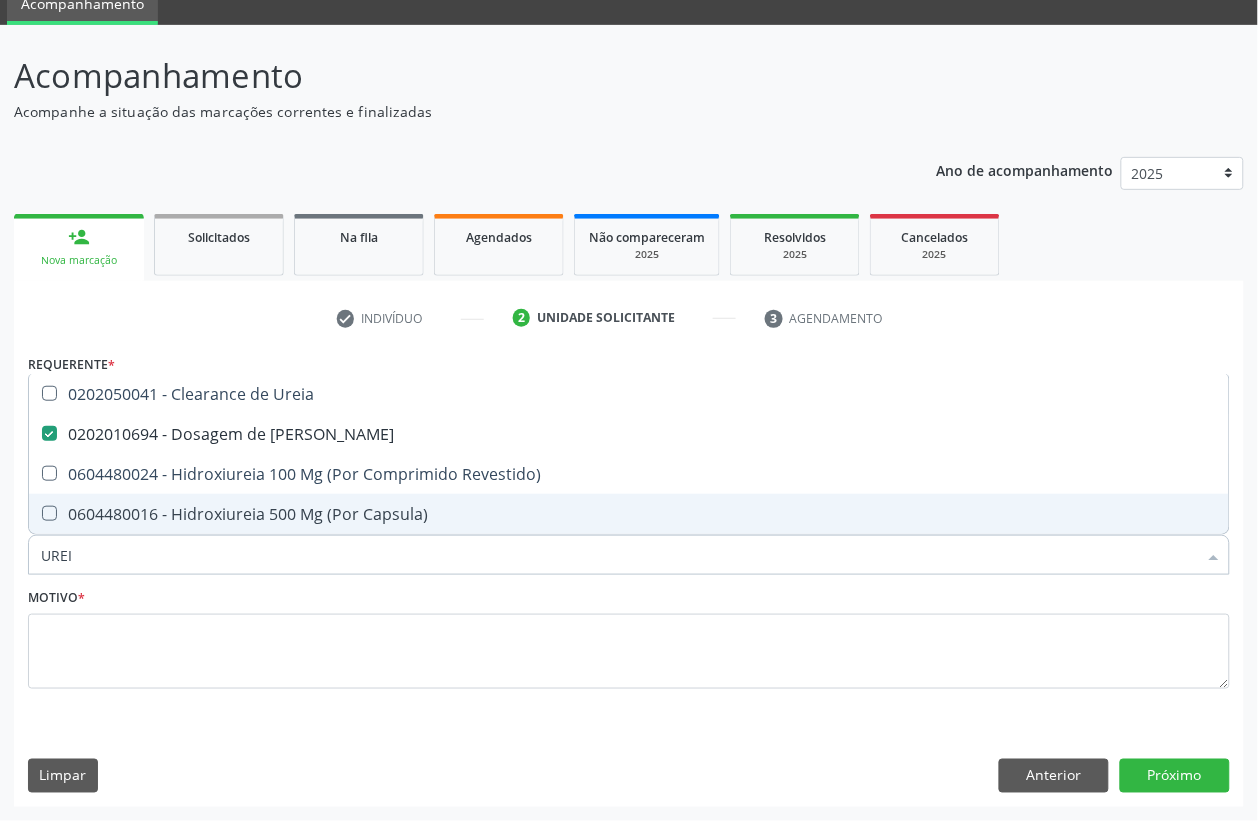 click on "UREI" at bounding box center [619, 555] 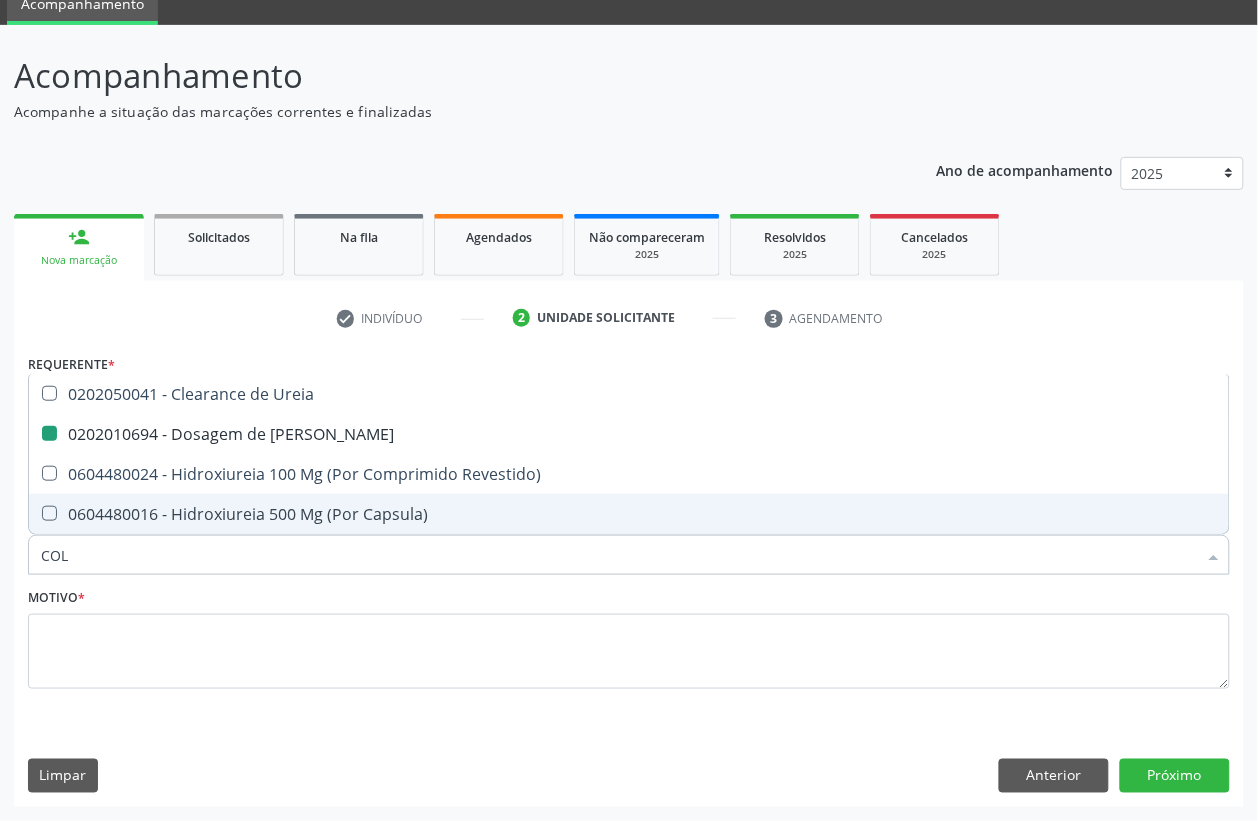 type on "COLE" 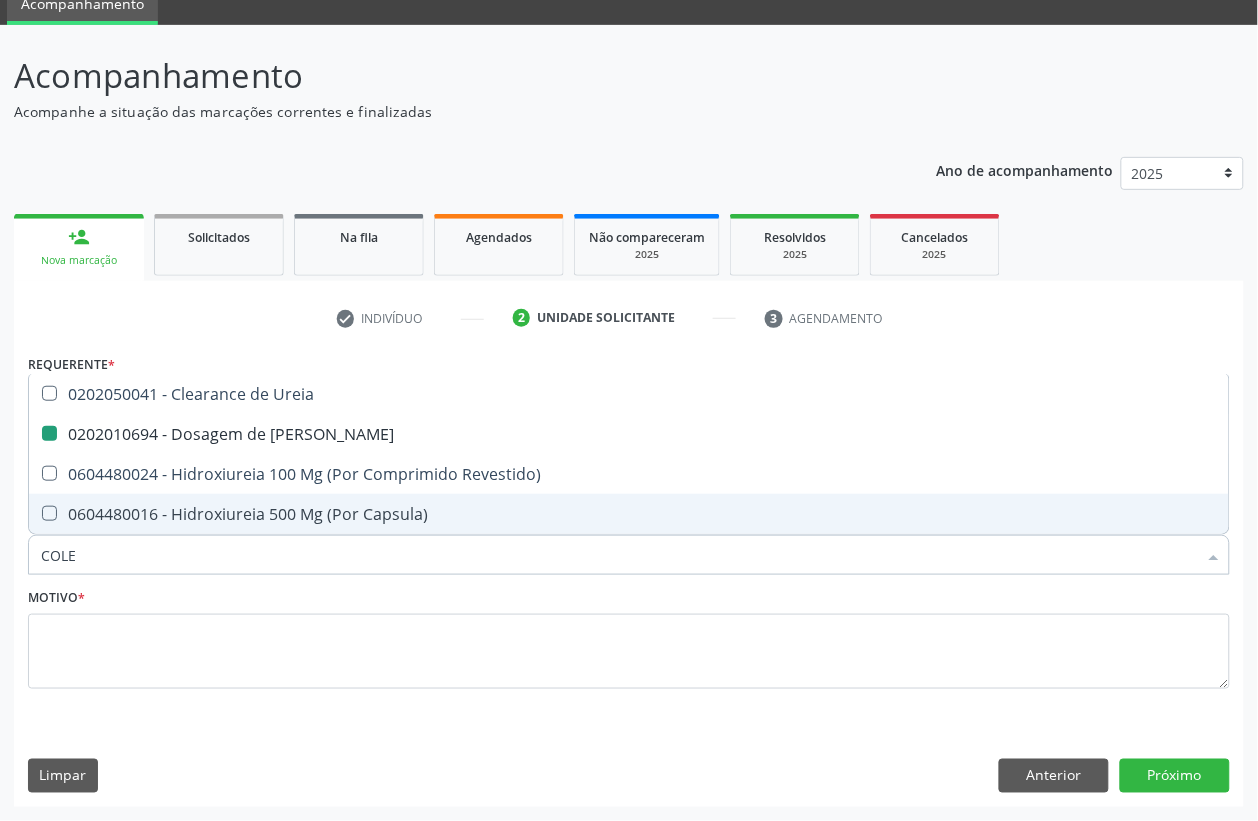 checkbox on "false" 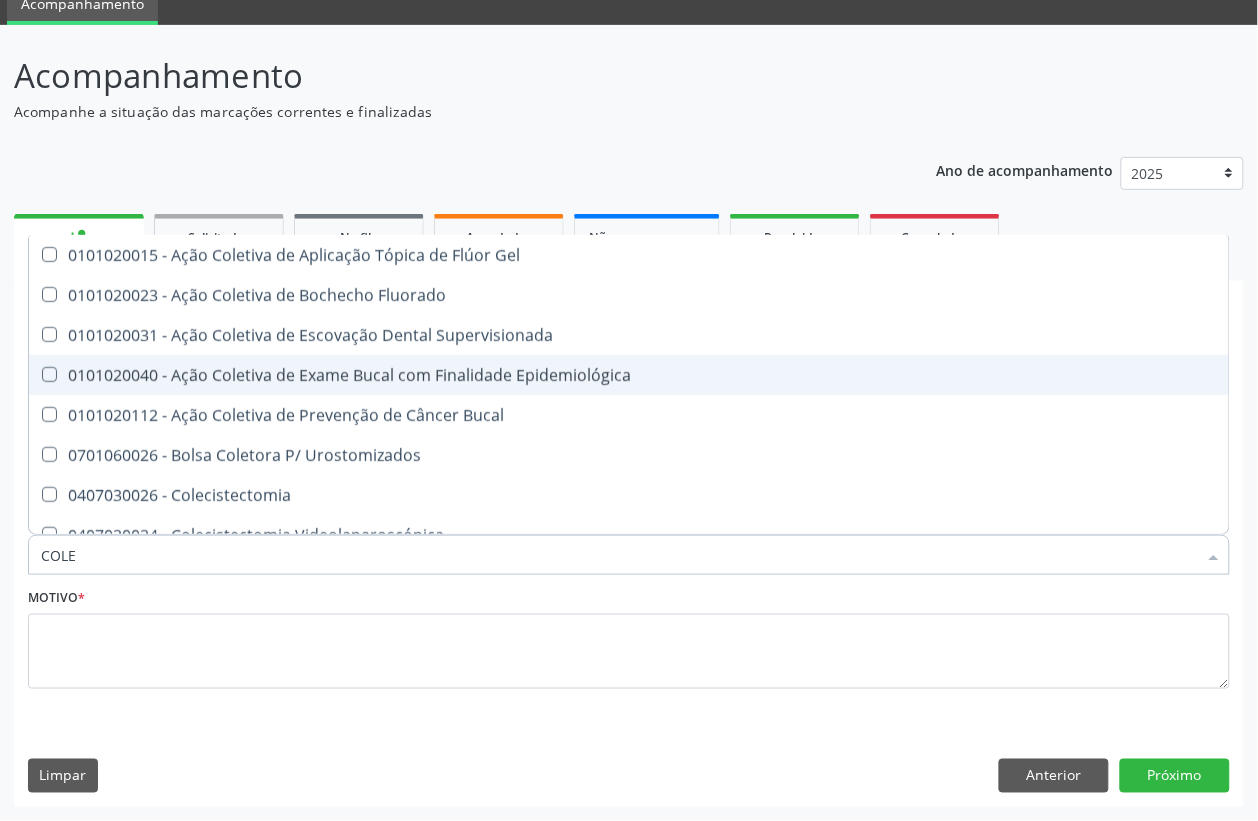 type on "COLES" 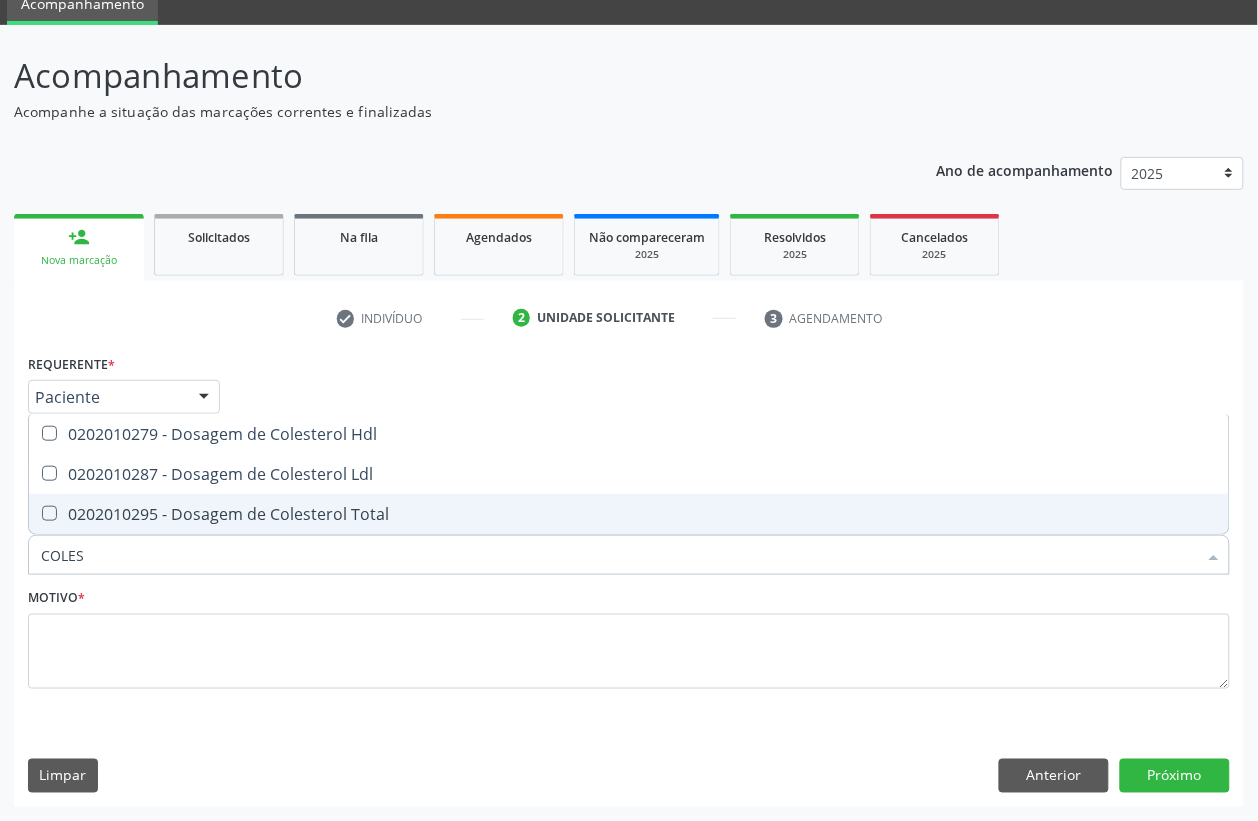 click on "0202010295 - Dosagem de Colesterol Total" at bounding box center [629, 514] 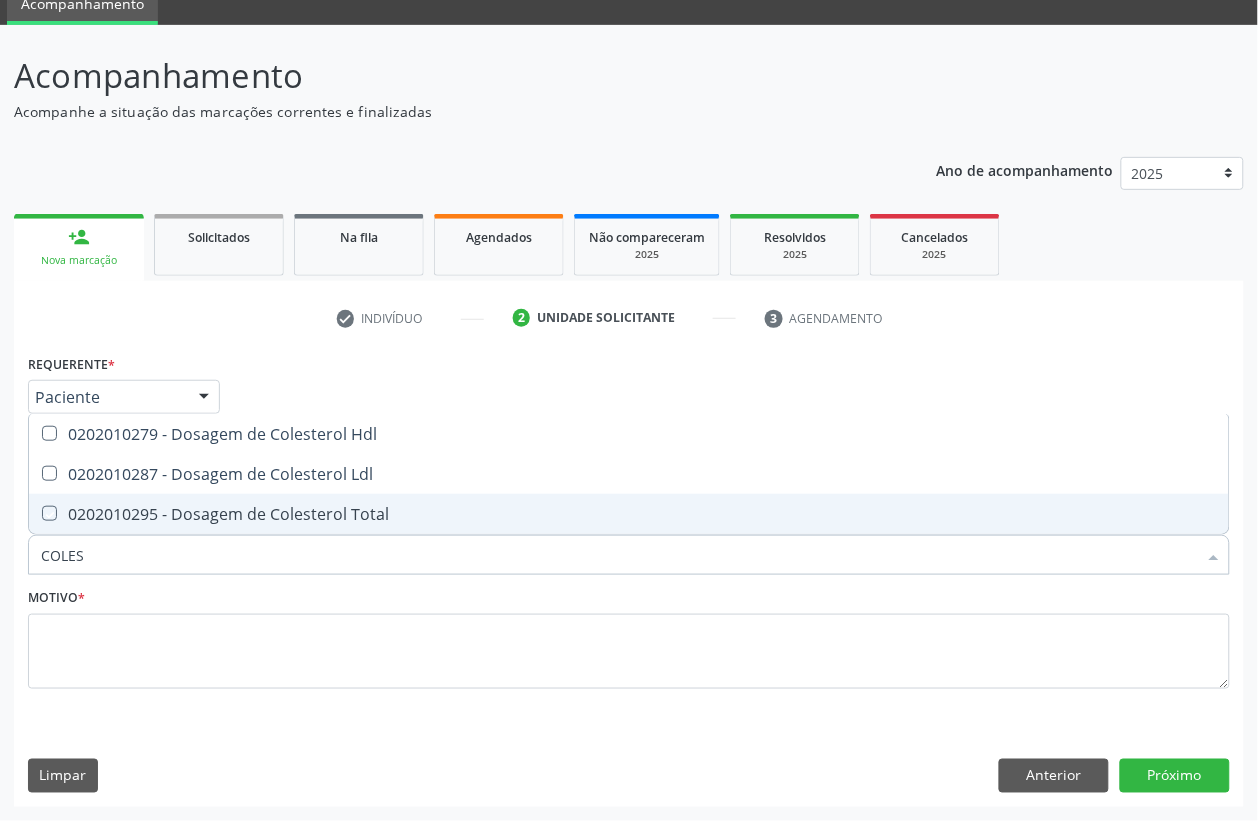 checkbox on "true" 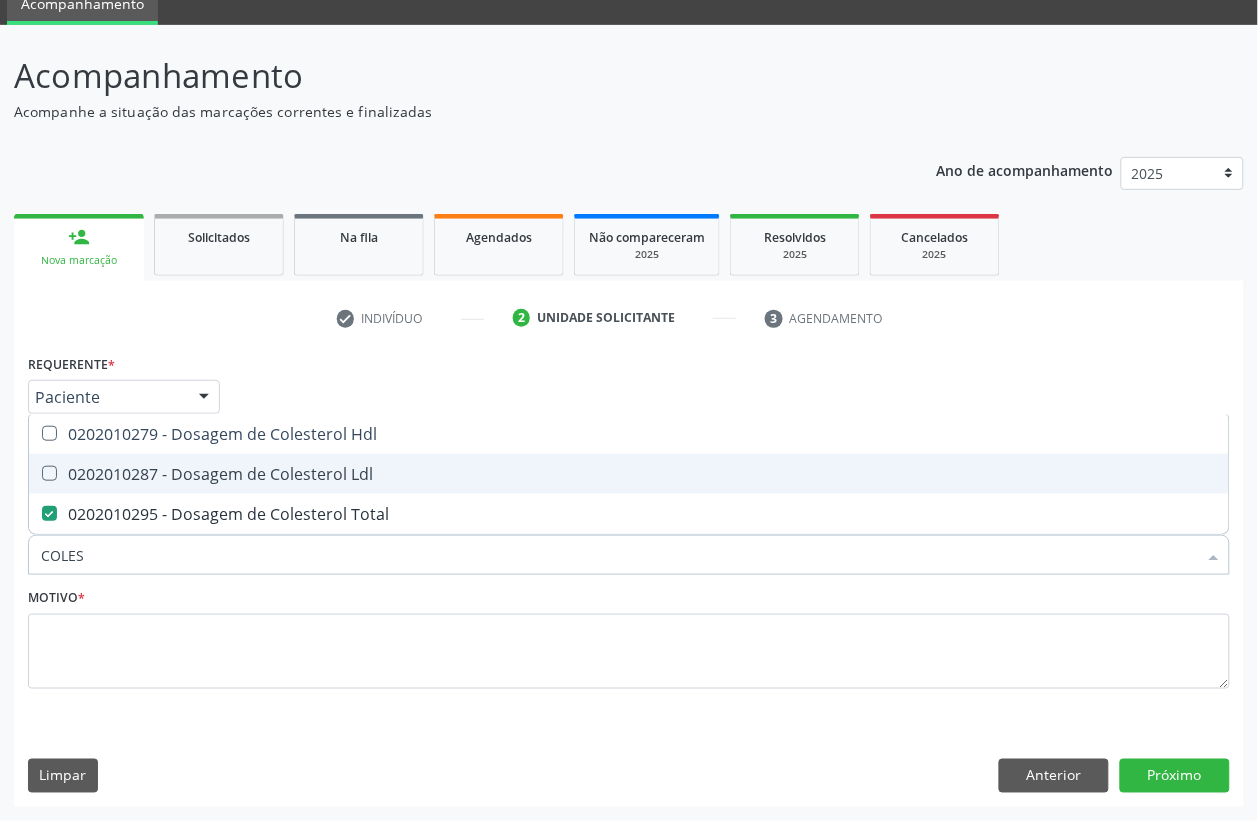 click on "0202010287 - Dosagem de Colesterol Ldl" at bounding box center [629, 474] 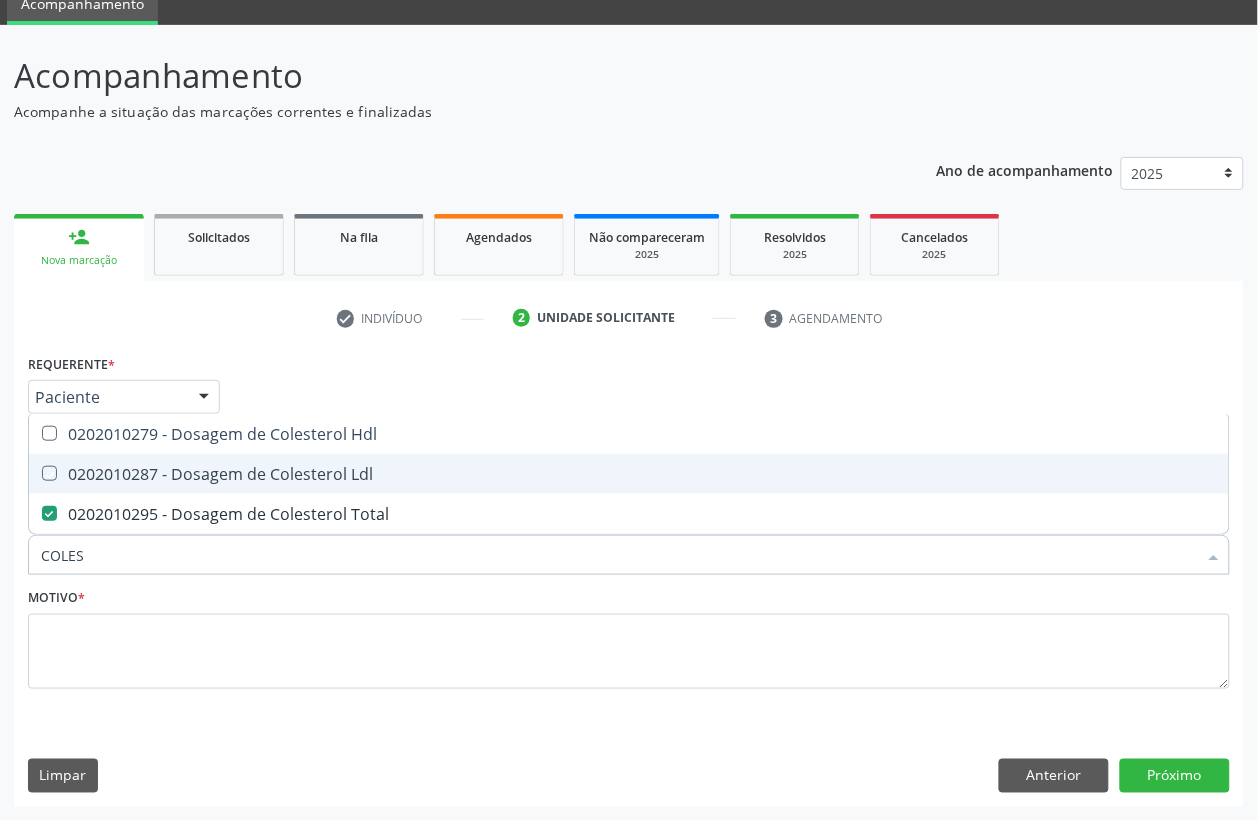 checkbox on "true" 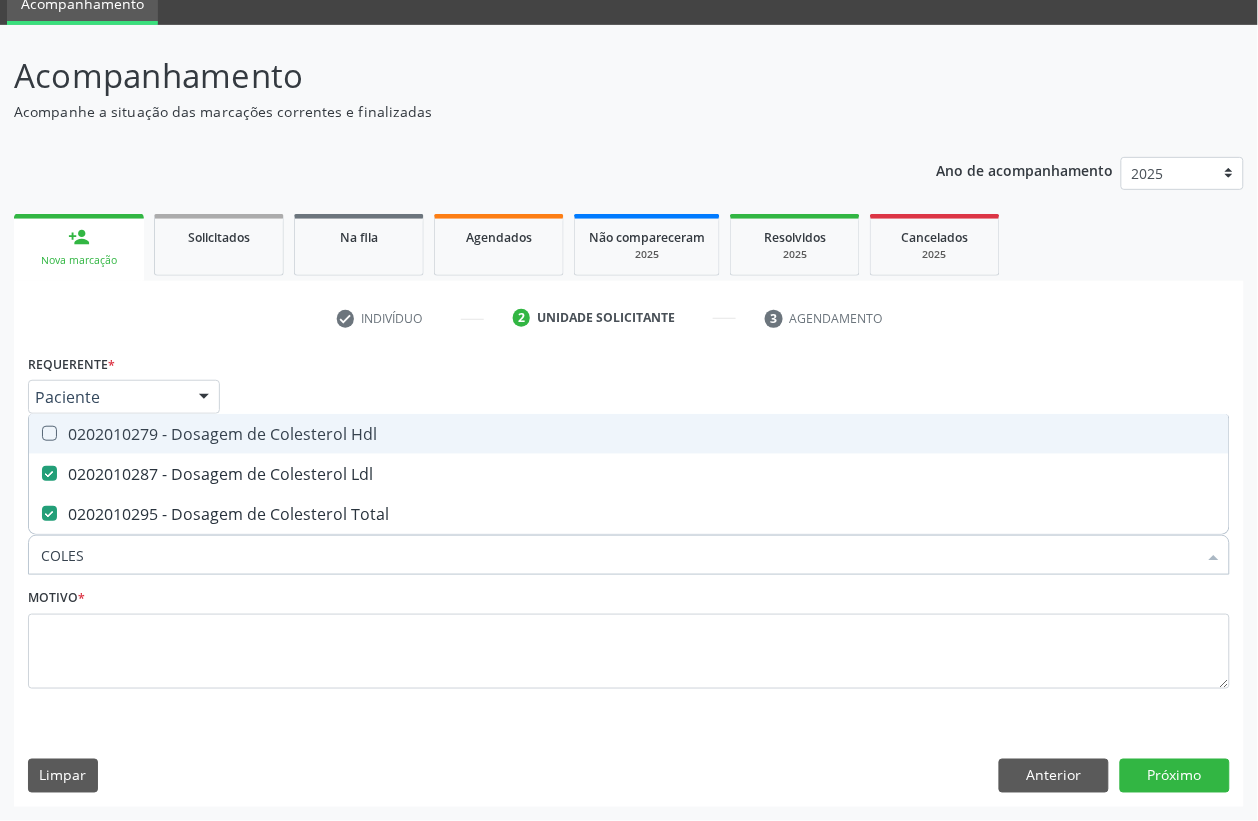 click on "0202010279 - Dosagem de Colesterol Hdl" at bounding box center [629, 434] 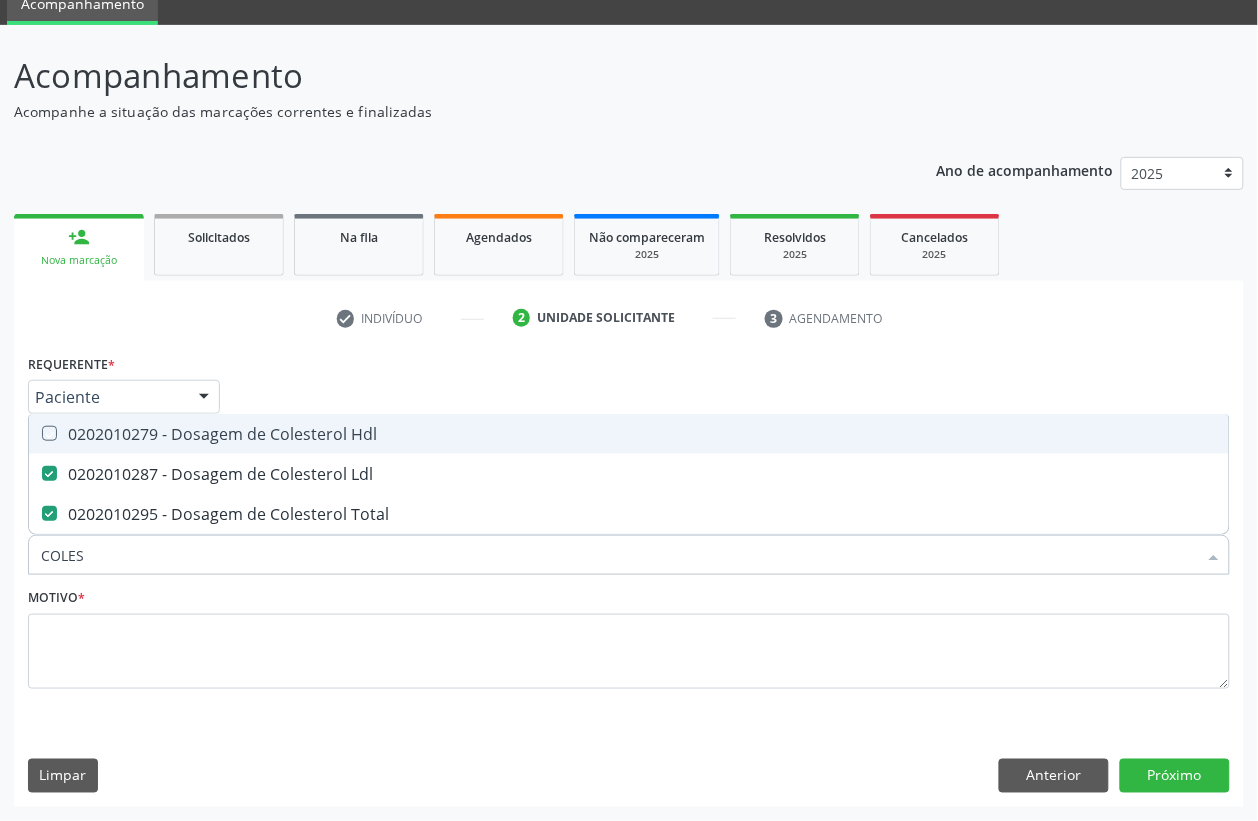 checkbox on "true" 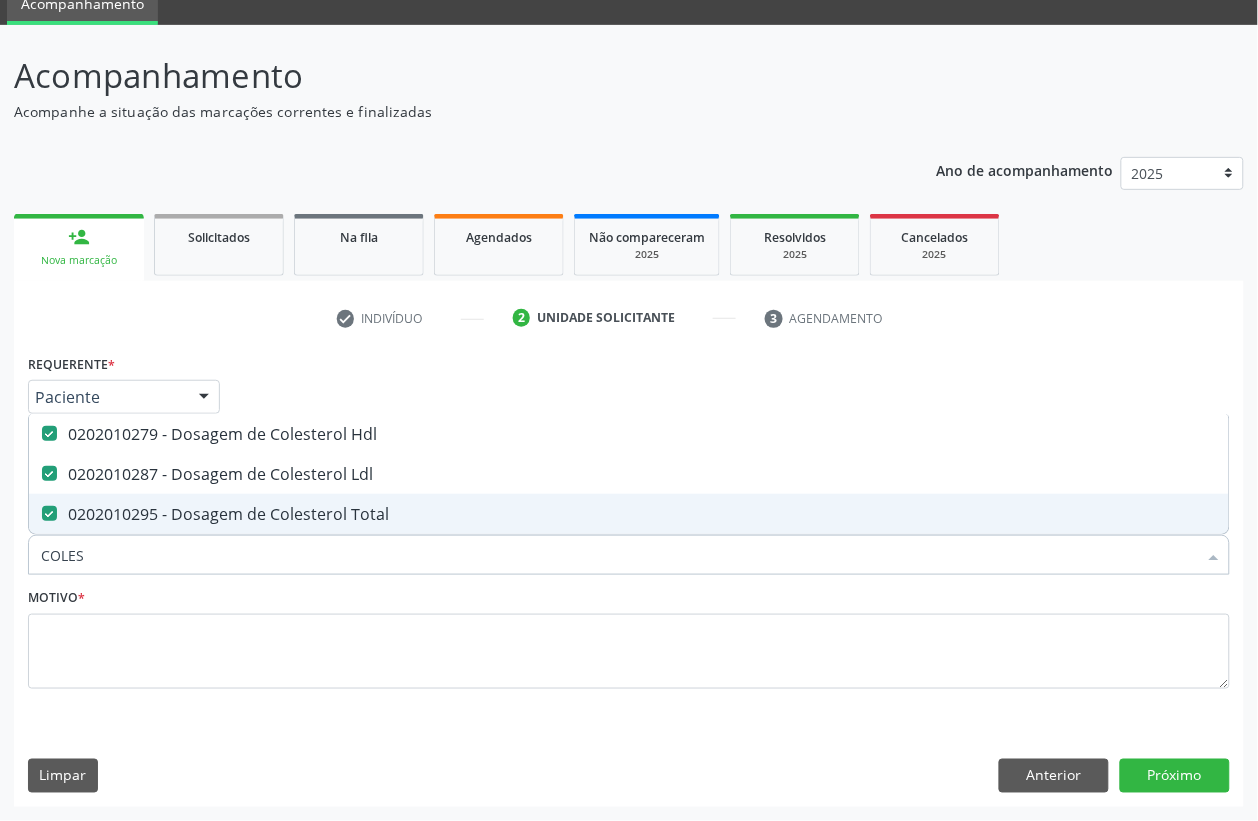 click on "COLES" at bounding box center (619, 555) 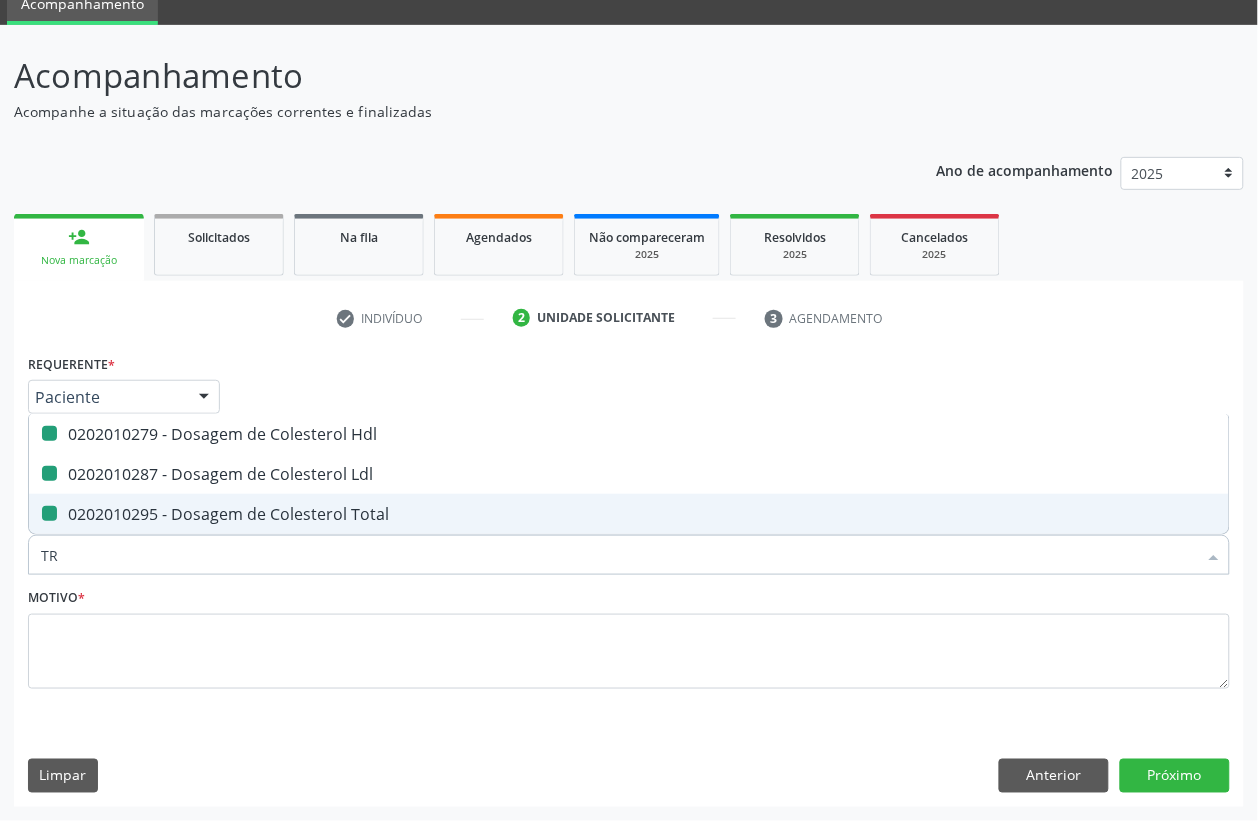 type on "TRI" 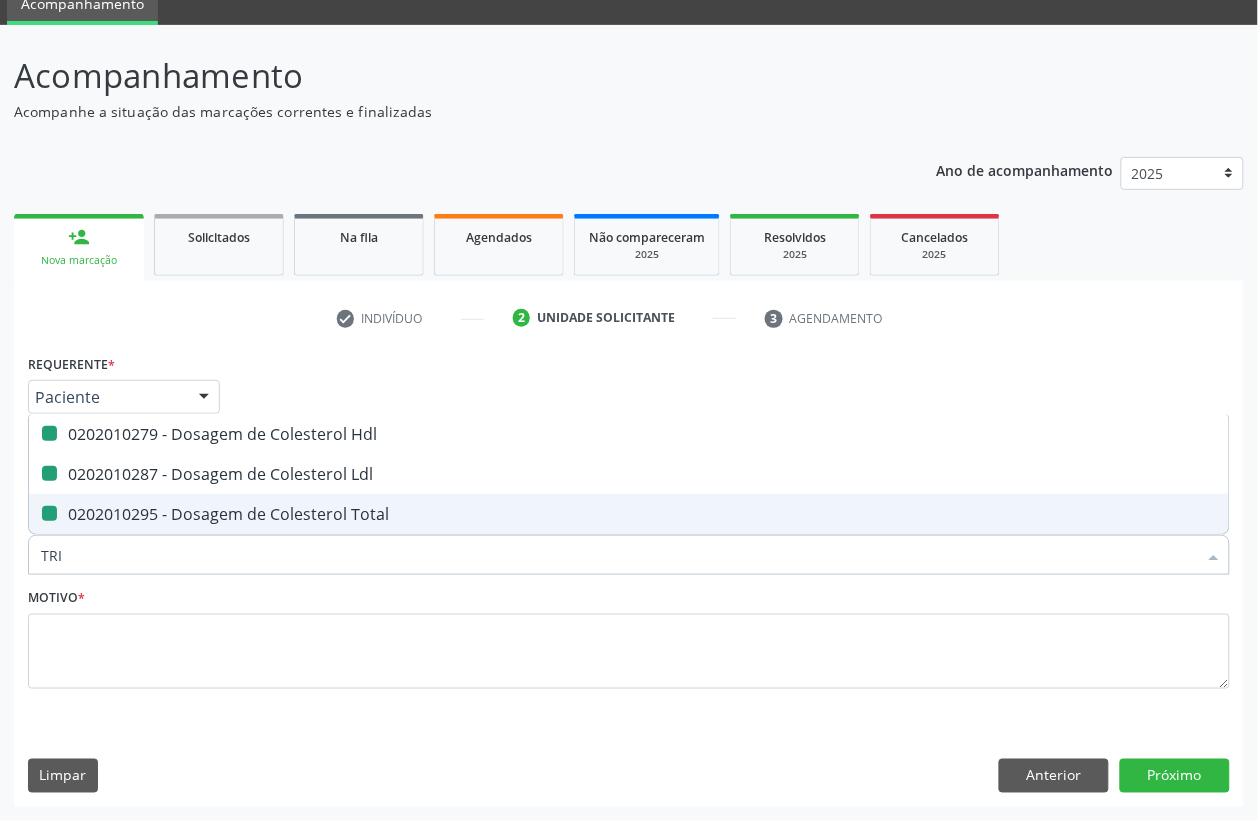 checkbox on "false" 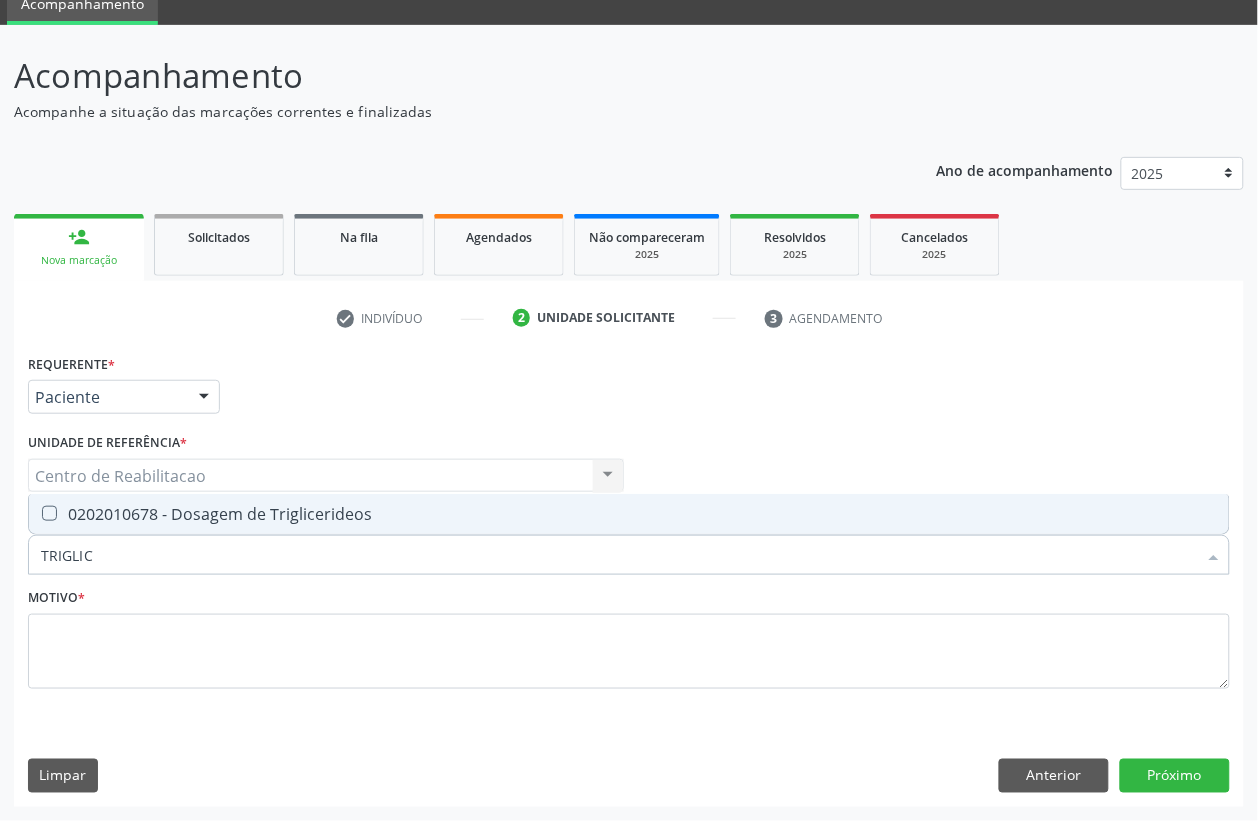 type on "TRIGLICE" 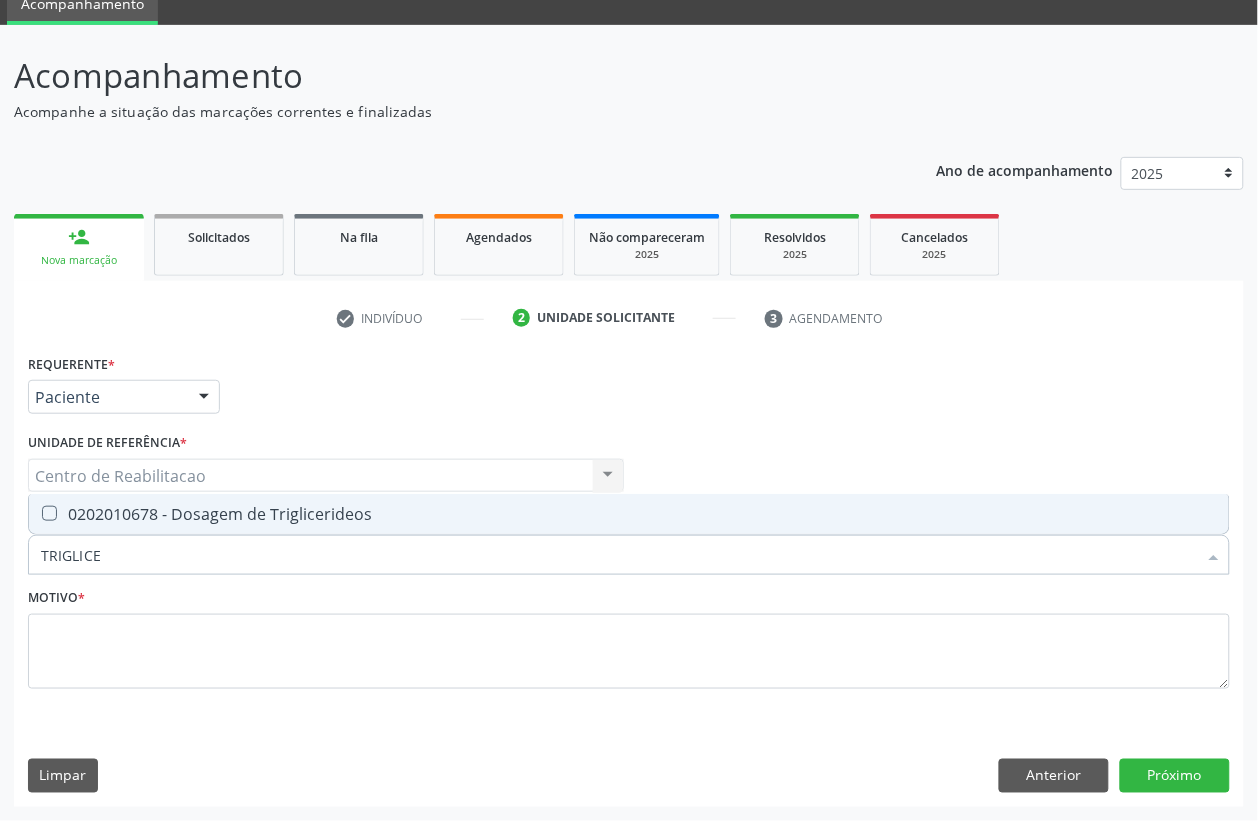 click on "0202010678 - Dosagem de Triglicerideos" at bounding box center [629, 514] 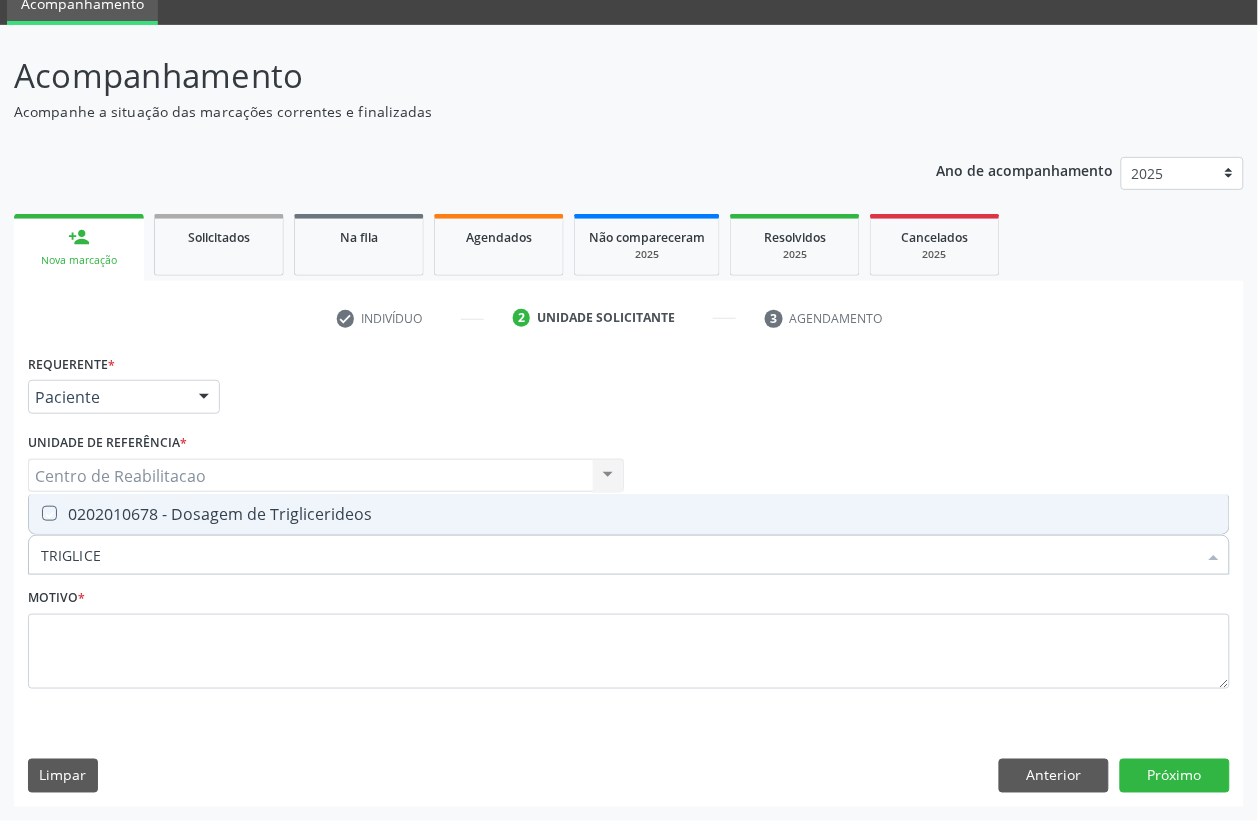 checkbox on "true" 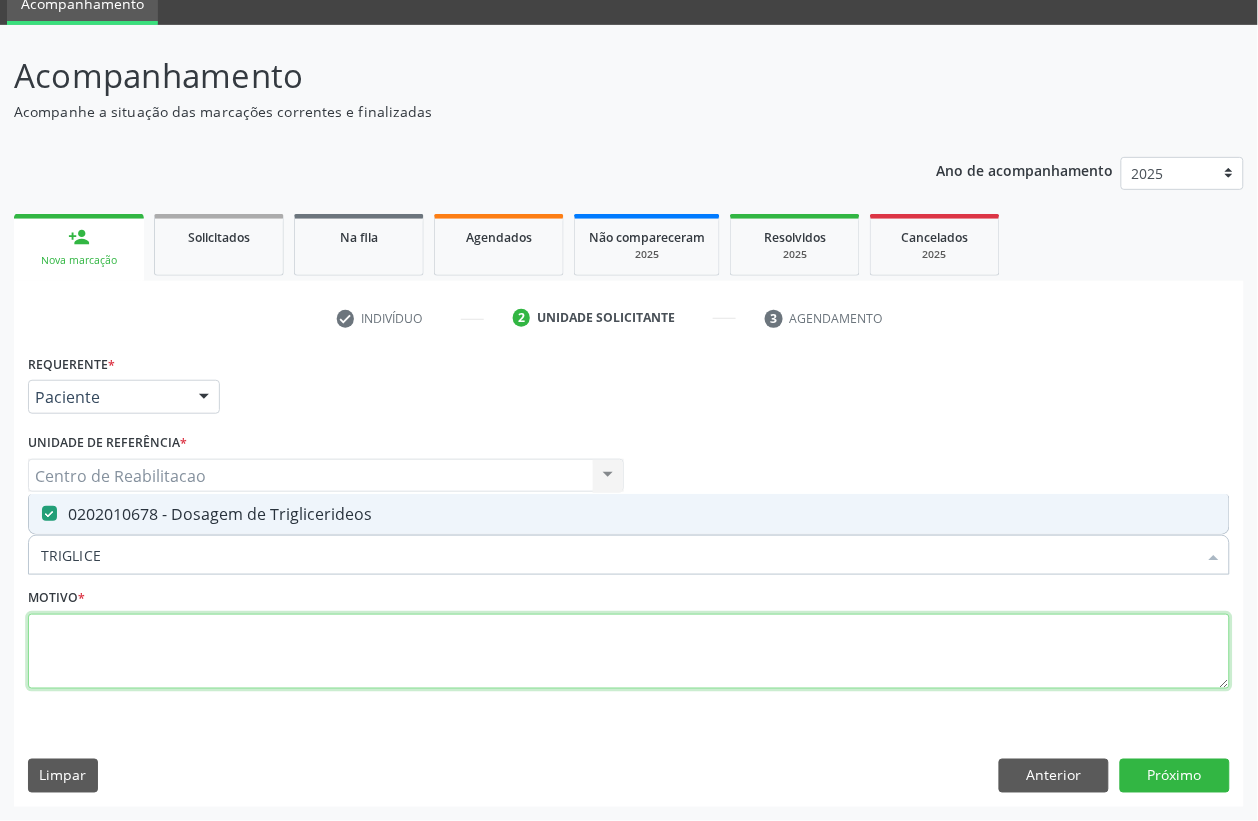 click at bounding box center [629, 652] 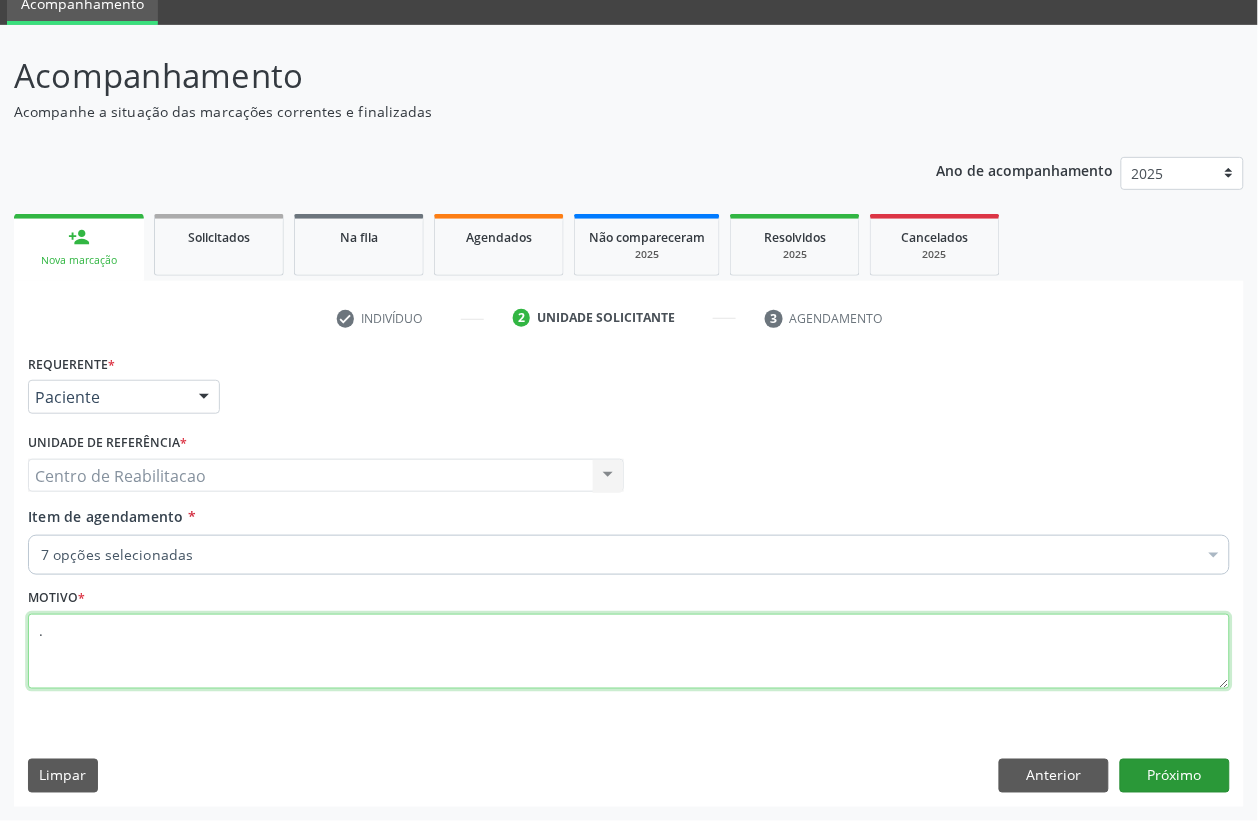 type on "." 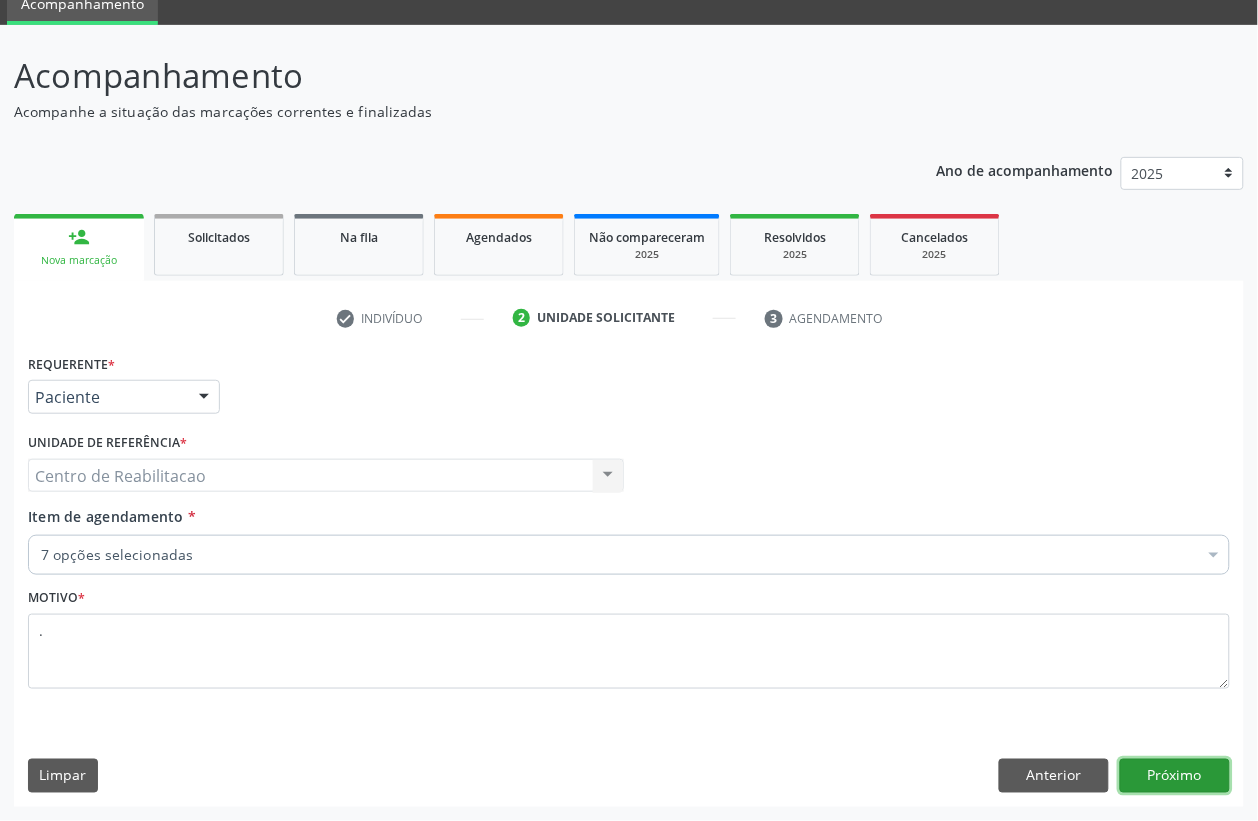 click on "Próximo" at bounding box center [1175, 776] 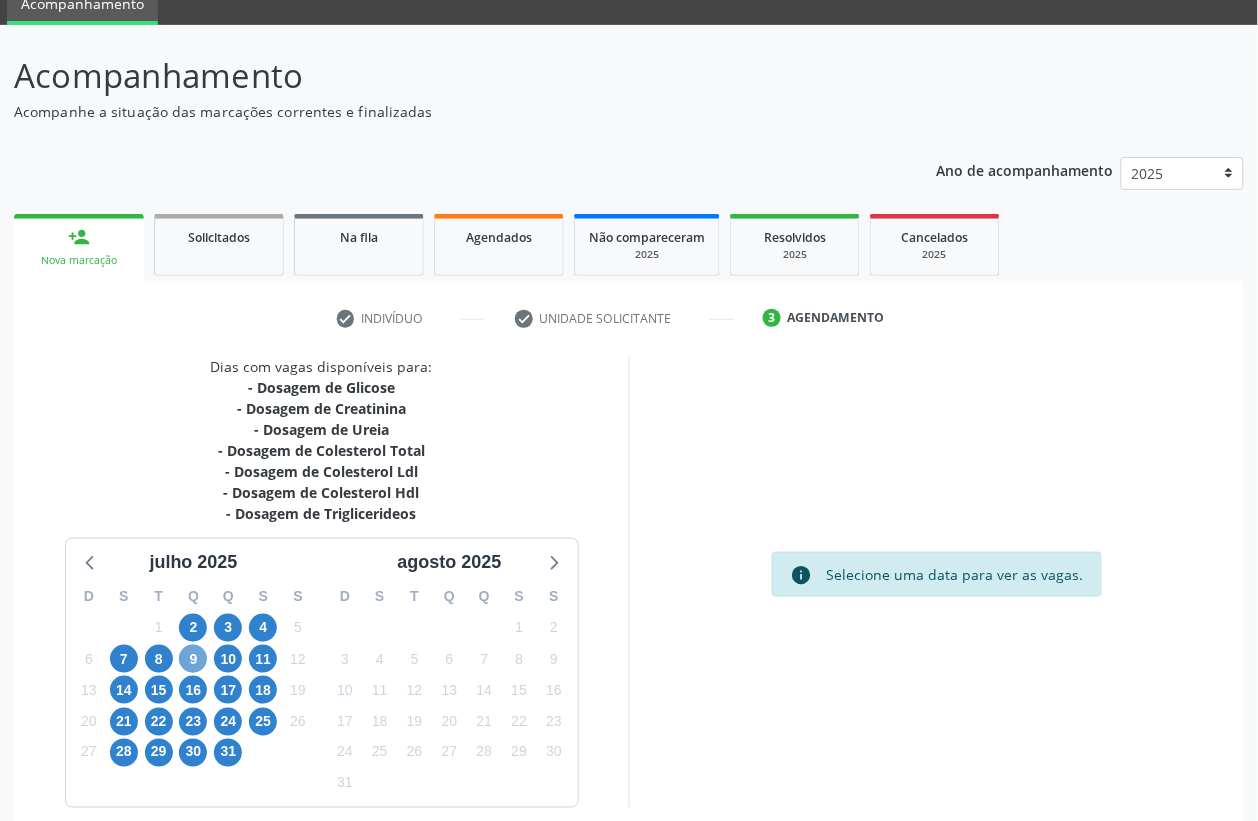 click on "9" at bounding box center (193, 659) 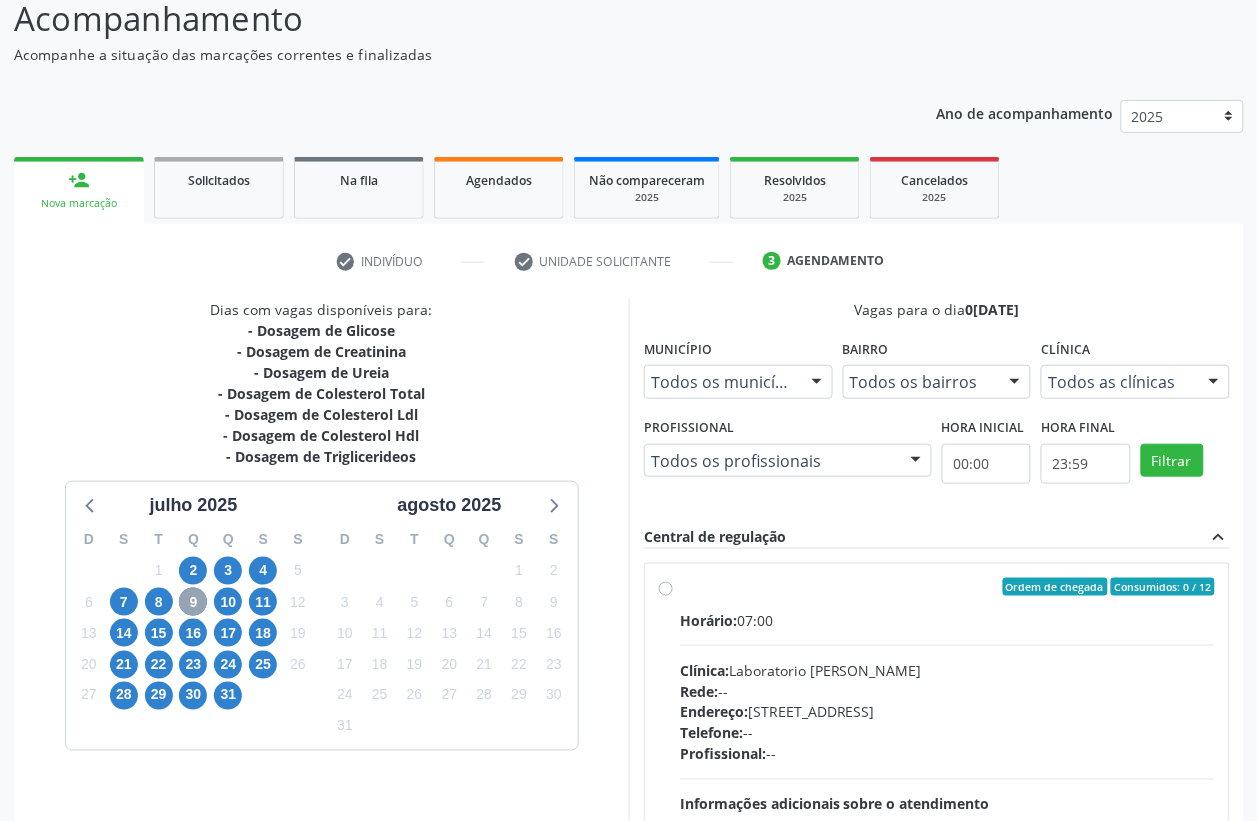 scroll, scrollTop: 175, scrollLeft: 0, axis: vertical 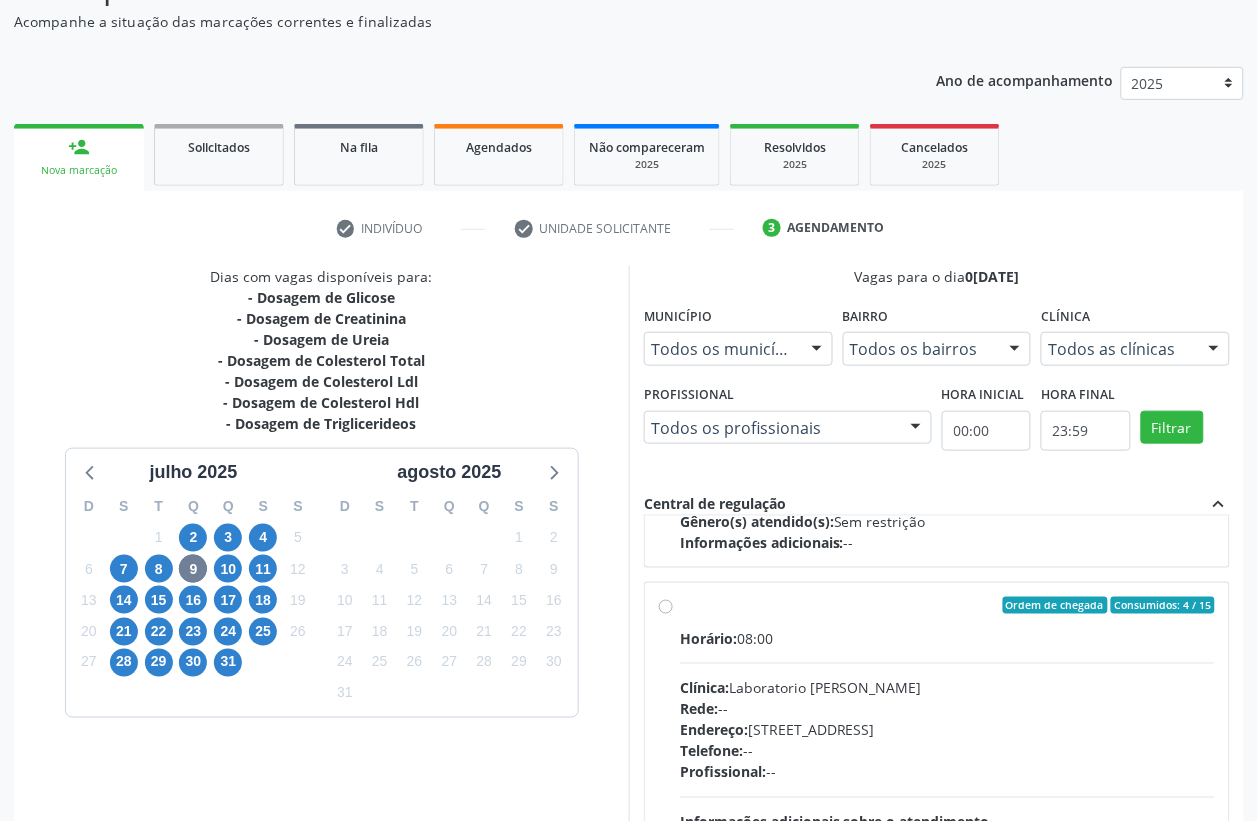 click on "Ordem de chegada
Consumidos: 4 / 15
Horário:   08:00
Clínica:  Laboratorio [PERSON_NAME]
Rede:
--
Endereço:   [STREET_ADDRESS]
Telefone:   --
Profissional:
--
Informações adicionais sobre o atendimento
Idade de atendimento:
Sem restrição
Gênero(s) atendido(s):
Sem restrição
Informações adicionais:
--" at bounding box center (947, 750) 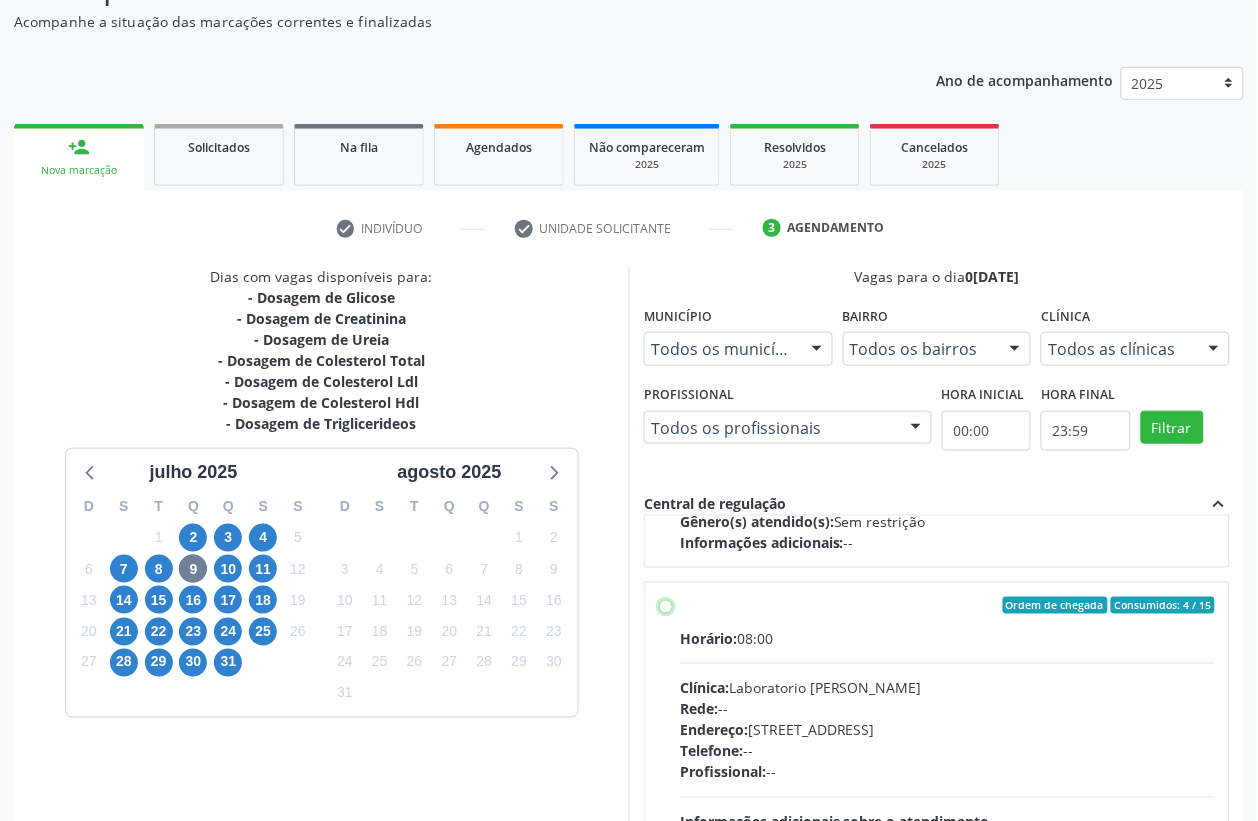 radio on "true" 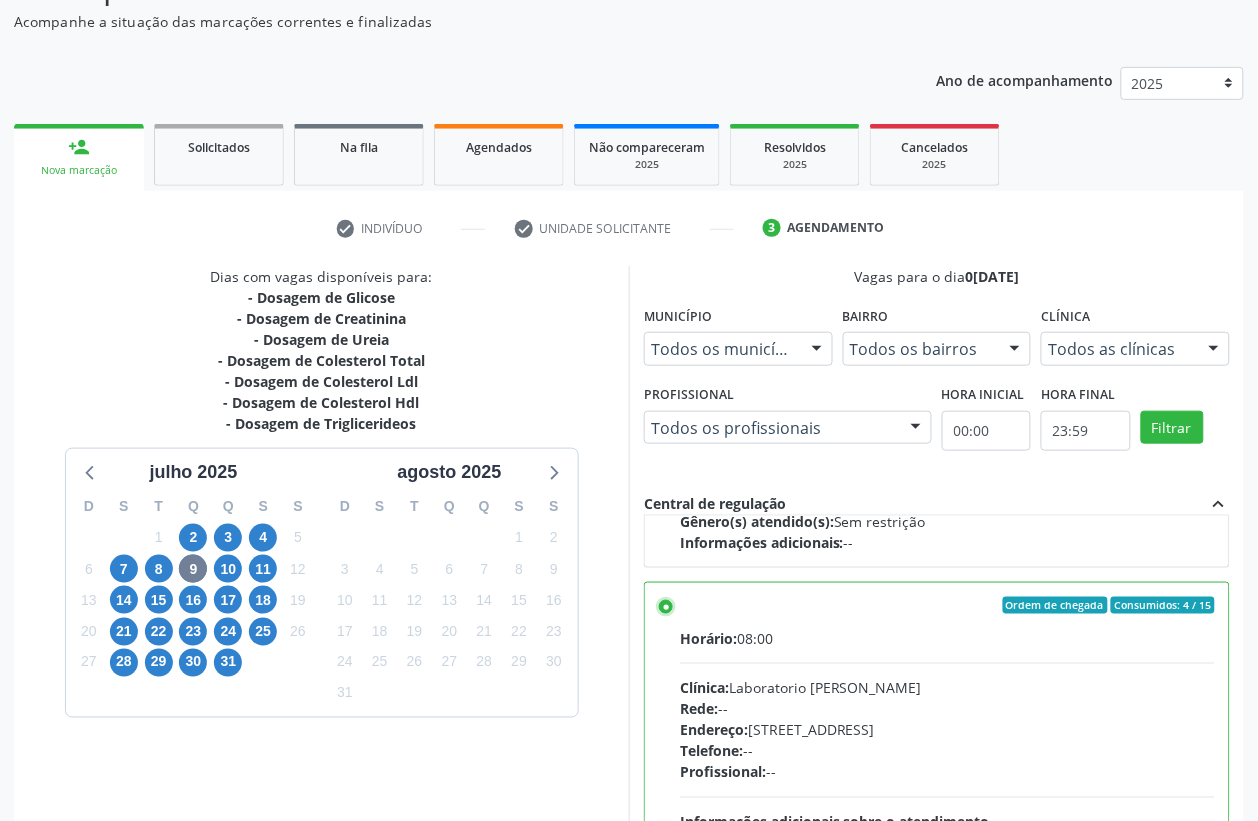 scroll, scrollTop: 373, scrollLeft: 0, axis: vertical 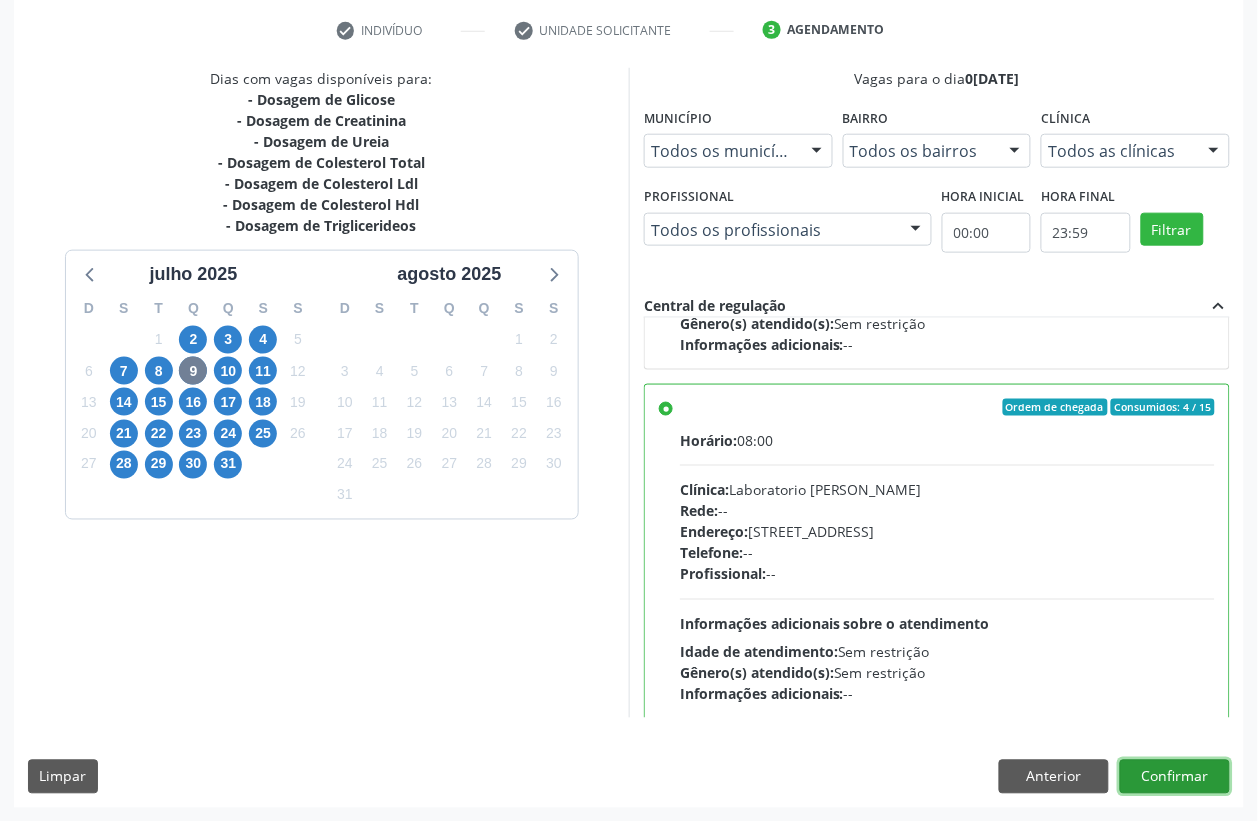 click on "Confirmar" at bounding box center [1175, 777] 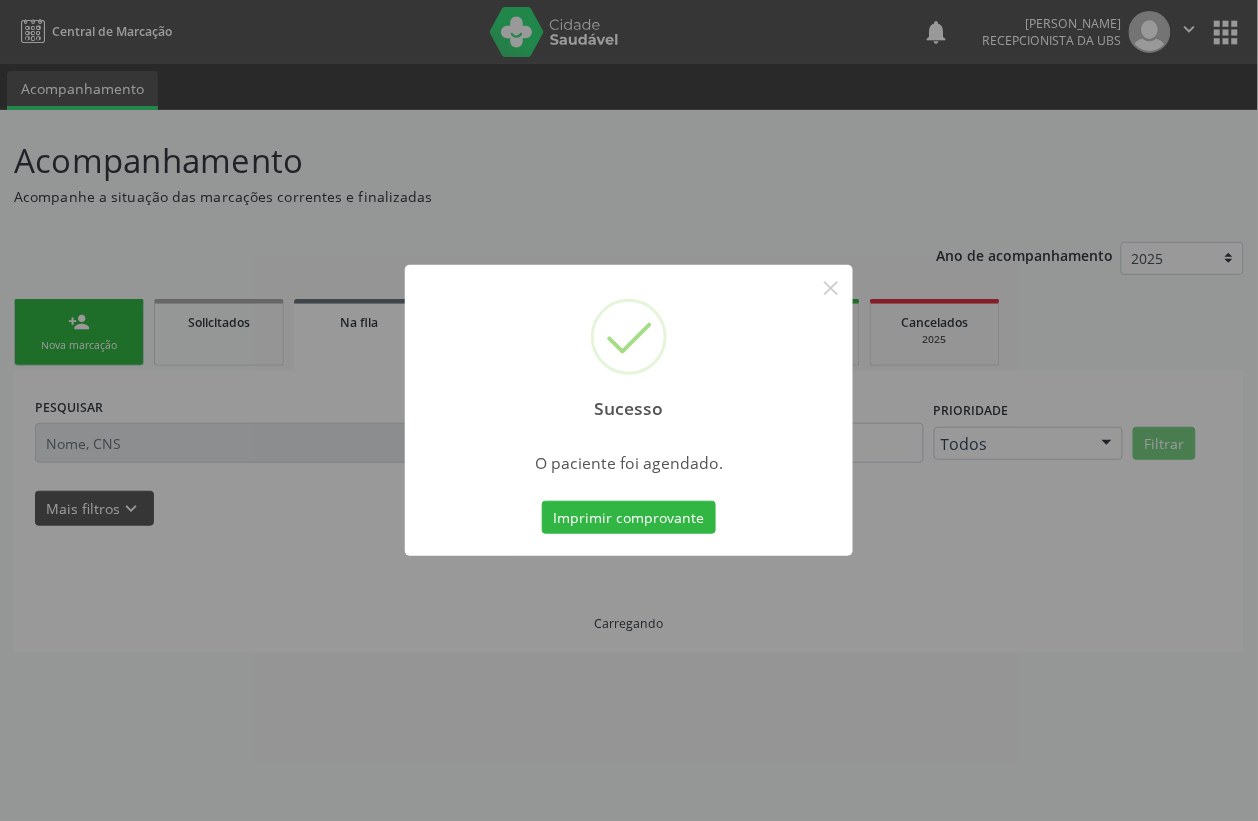 scroll, scrollTop: 0, scrollLeft: 0, axis: both 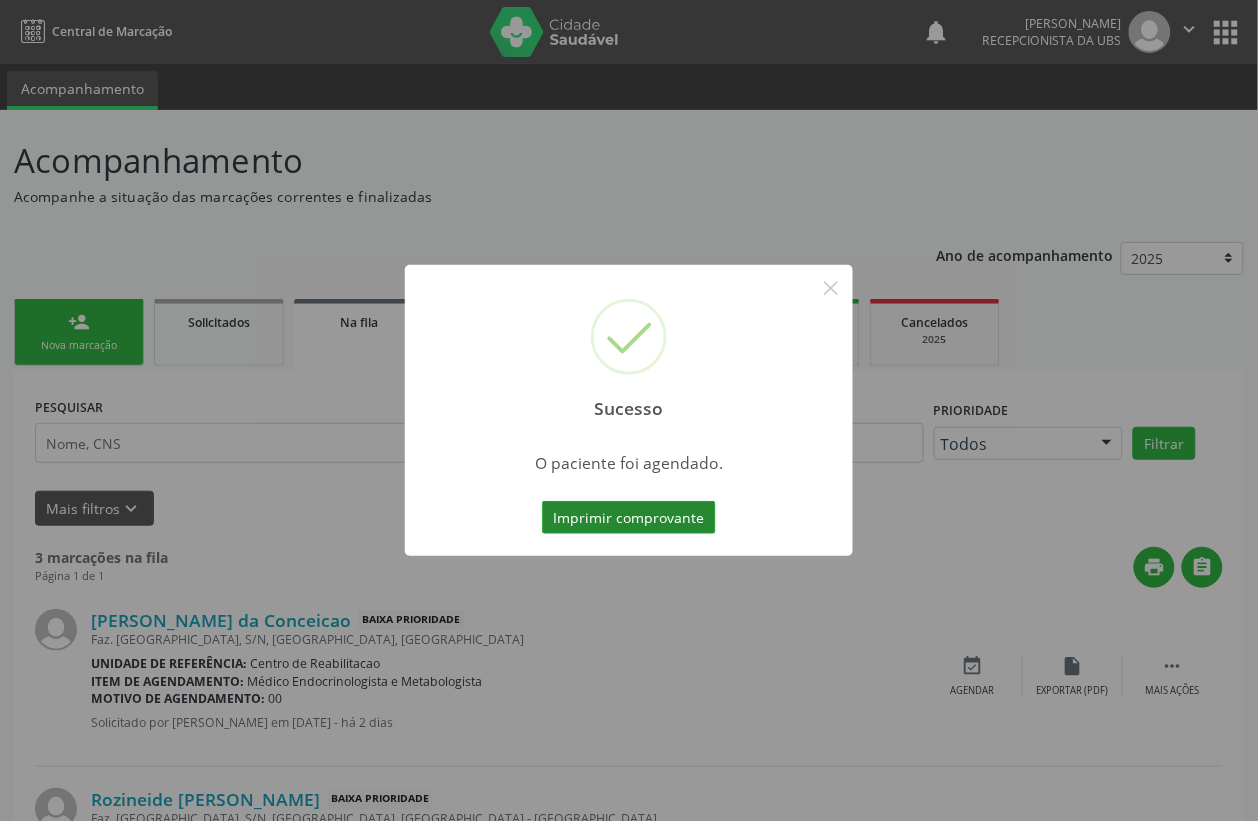 click on "Imprimir comprovante" at bounding box center (629, 518) 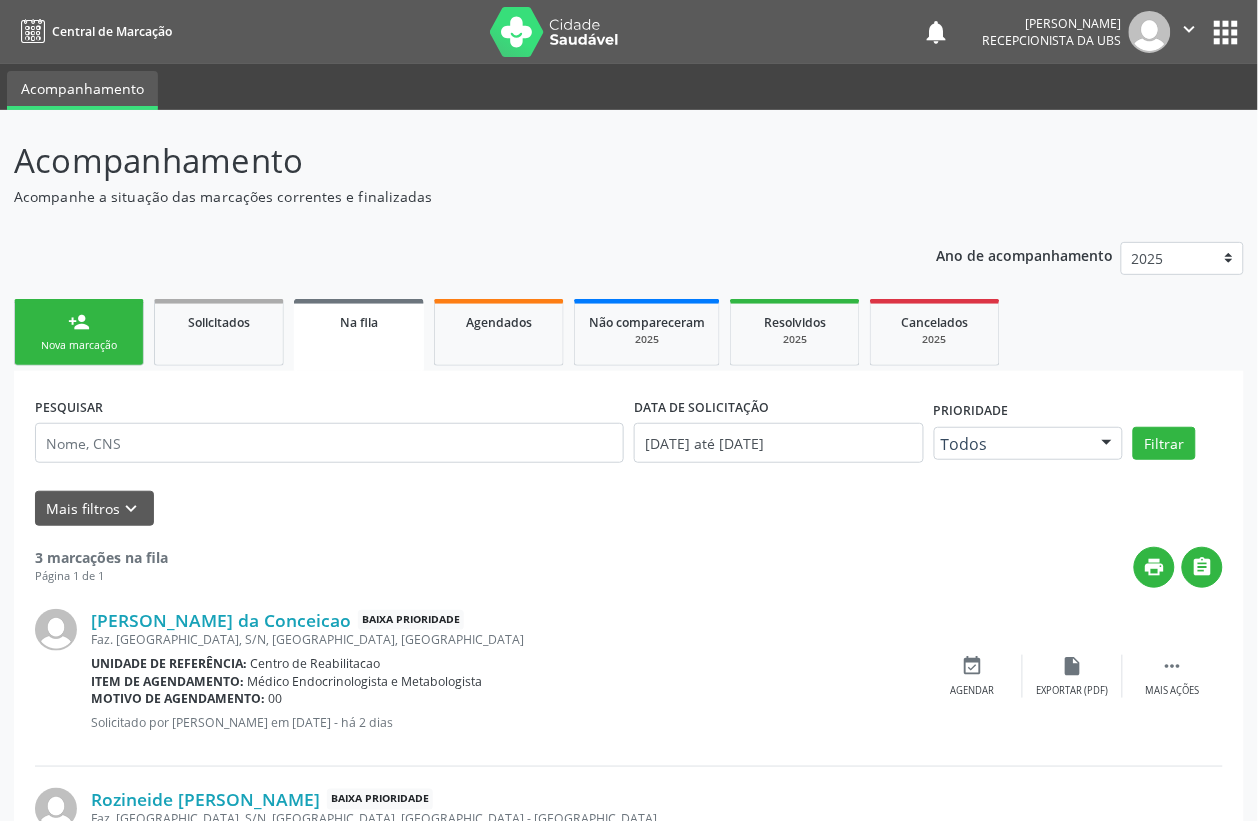click on "person_add
Nova marcação" at bounding box center (79, 332) 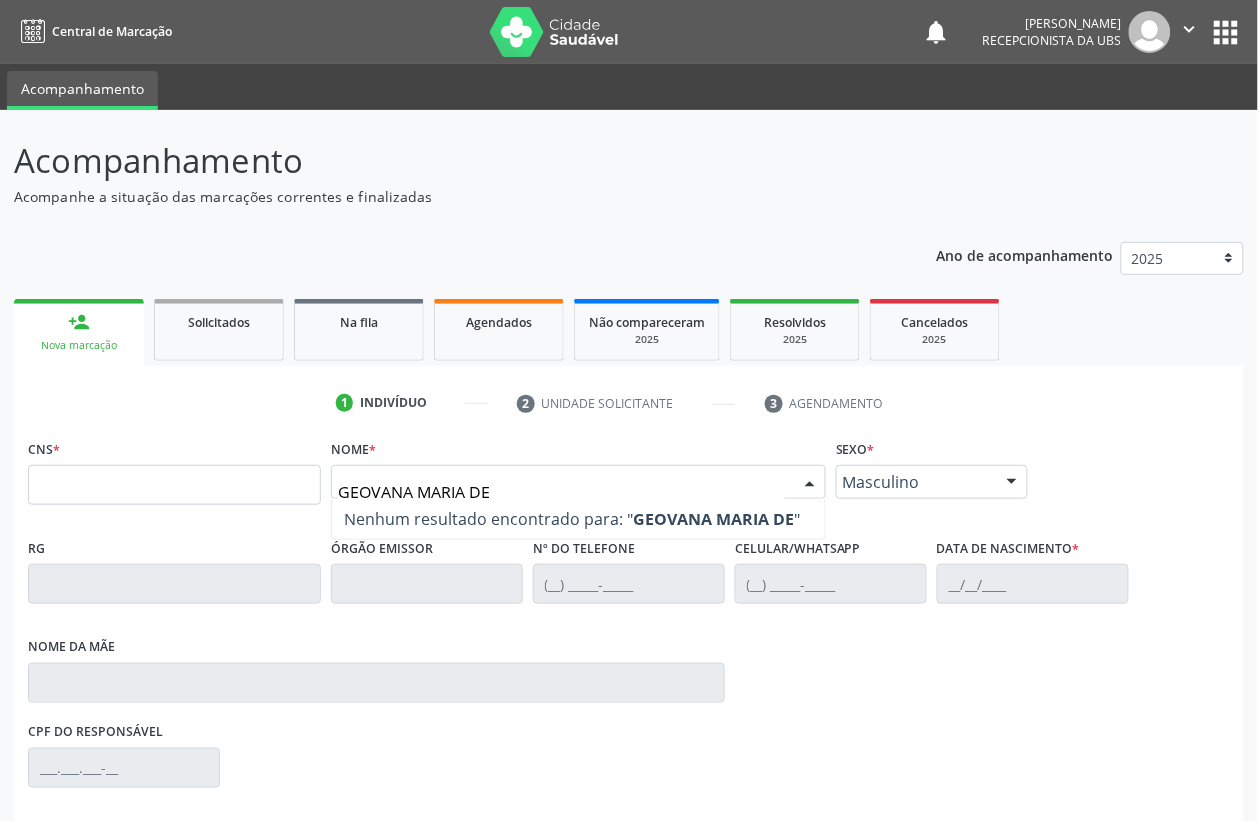 type on "GEOVANA [PERSON_NAME]" 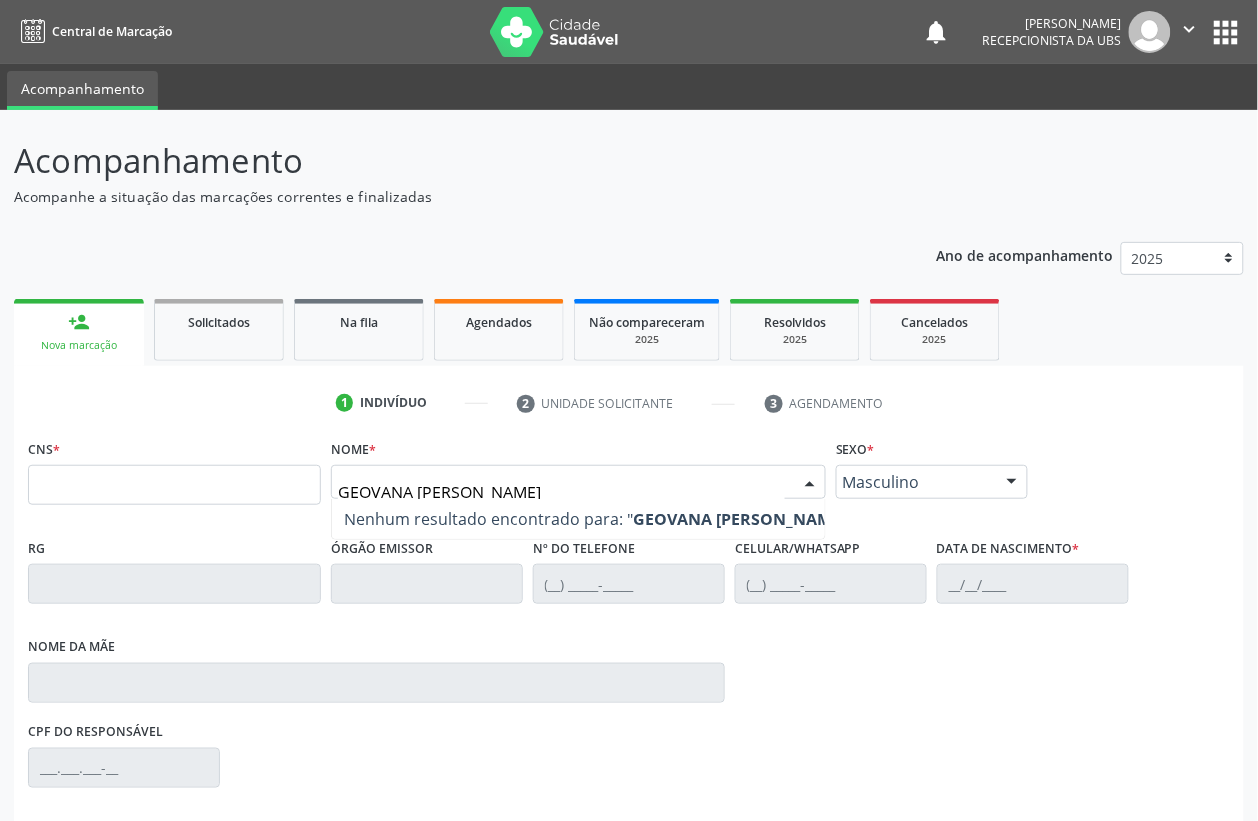 drag, startPoint x: 548, startPoint y: 495, endPoint x: 287, endPoint y: 501, distance: 261.06897 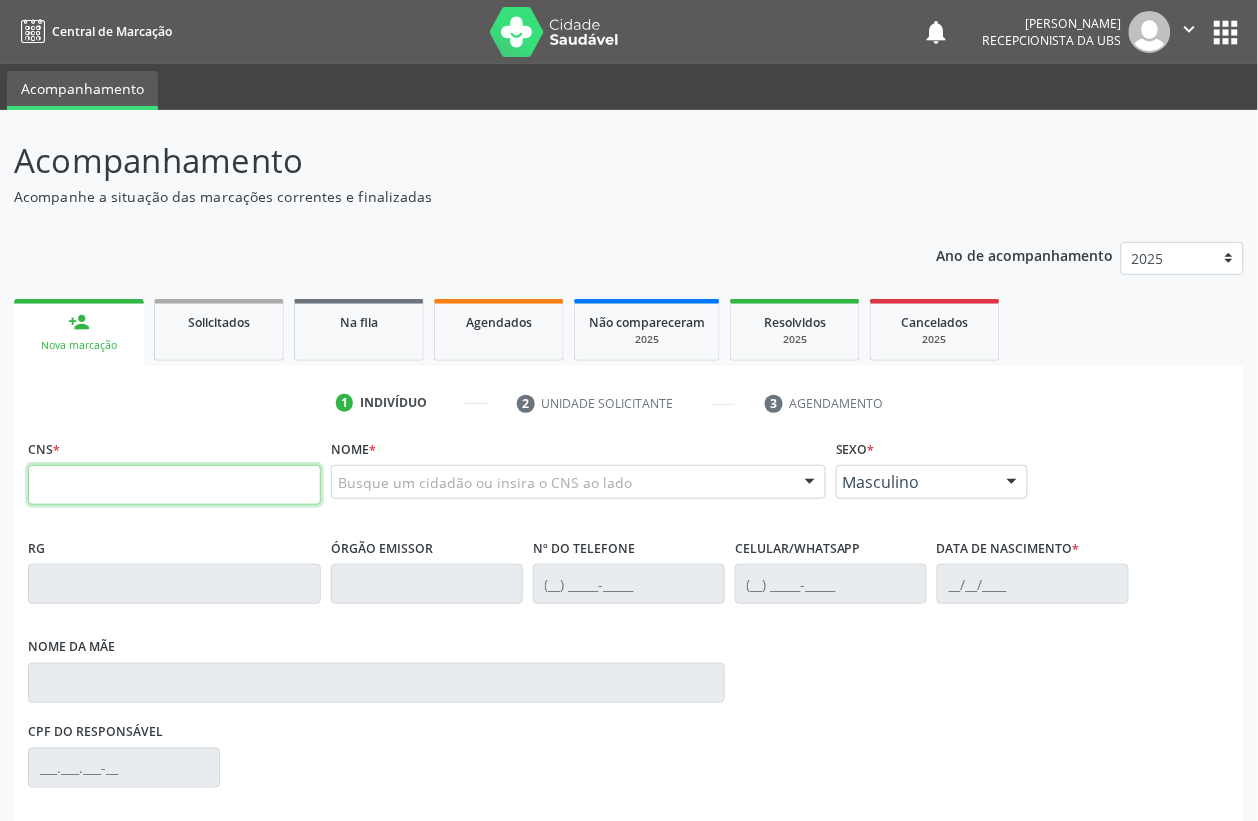 click at bounding box center (174, 485) 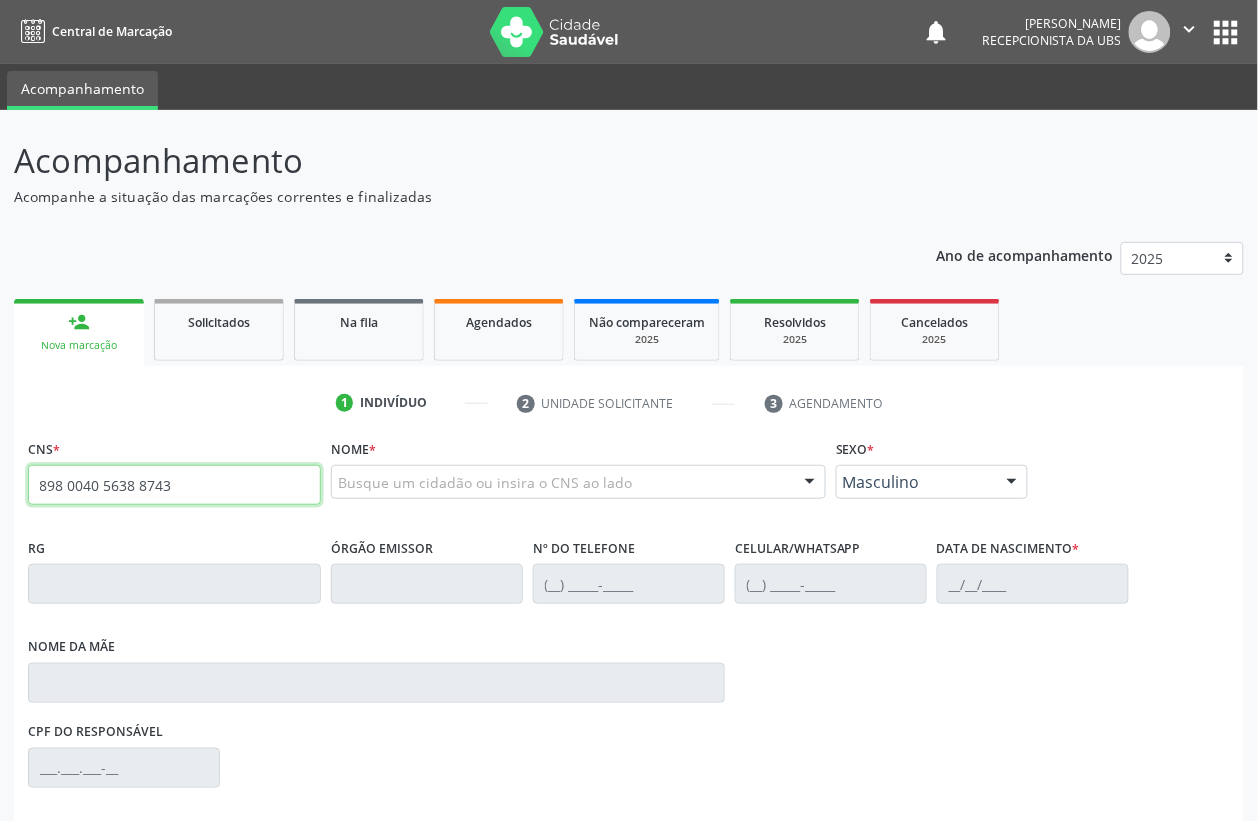 type on "898 0040 5638 8743" 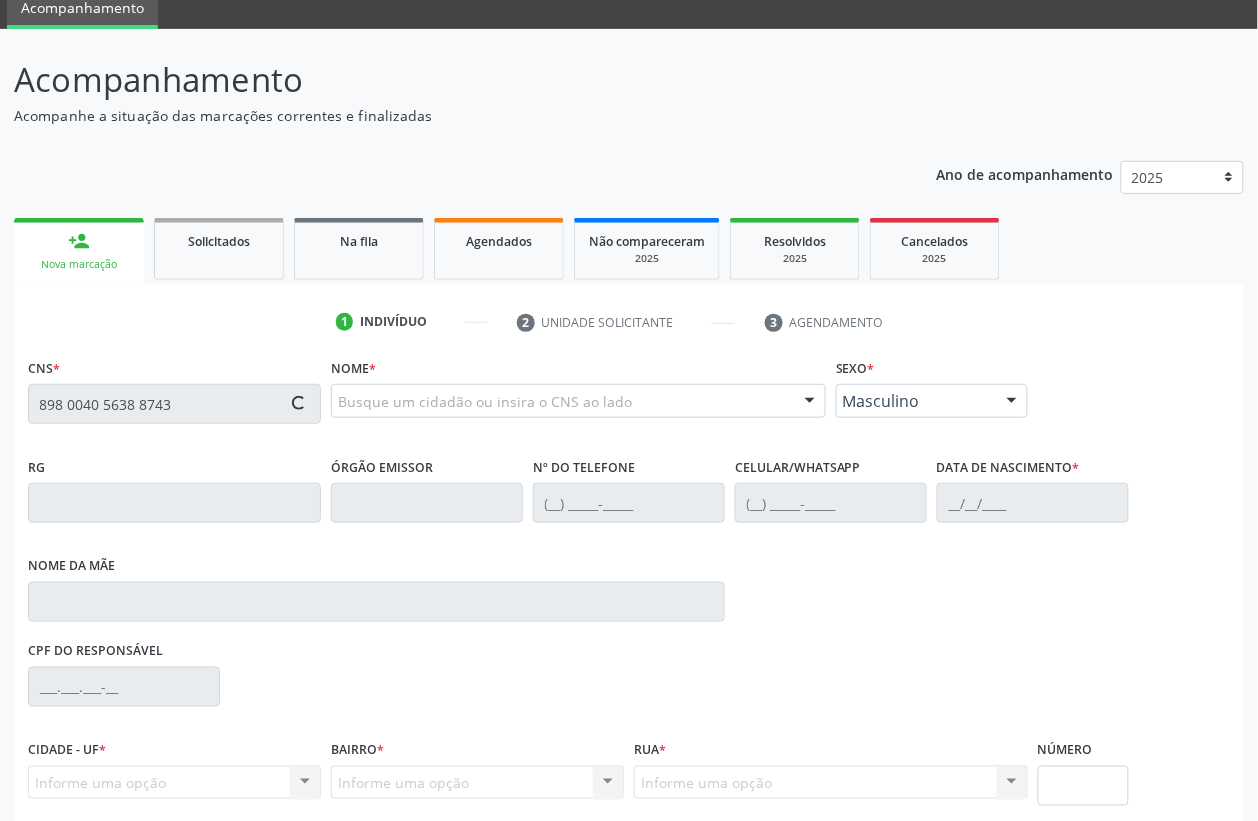 scroll, scrollTop: 125, scrollLeft: 0, axis: vertical 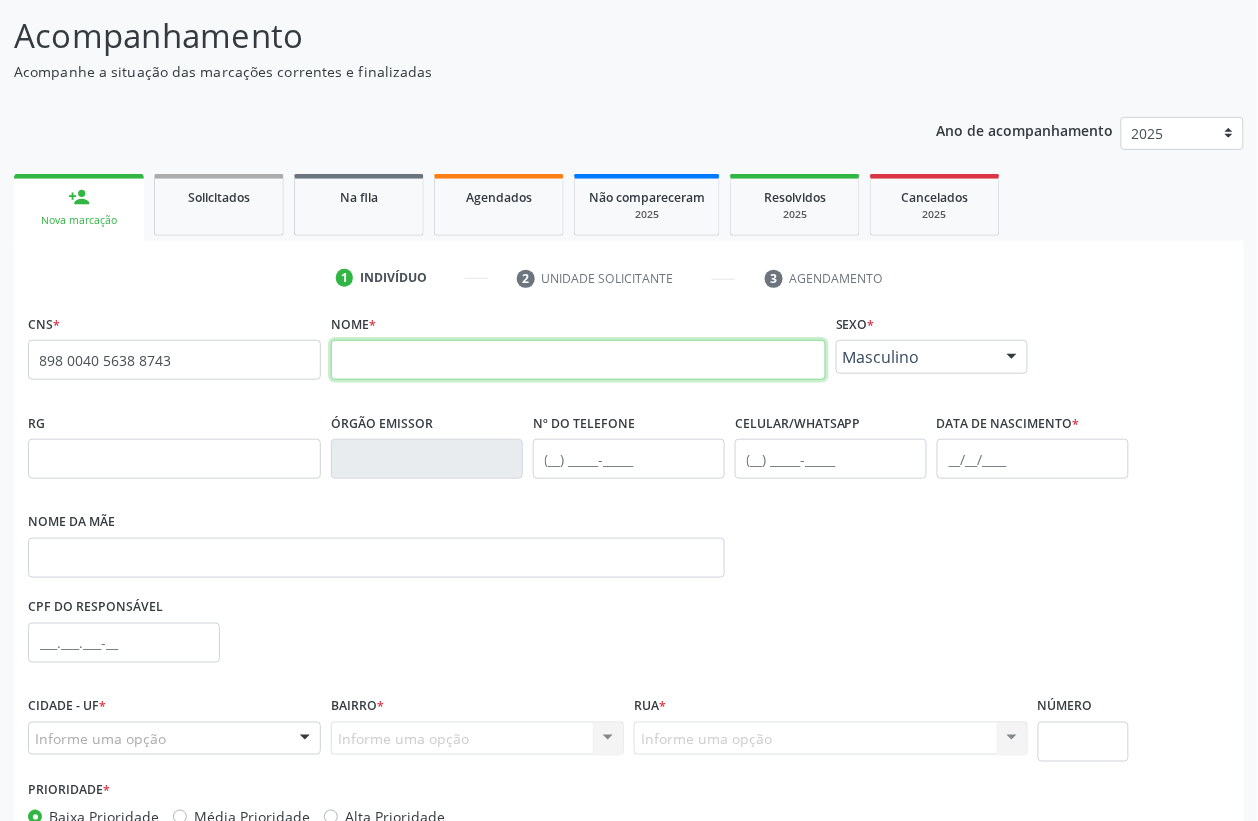 click at bounding box center (578, 360) 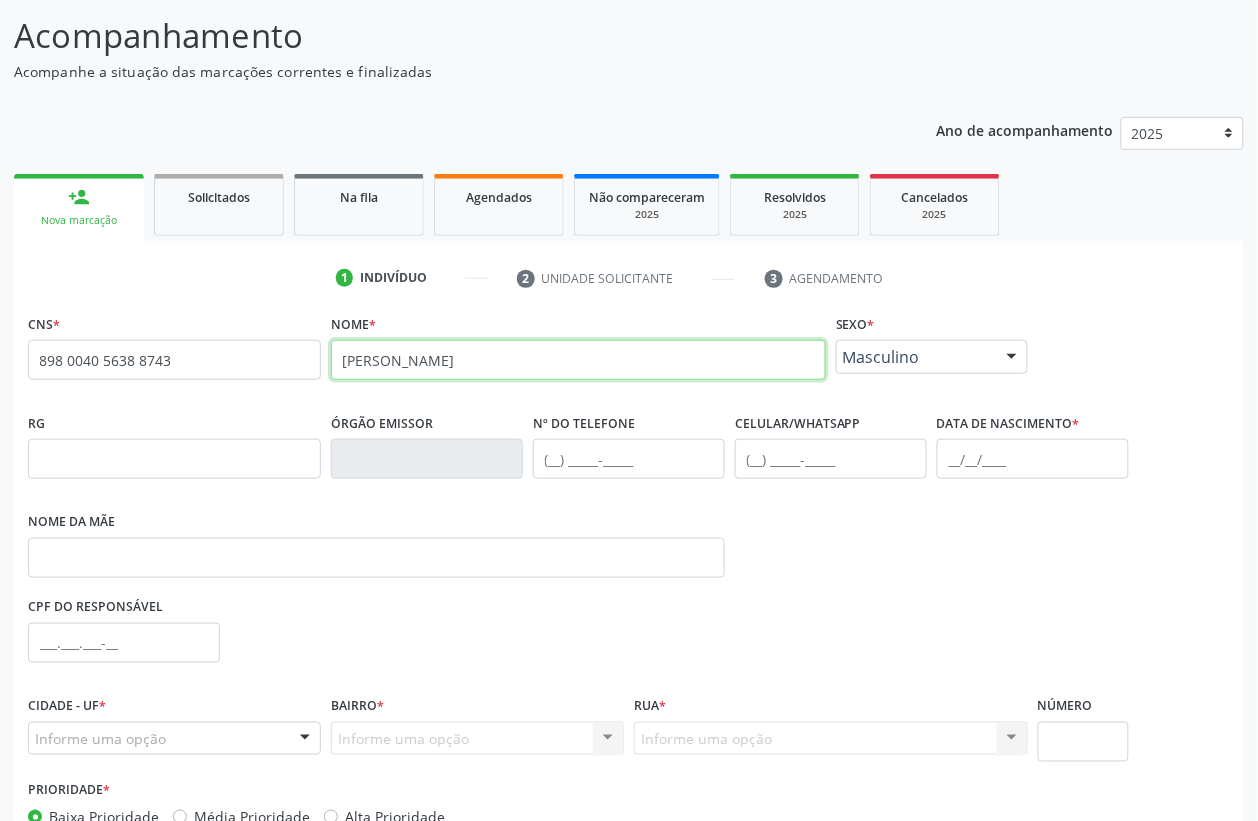 type on "[PERSON_NAME]" 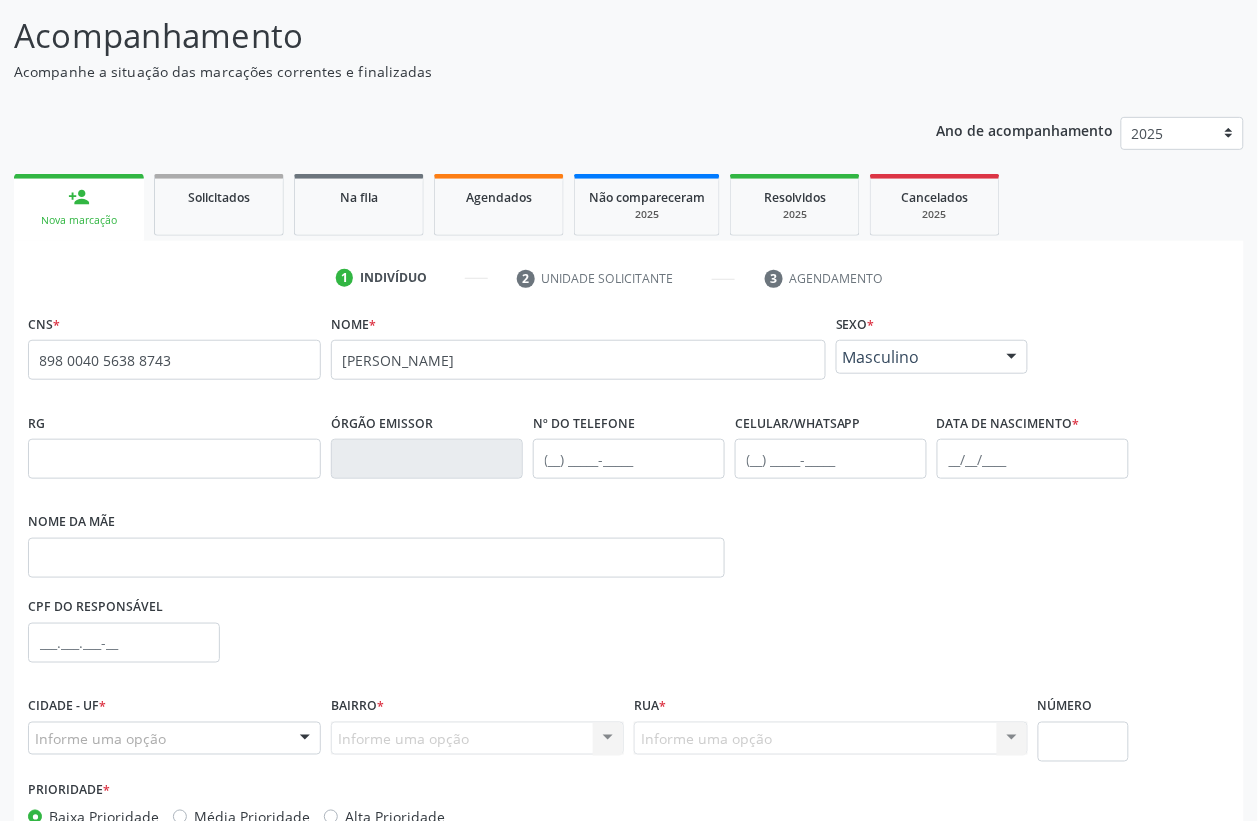 click on "Masculino" at bounding box center (915, 357) 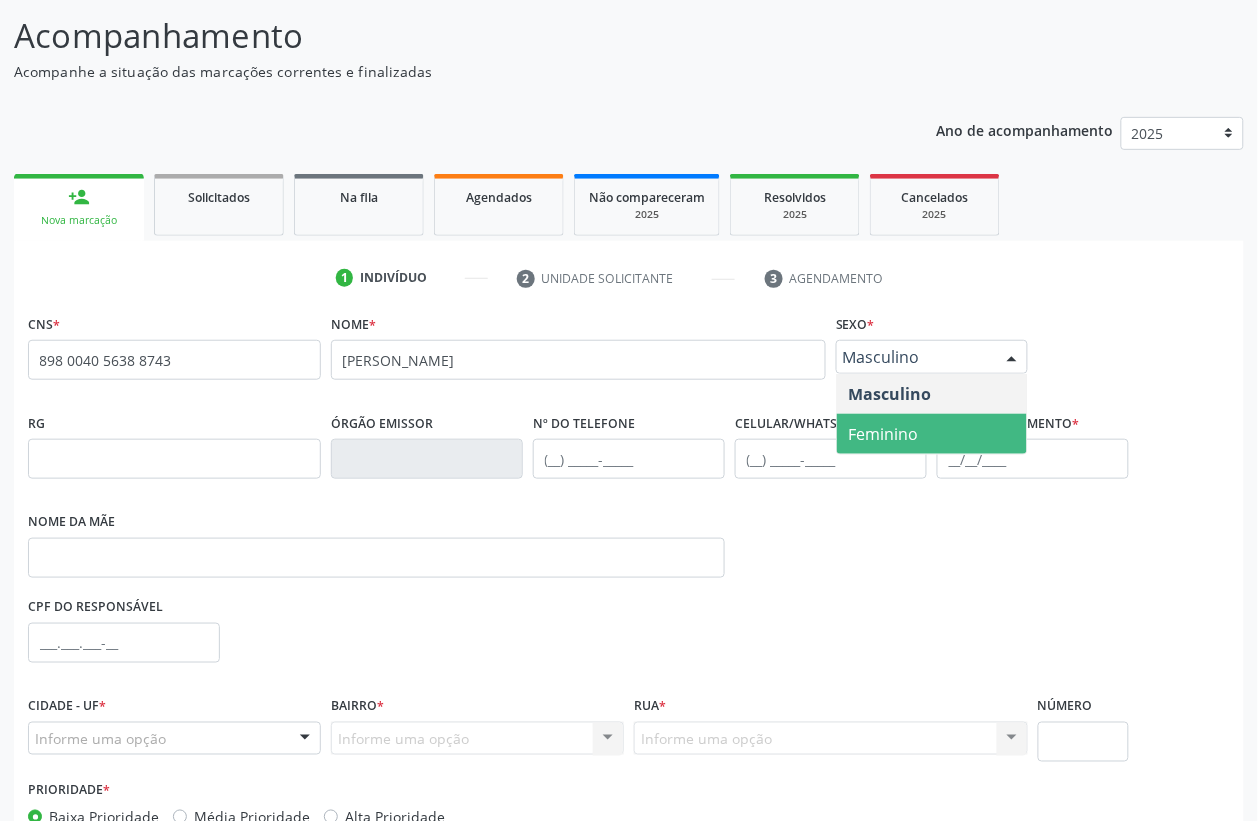 click on "Feminino" at bounding box center (932, 434) 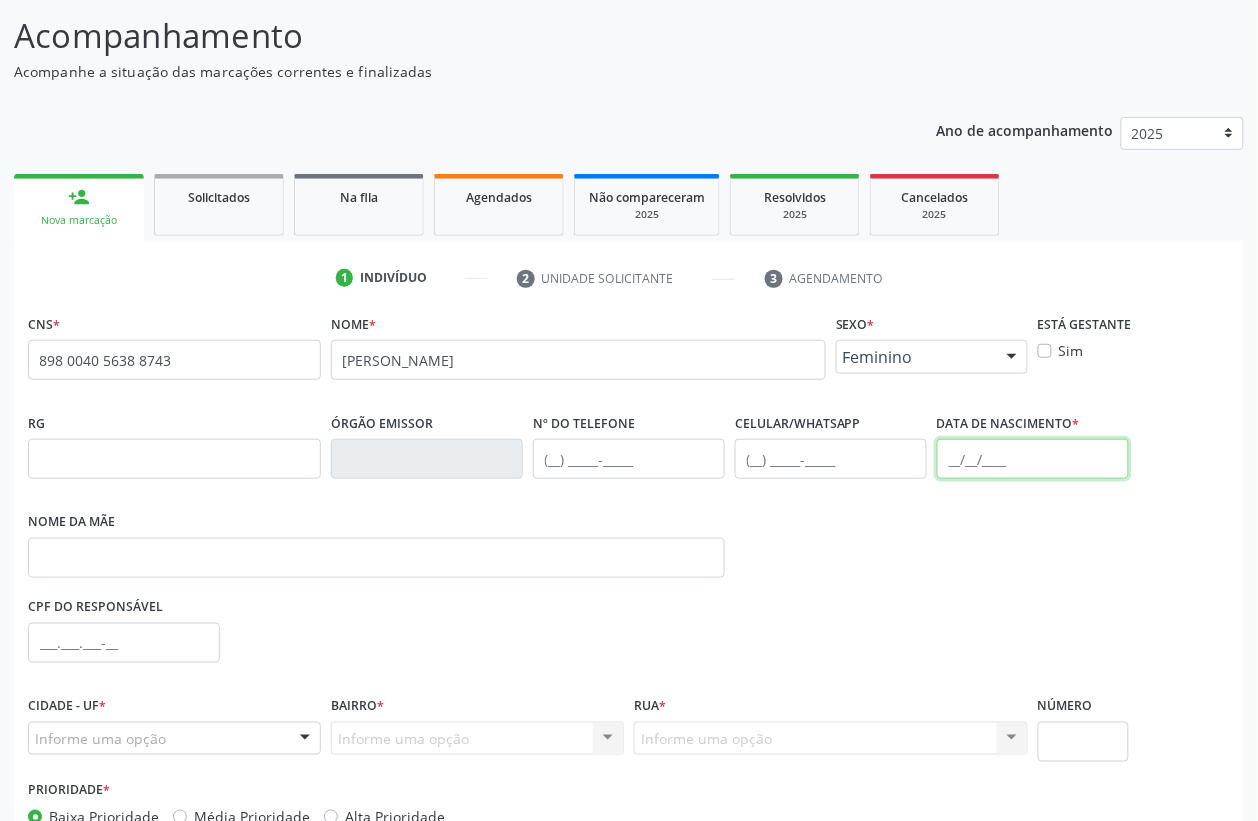 click at bounding box center (1033, 459) 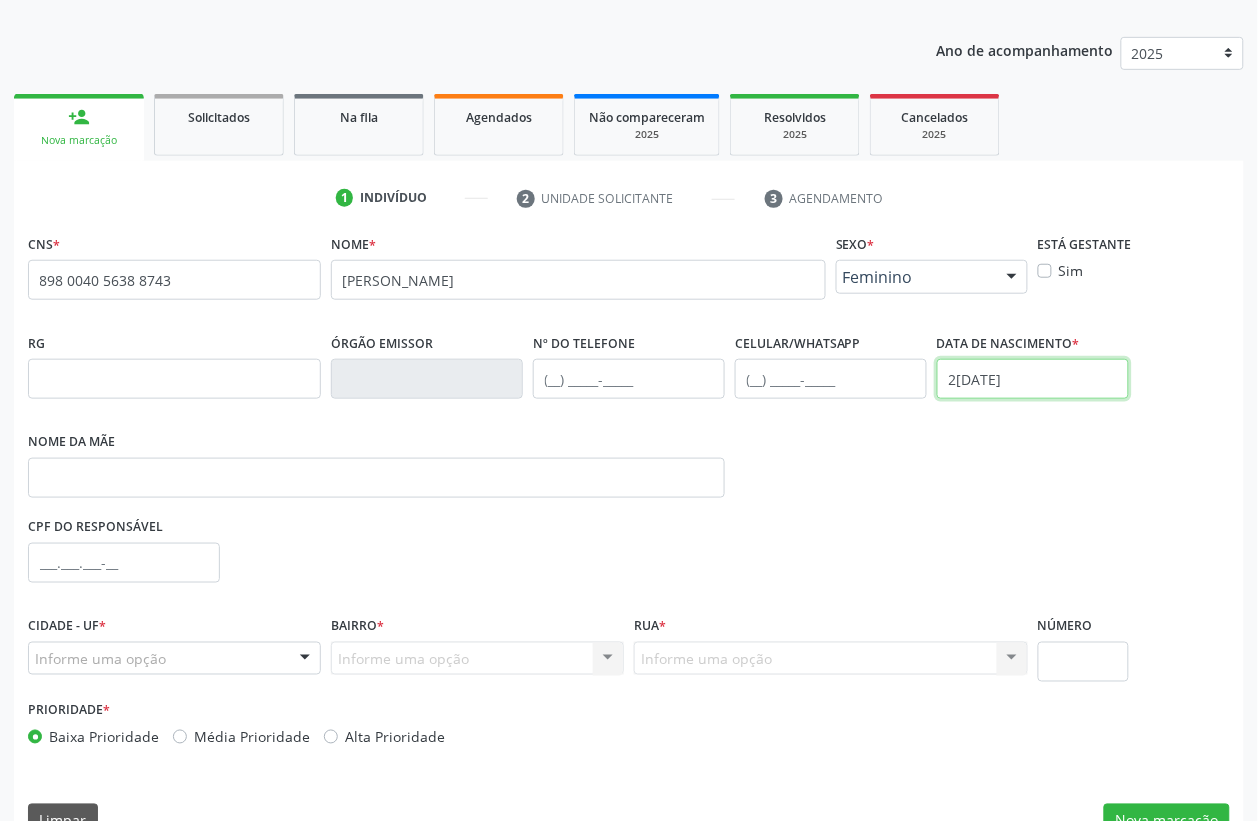 scroll, scrollTop: 248, scrollLeft: 0, axis: vertical 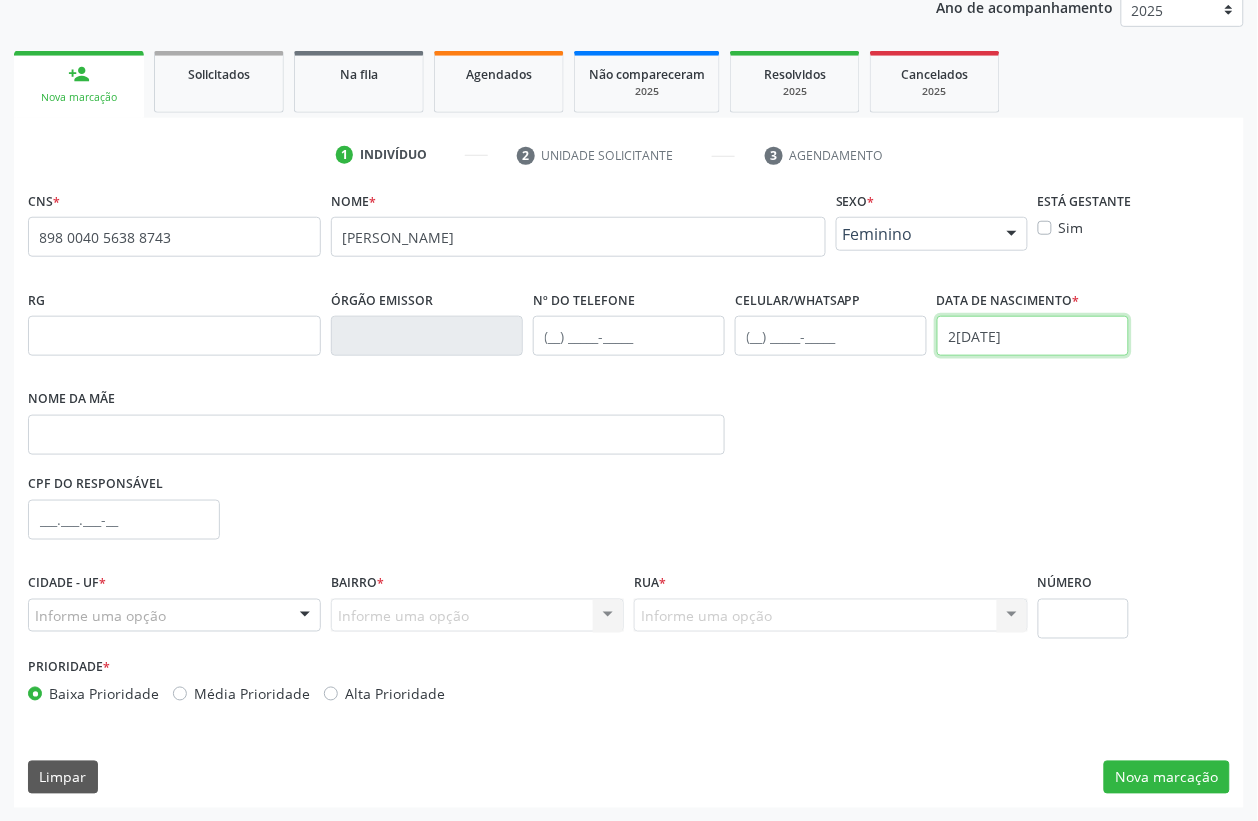type on "2[DATE]" 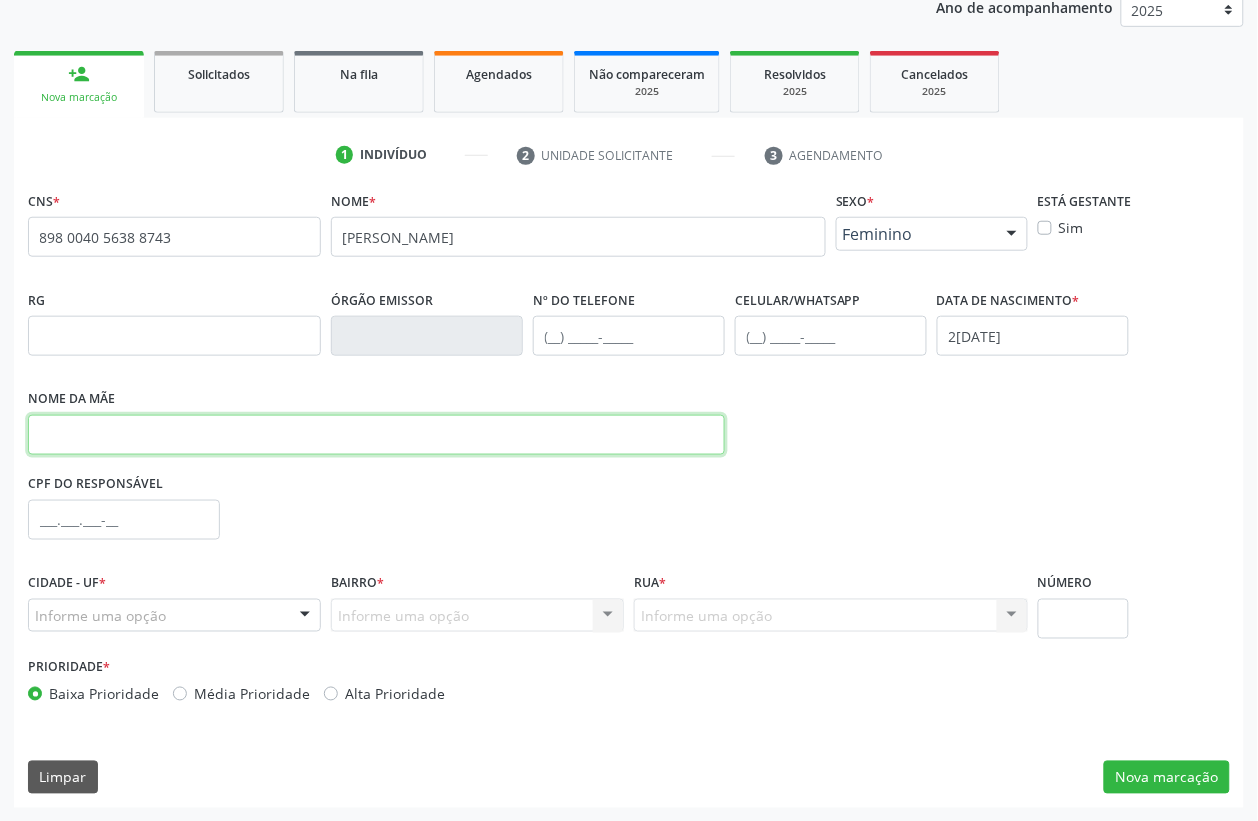 click at bounding box center [376, 435] 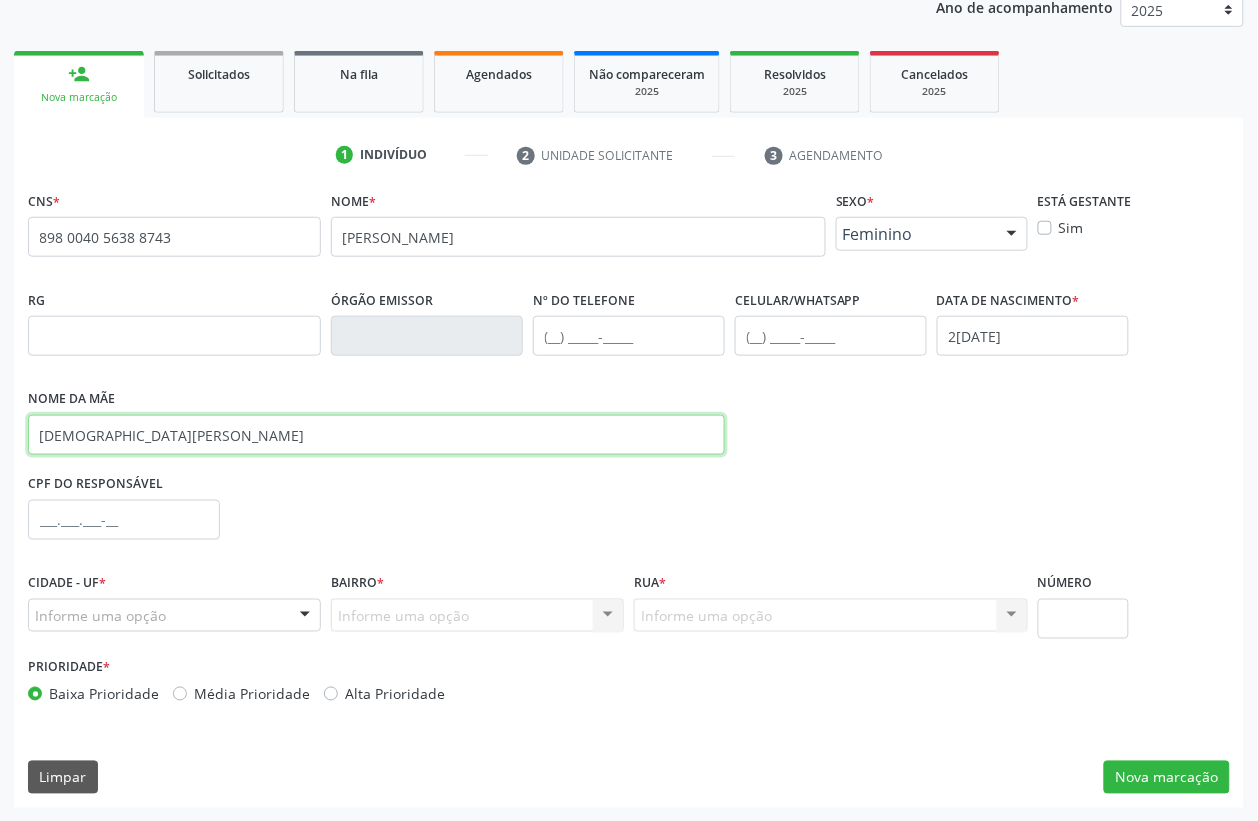 type on "[DEMOGRAPHIC_DATA][PERSON_NAME]" 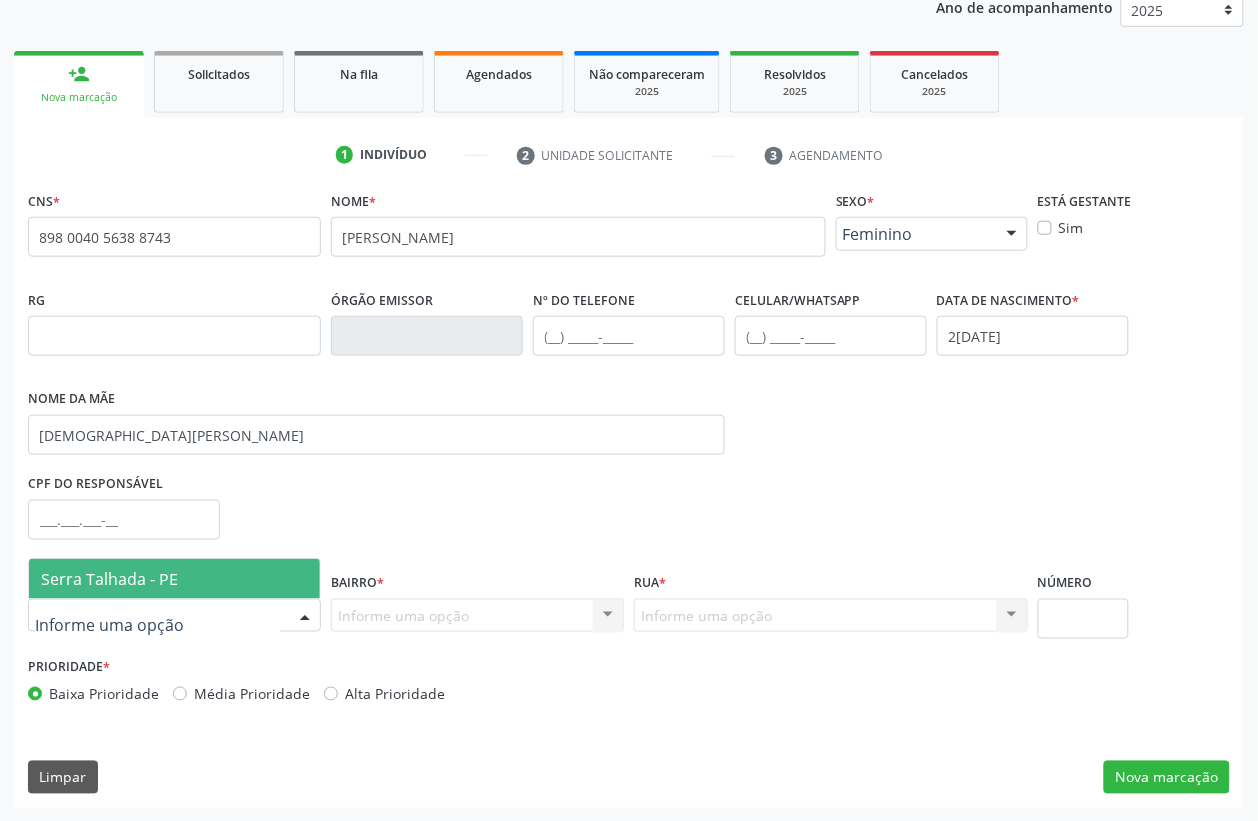 click on "Serra Talhada - PE" at bounding box center (109, 579) 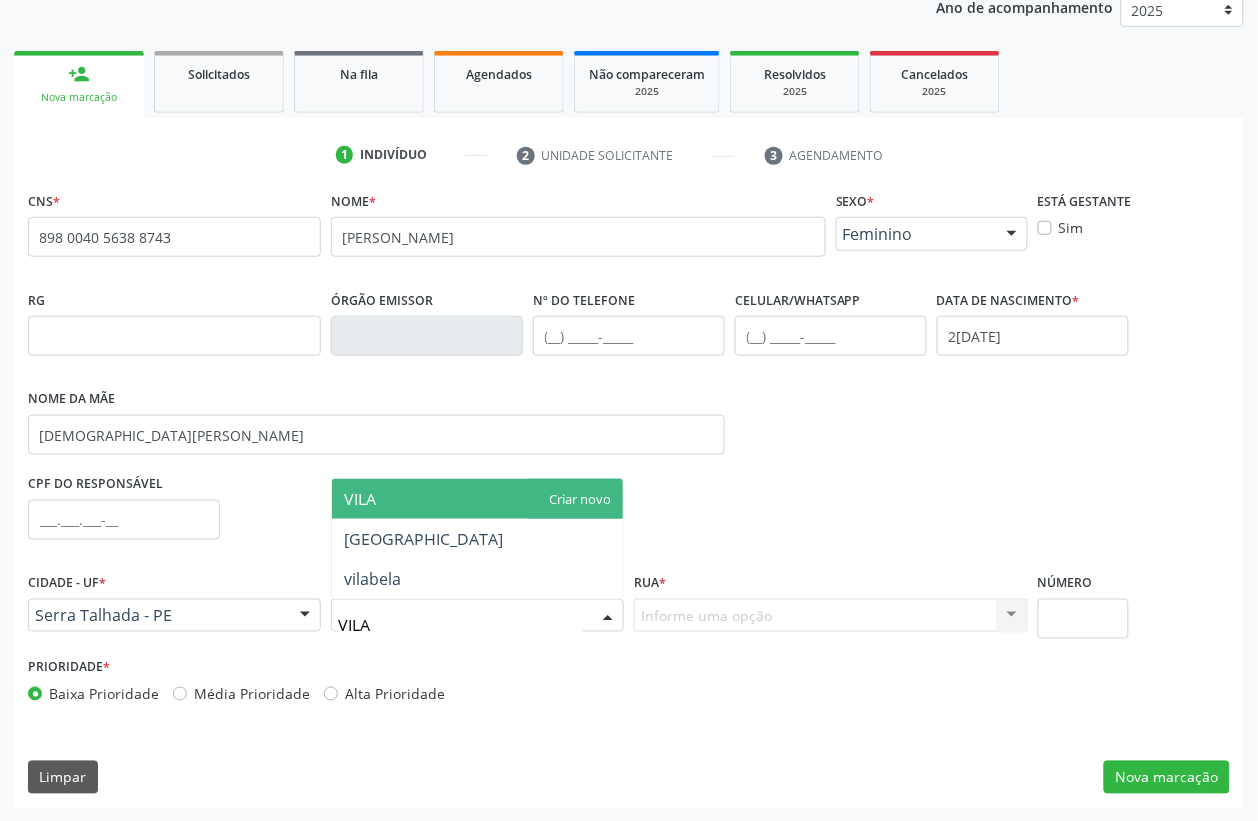 type on "VILA B" 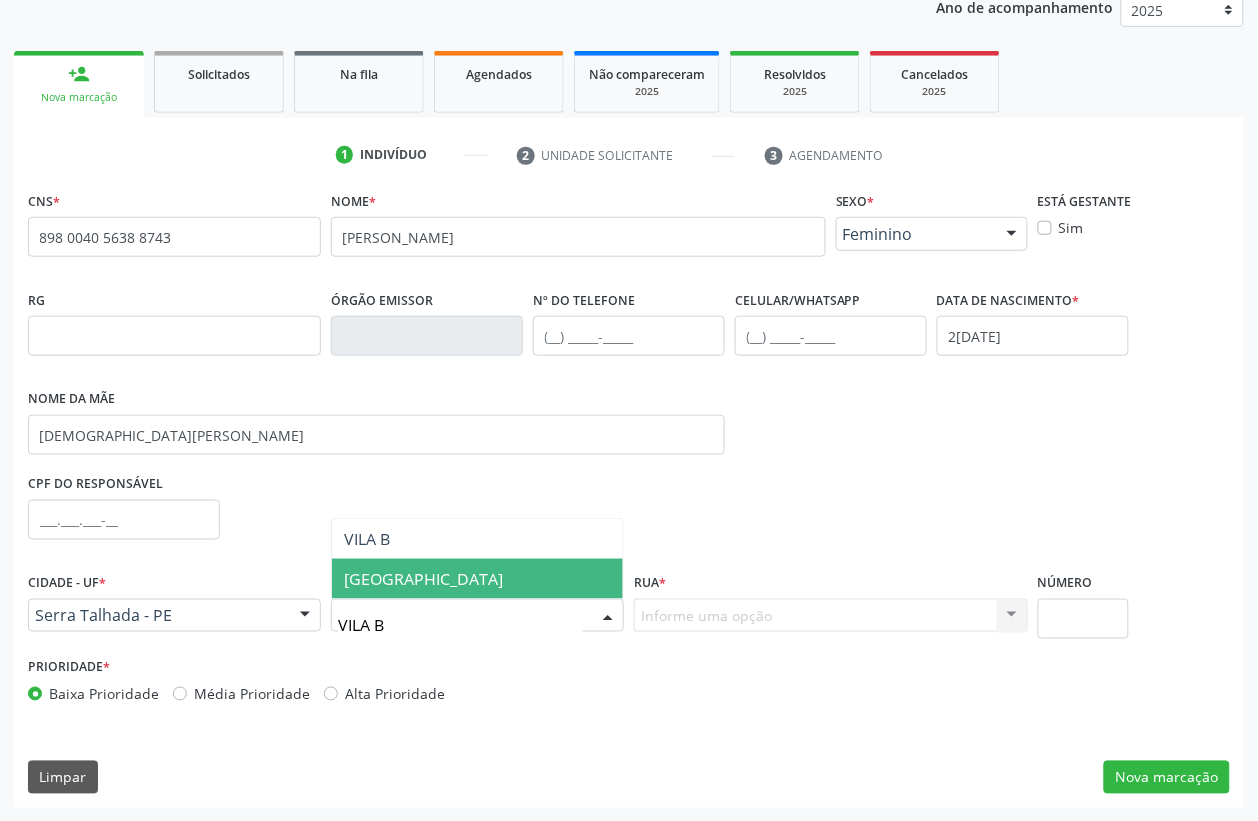 click on "[GEOGRAPHIC_DATA]" at bounding box center [477, 579] 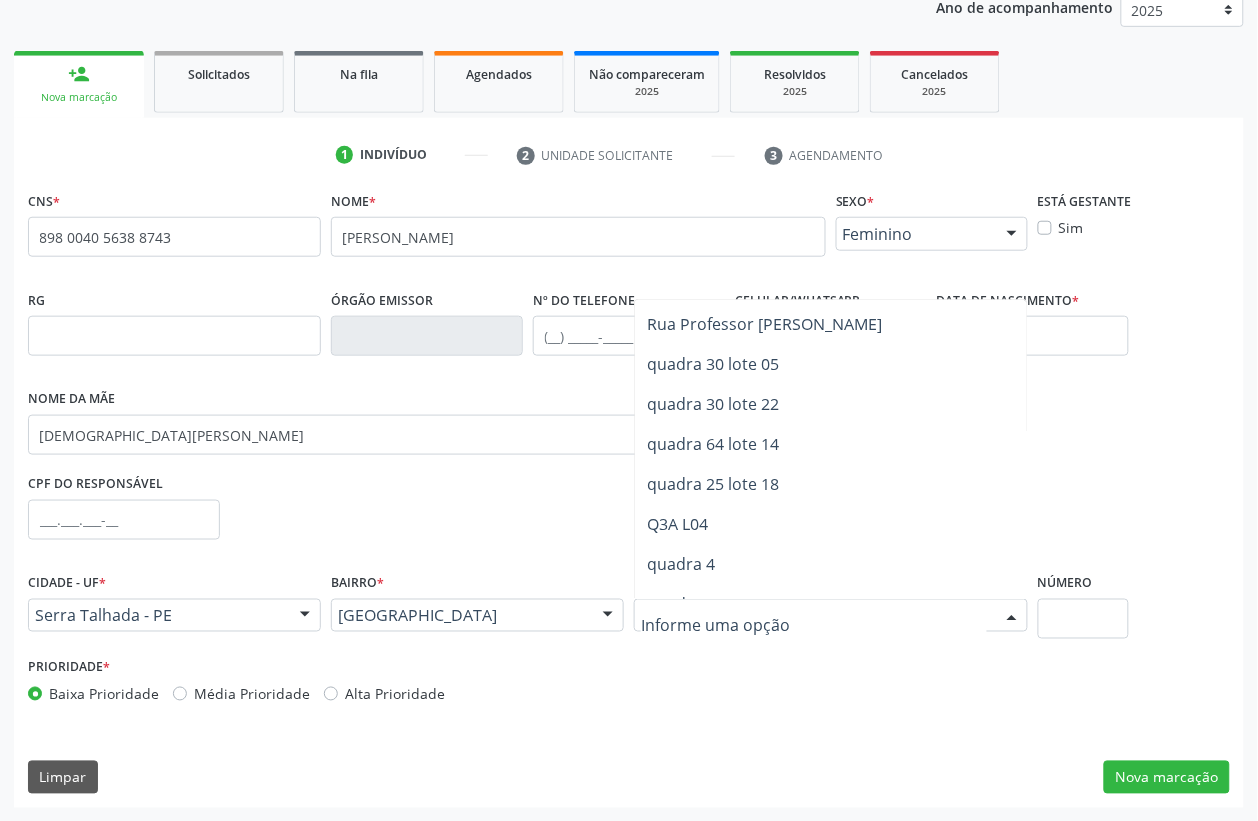 scroll, scrollTop: 2682, scrollLeft: 0, axis: vertical 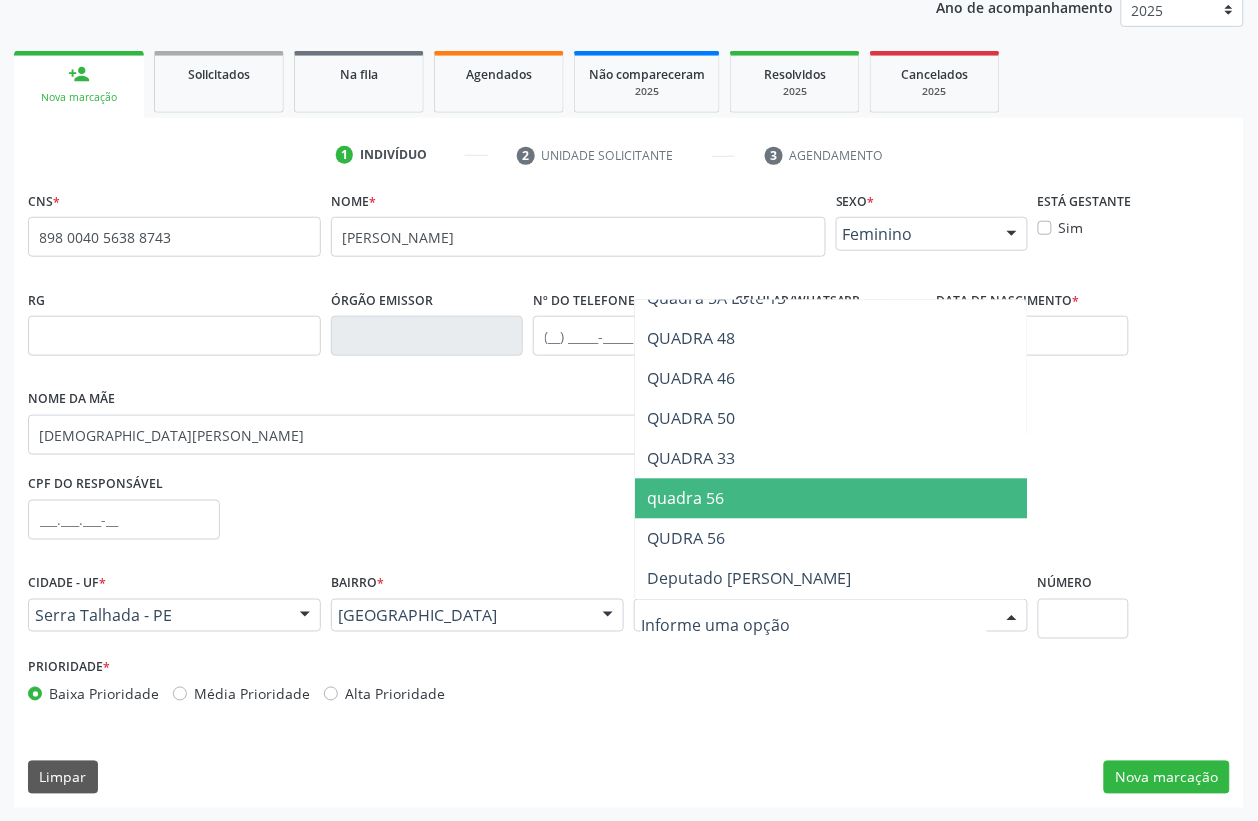 click on "quadra 56" at bounding box center (840, 499) 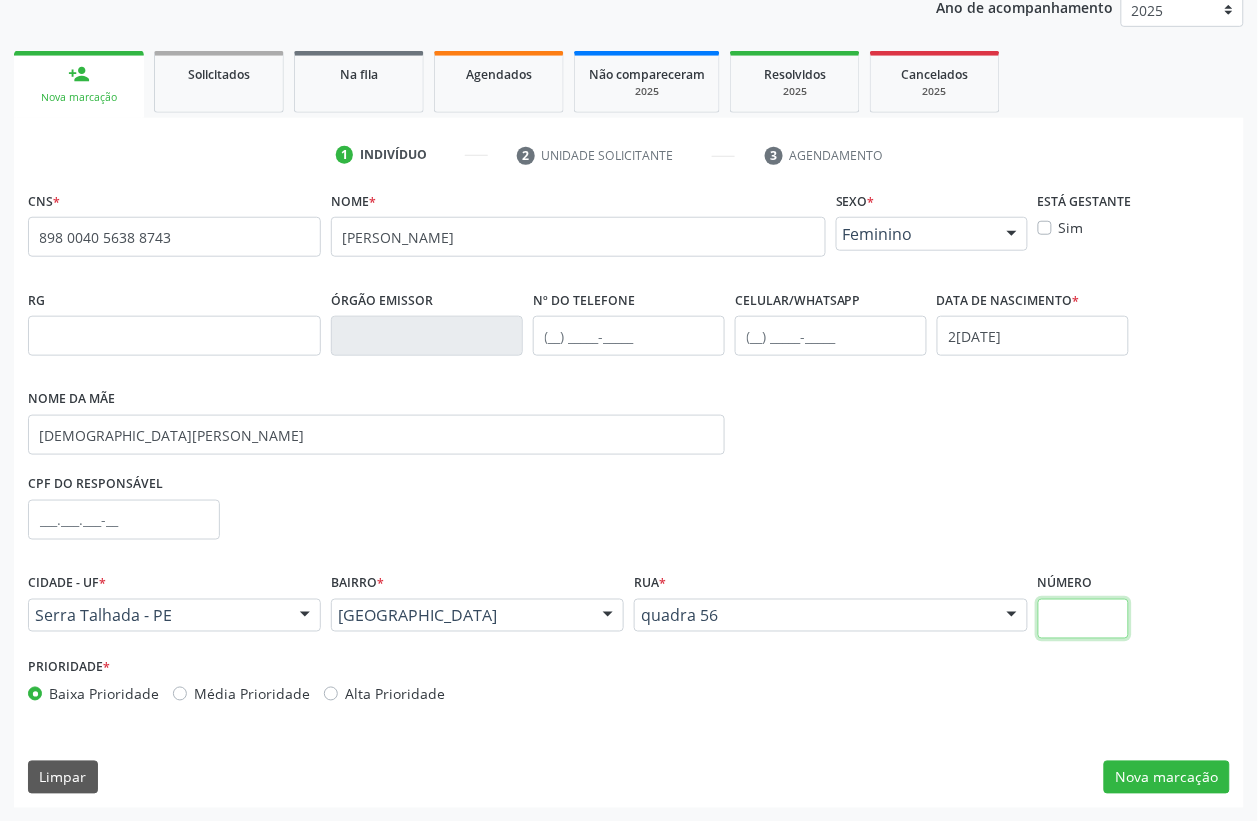 click at bounding box center (1083, 619) 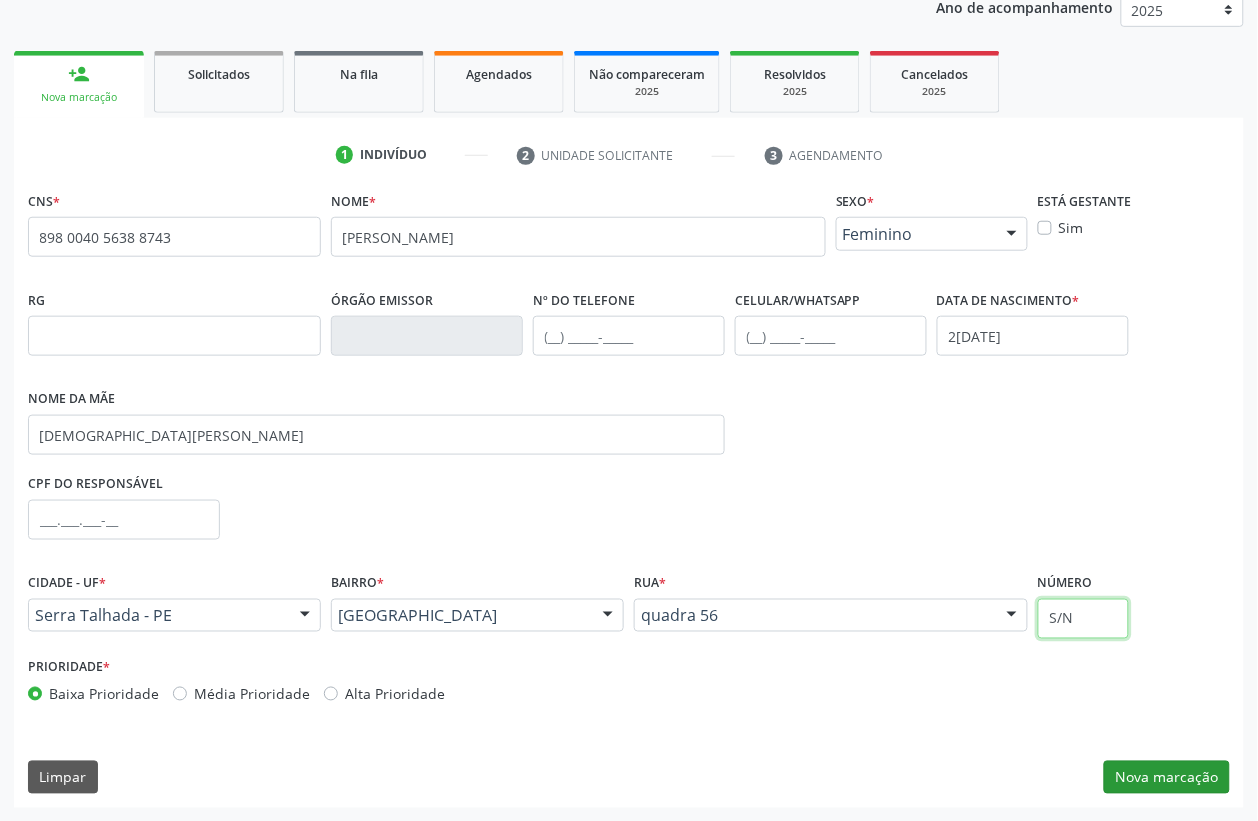 type on "S/N" 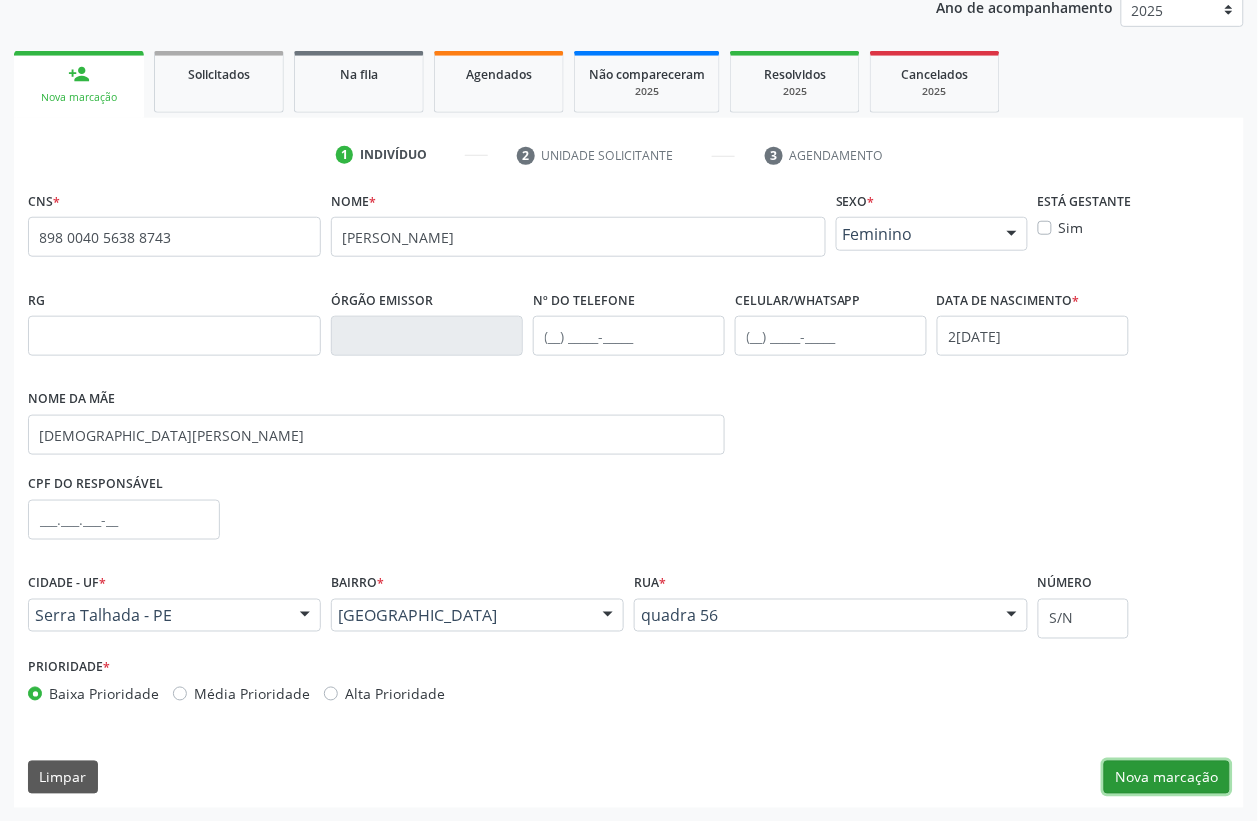 click on "Nova marcação" at bounding box center (1167, 778) 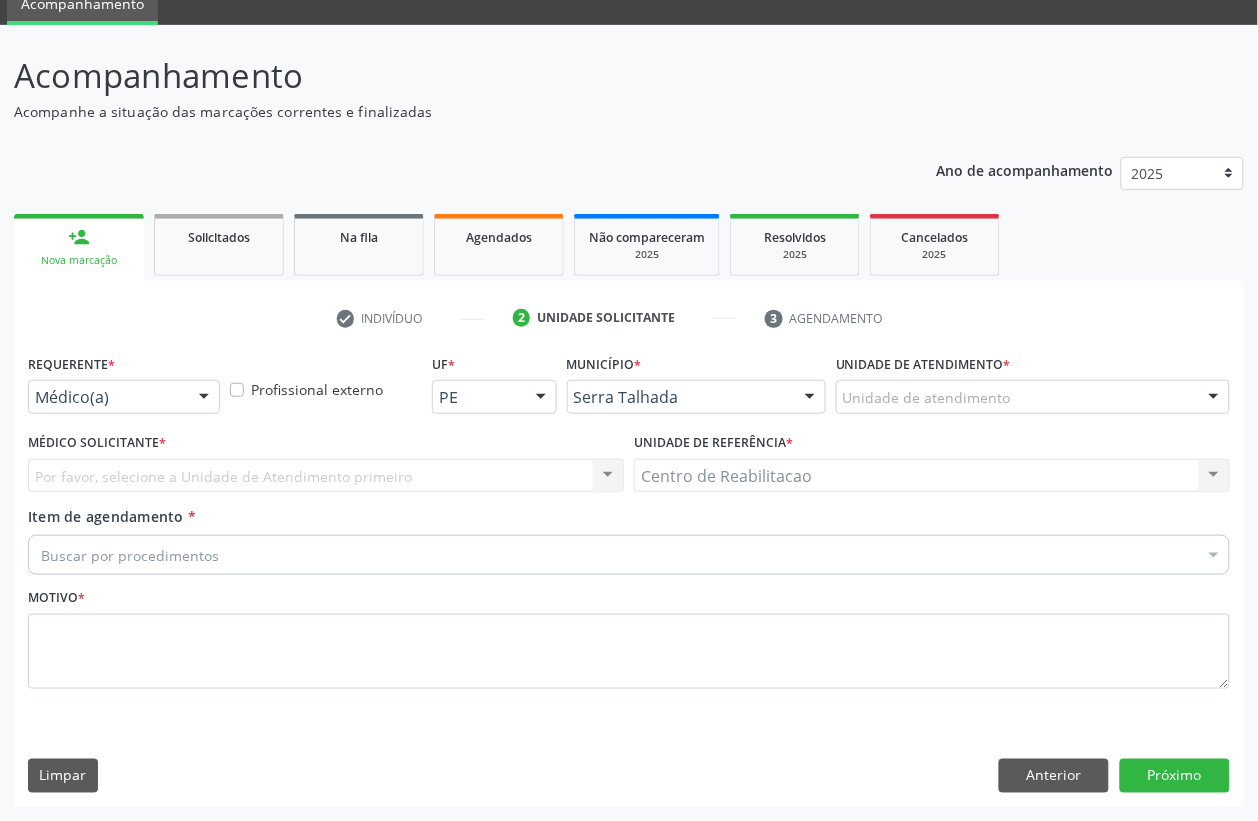 scroll, scrollTop: 85, scrollLeft: 0, axis: vertical 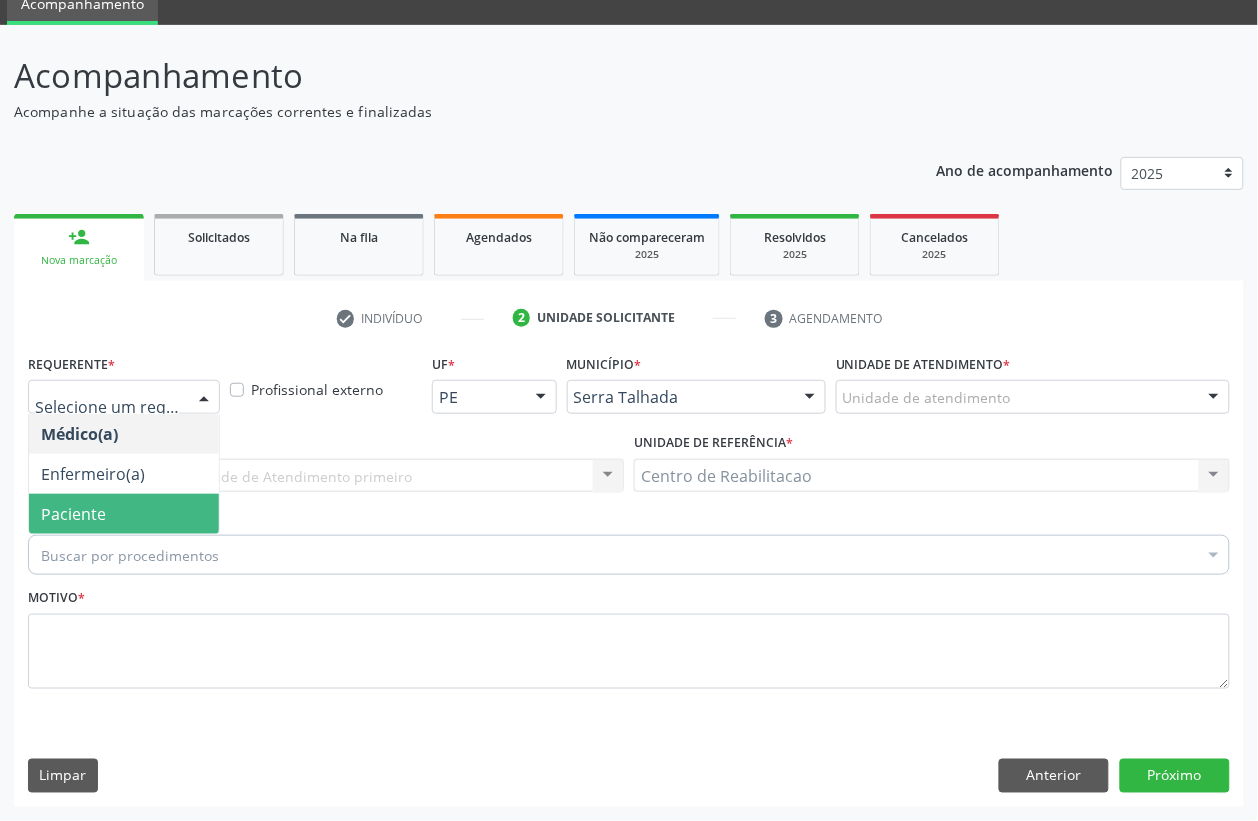 click on "Paciente" at bounding box center [124, 514] 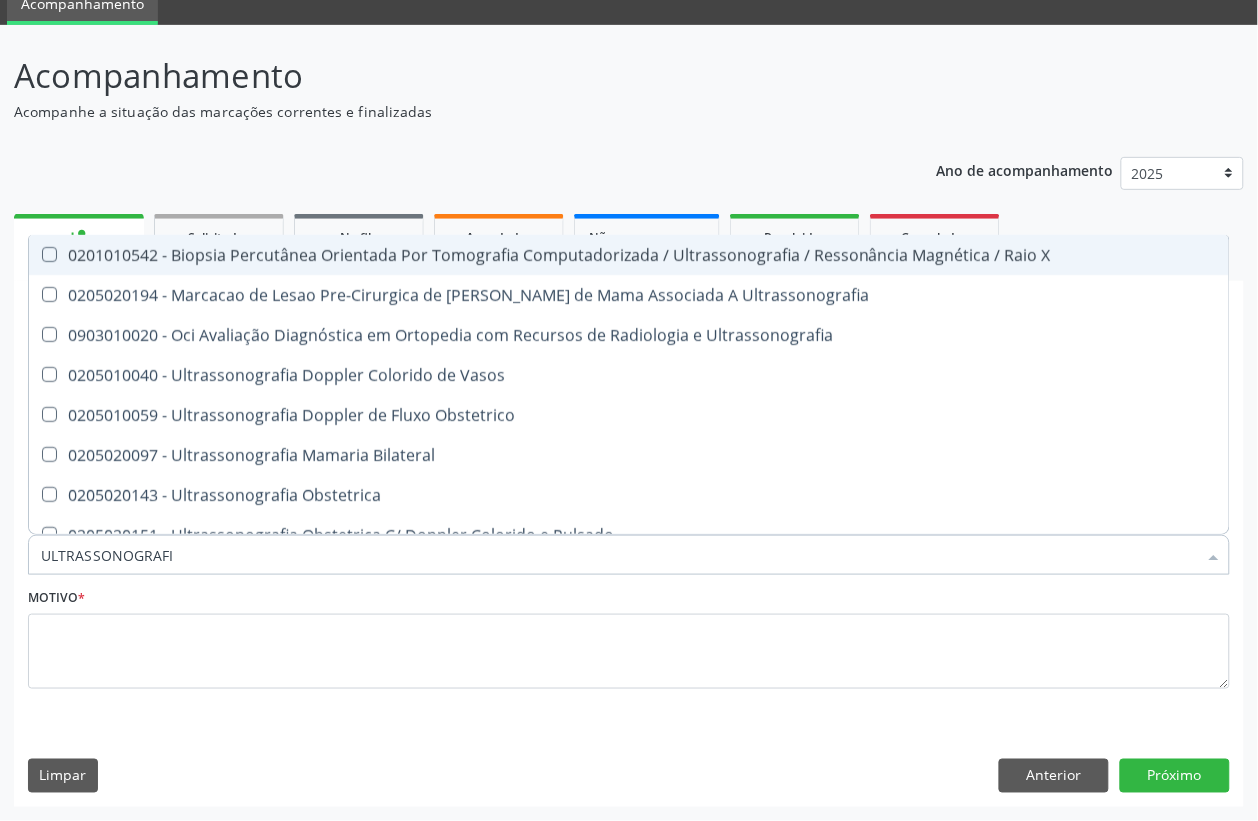 type on "ULTRASSONOGRAFIA" 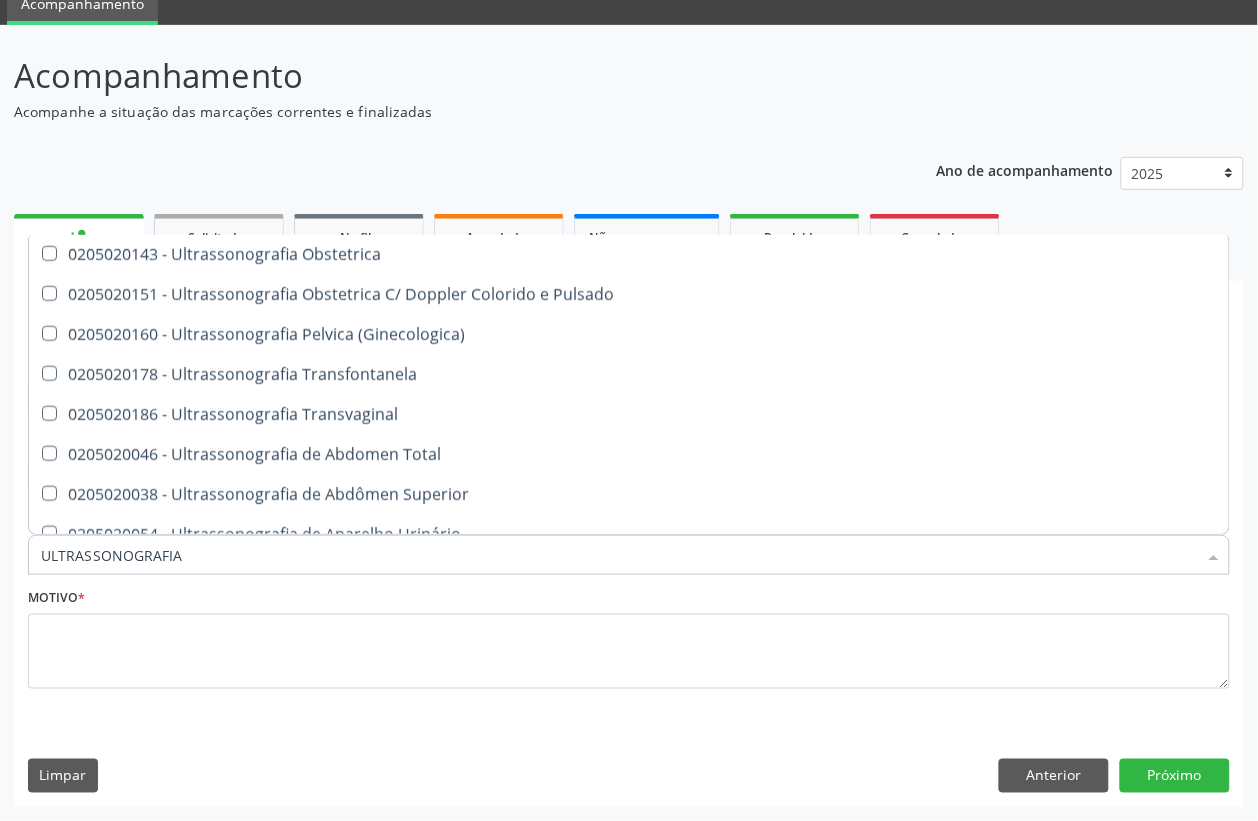 scroll, scrollTop: 250, scrollLeft: 0, axis: vertical 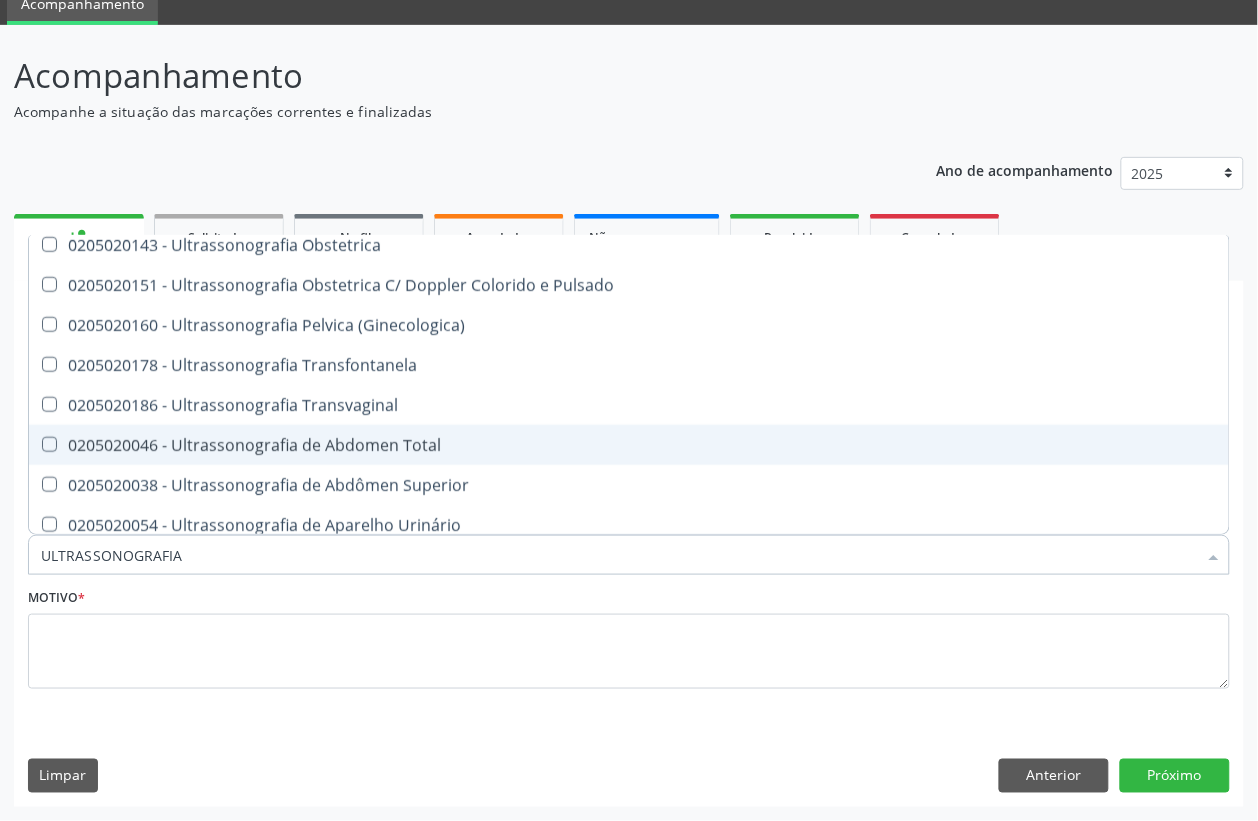 click on "0205020046 - Ultrassonografia de Abdomen Total" at bounding box center (629, 445) 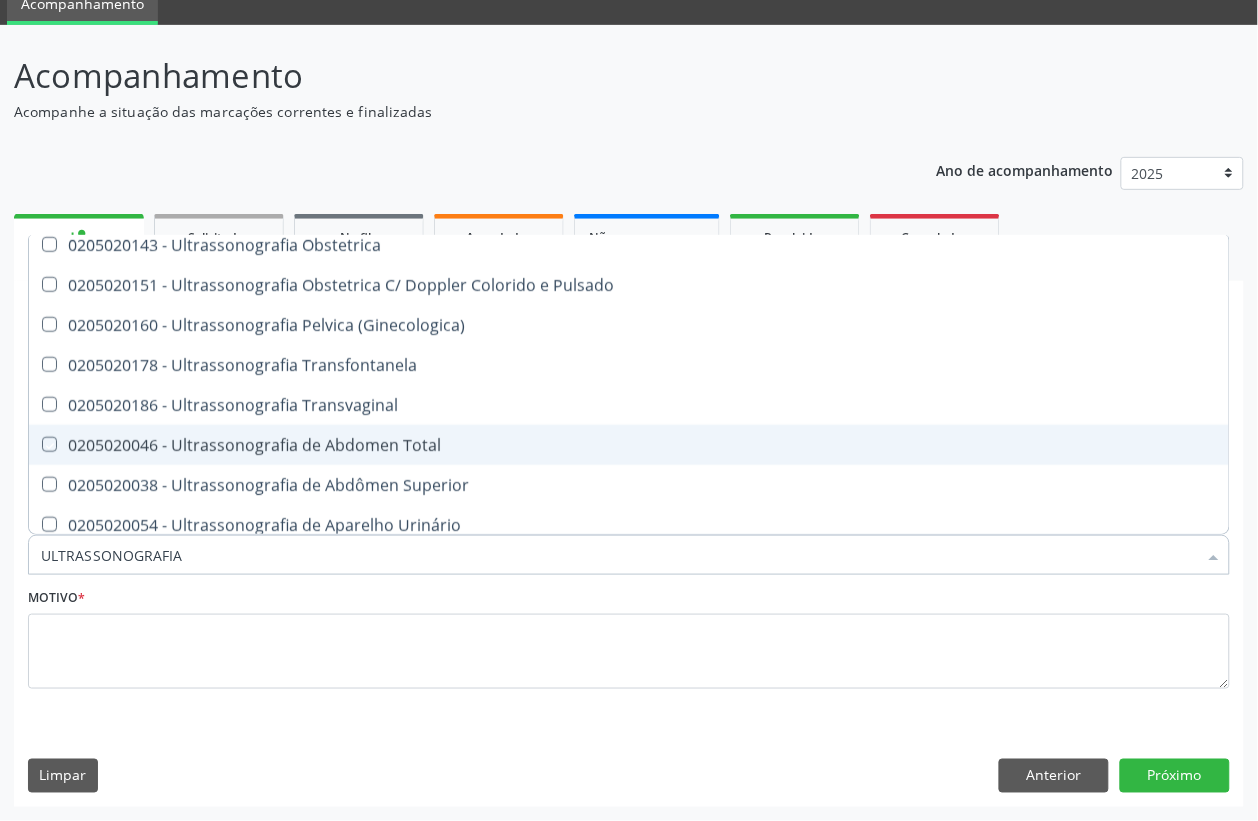 checkbox on "true" 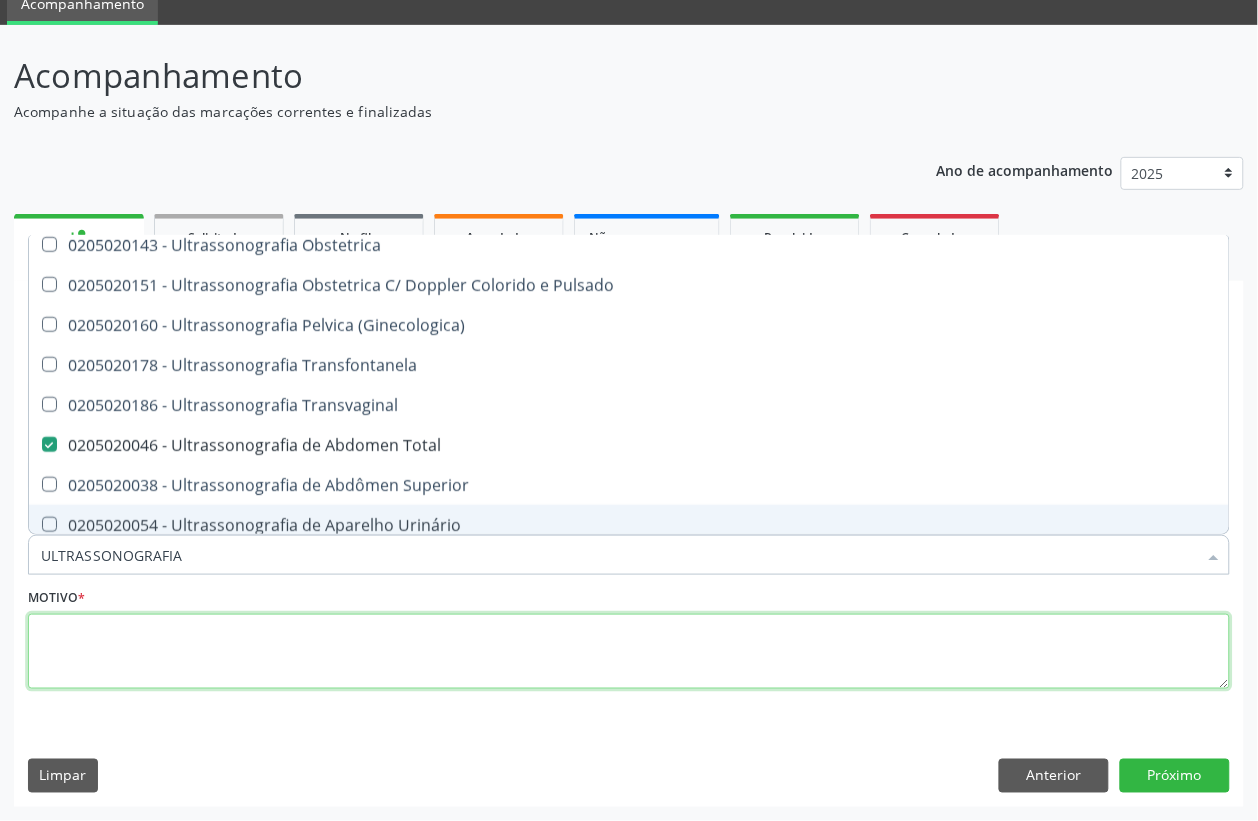 click at bounding box center [629, 652] 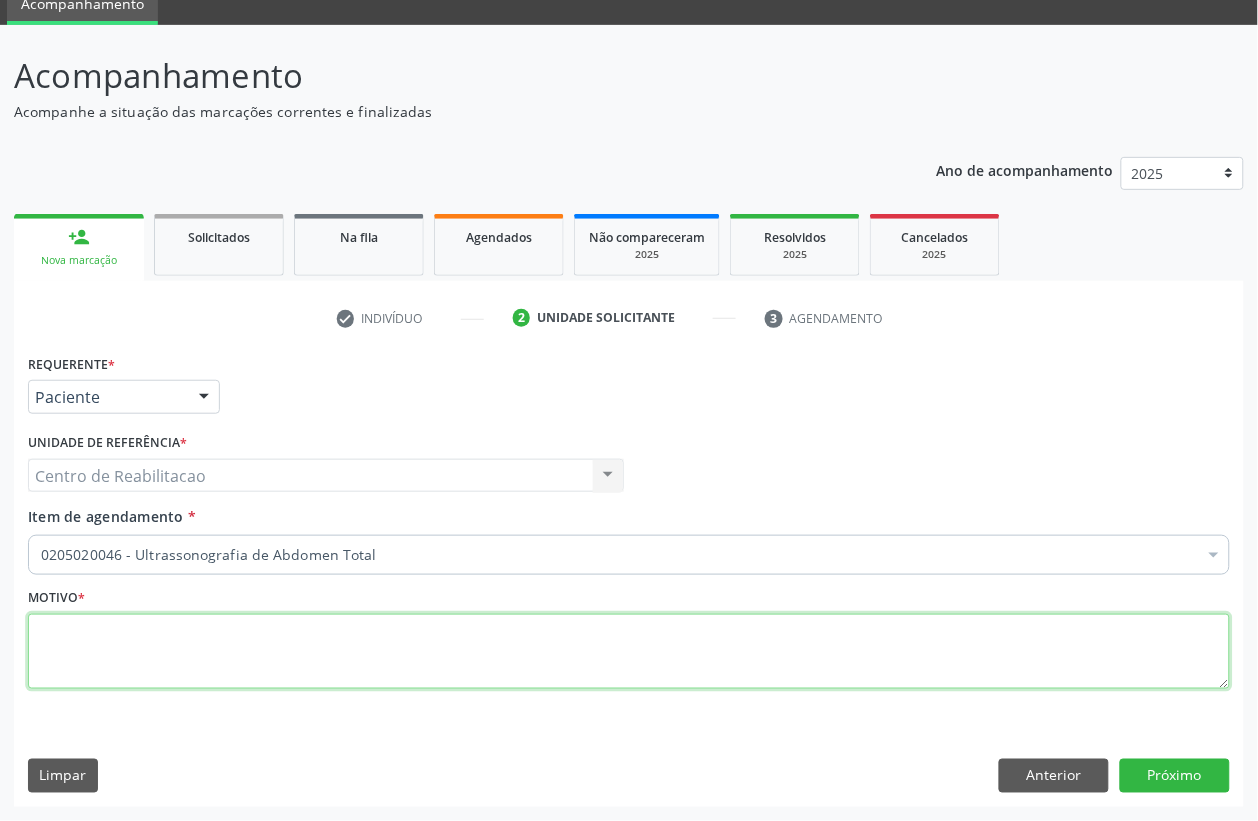 scroll, scrollTop: 0, scrollLeft: 0, axis: both 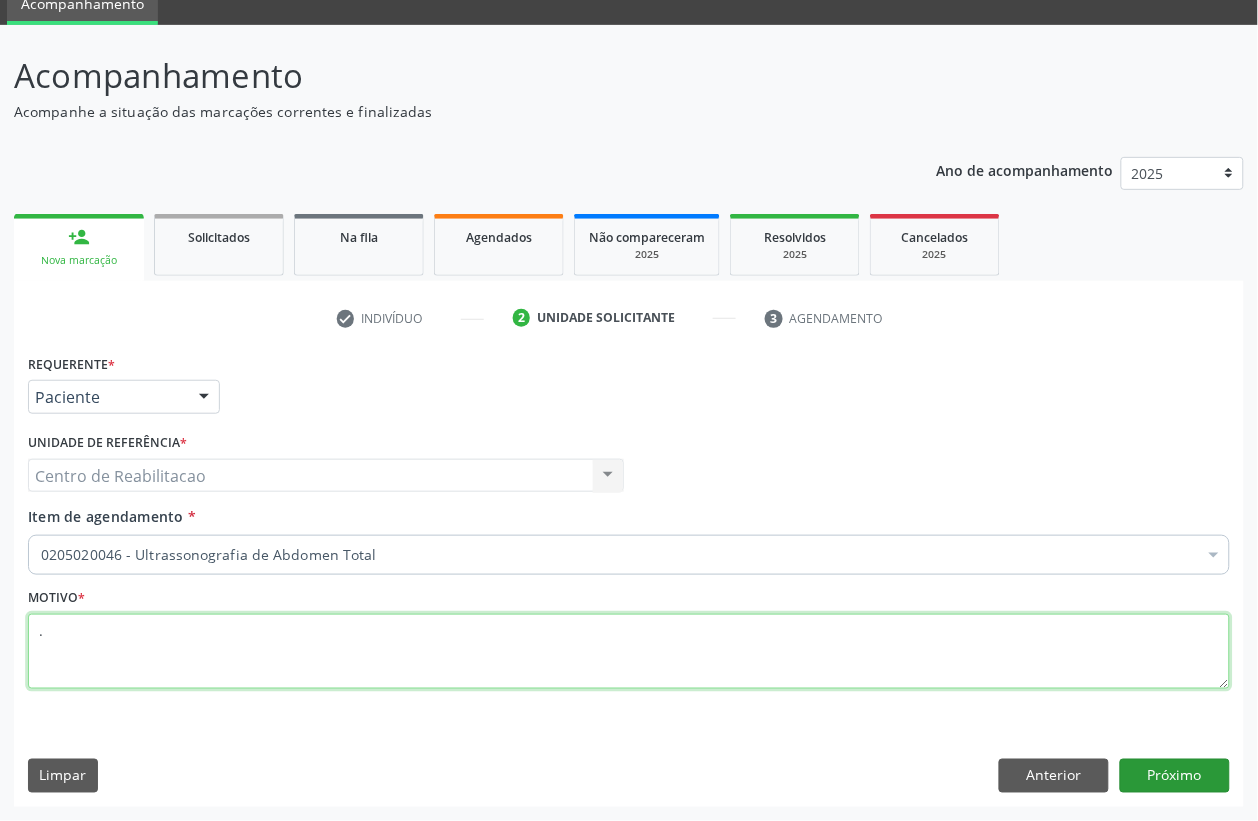 type on "." 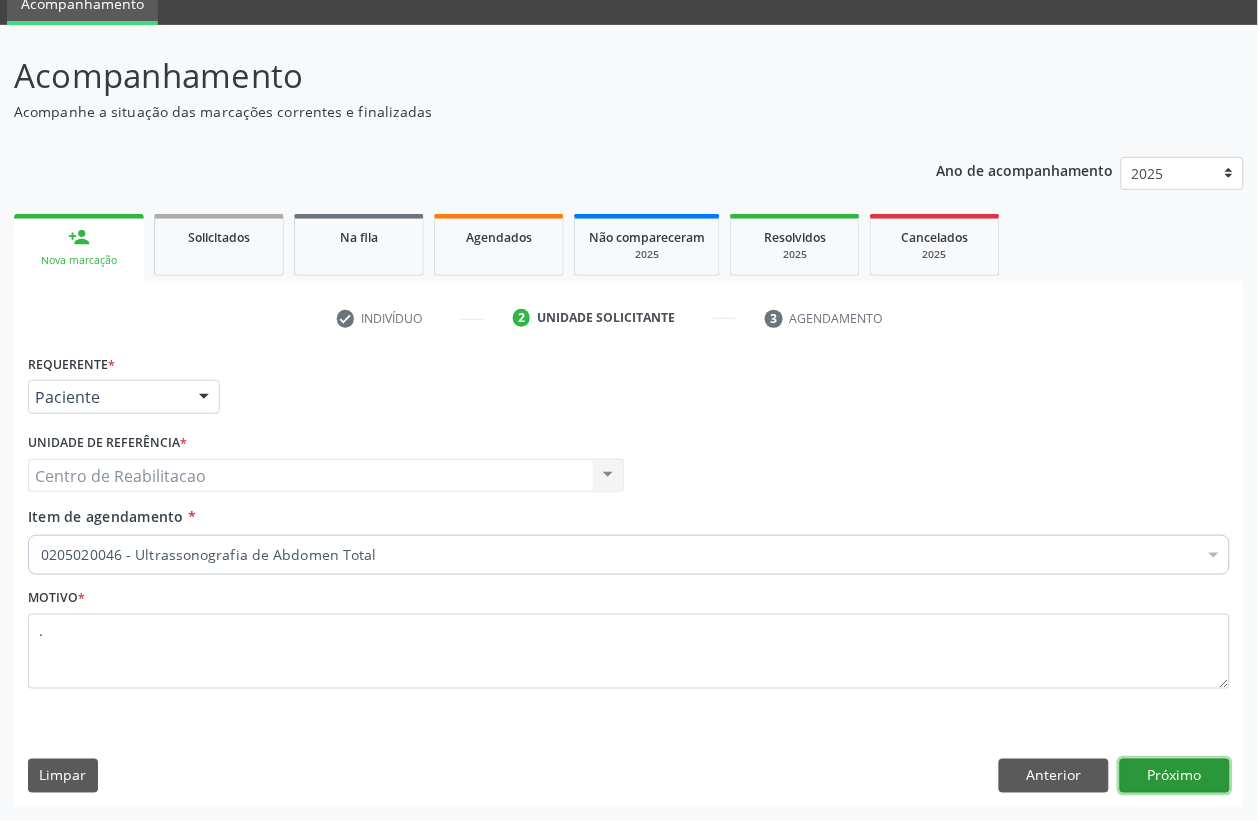 click on "Próximo" at bounding box center [1175, 776] 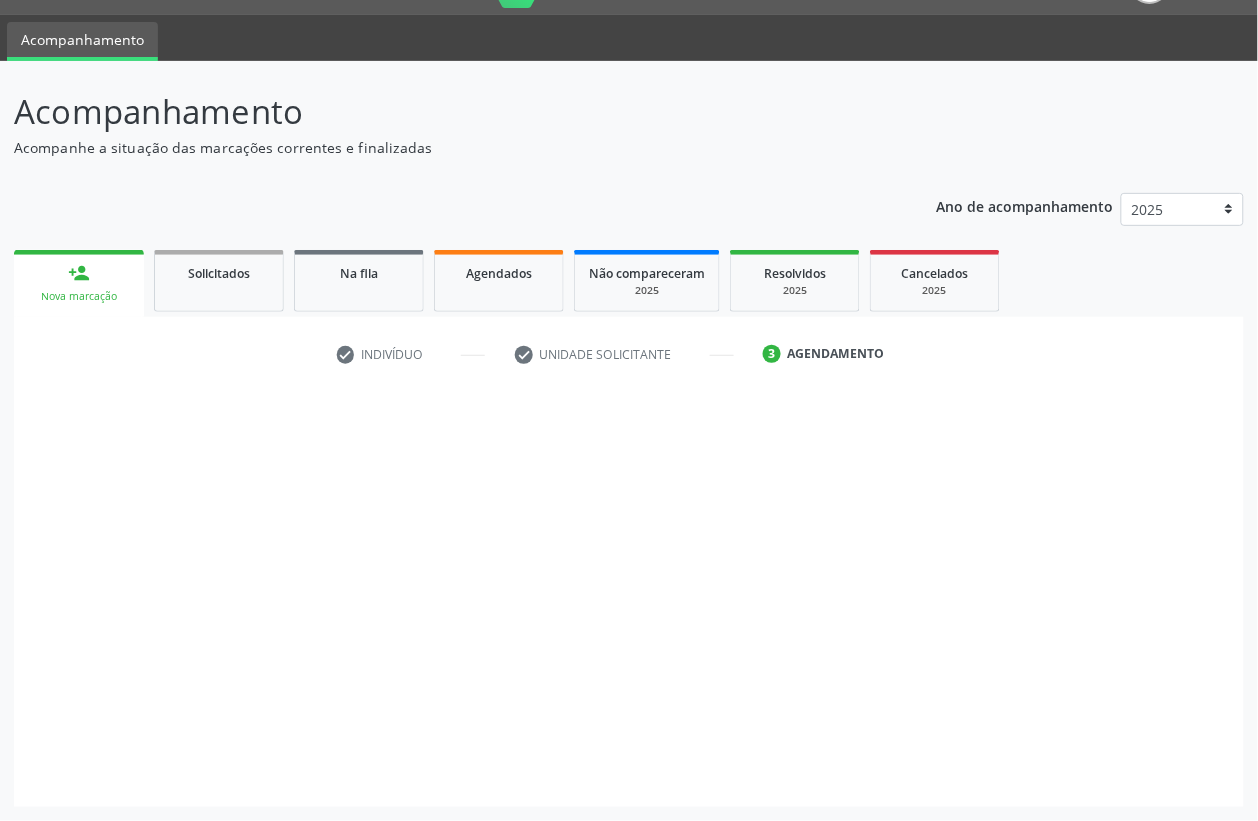 scroll, scrollTop: 50, scrollLeft: 0, axis: vertical 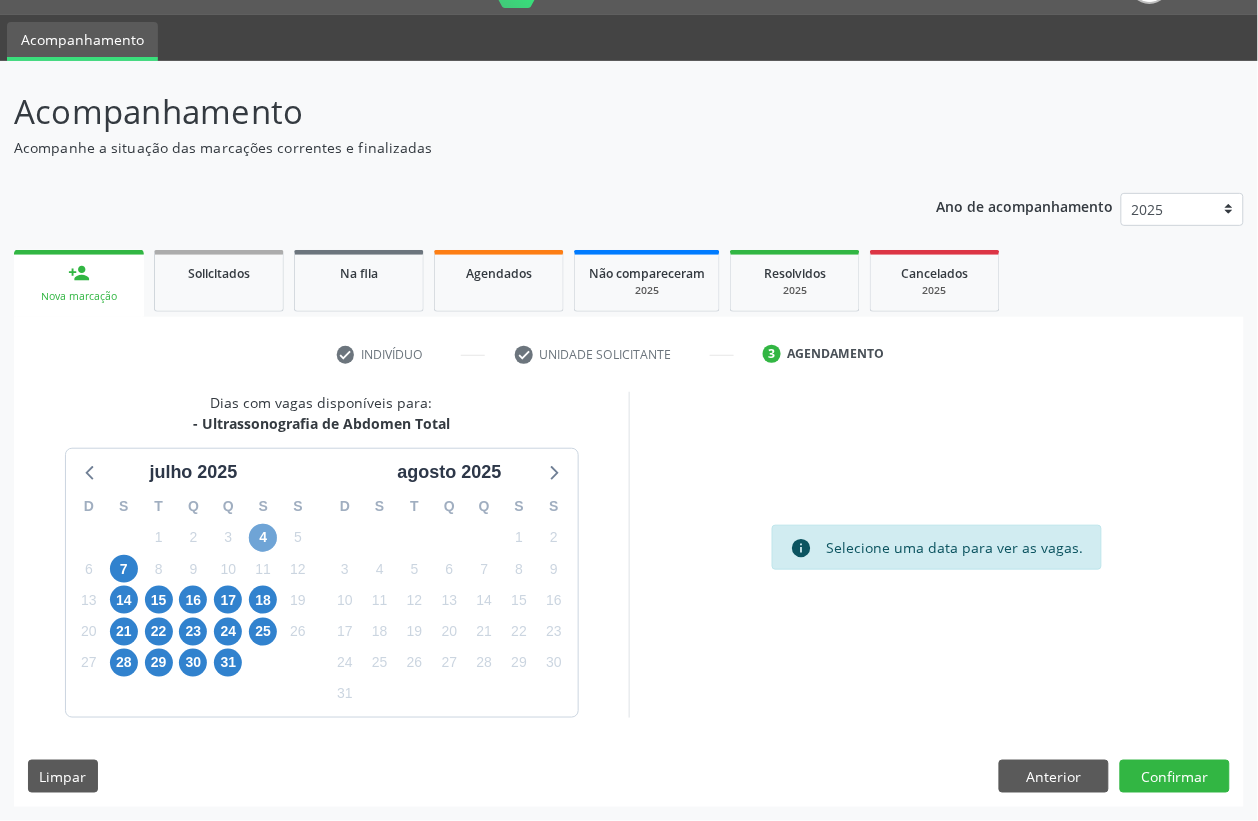 click on "4" at bounding box center [263, 538] 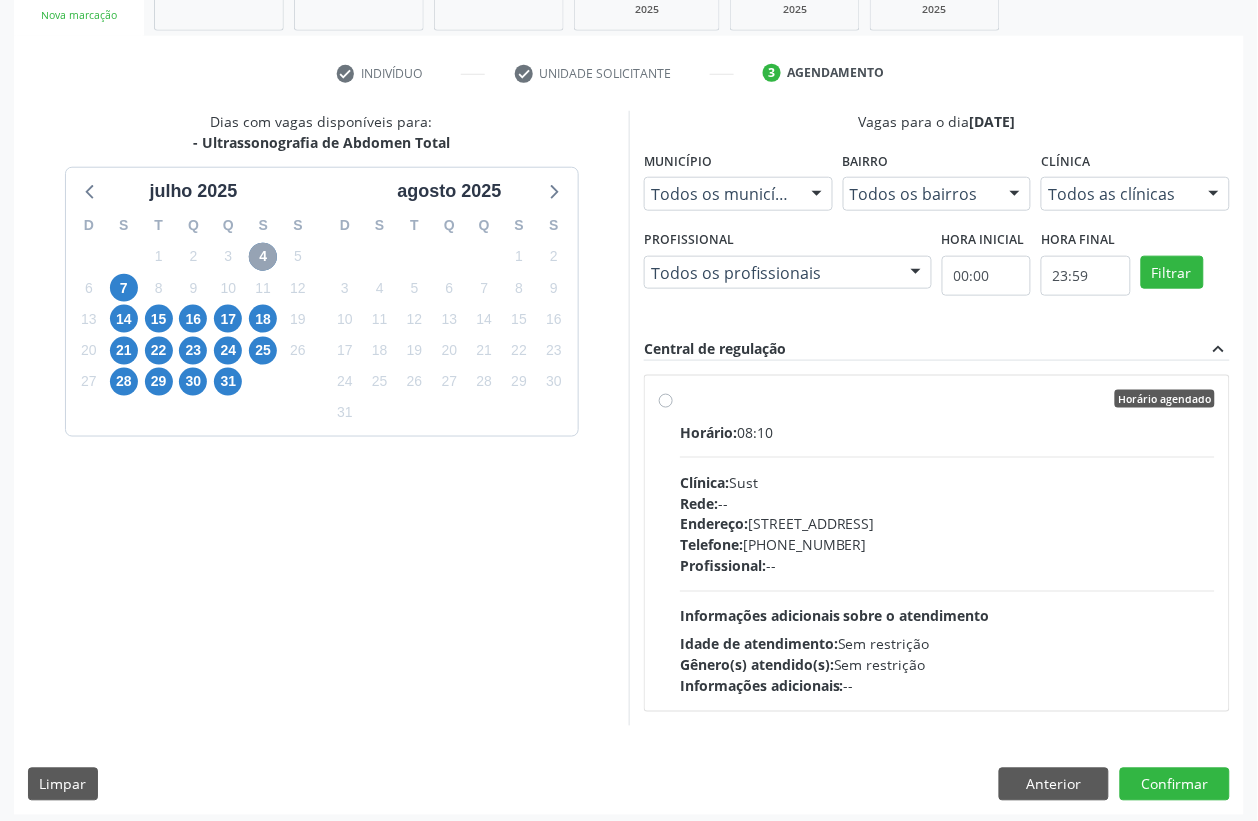 scroll, scrollTop: 338, scrollLeft: 0, axis: vertical 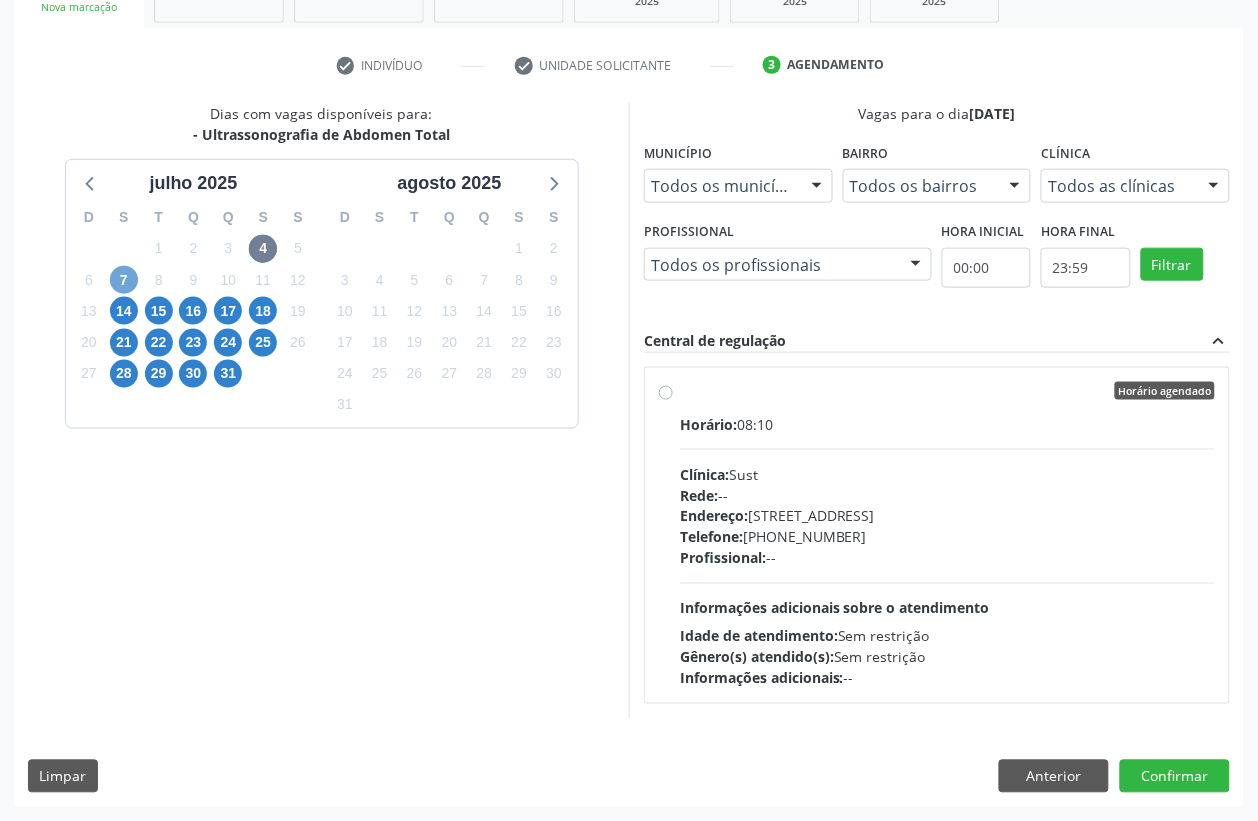 click on "7" at bounding box center [124, 280] 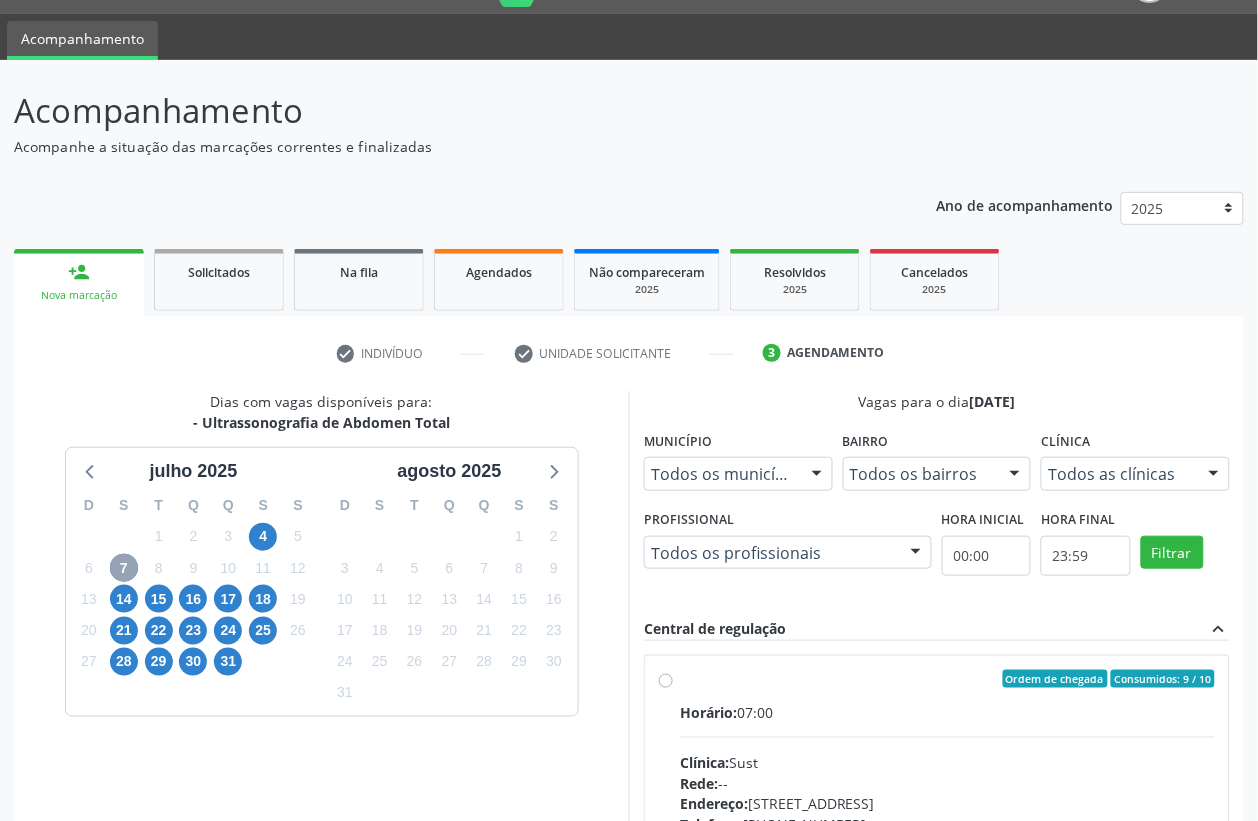scroll, scrollTop: 338, scrollLeft: 0, axis: vertical 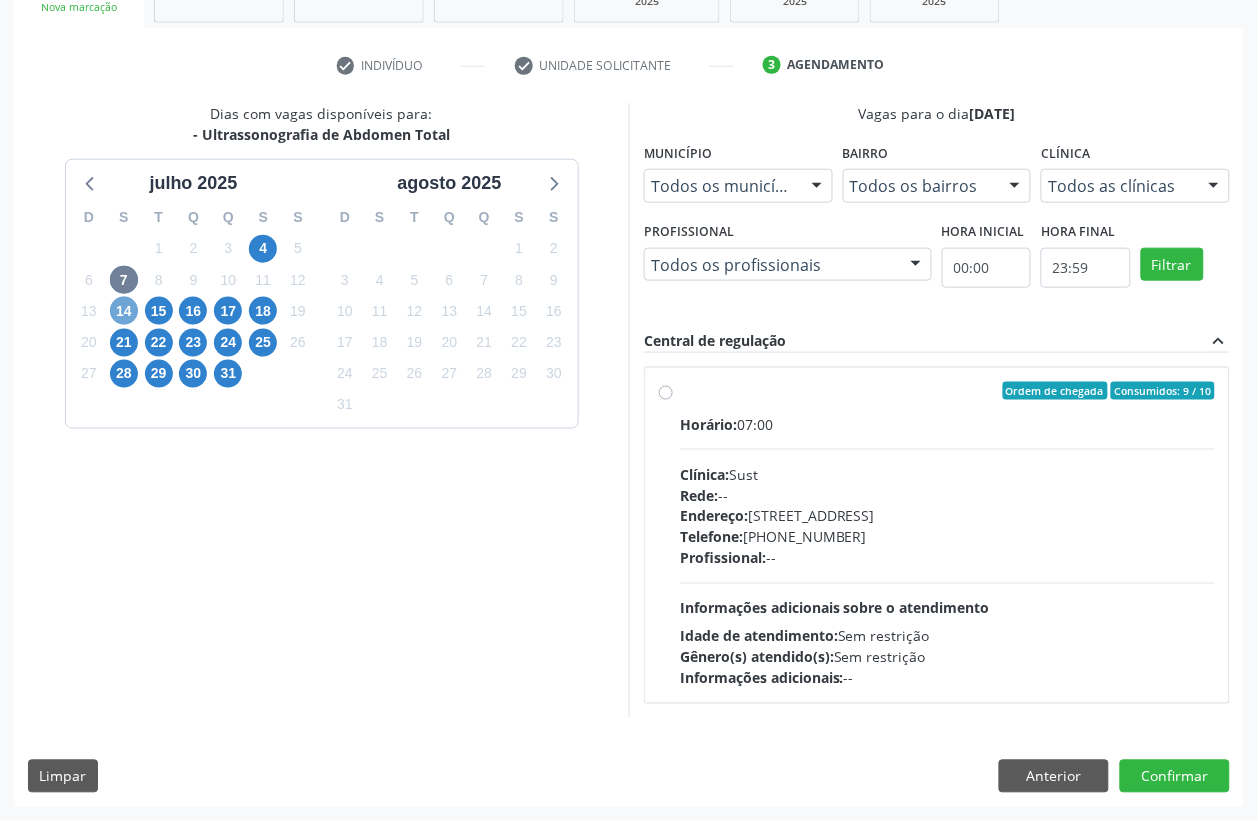 click on "14" at bounding box center [124, 311] 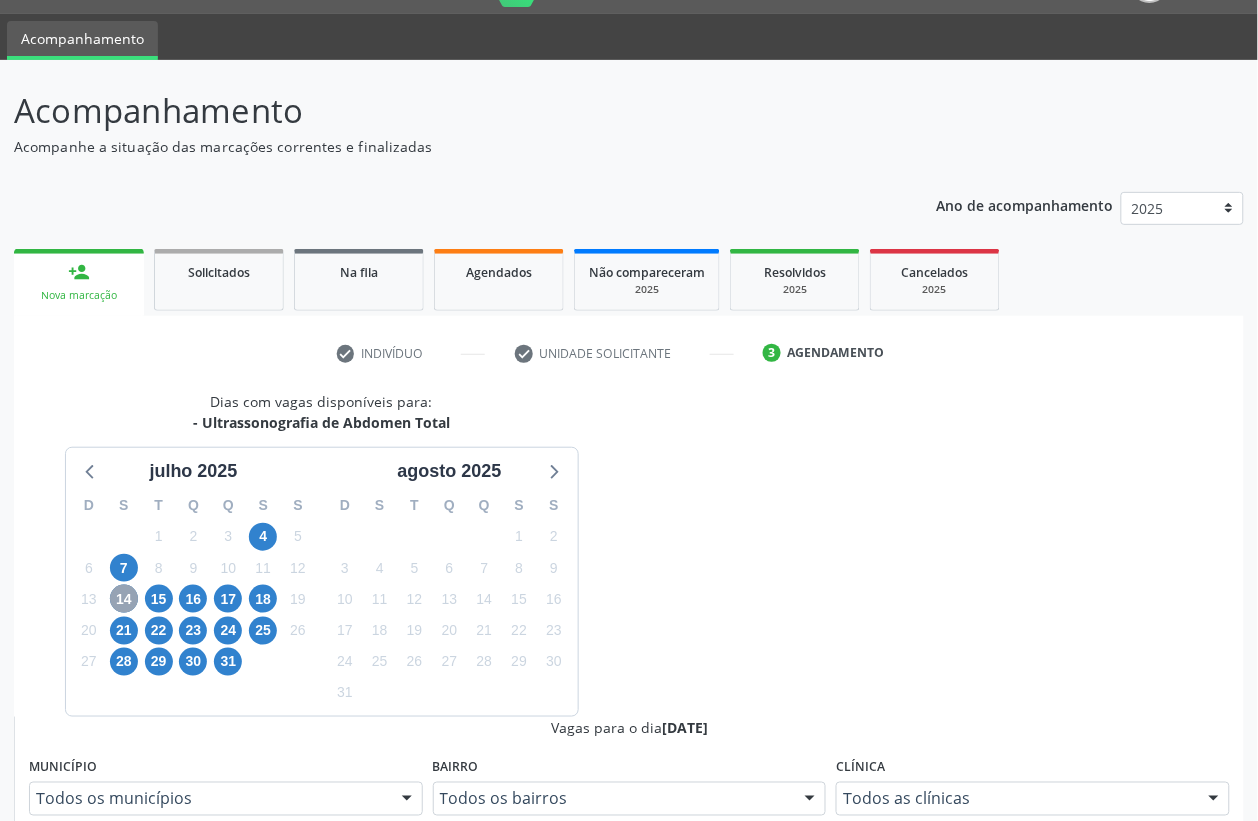 scroll, scrollTop: 338, scrollLeft: 0, axis: vertical 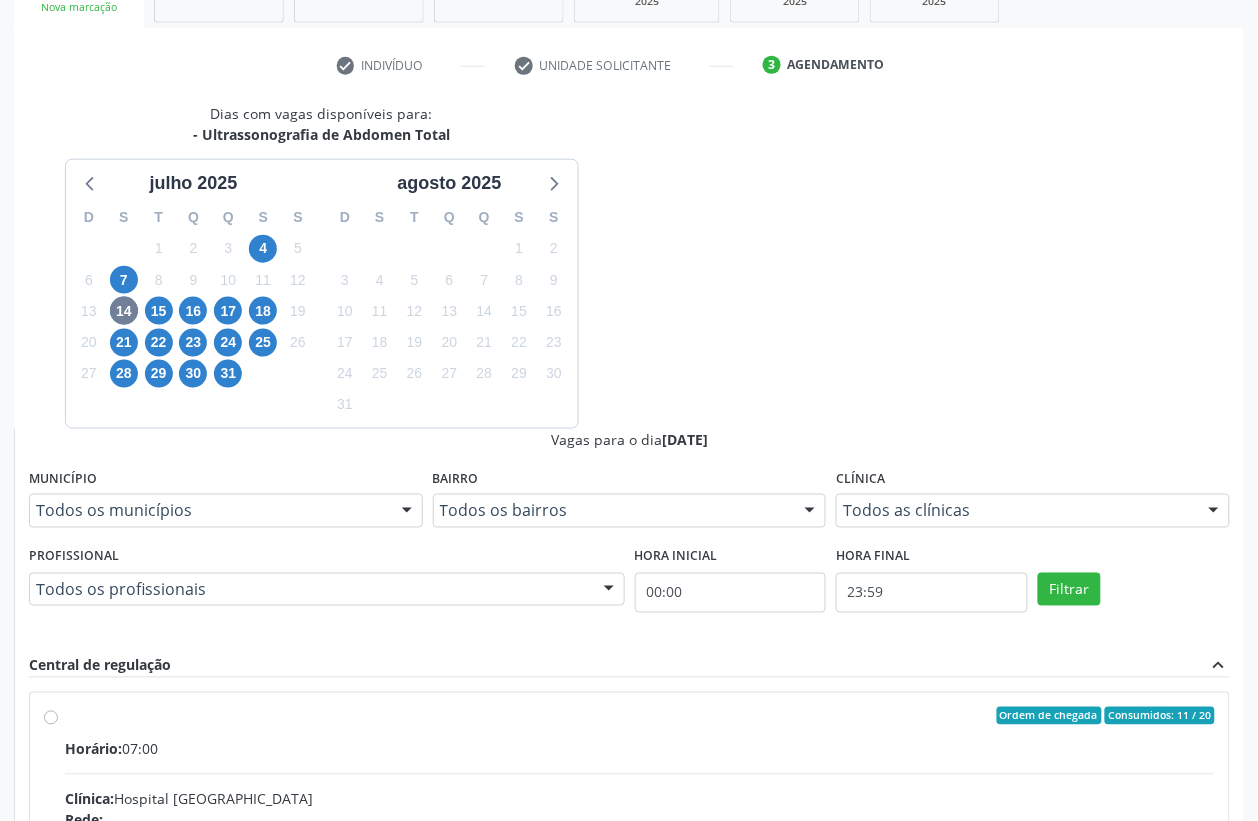 click on "Ordem de chegada
Consumidos: 11 / 20
Horário:   07:00
Clínica:  Hospital [GEOGRAPHIC_DATA]
Rede:
--
Endereço:   [STREET_ADDRESS]
Telefone:   [PHONE_NUMBER]
Profissional:
[PERSON_NAME]
Informações adicionais sobre o atendimento
Idade de atendimento:
de 0 a 120 anos
Gênero(s) atendido(s):
Masculino e Feminino
Informações adicionais:
--" at bounding box center [640, 860] 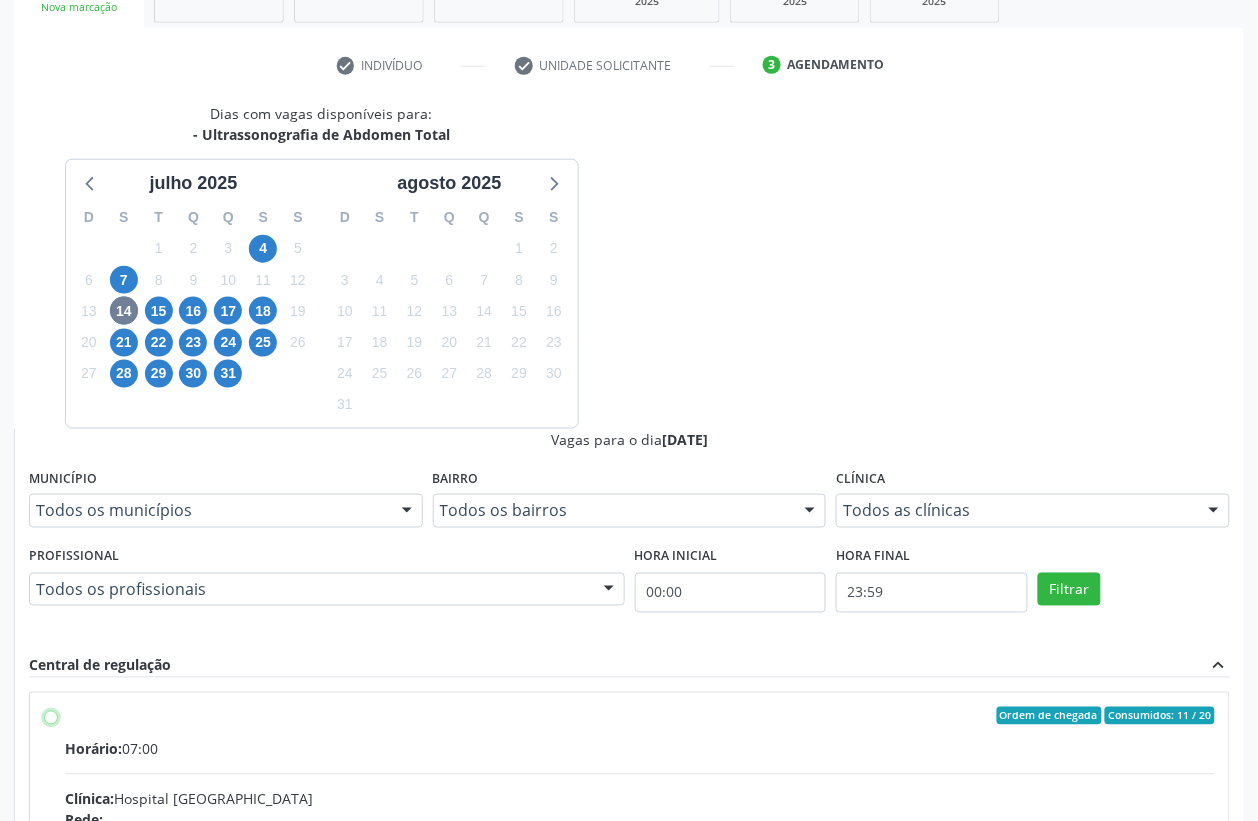 radio on "true" 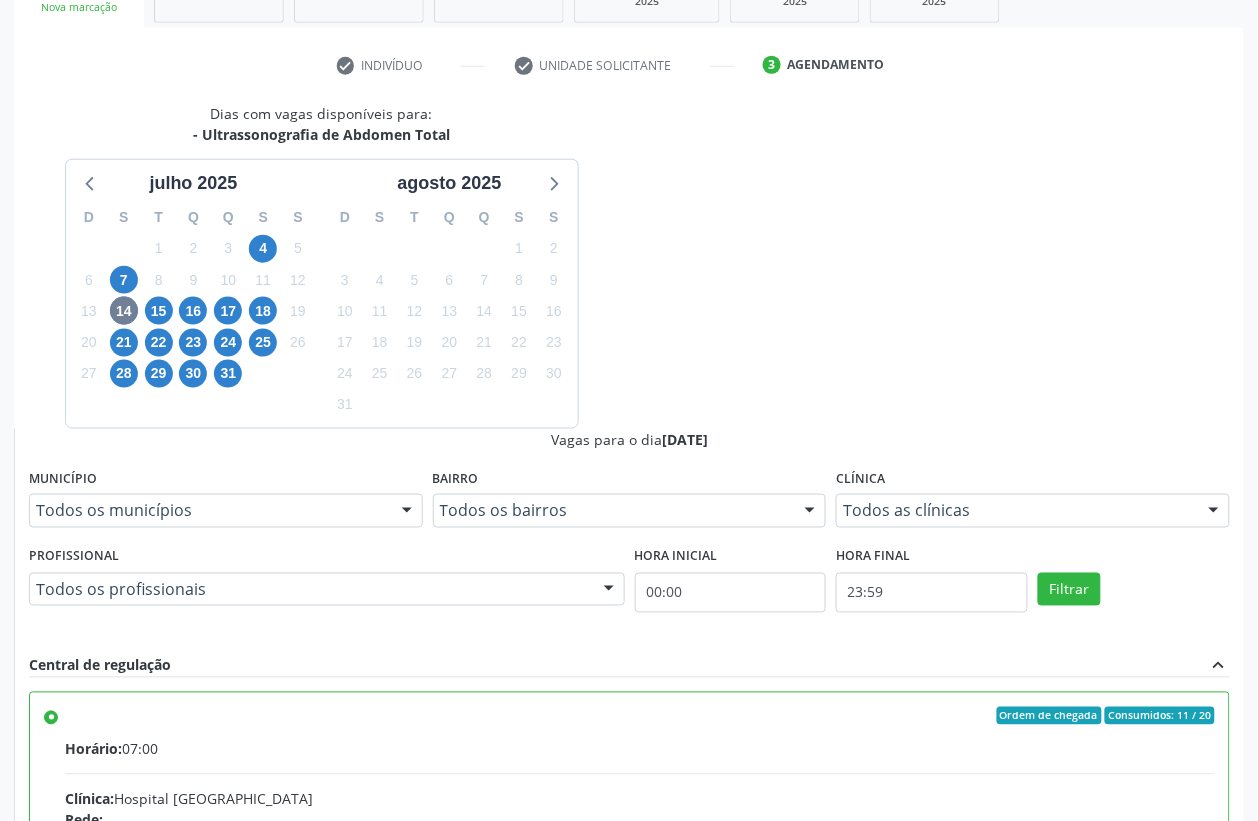 click on "Confirmar" at bounding box center [1175, 1137] 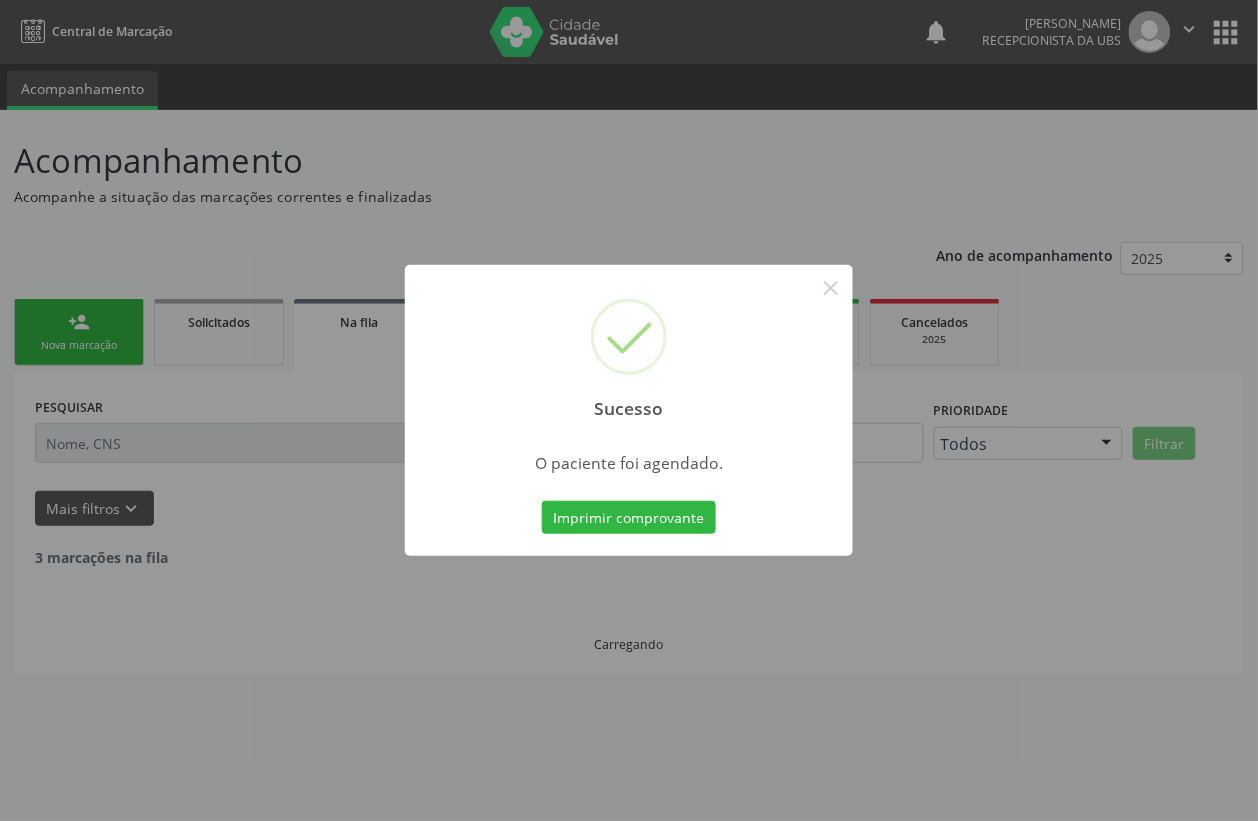 scroll, scrollTop: 0, scrollLeft: 0, axis: both 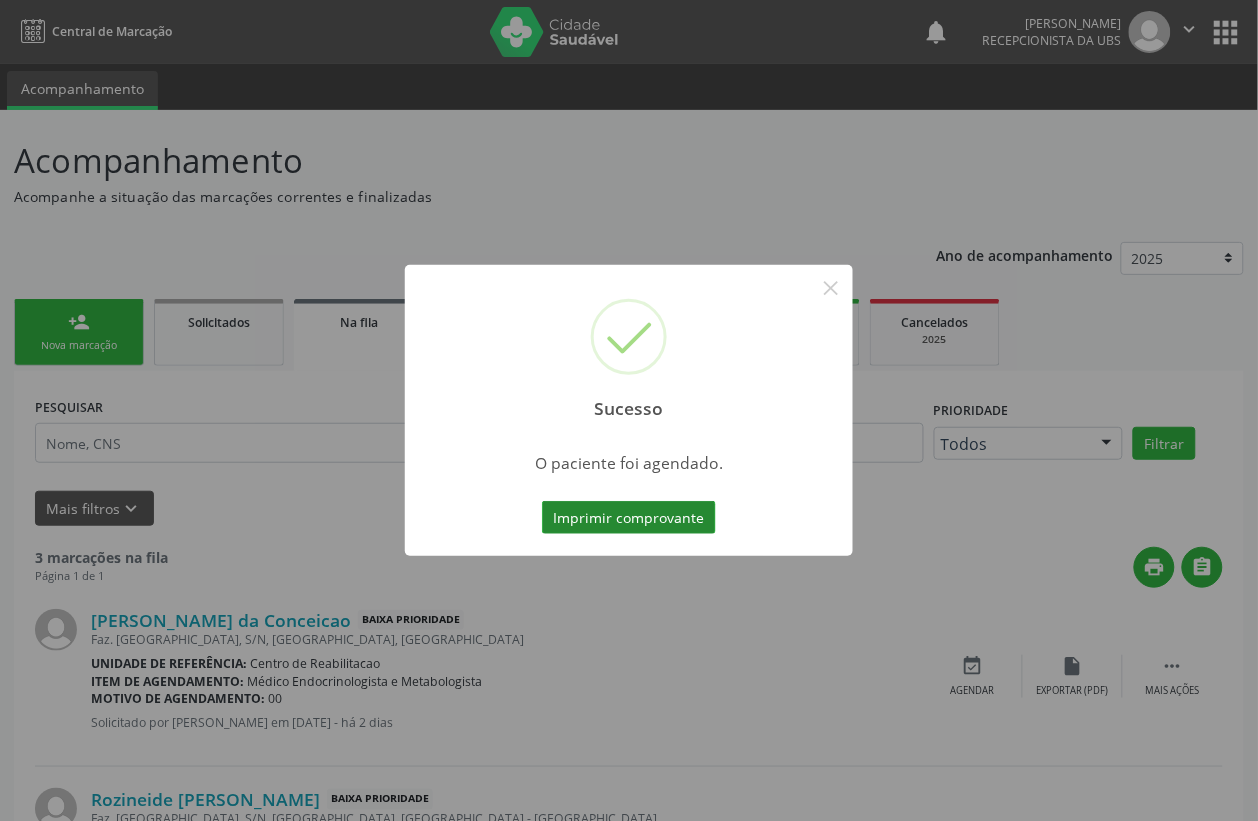 click on "Imprimir comprovante" at bounding box center (629, 518) 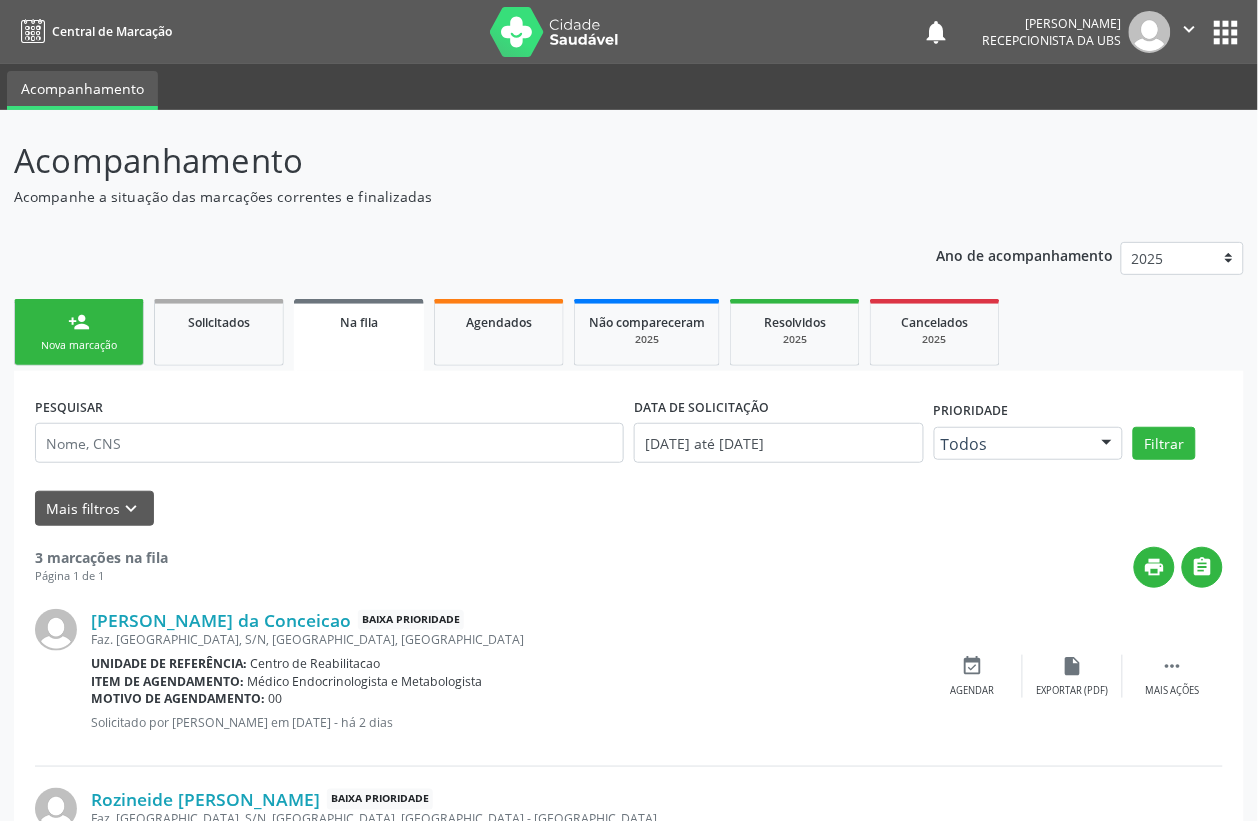 click on "Nova marcação" at bounding box center (79, 345) 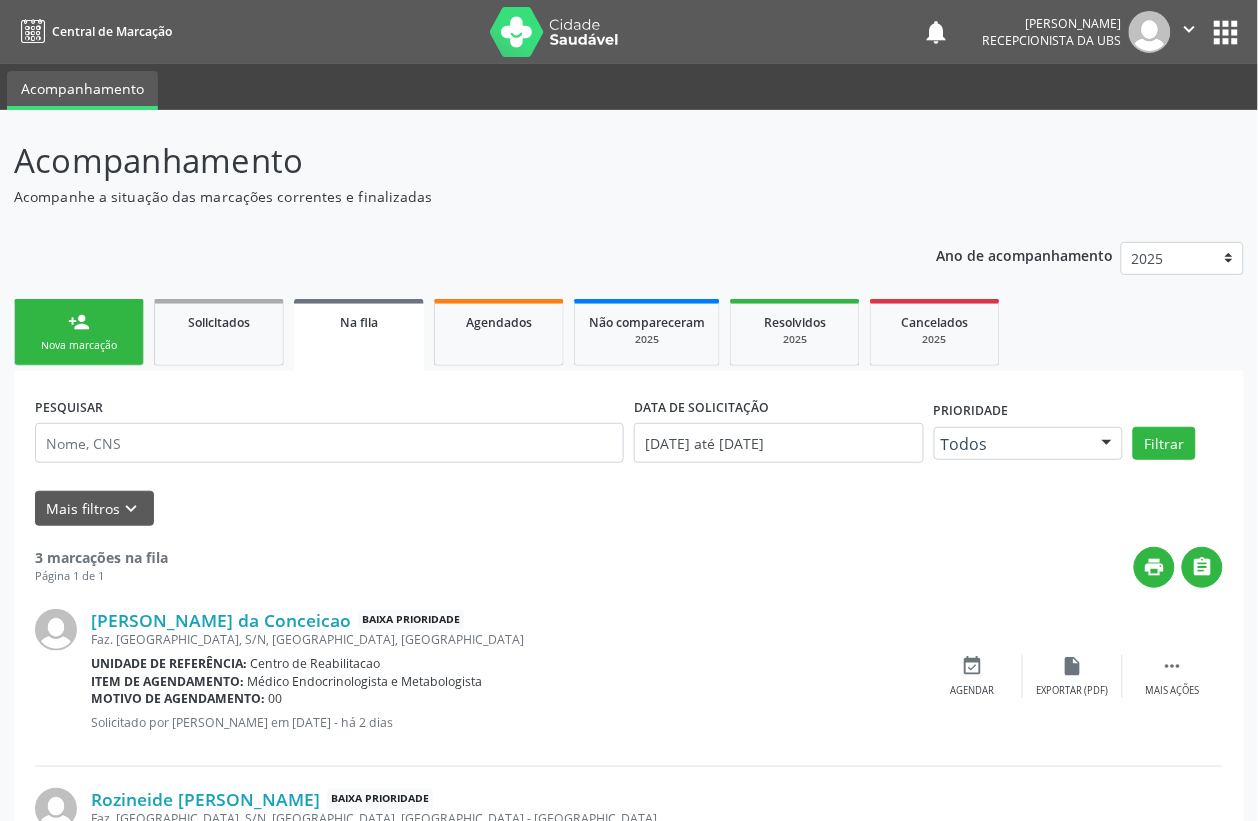 click on "apps" at bounding box center (1226, 32) 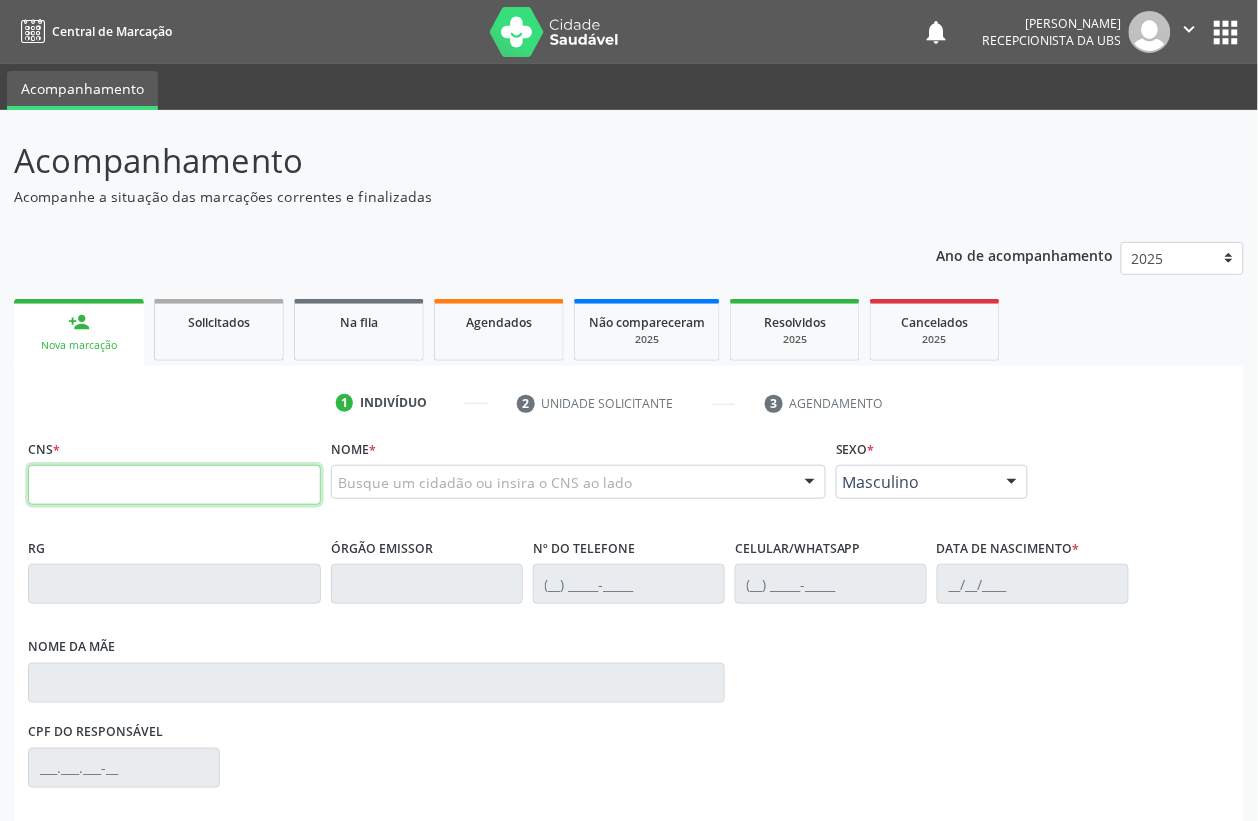 click at bounding box center (174, 485) 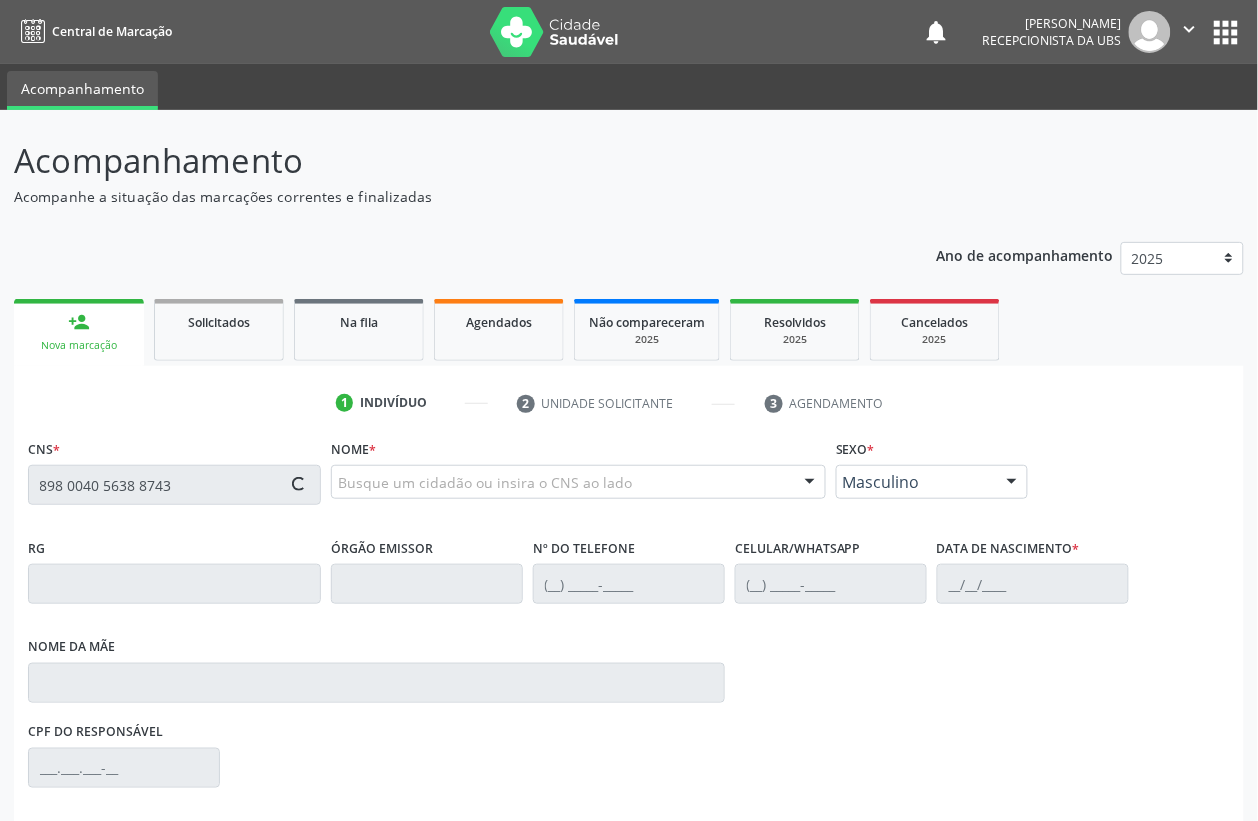 type on "898 0040 5638 8743" 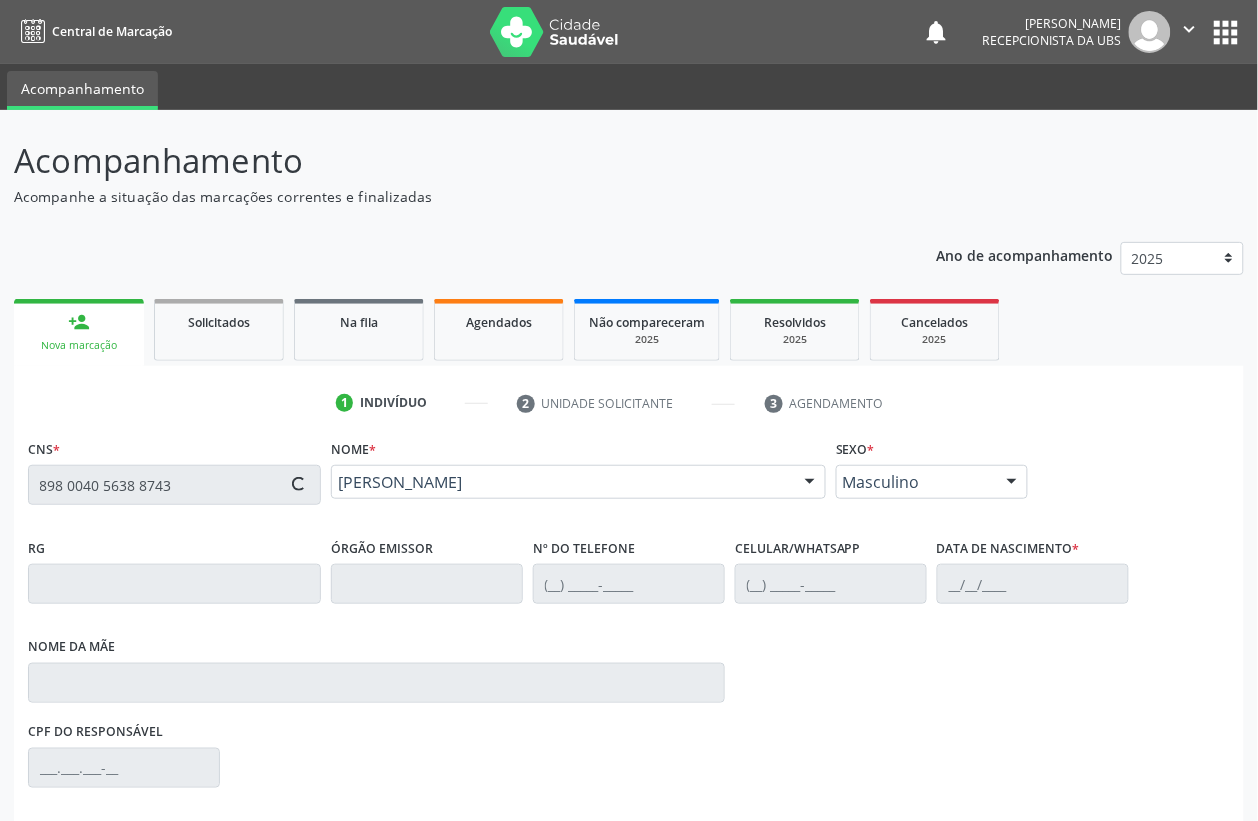 type on "2[DATE]" 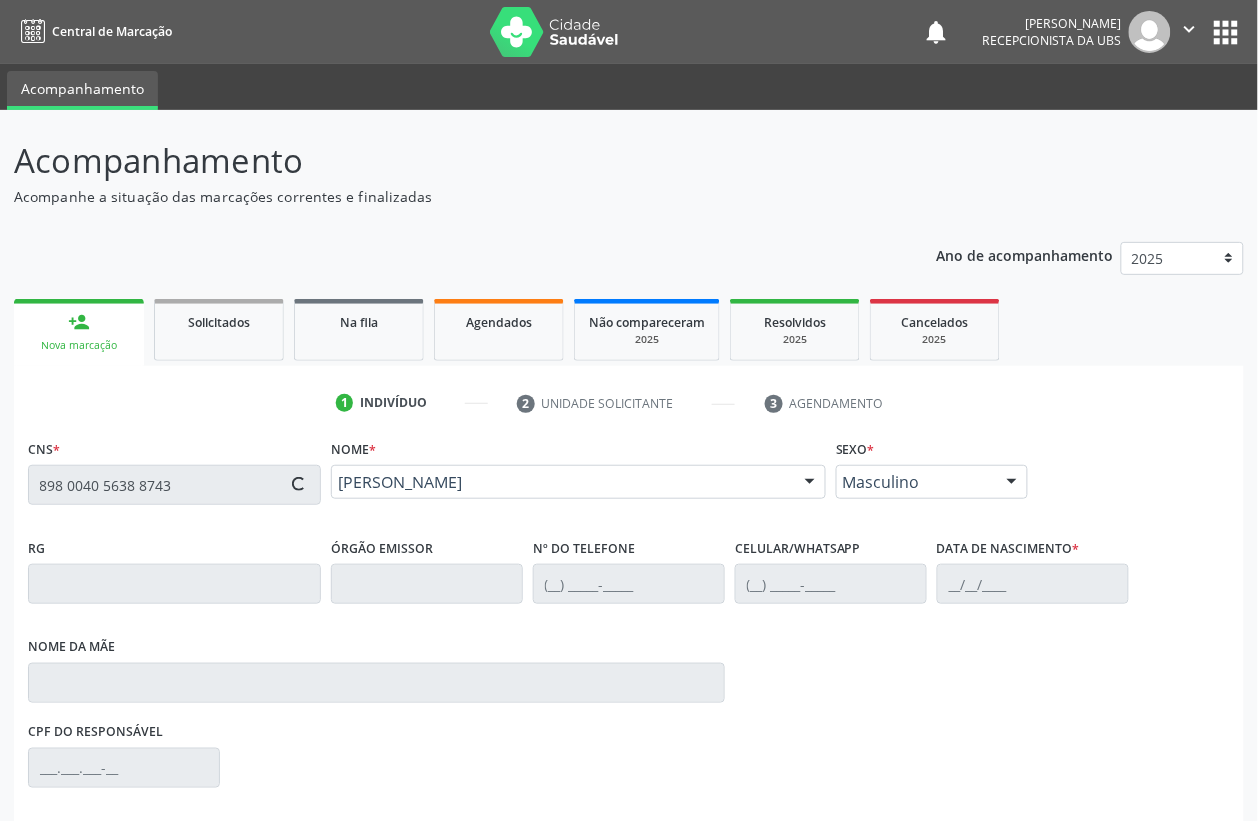 type on "[DEMOGRAPHIC_DATA][PERSON_NAME]" 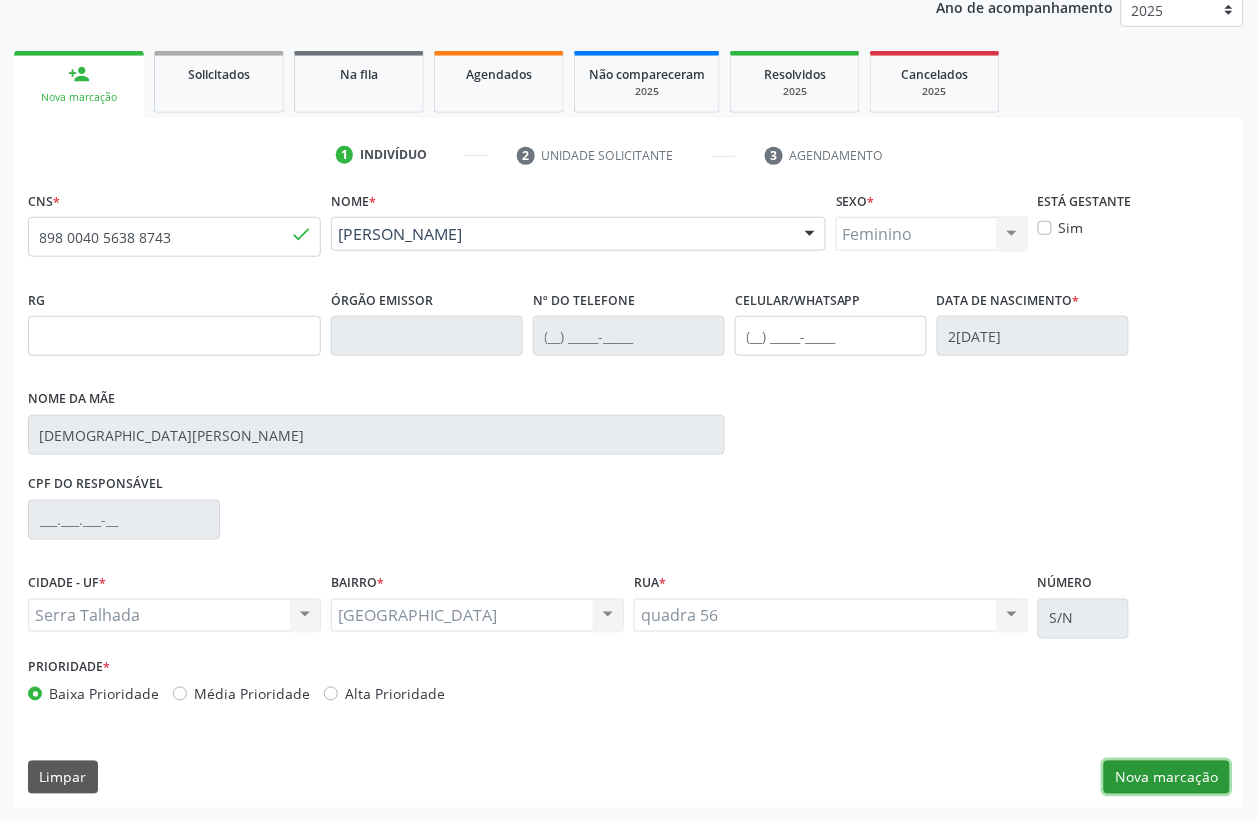 click on "Nova marcação" at bounding box center [1167, 778] 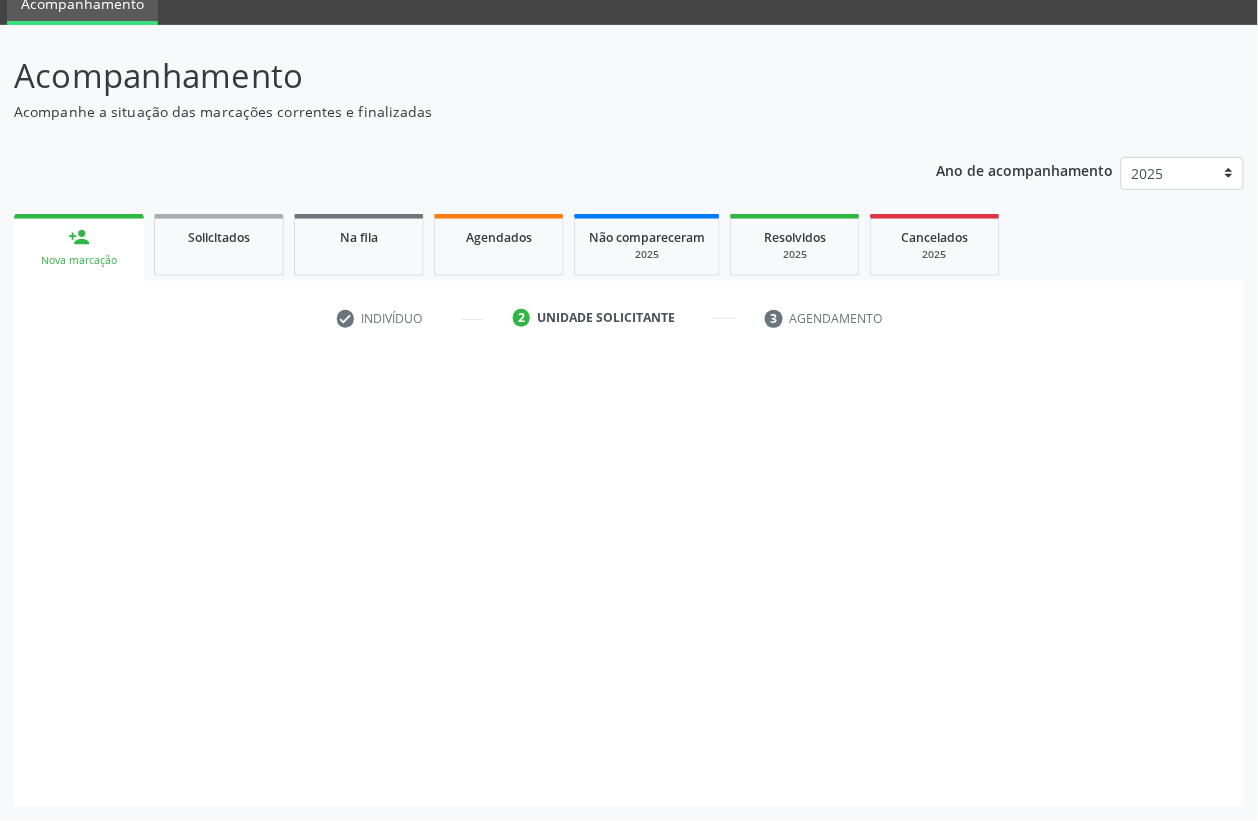scroll, scrollTop: 85, scrollLeft: 0, axis: vertical 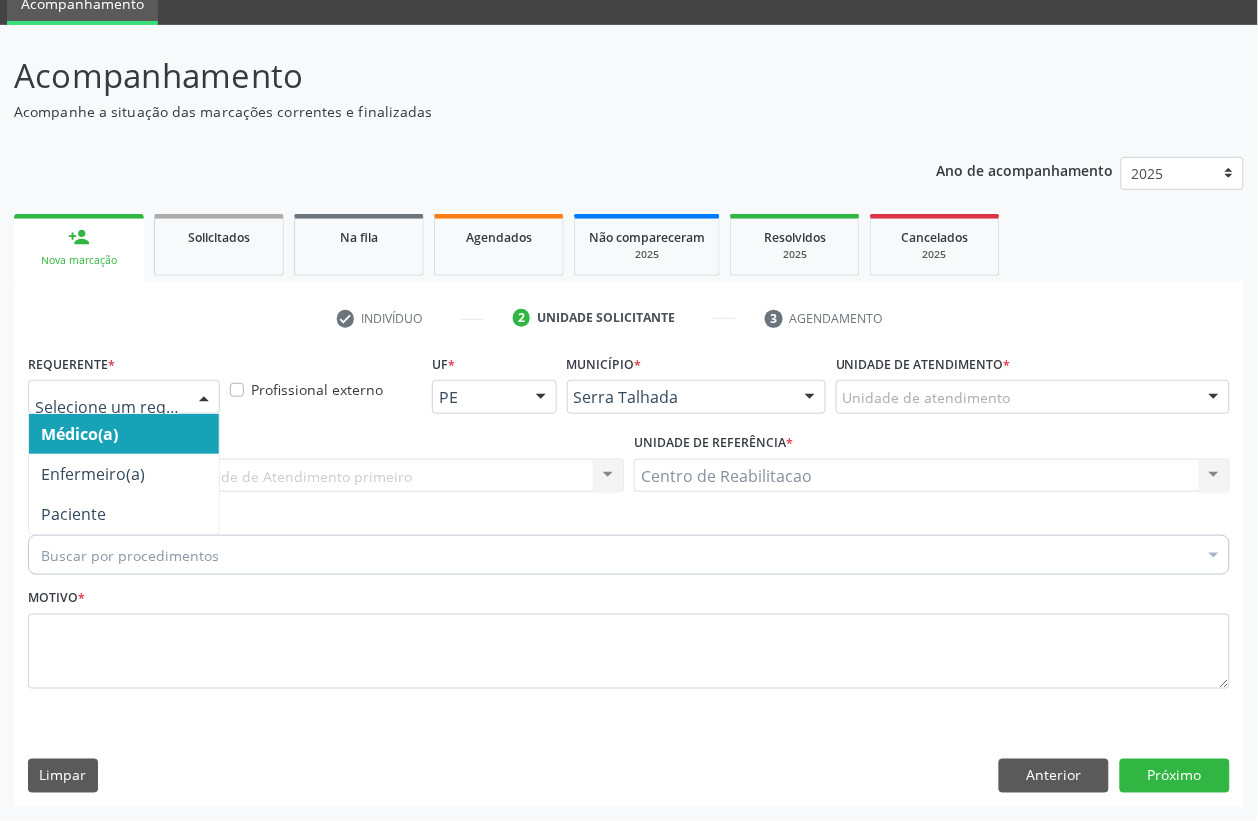 click at bounding box center (124, 397) 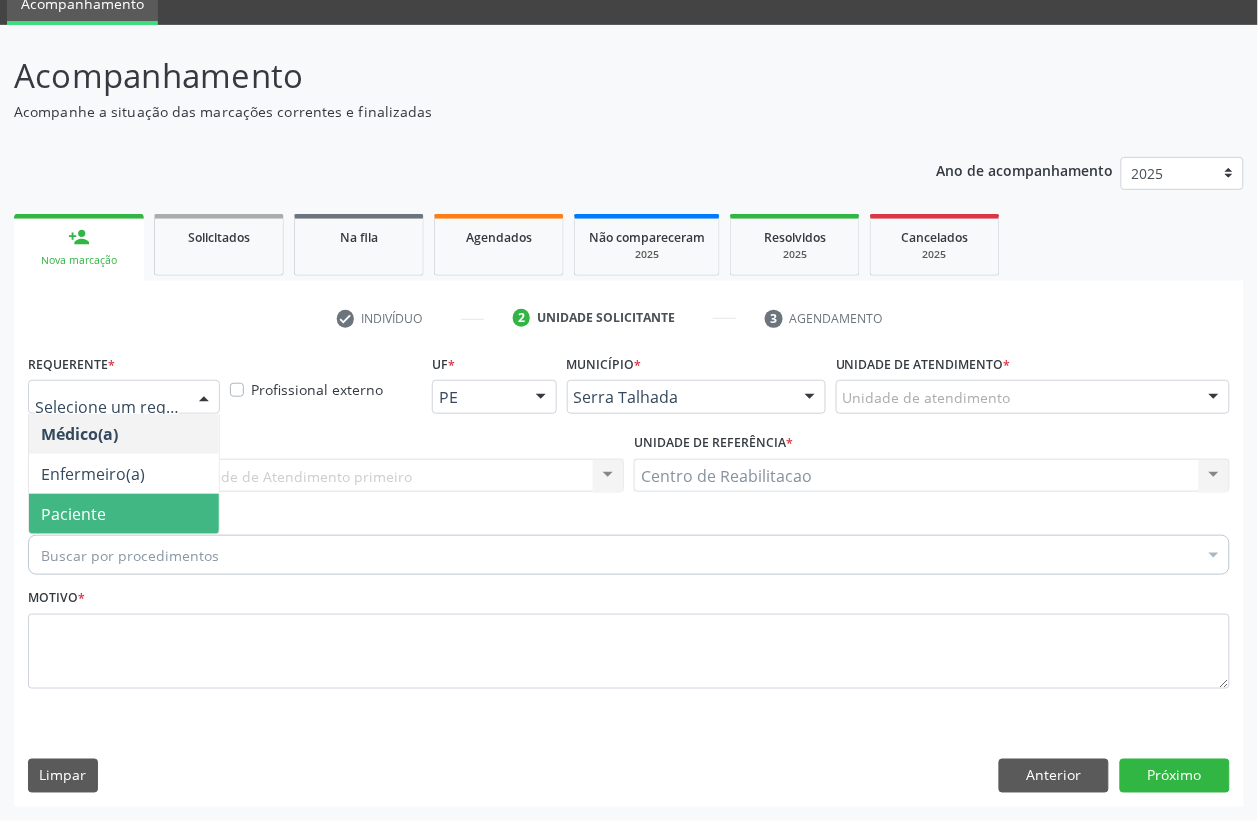 click on "Paciente" at bounding box center (73, 514) 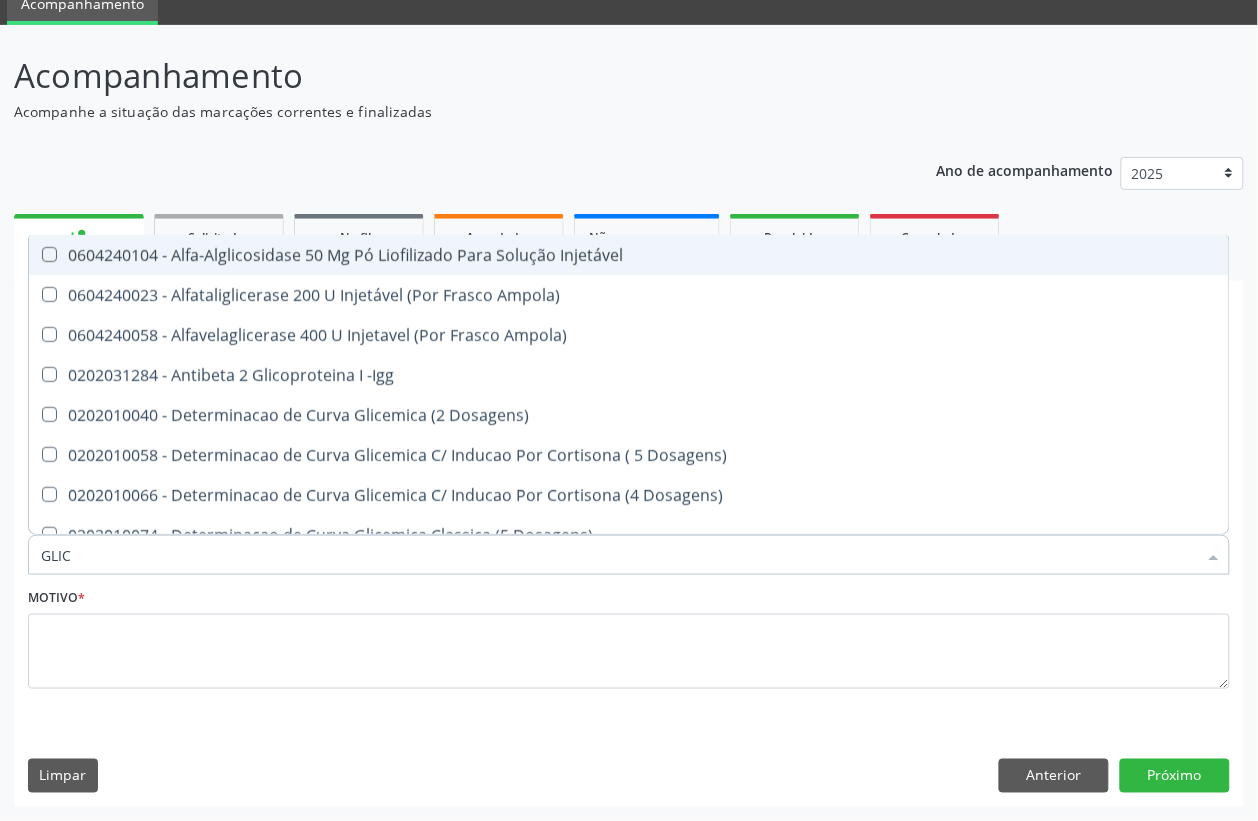type on "GLICO" 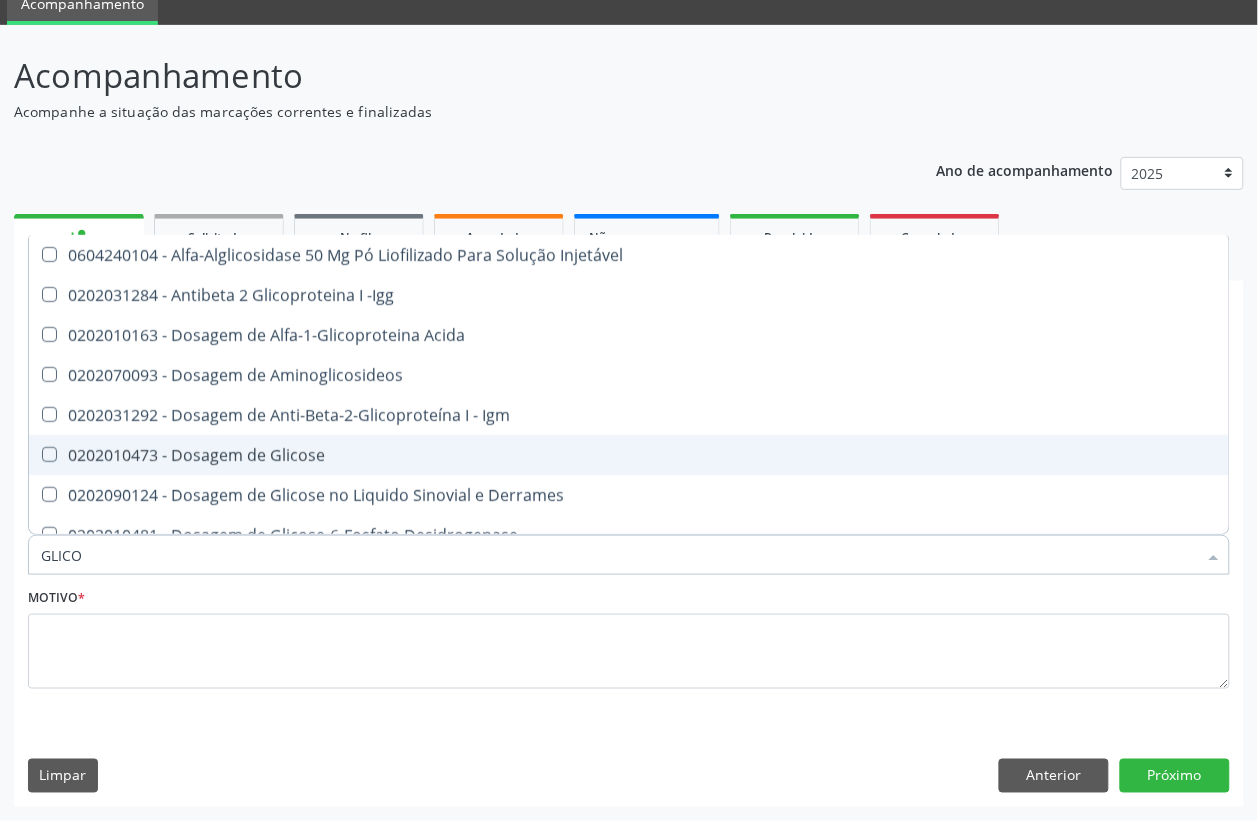 click on "0202010473 - Dosagem de Glicose" at bounding box center [629, 455] 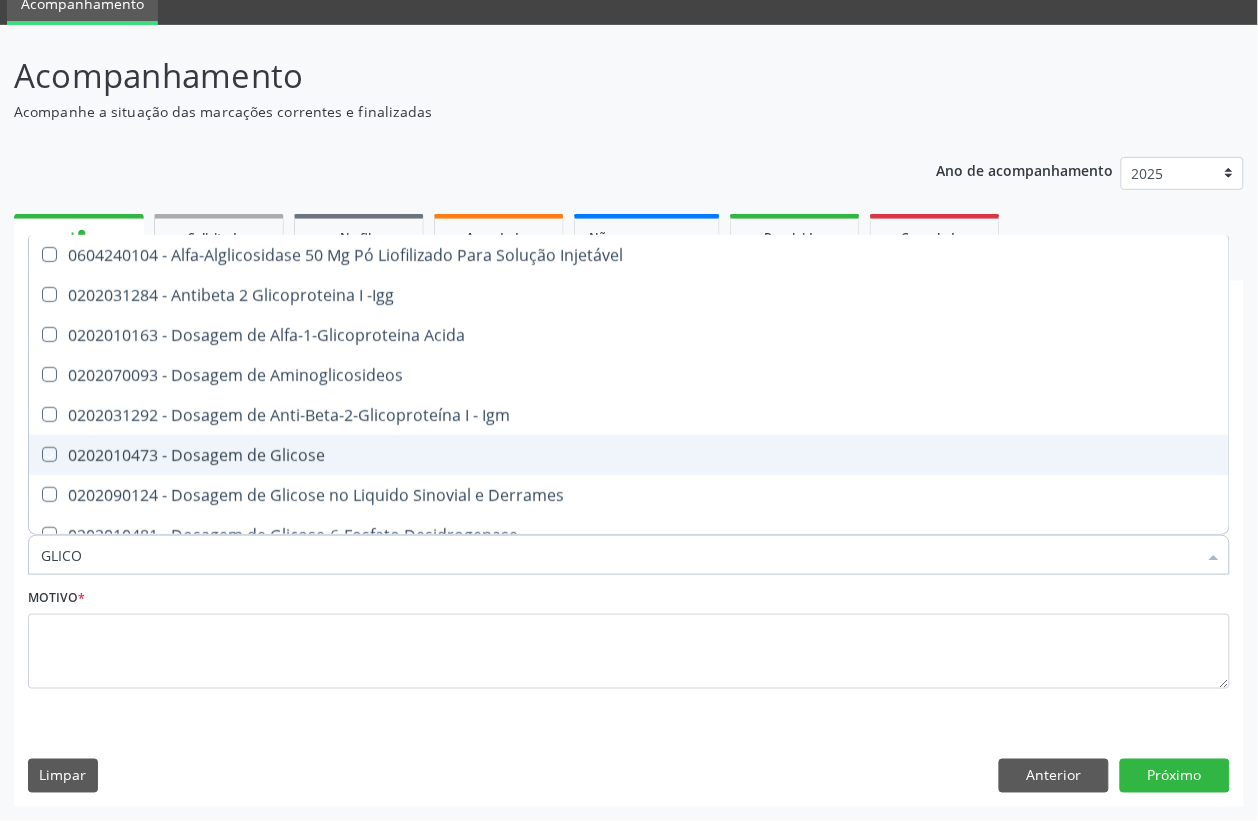 checkbox on "true" 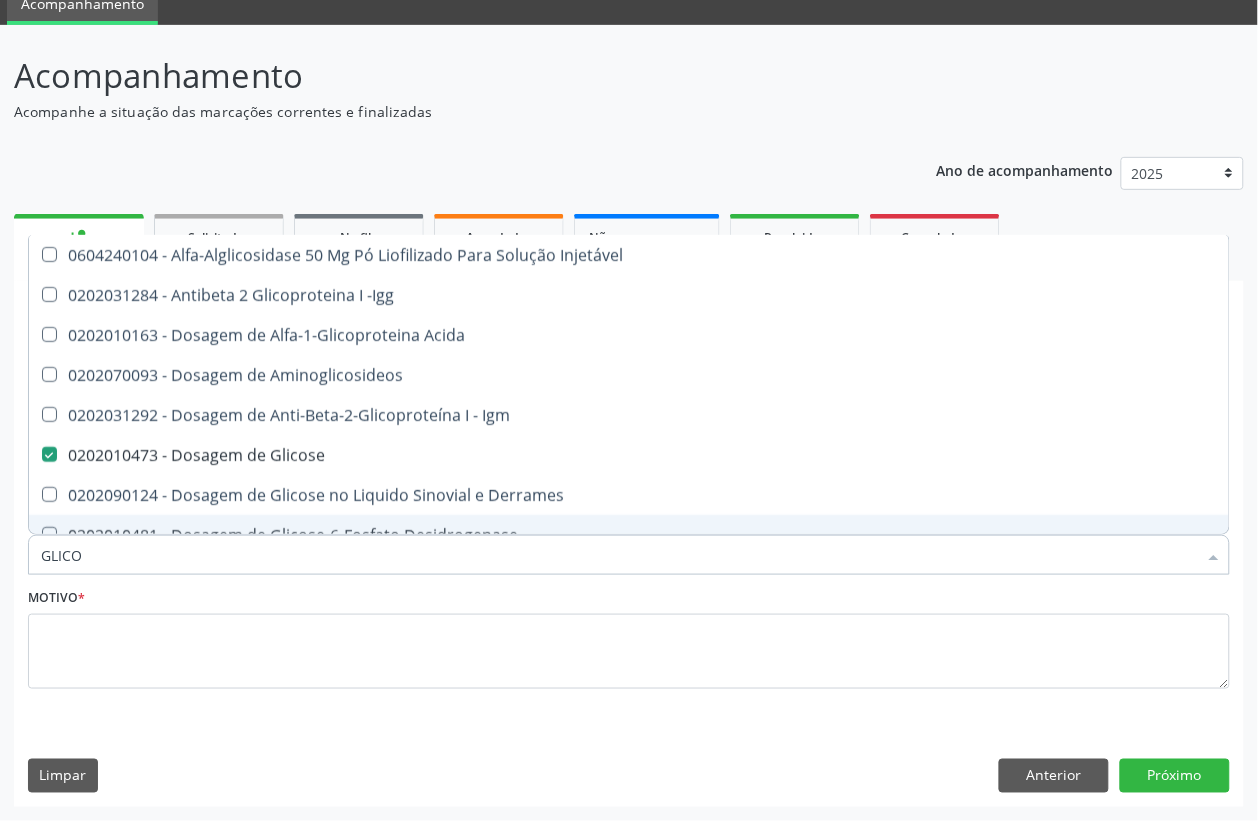 click on "GLICO" at bounding box center [619, 555] 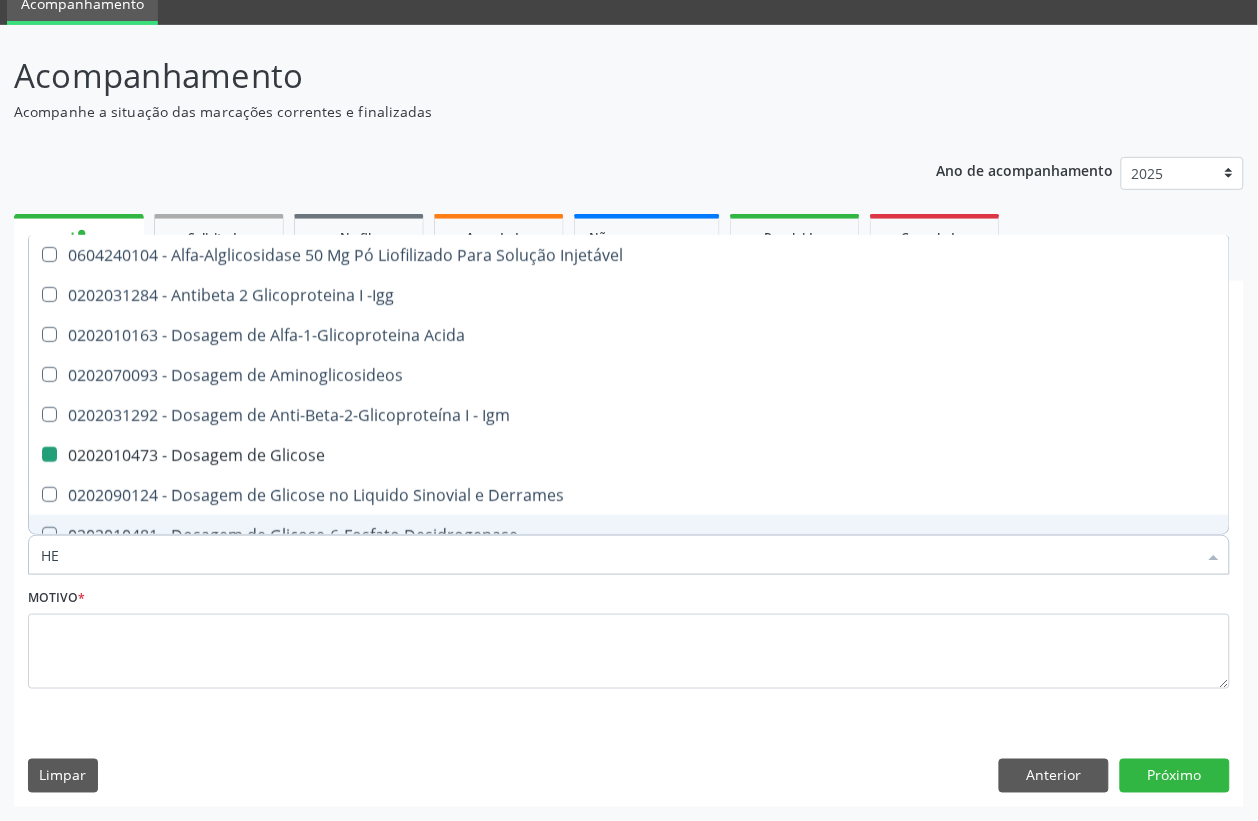 type on "HEM" 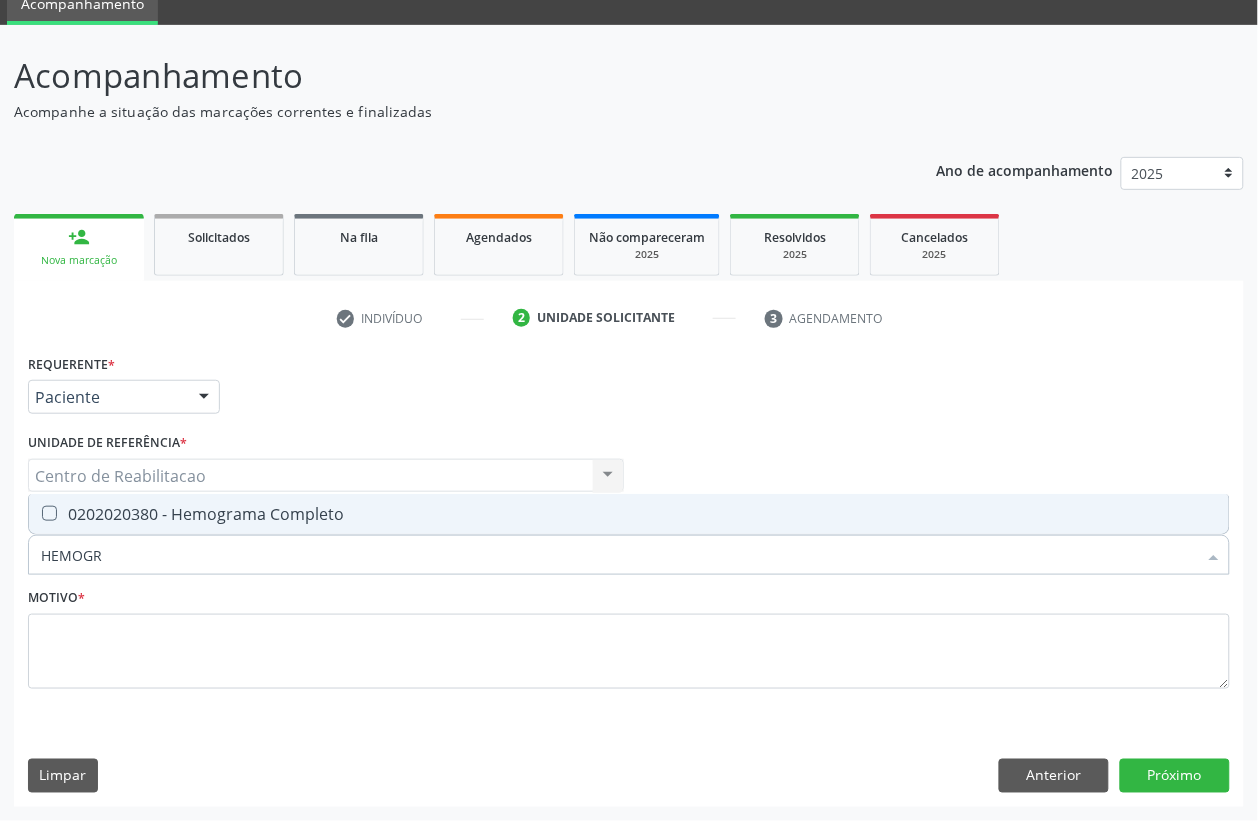 type on "HEMOGRA" 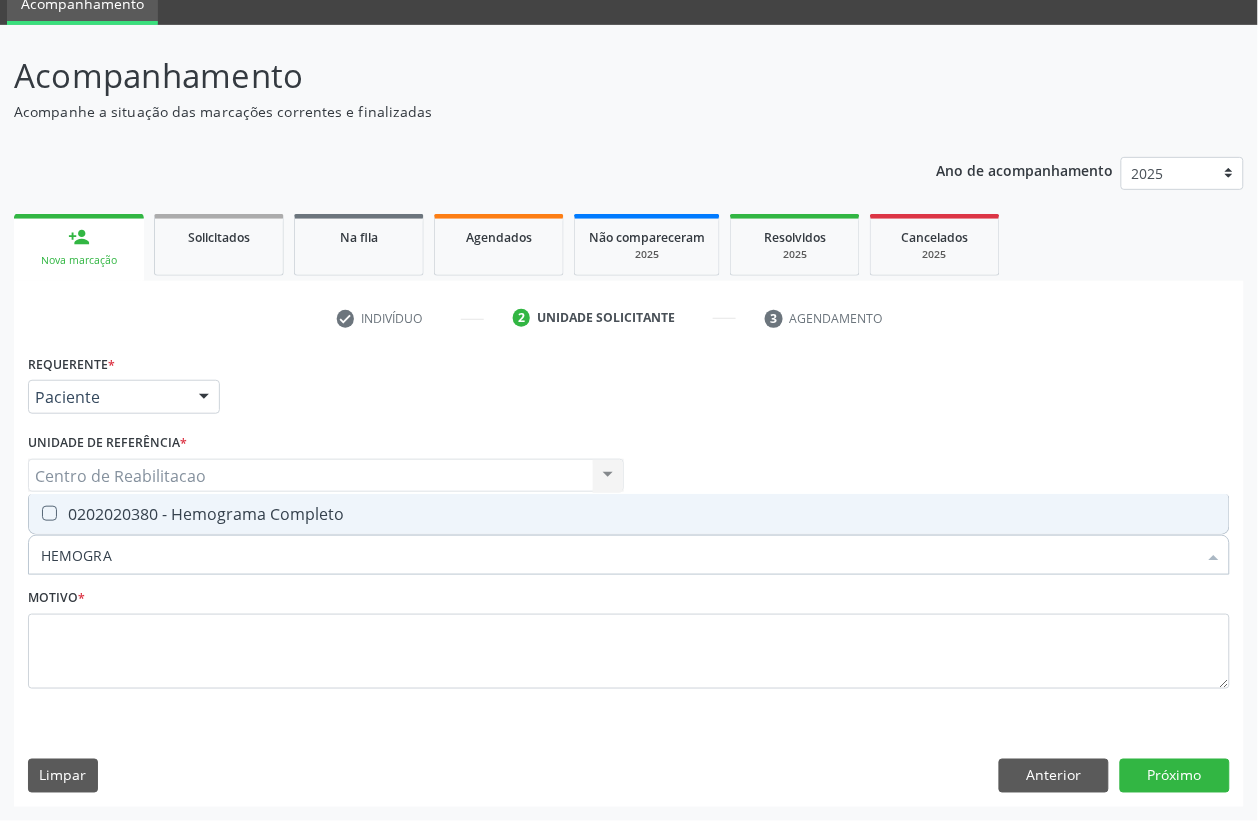 click on "0202020380 - Hemograma Completo" at bounding box center [629, 514] 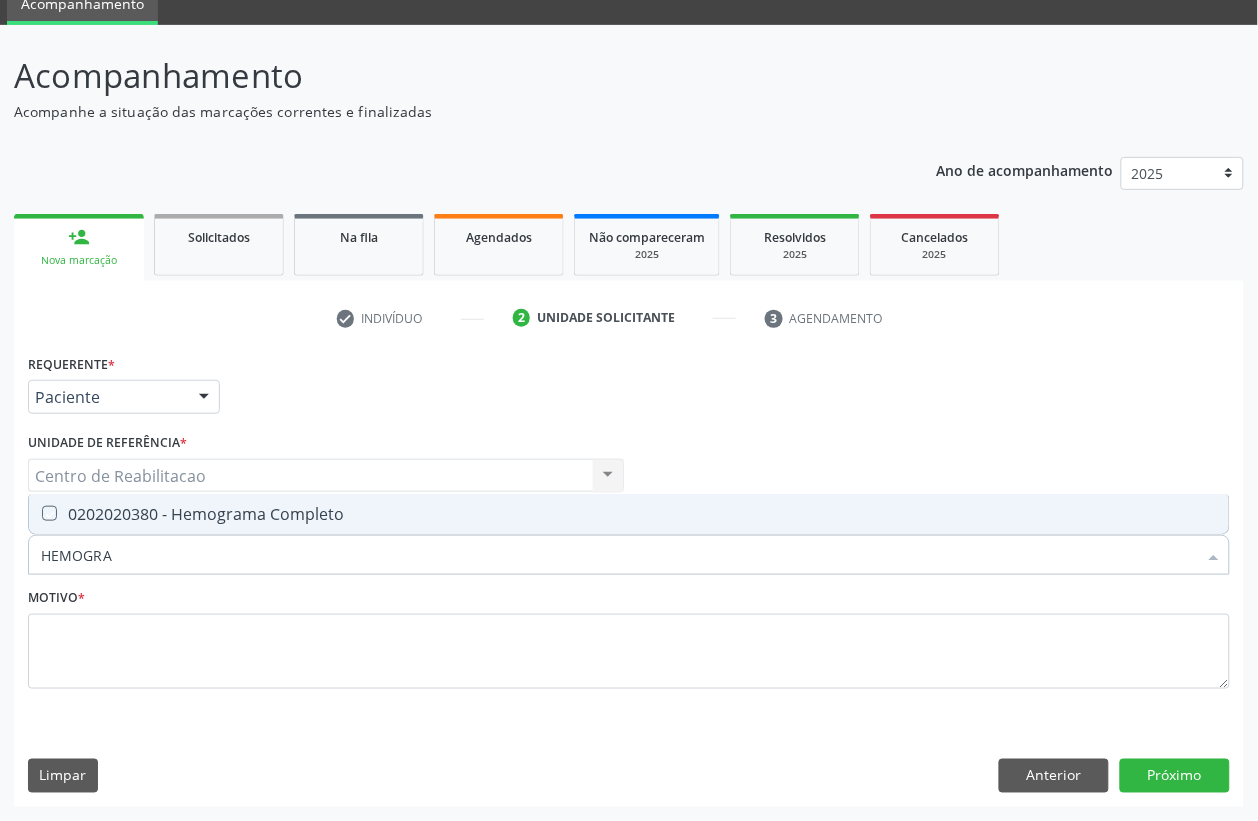 checkbox on "true" 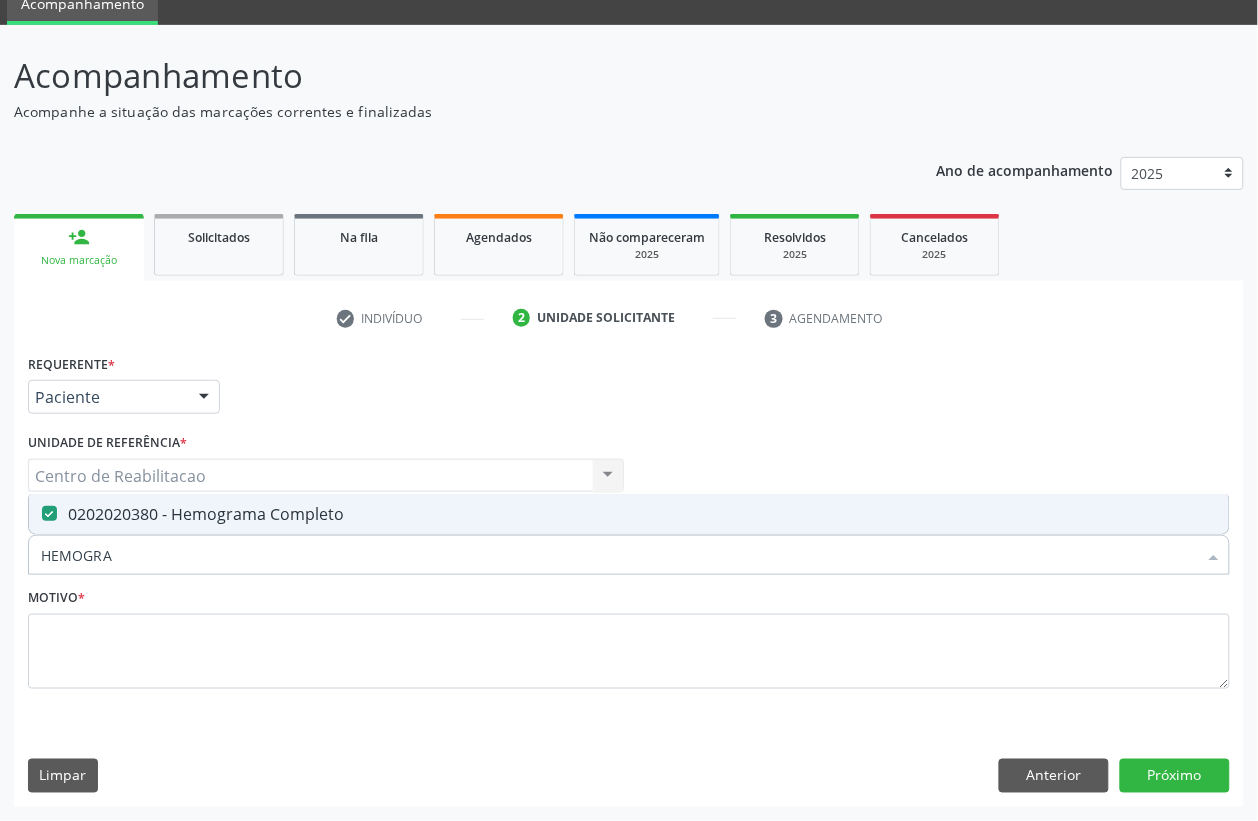 click on "HEMOGRA" at bounding box center [619, 555] 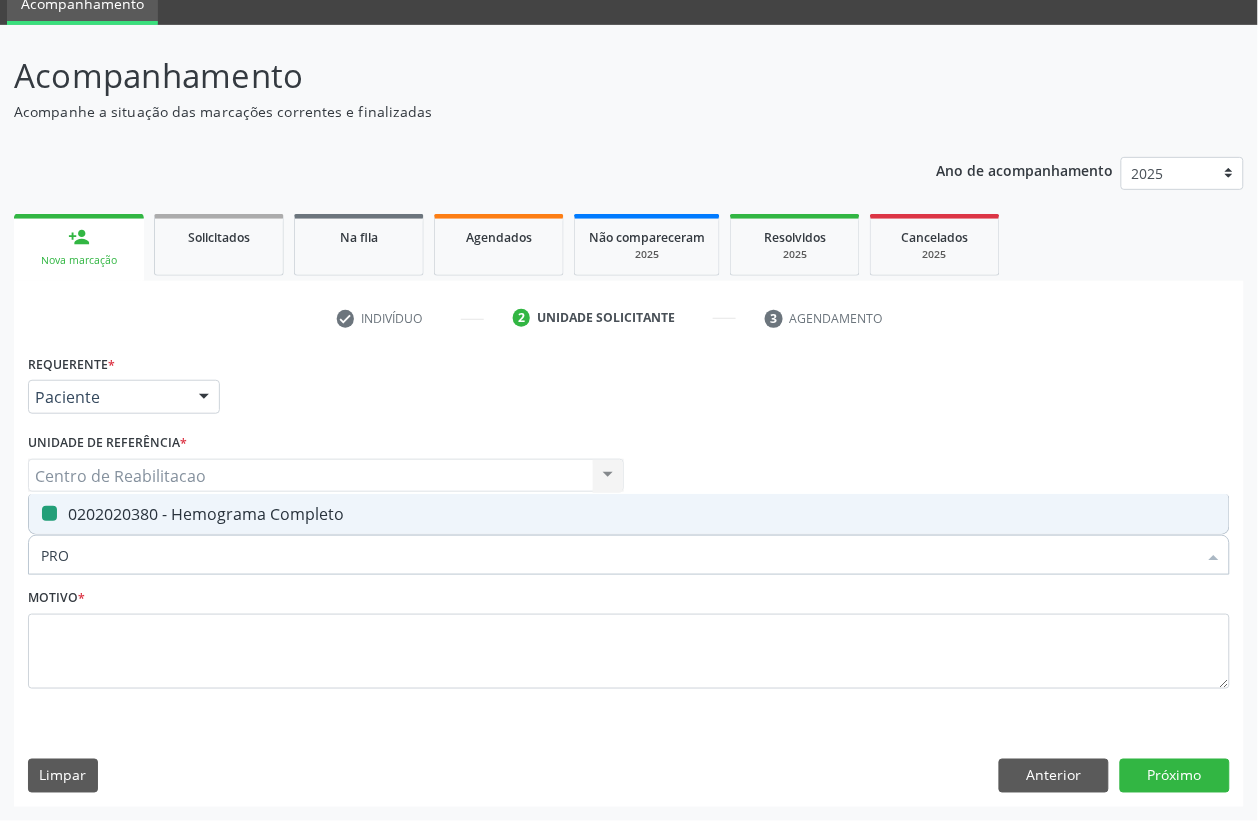 type on "PROT" 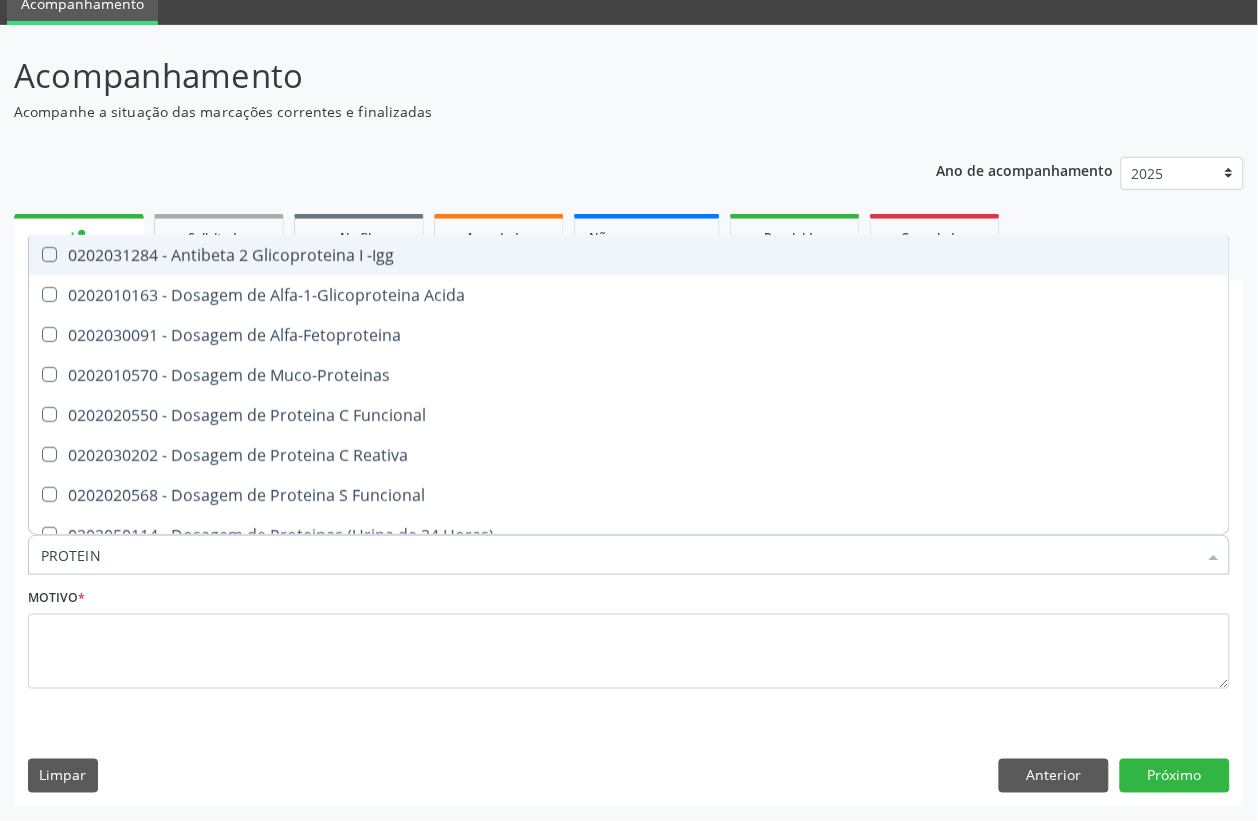 type on "PROTEINA" 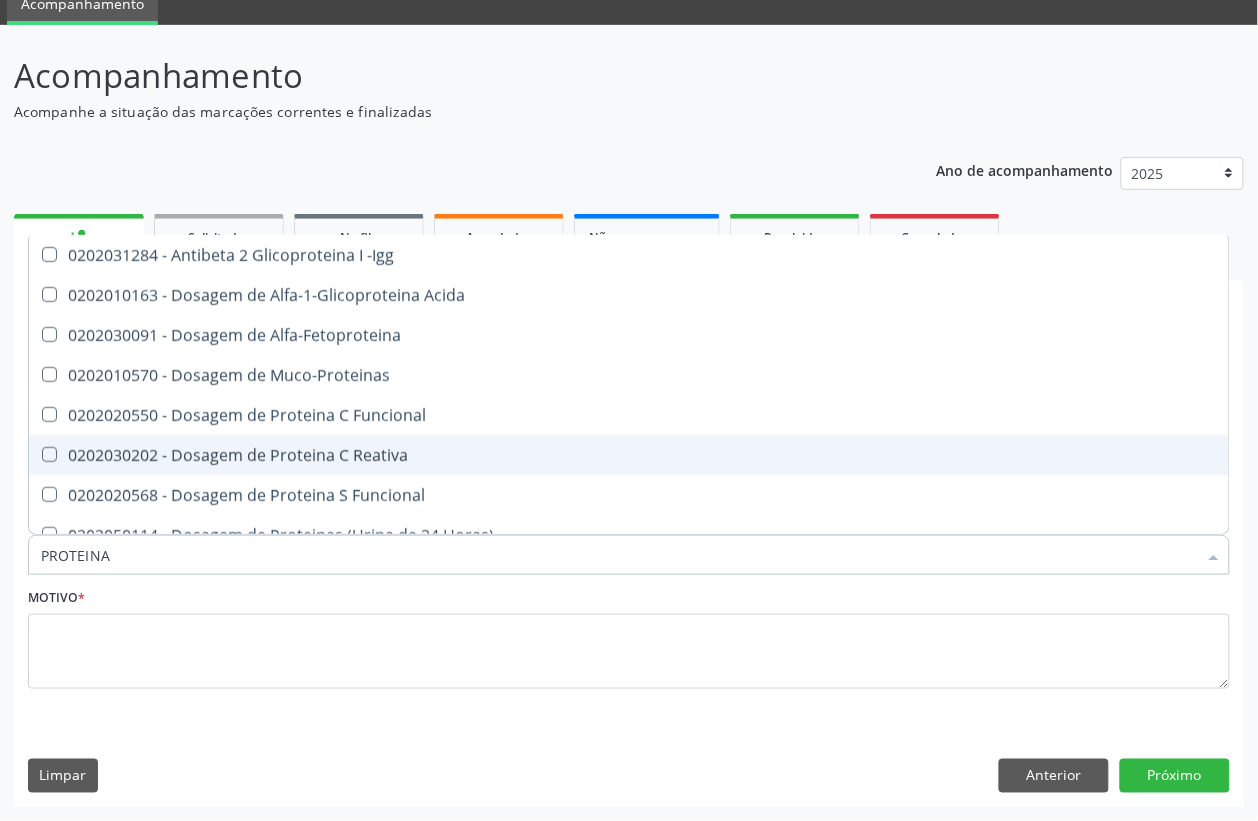 click on "0202030202 - Dosagem de Proteina C Reativa" at bounding box center (629, 455) 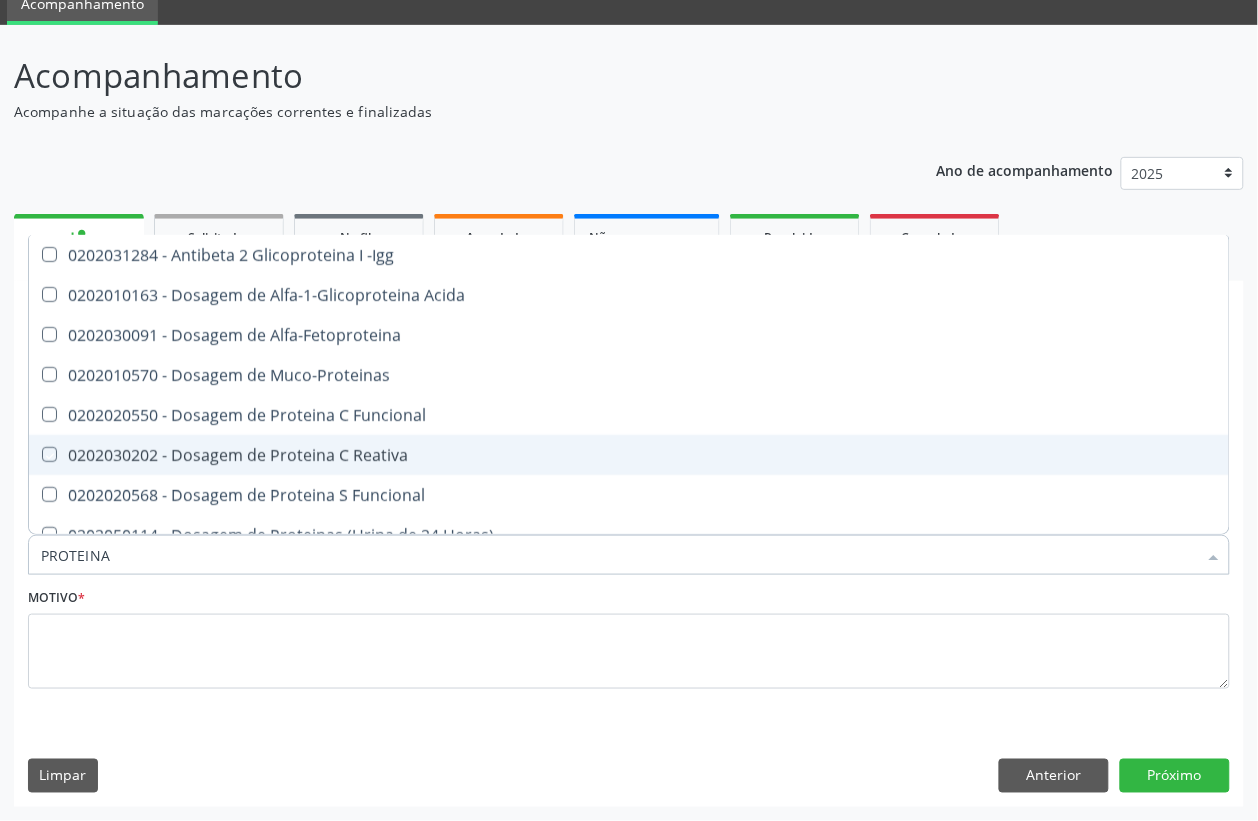 checkbox on "true" 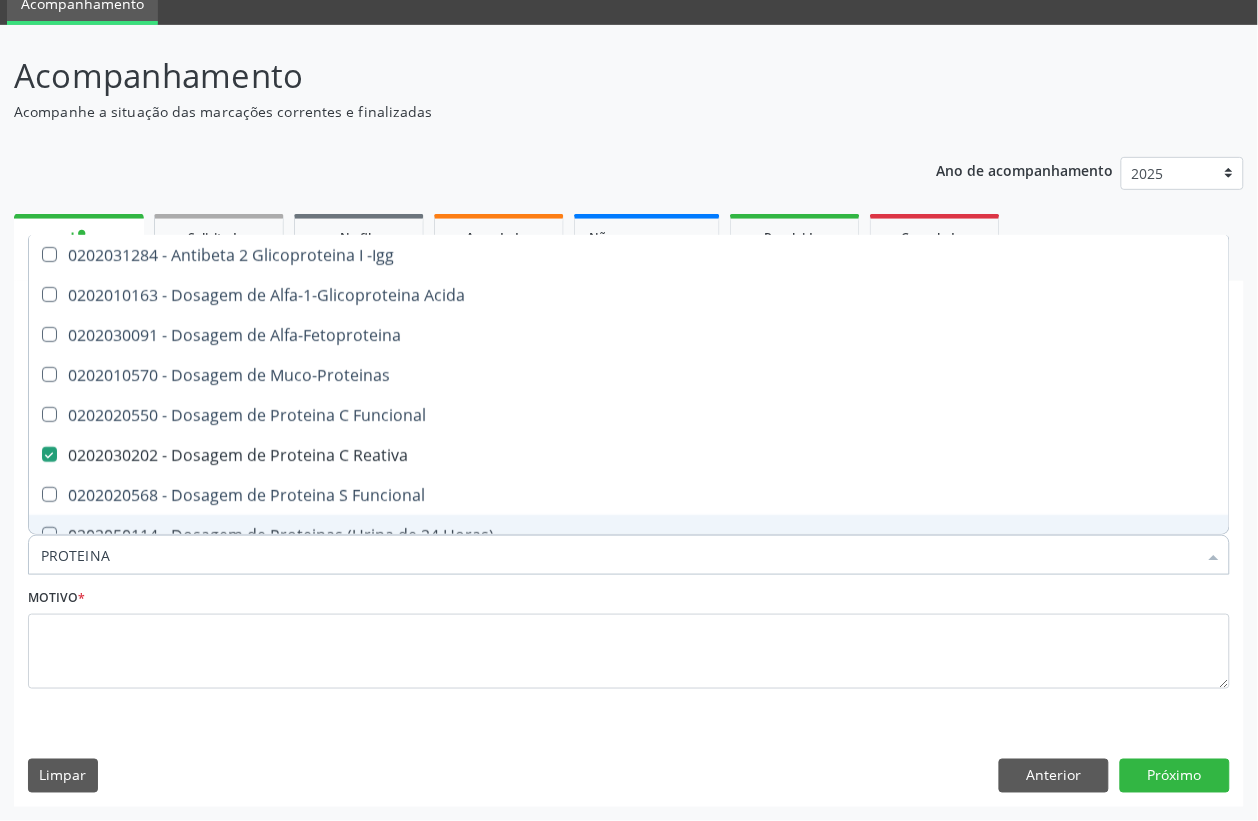 click on "PROTEINA" at bounding box center [619, 555] 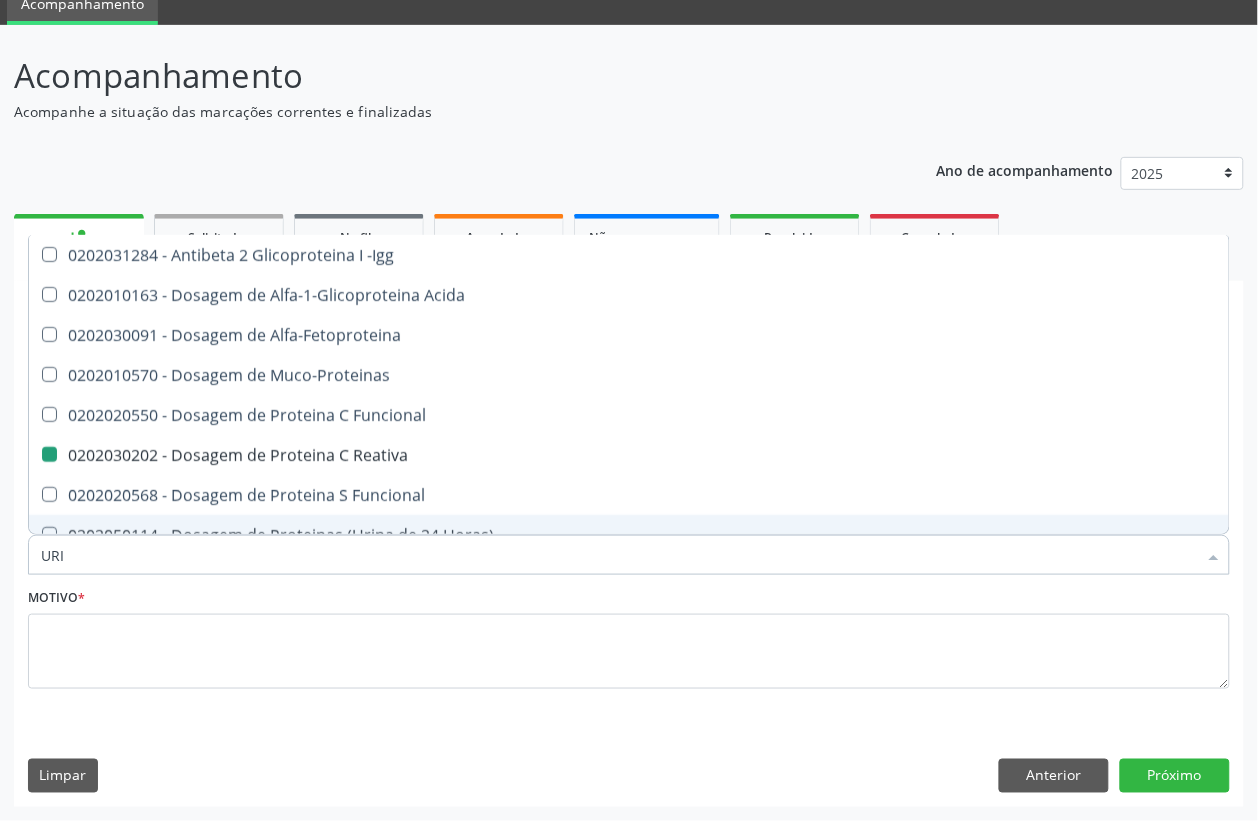type on "URIN" 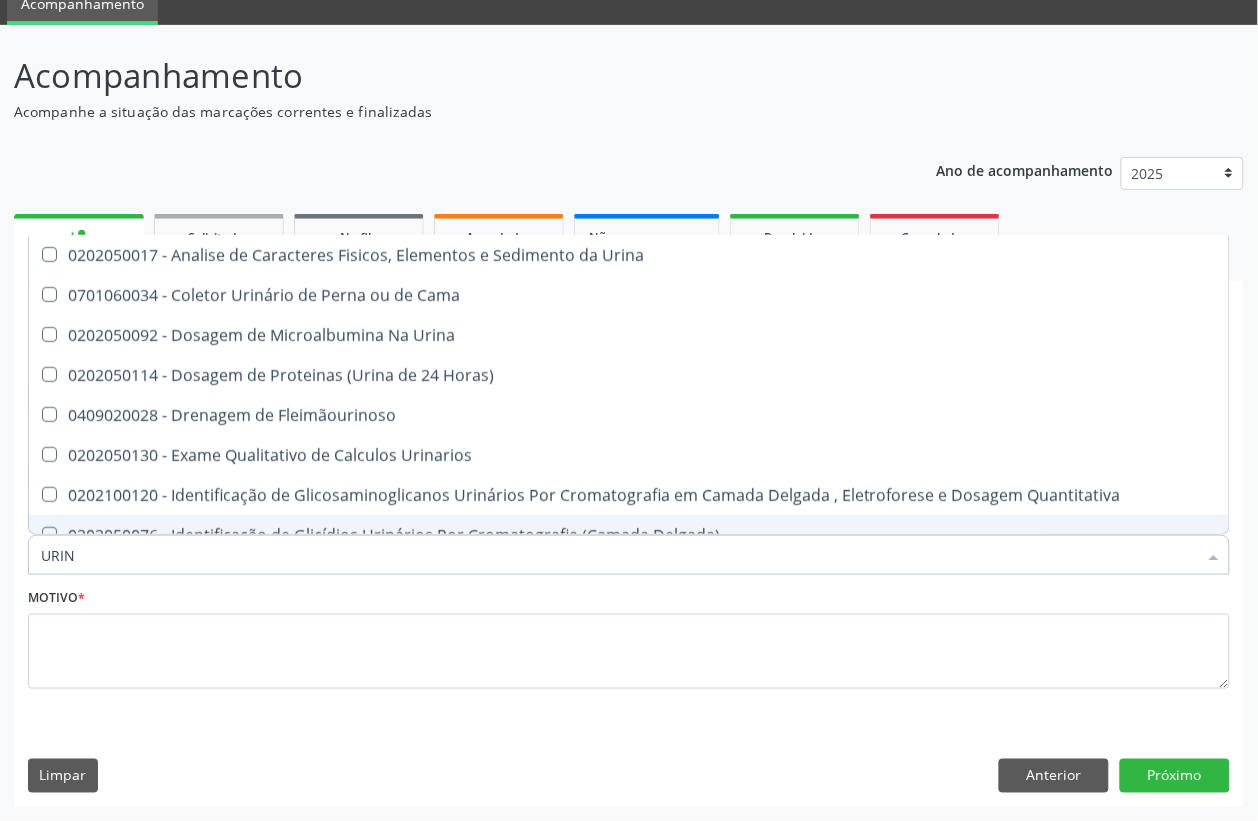 type on "URINA" 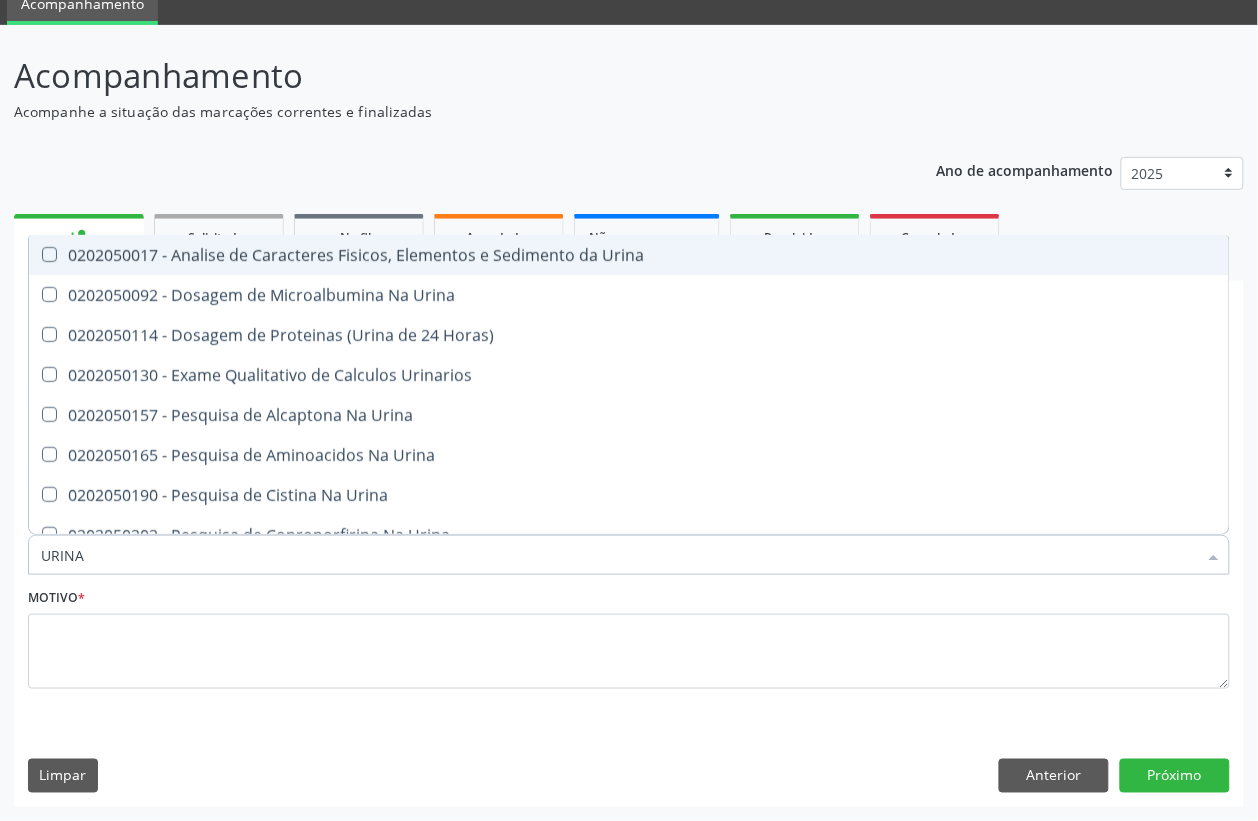 click on "0202050017 - Analise de Caracteres Fisicos, Elementos e Sedimento da Urina" at bounding box center (629, 255) 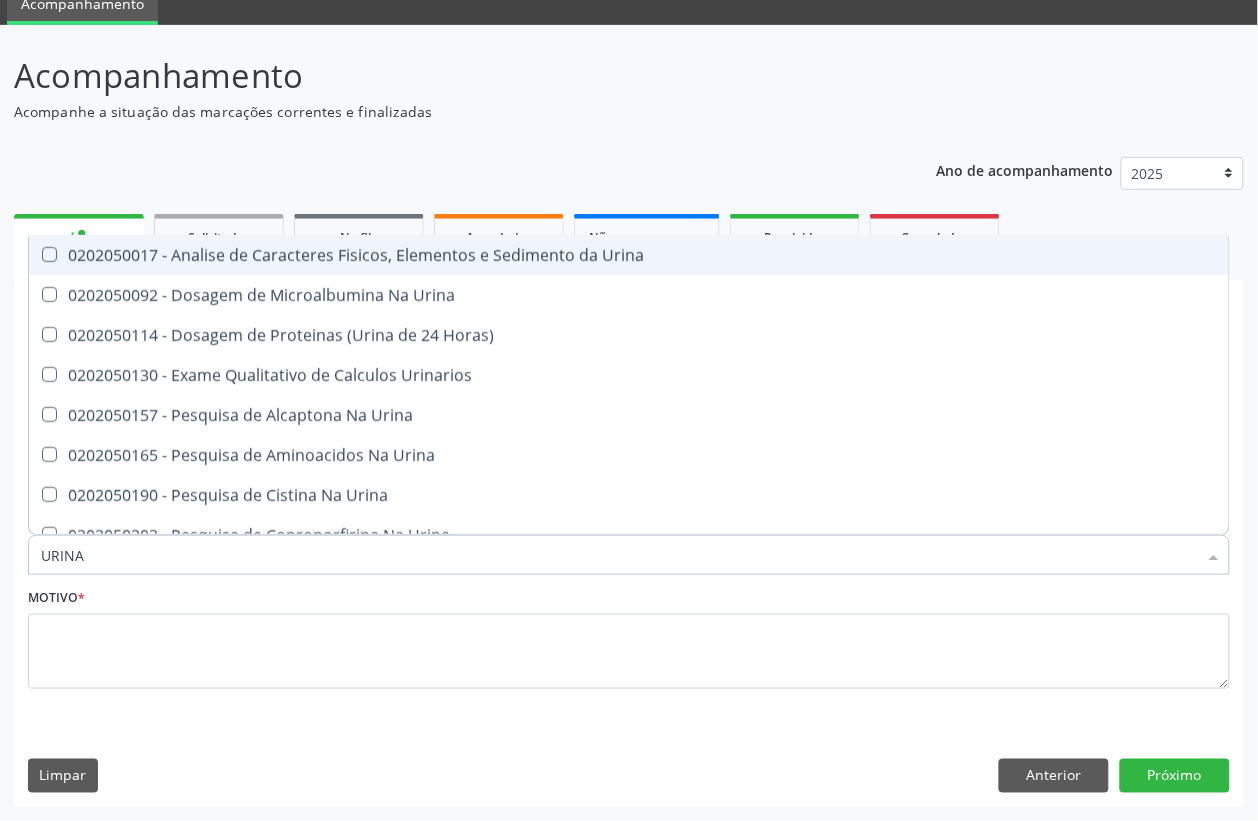 checkbox on "true" 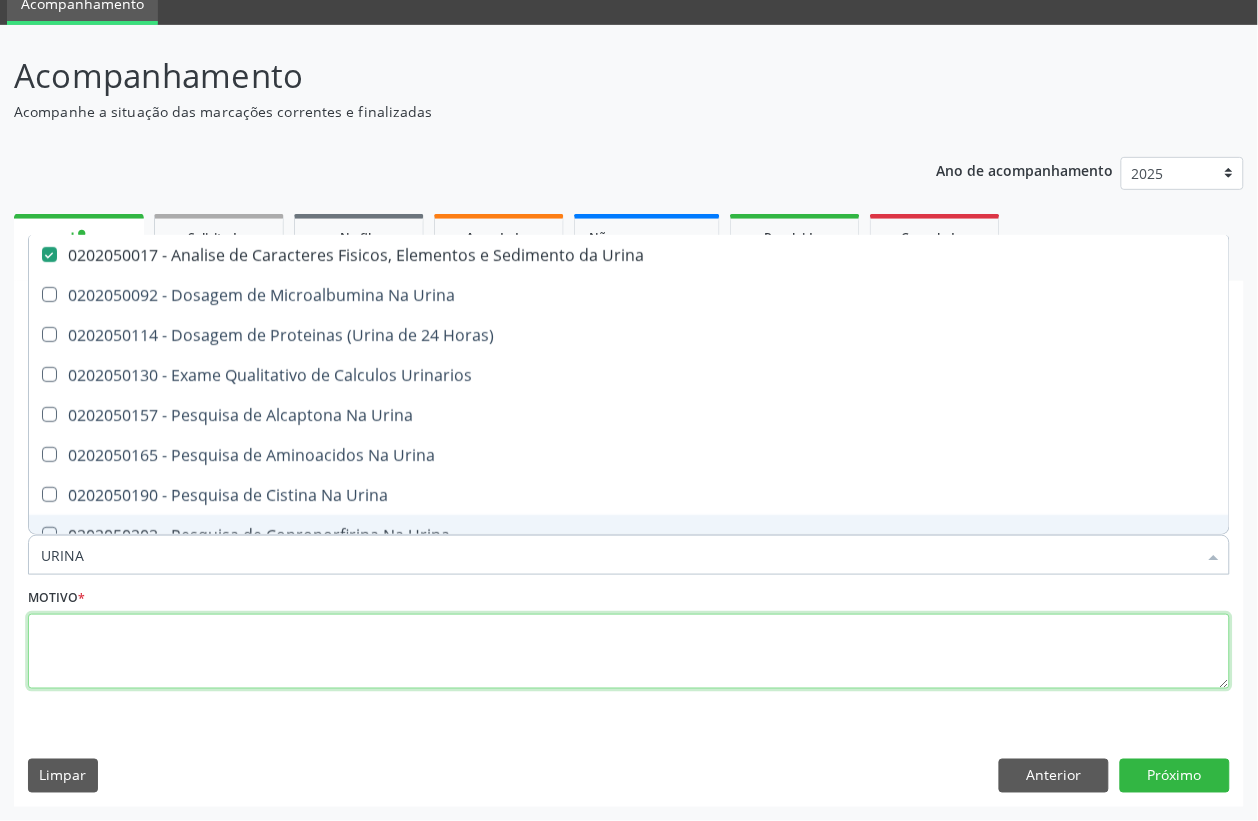 click at bounding box center (629, 652) 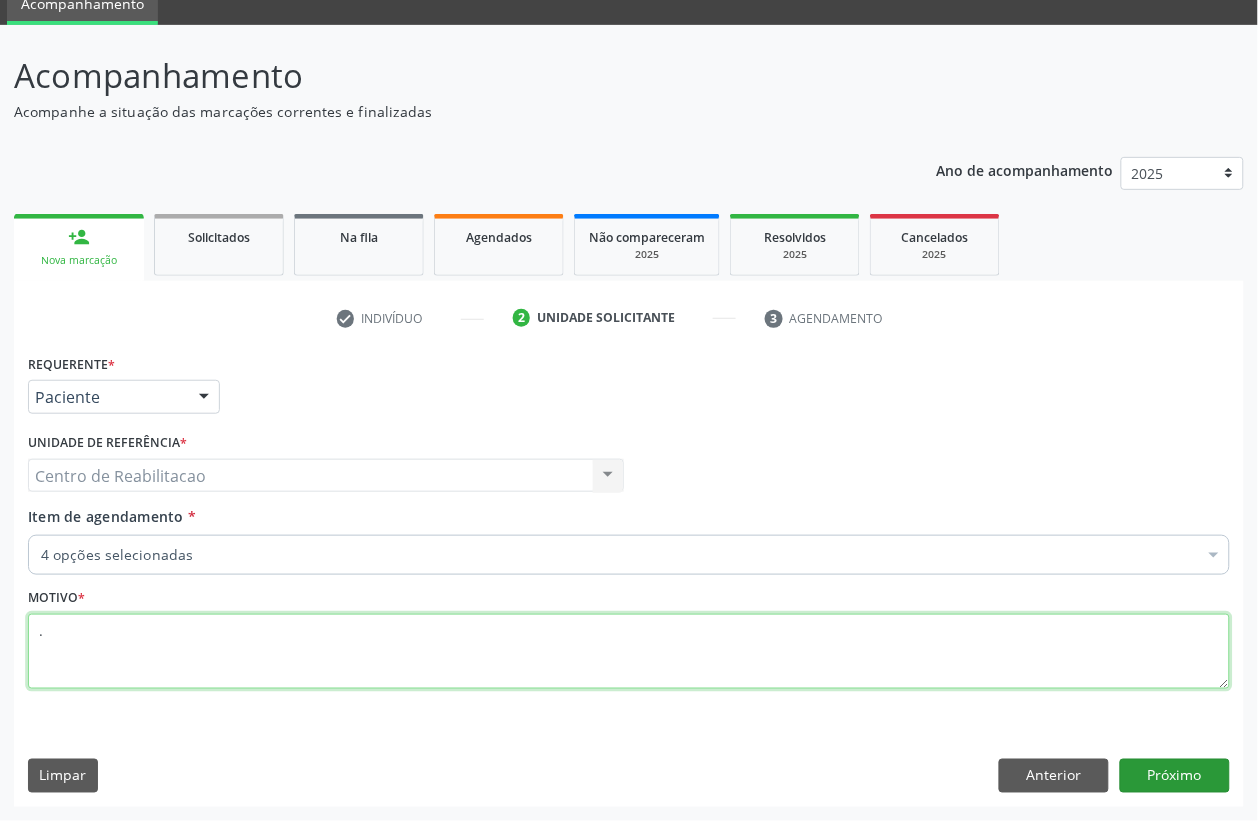 type on "." 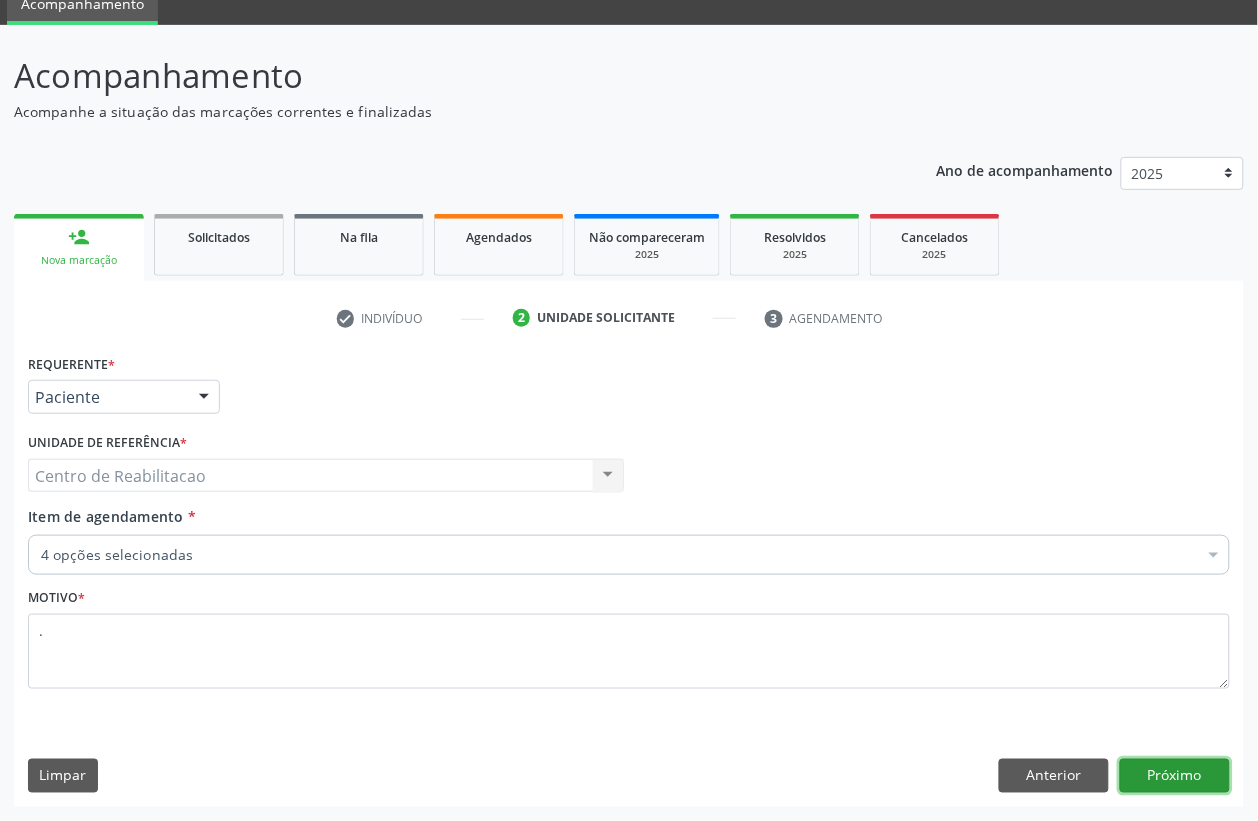 click on "Próximo" at bounding box center (1175, 776) 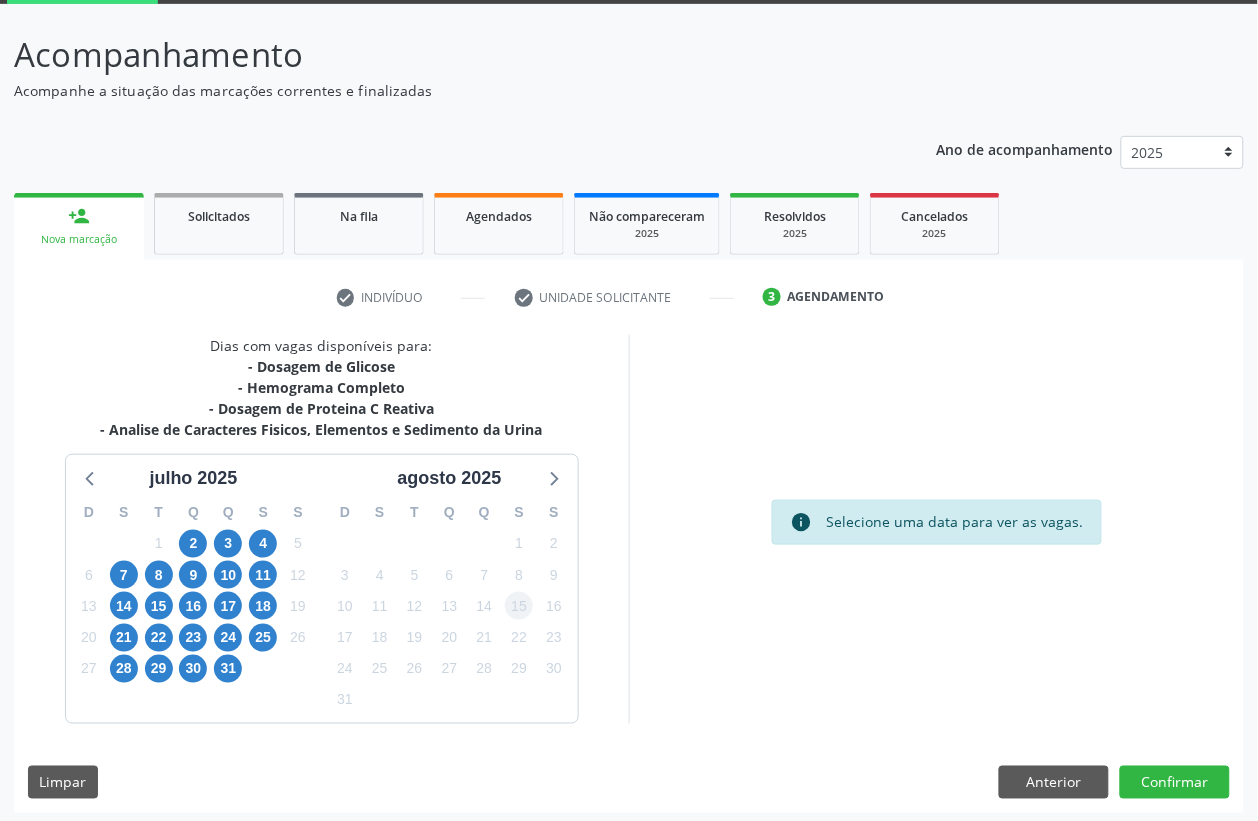 scroll, scrollTop: 112, scrollLeft: 0, axis: vertical 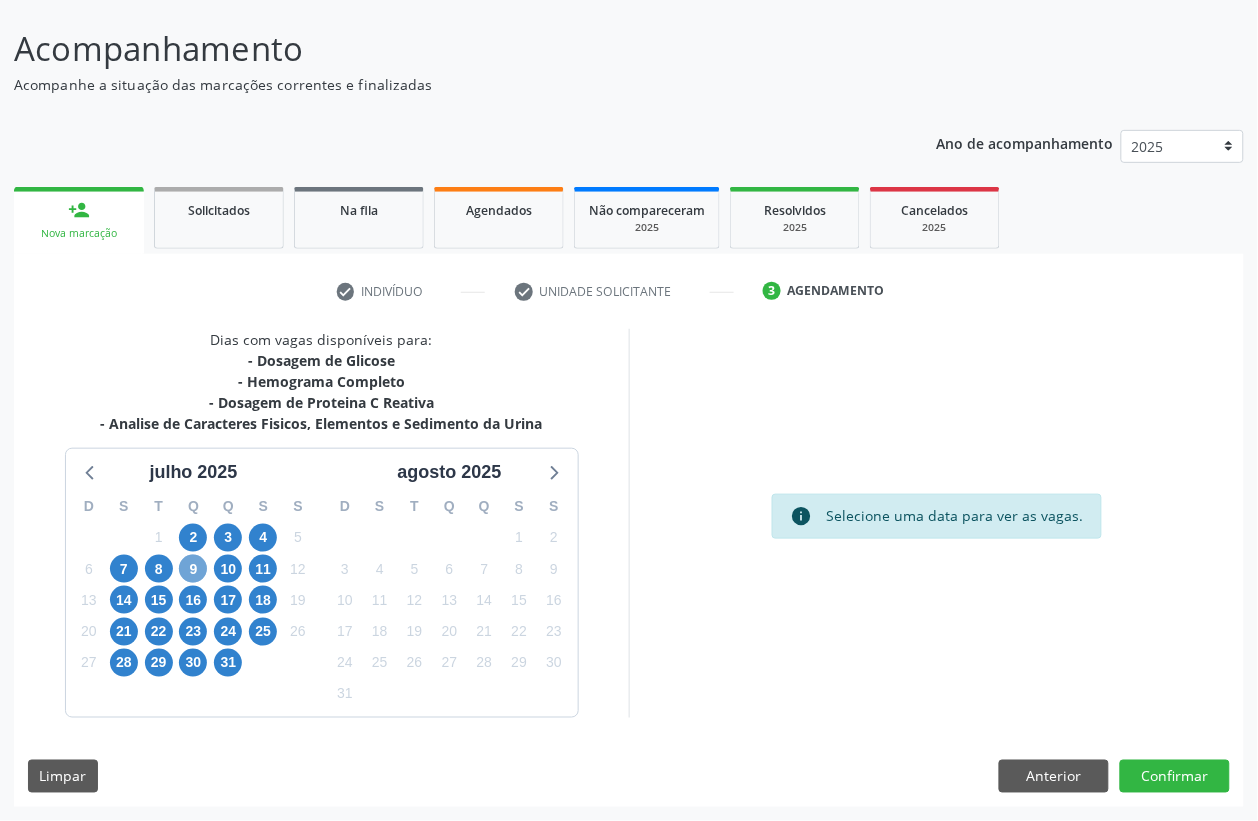 click on "9" at bounding box center [193, 569] 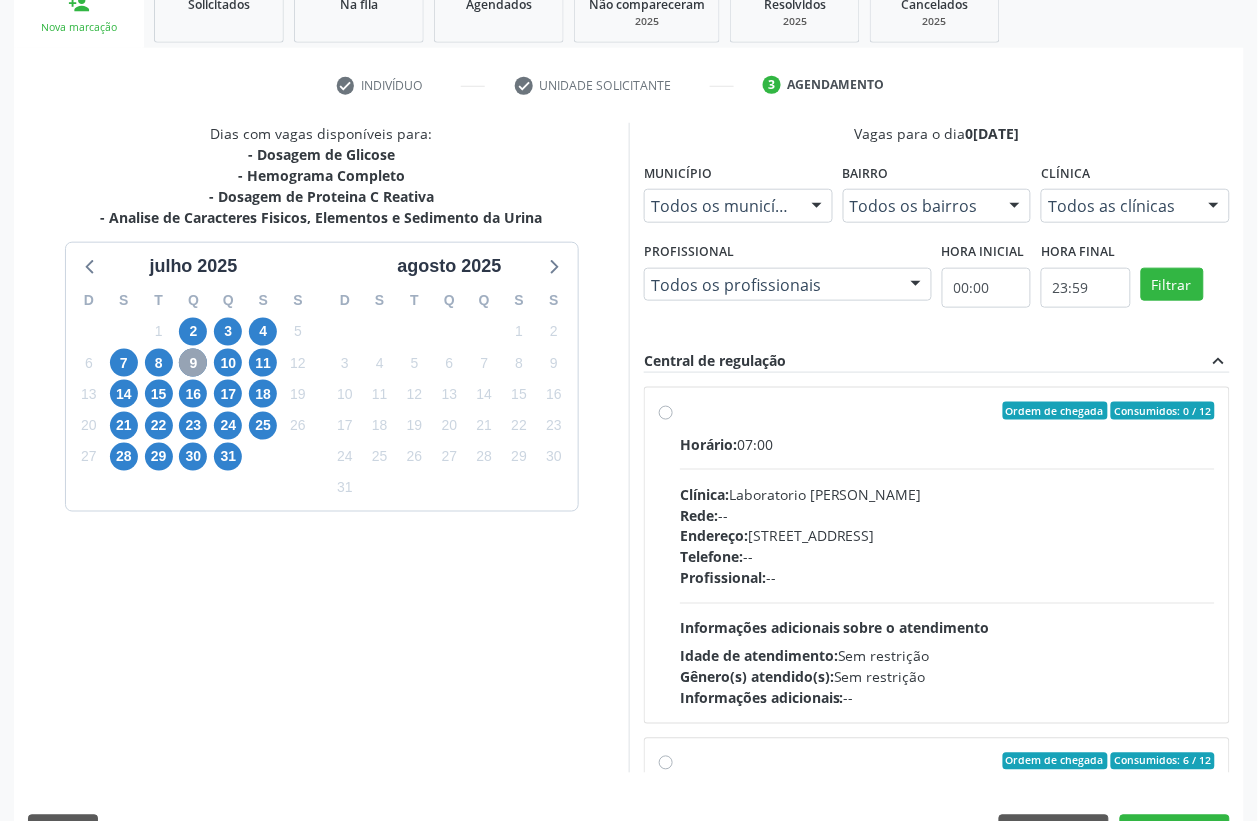 scroll, scrollTop: 362, scrollLeft: 0, axis: vertical 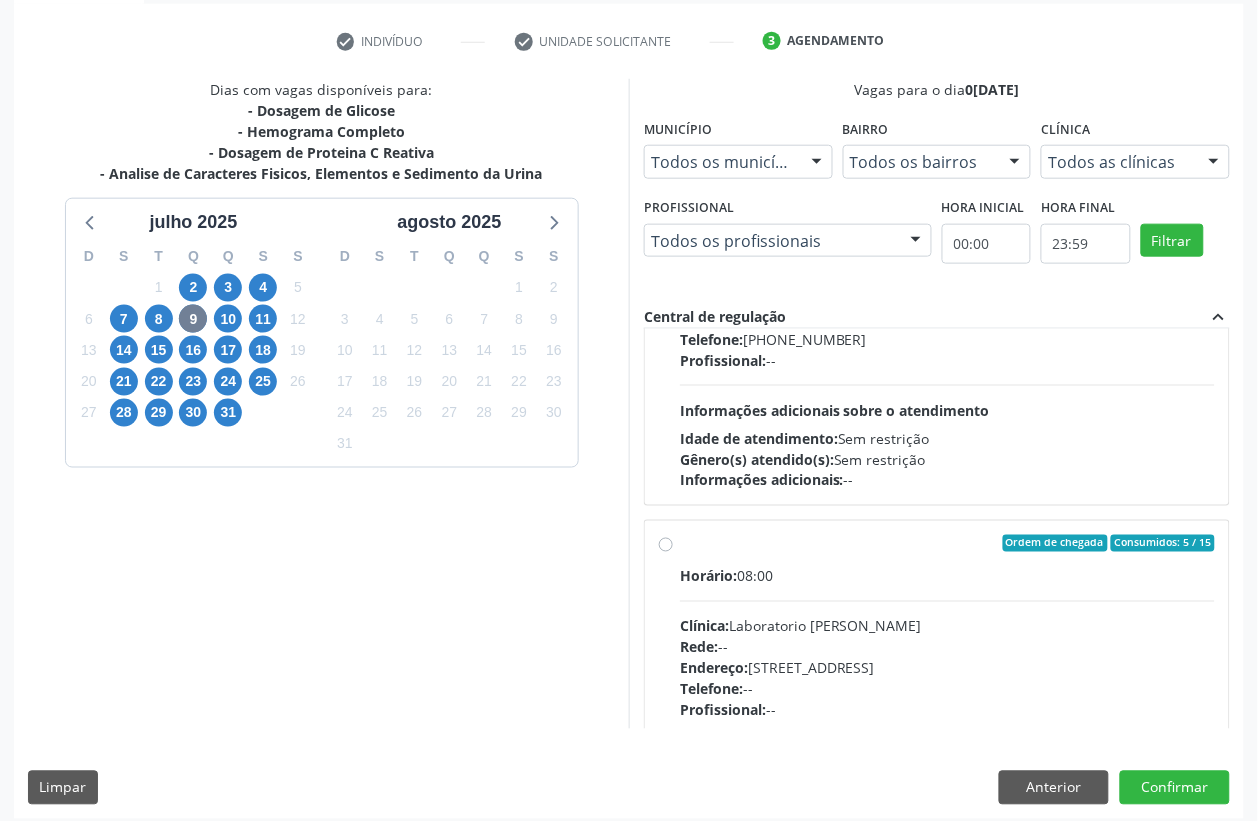 click on "Ordem de chegada
Consumidos: 5 / 15
Horário:   08:00
Clínica:  Laboratorio [PERSON_NAME]
Rede:
--
Endereço:   [STREET_ADDRESS]
Telefone:   --
Profissional:
--
Informações adicionais sobre o atendimento
Idade de atendimento:
Sem restrição
Gênero(s) atendido(s):
Sem restrição
Informações adicionais:
--" at bounding box center [947, 688] 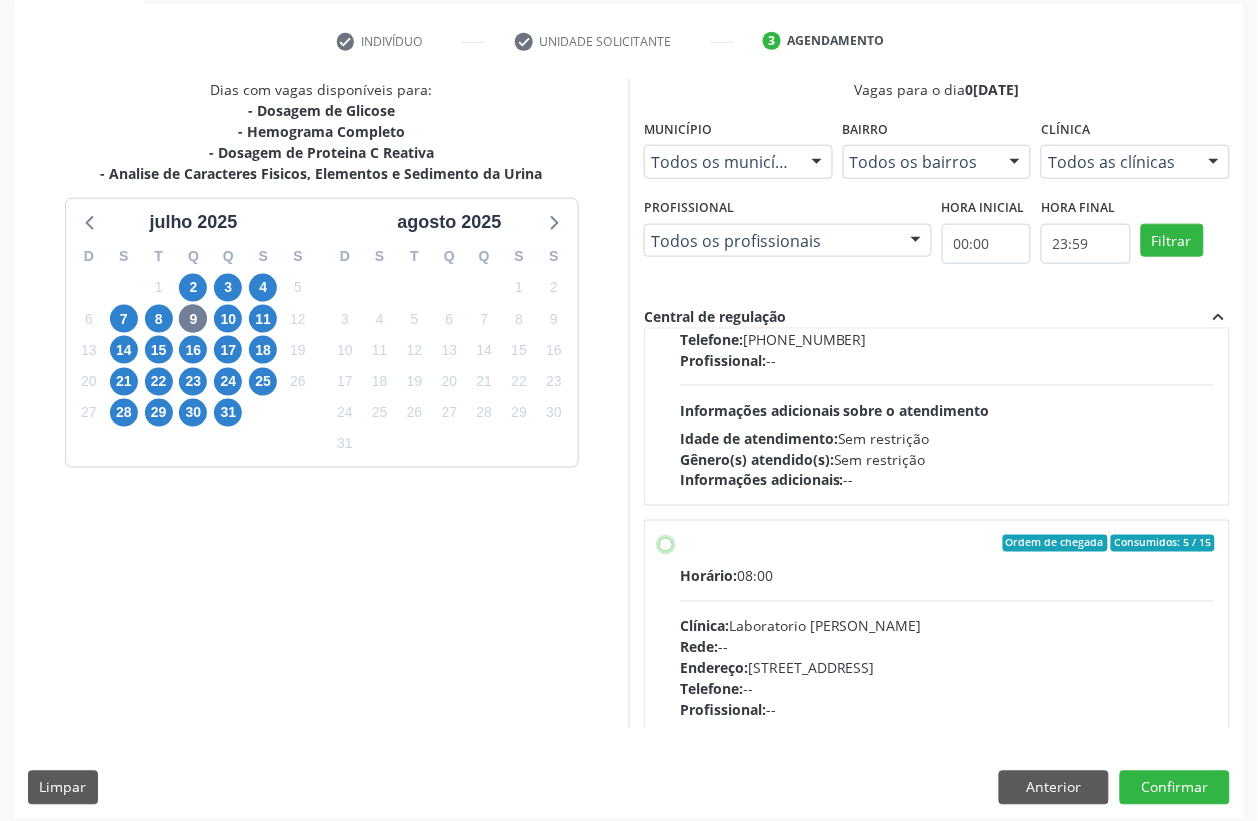 click on "Ordem de chegada
Consumidos: 5 / 15
Horário:   08:00
Clínica:  Laboratorio [PERSON_NAME]
Rede:
--
Endereço:   [STREET_ADDRESS]
Telefone:   --
Profissional:
--
Informações adicionais sobre o atendimento
Idade de atendimento:
Sem restrição
Gênero(s) atendido(s):
Sem restrição
Informações adicionais:
--" at bounding box center (666, 544) 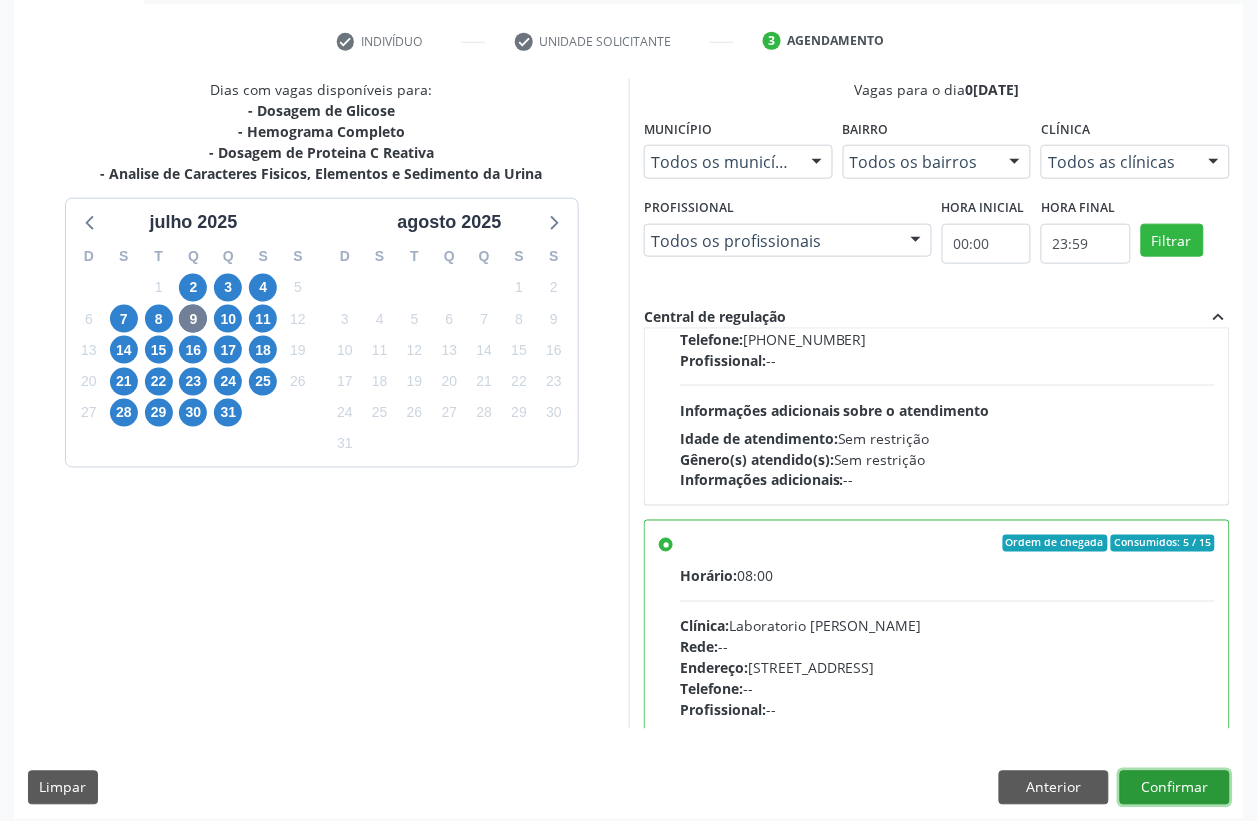 click on "Confirmar" at bounding box center (1175, 788) 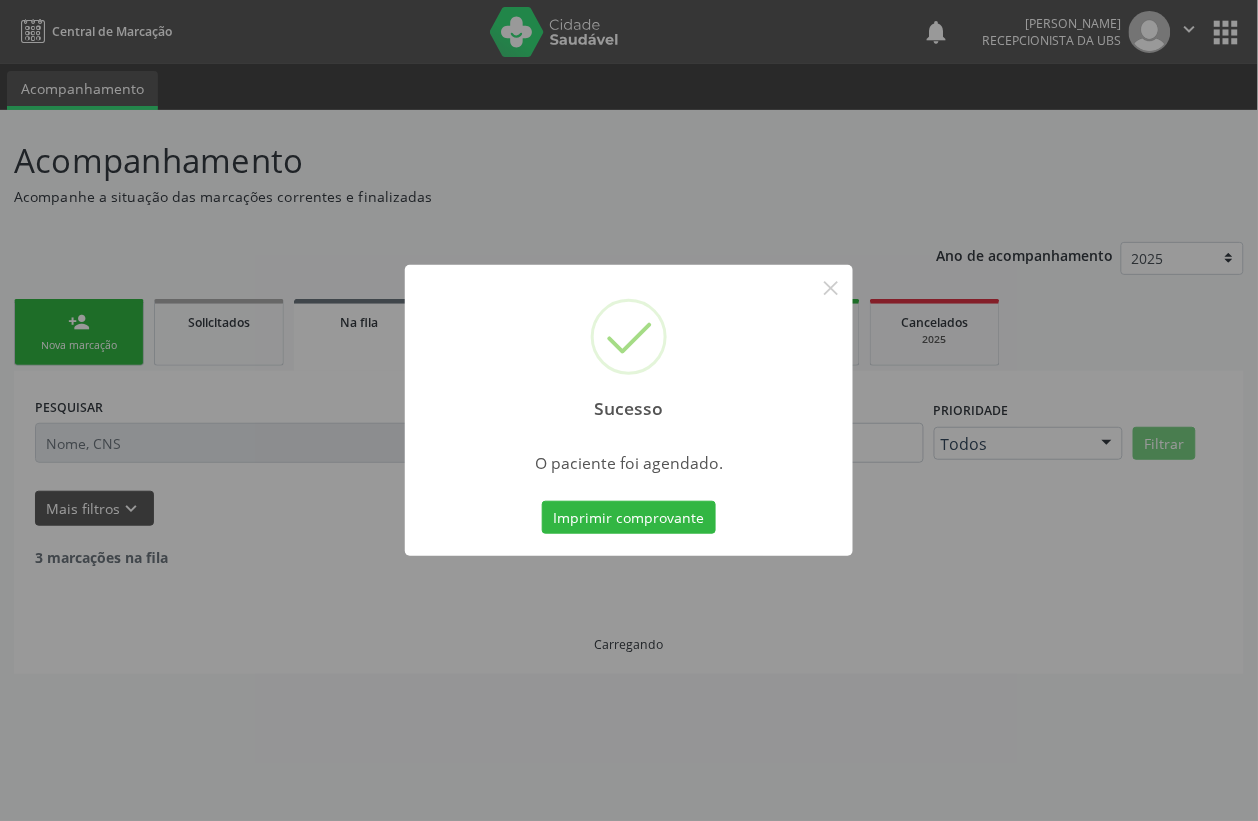 scroll, scrollTop: 0, scrollLeft: 0, axis: both 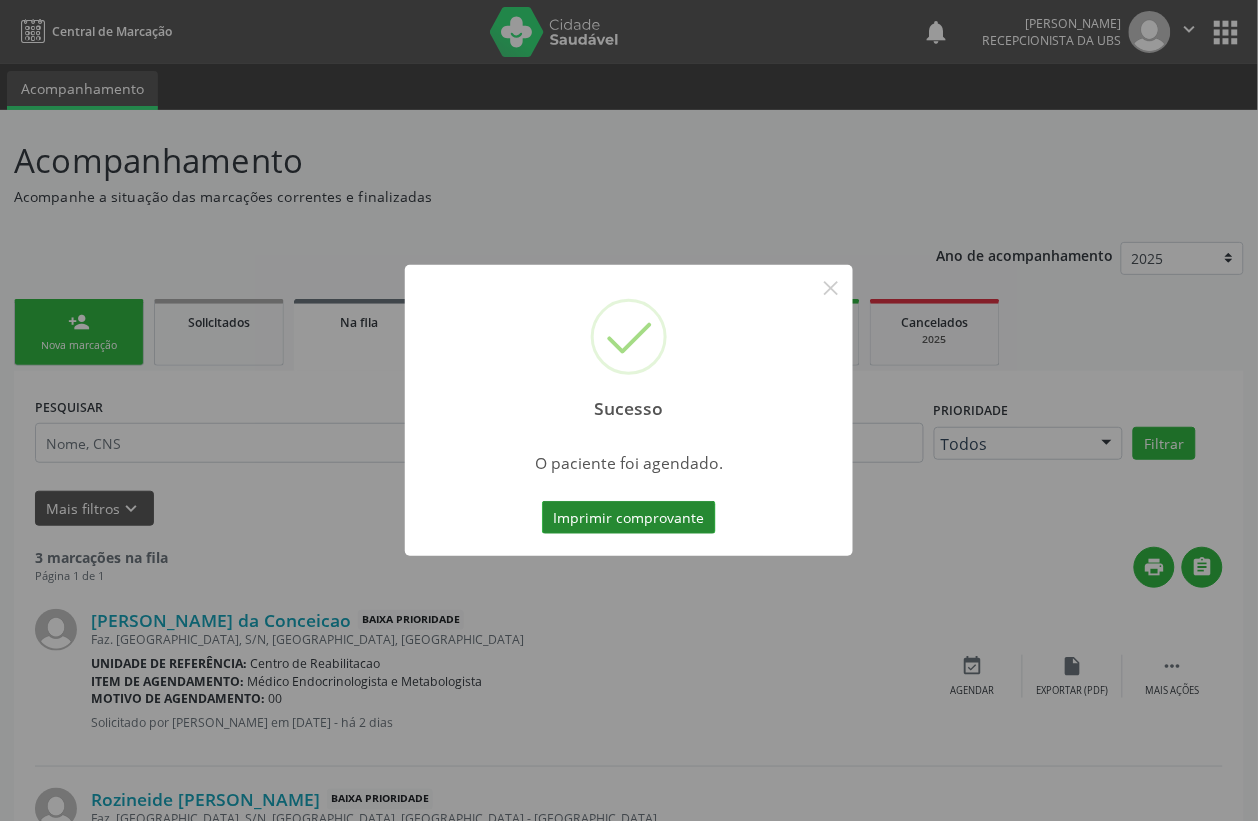 click on "Imprimir comprovante" at bounding box center [629, 518] 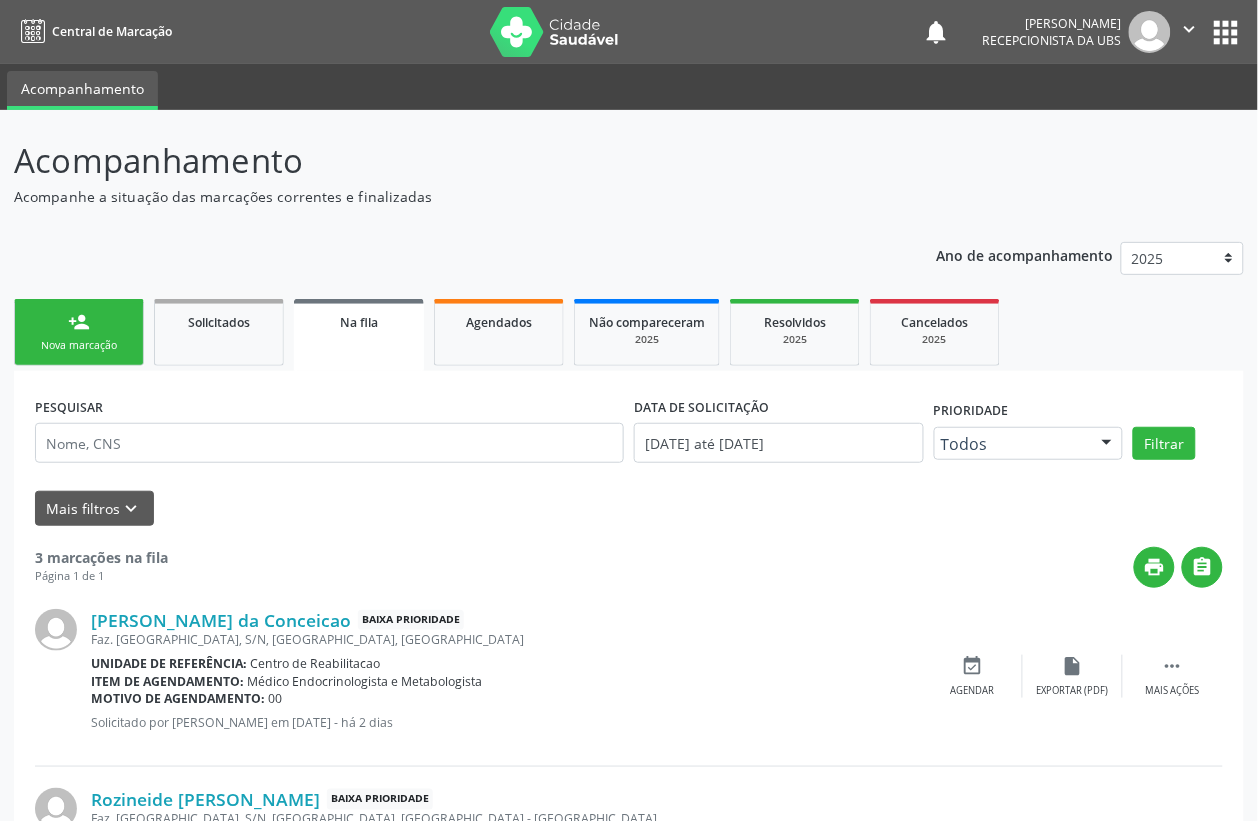 click on "Nova marcação" at bounding box center (79, 345) 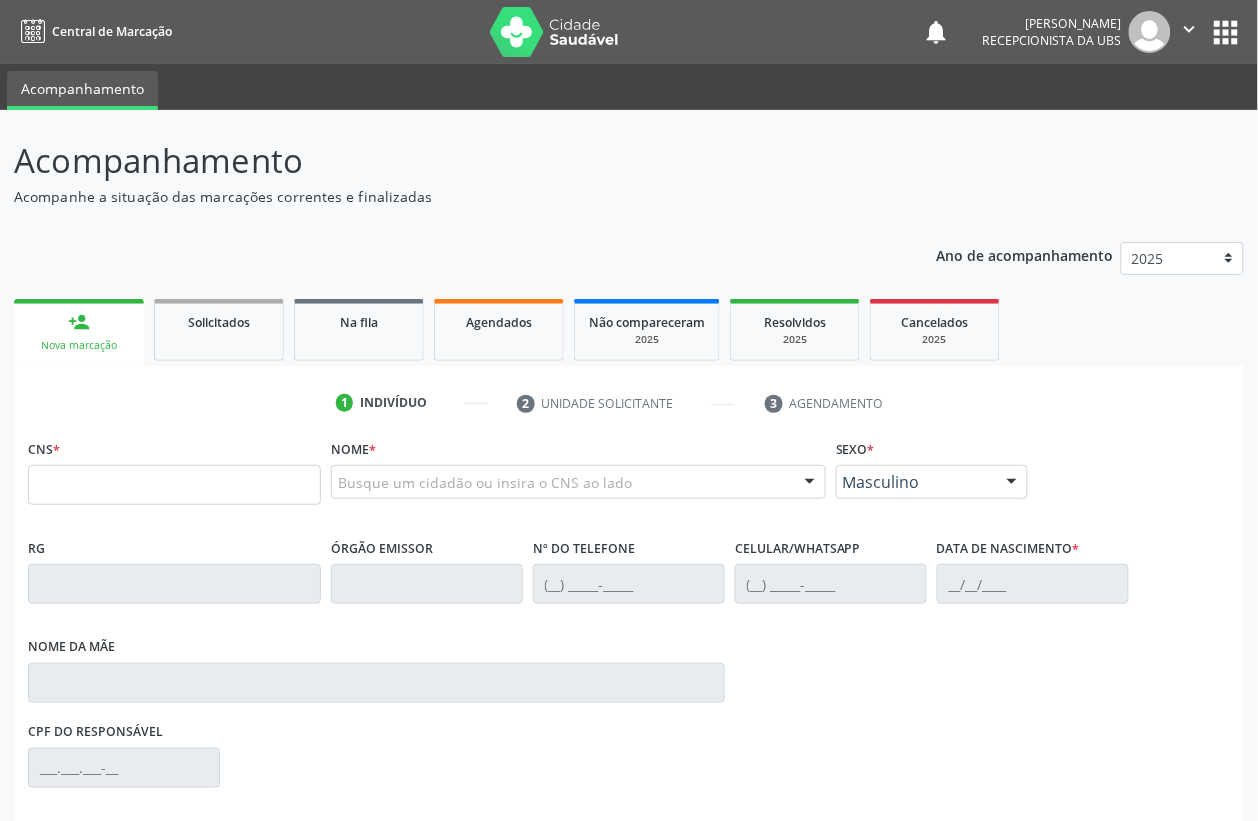 click on "person_add
Nova marcação" at bounding box center [79, 332] 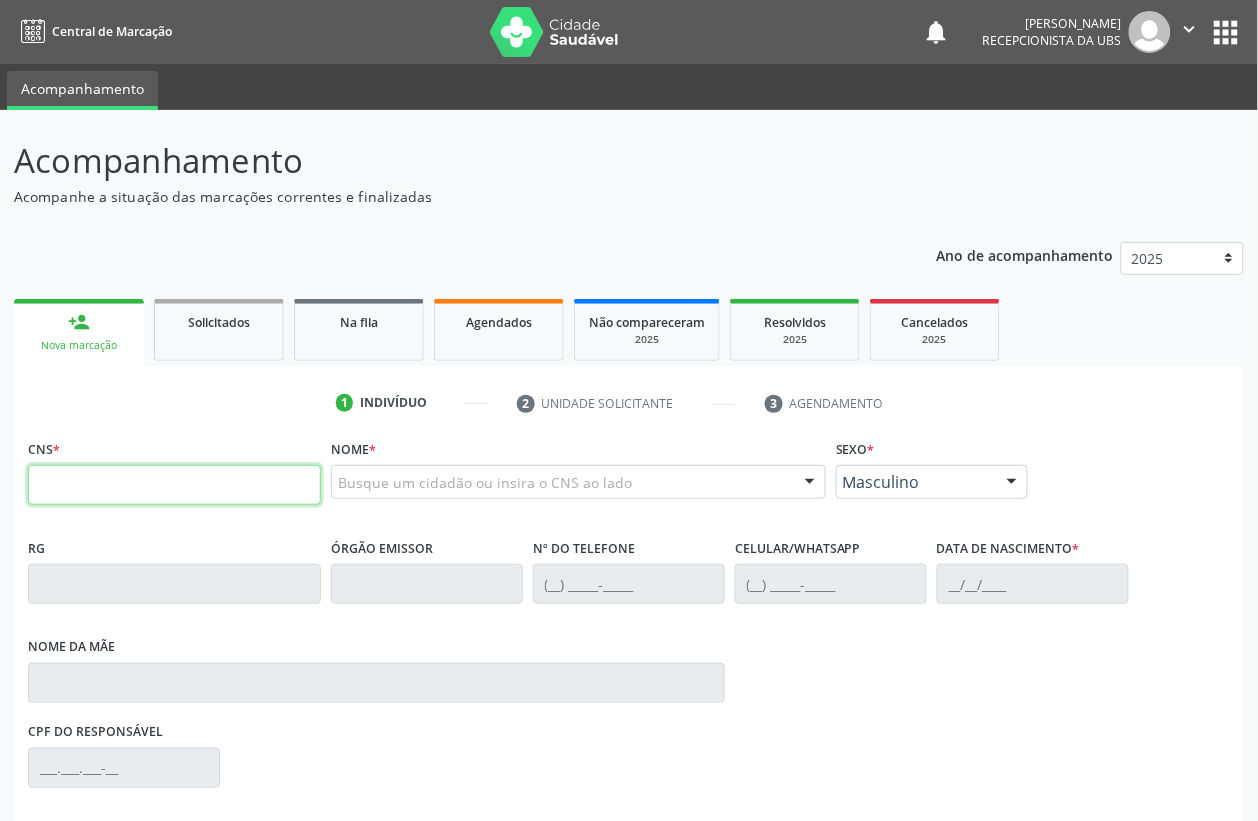 click at bounding box center (174, 485) 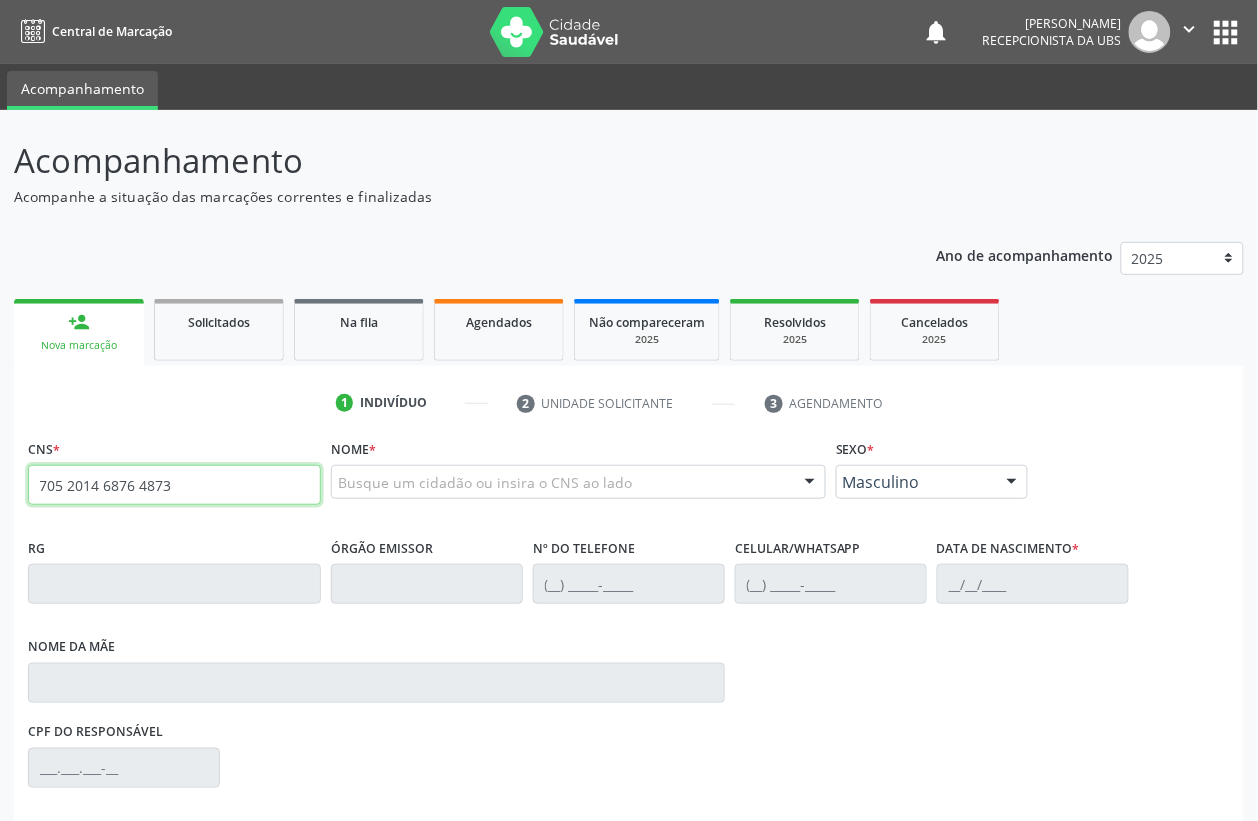 type on "705 2014 6876 4873" 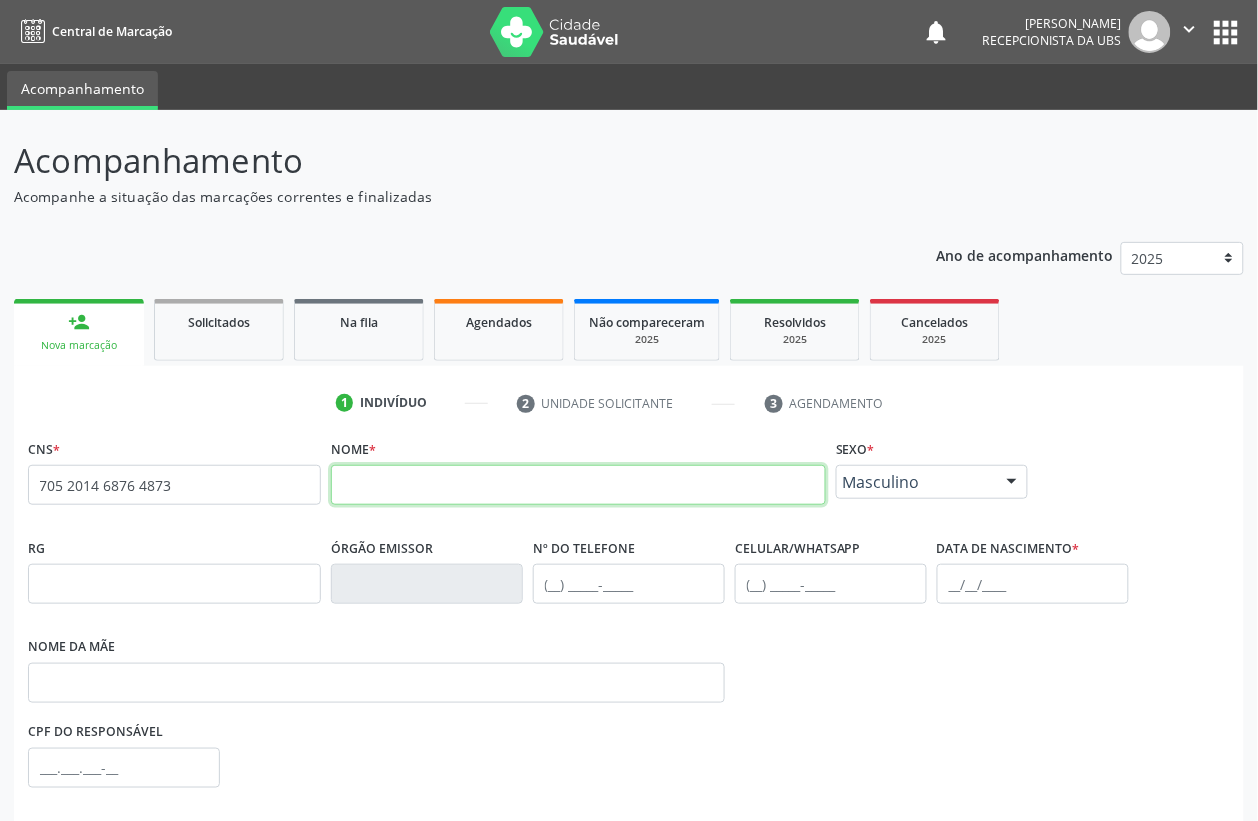 click at bounding box center (578, 485) 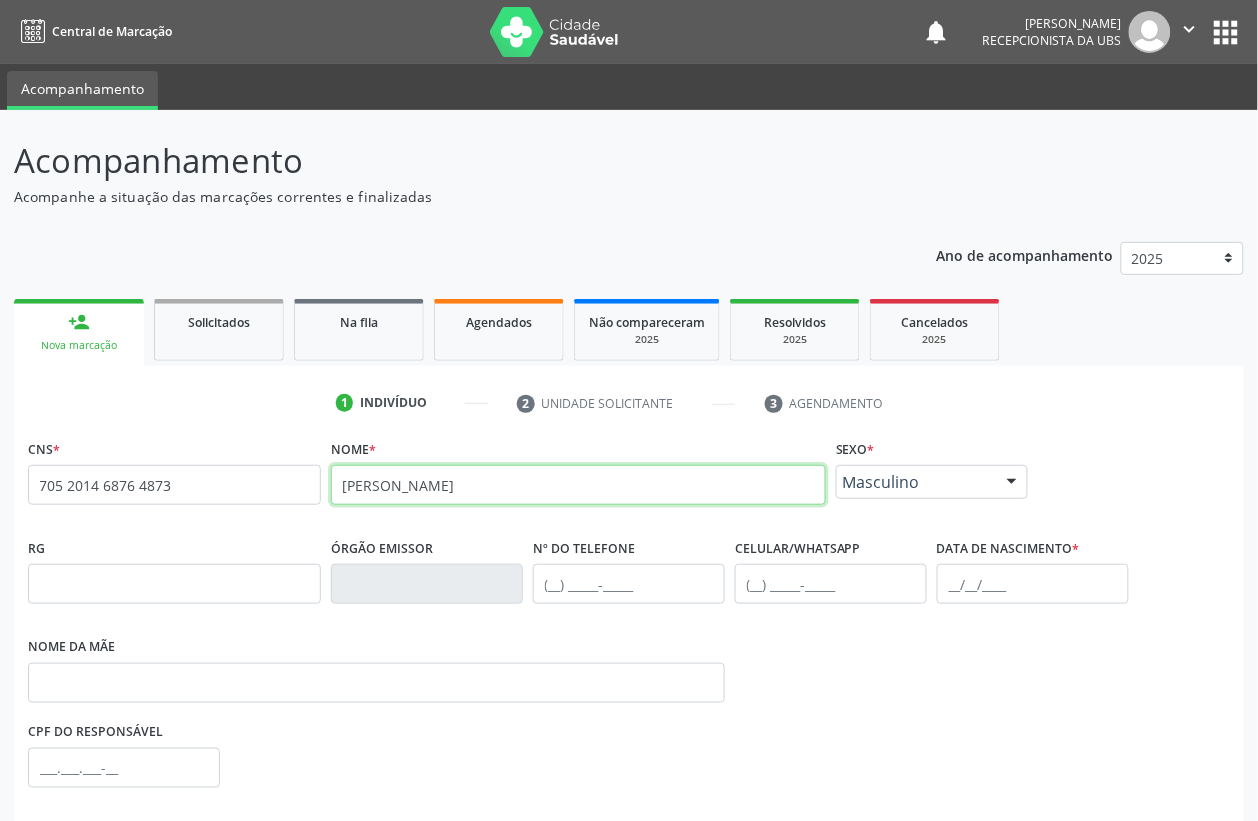 type on "[PERSON_NAME]" 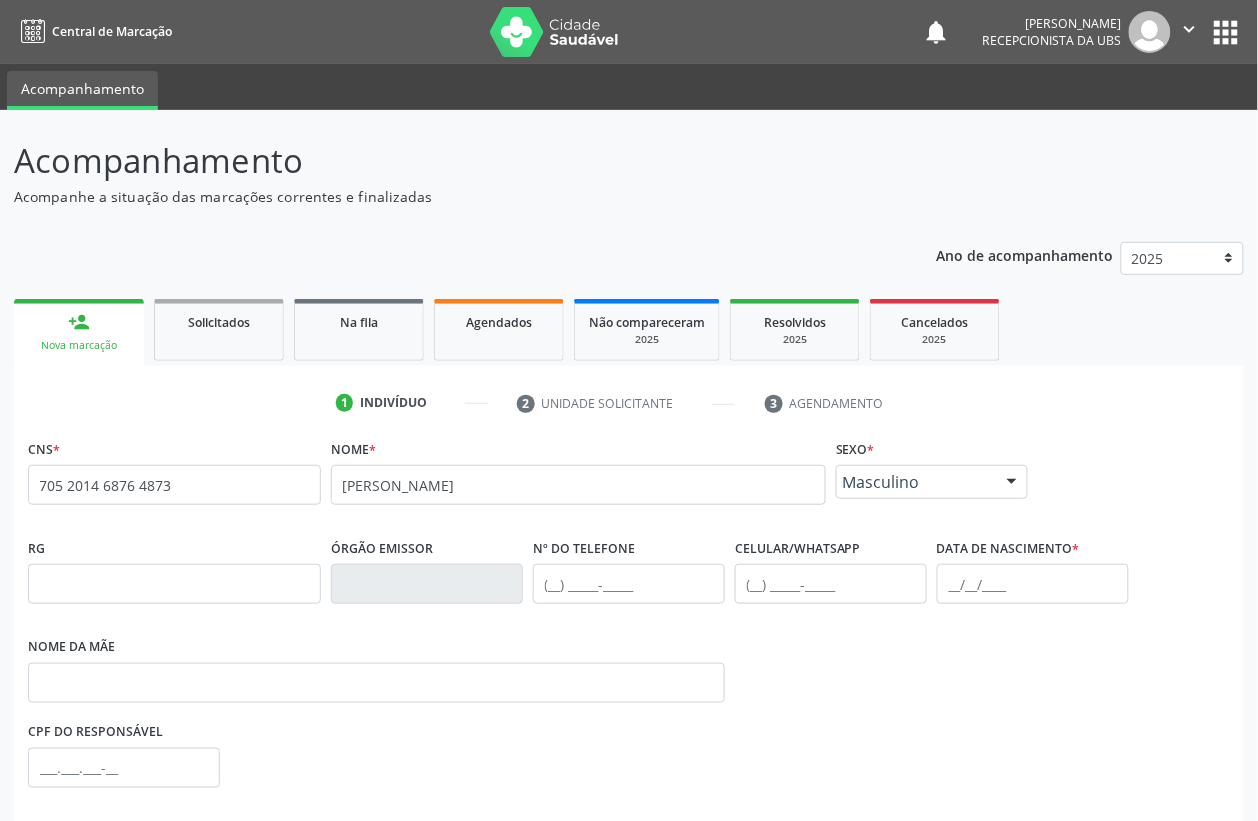 click at bounding box center (1012, 483) 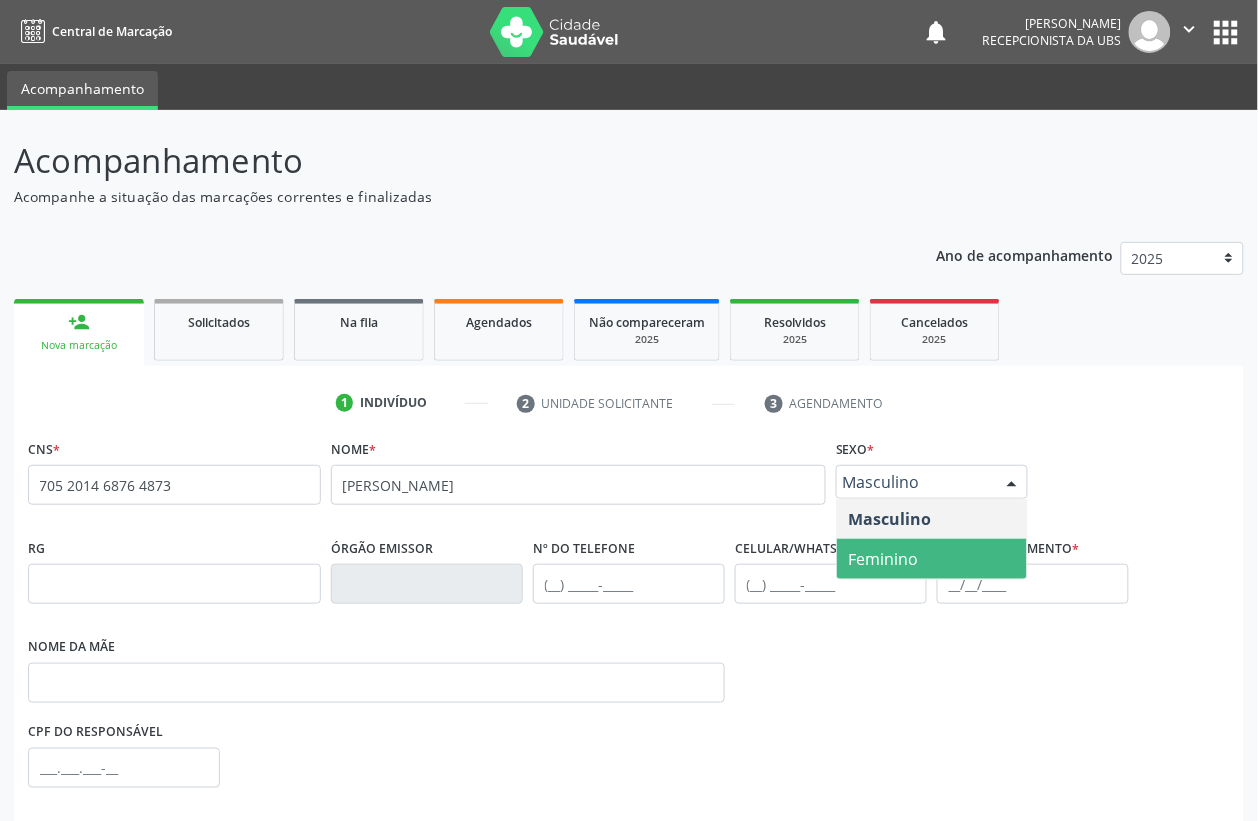 click on "Feminino" at bounding box center (884, 559) 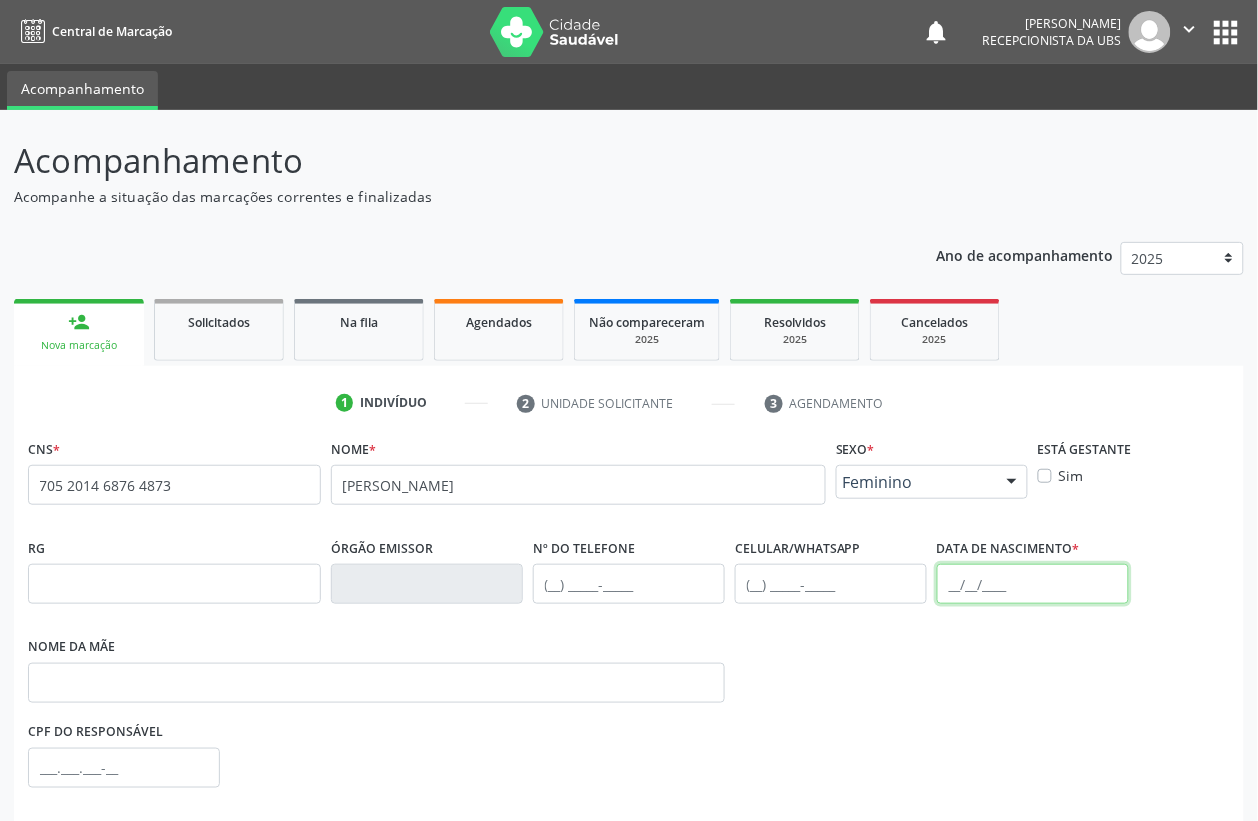click at bounding box center [1033, 584] 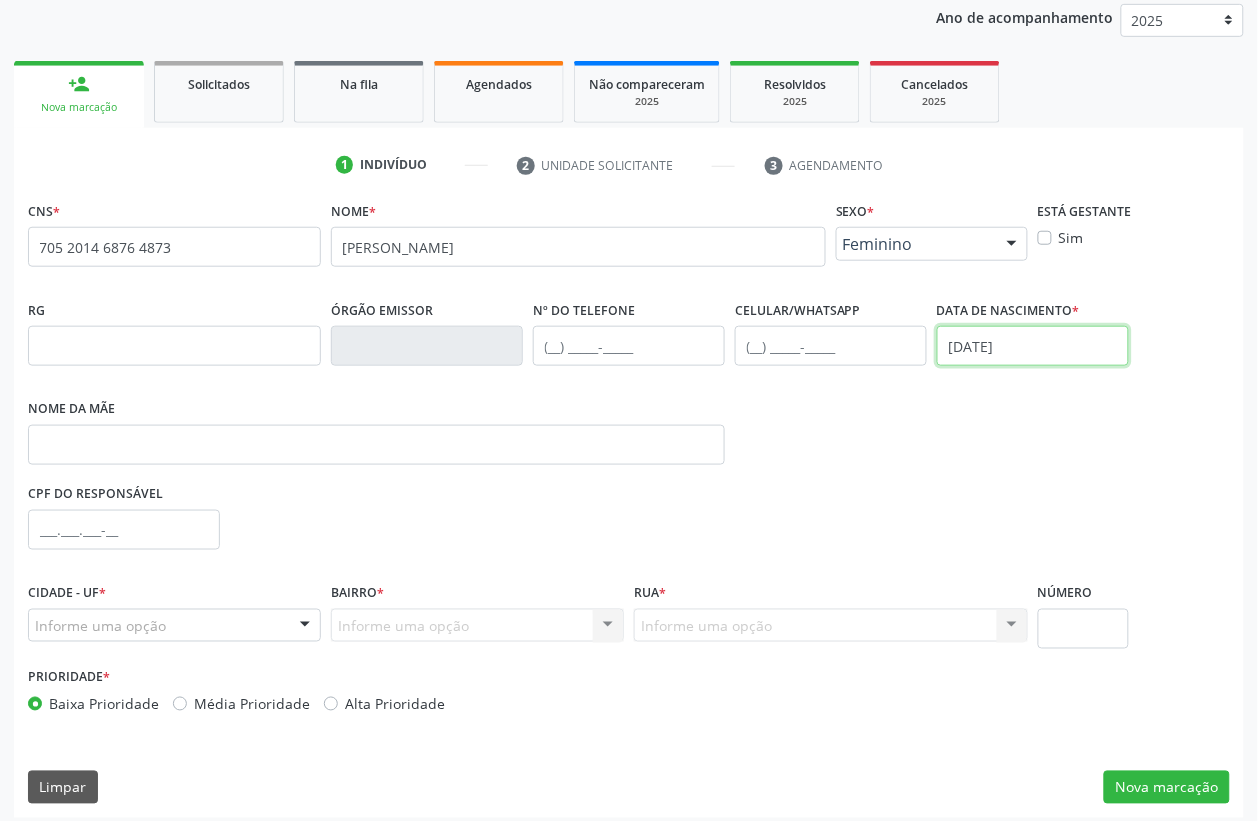 scroll, scrollTop: 248, scrollLeft: 0, axis: vertical 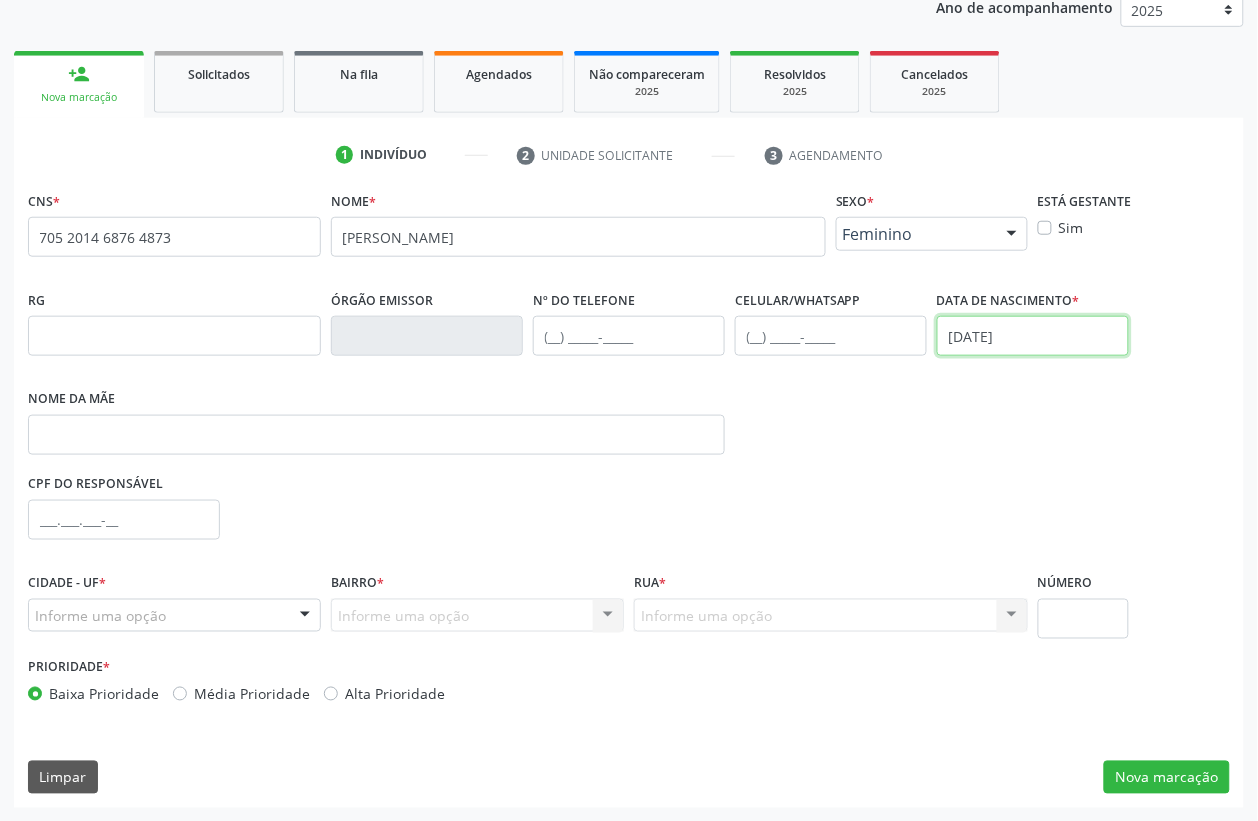 type on "[DATE]" 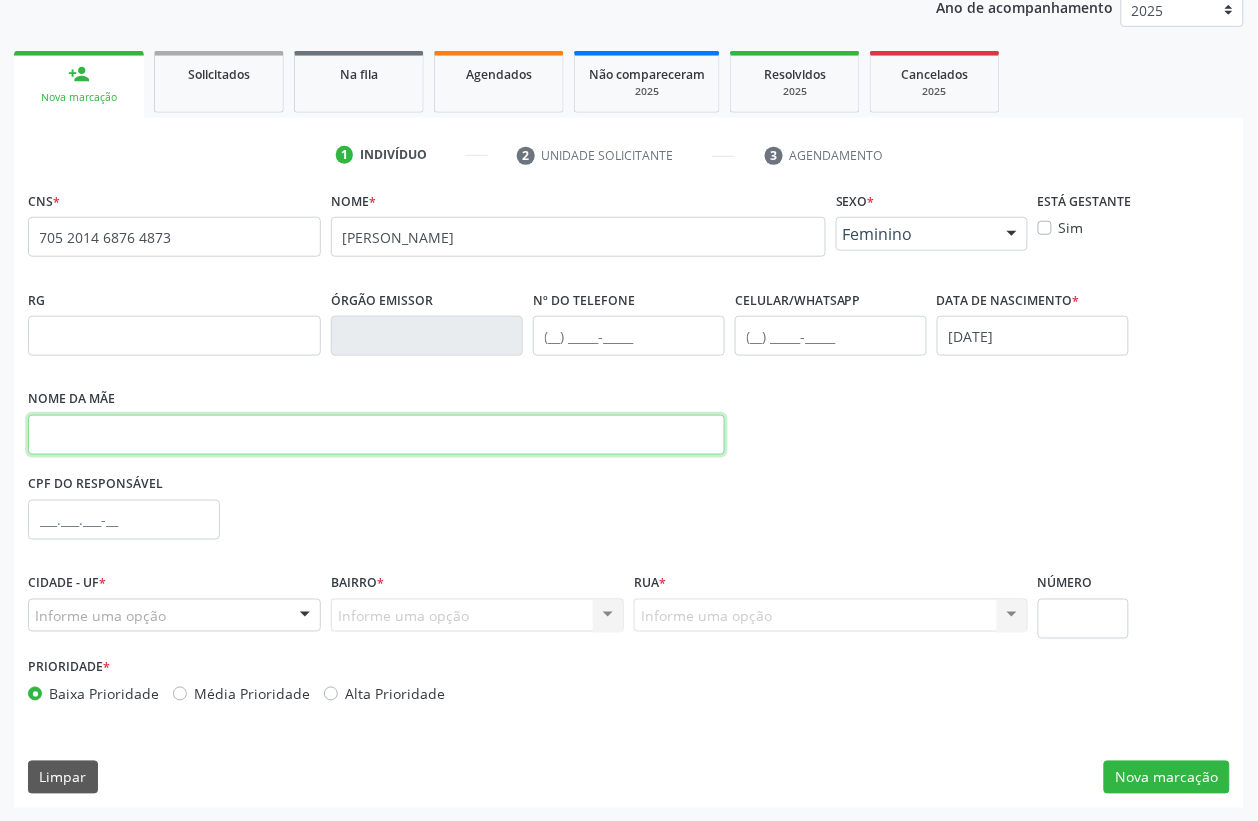 click at bounding box center [376, 435] 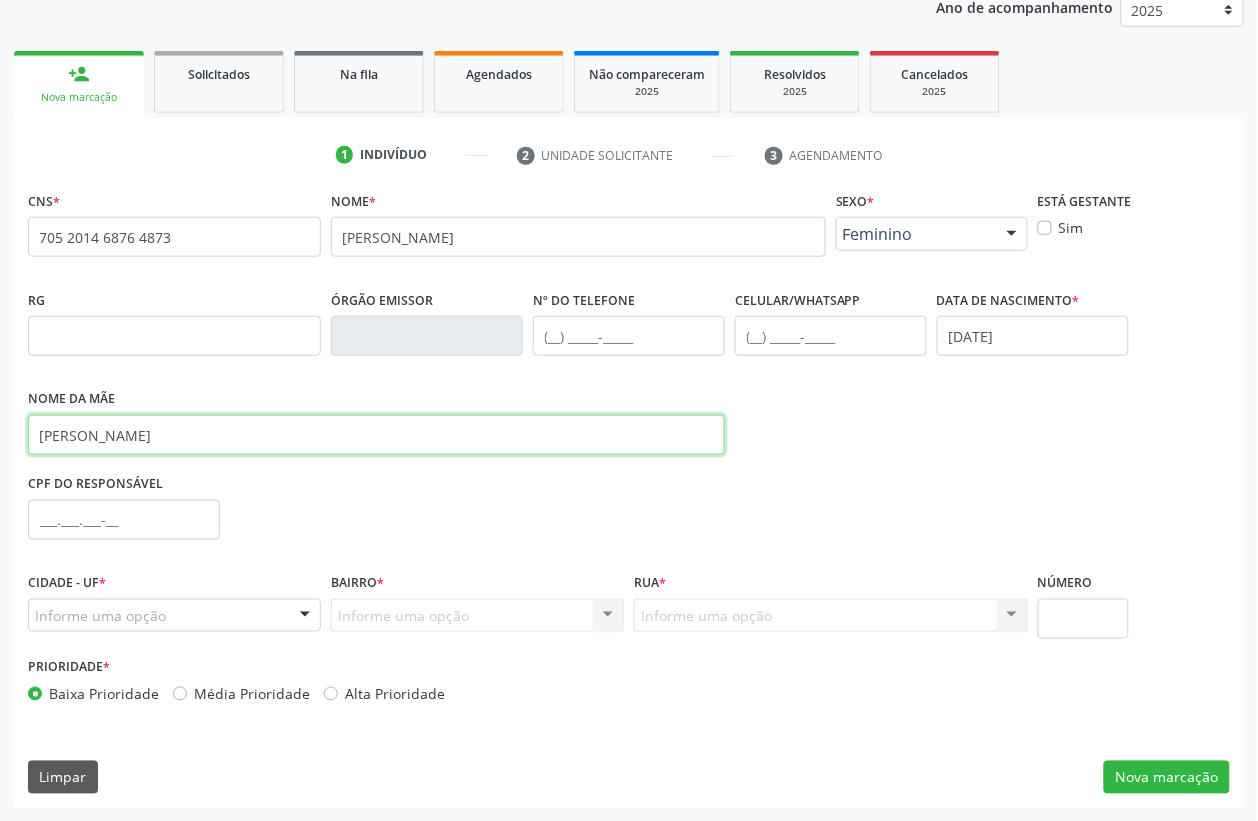 type on "[PERSON_NAME]" 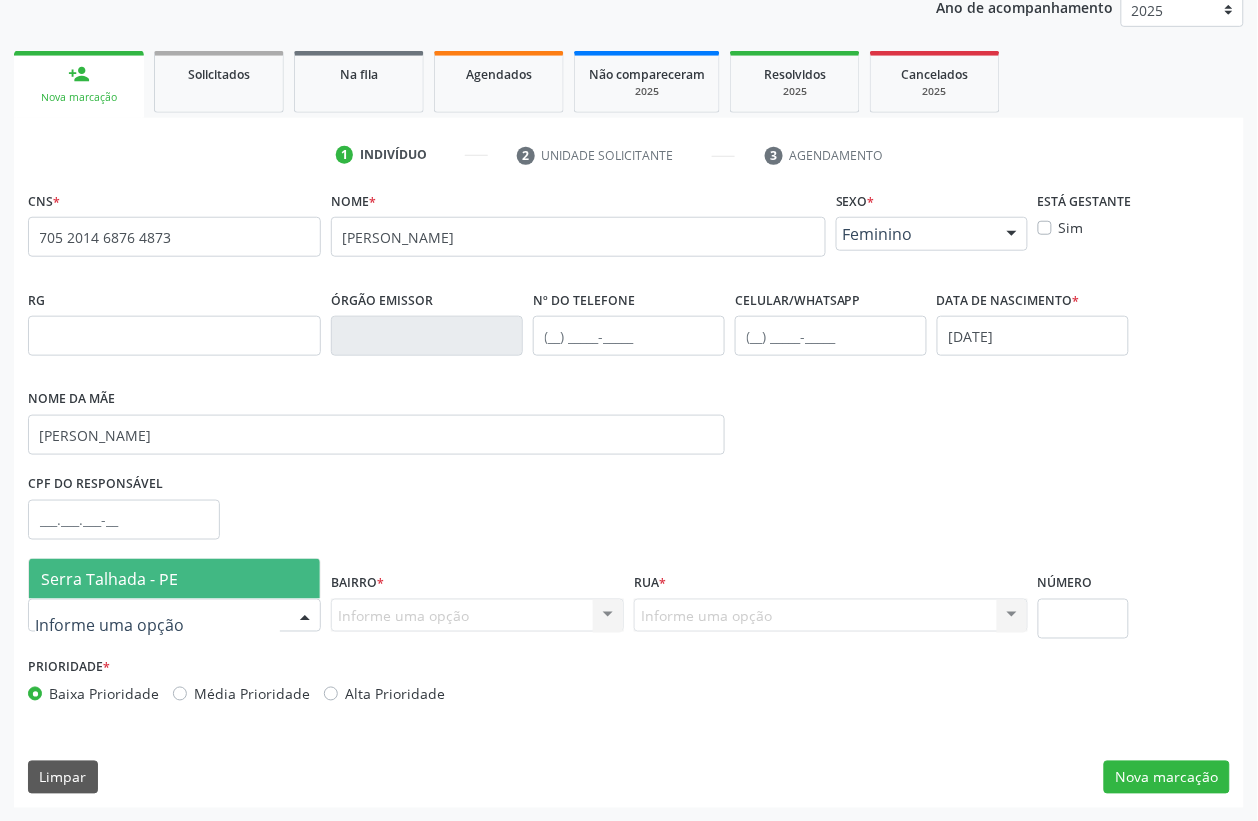 click on "Serra Talhada - PE" at bounding box center [109, 579] 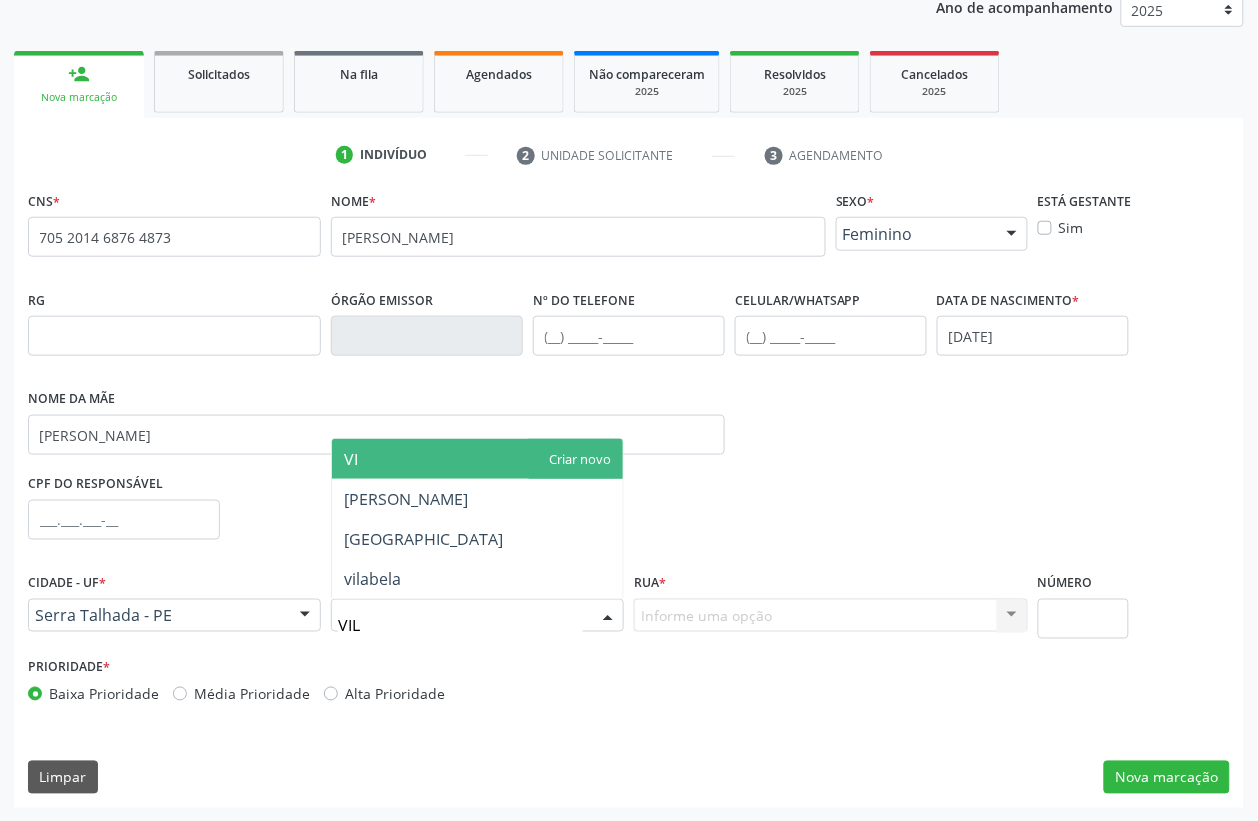 type on "VILA" 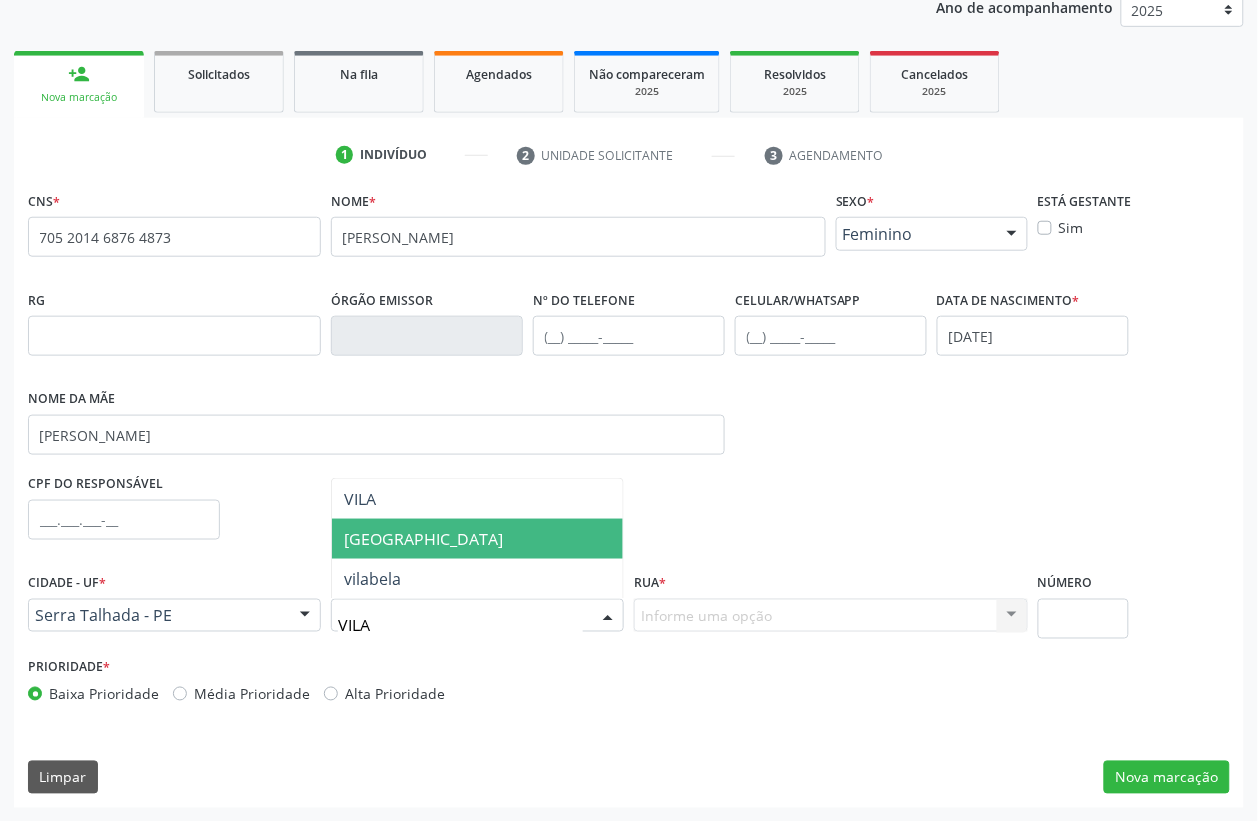 click on "[GEOGRAPHIC_DATA]" at bounding box center [477, 539] 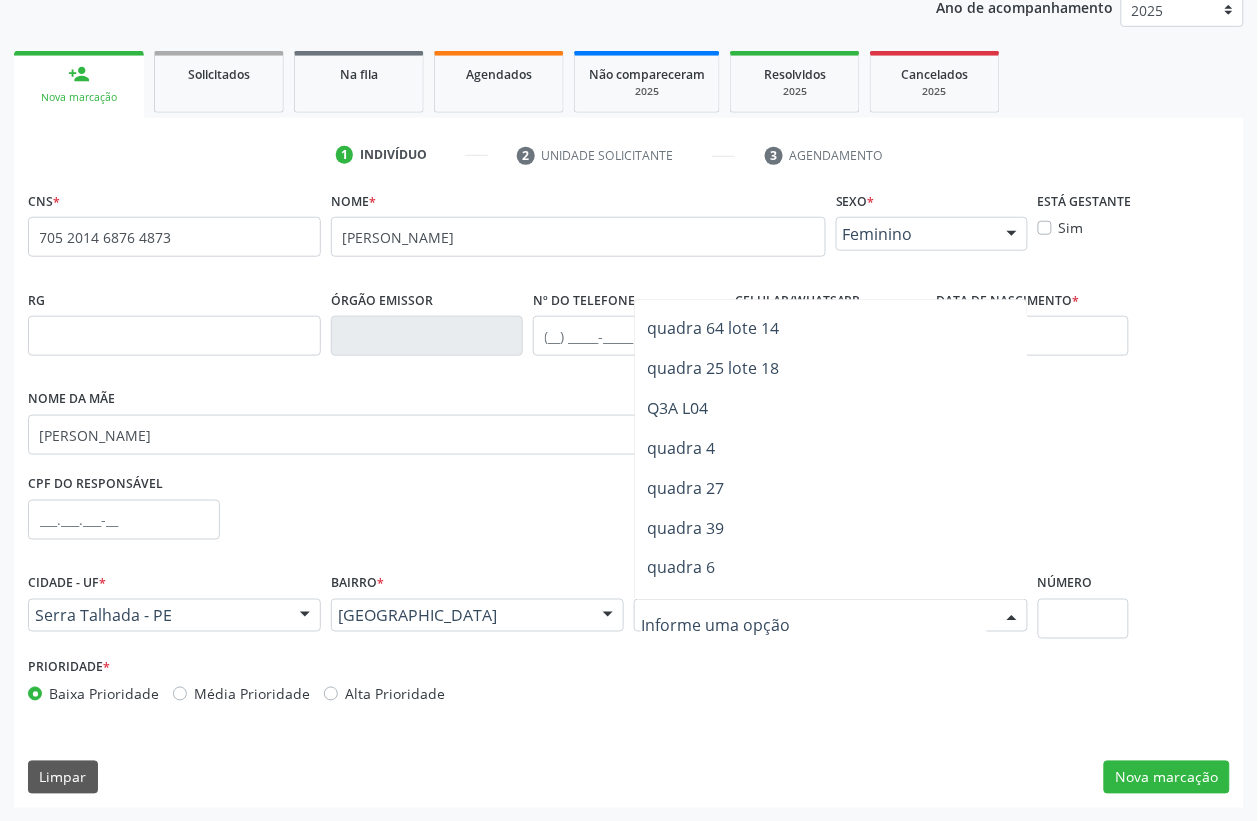 scroll, scrollTop: 2287, scrollLeft: 0, axis: vertical 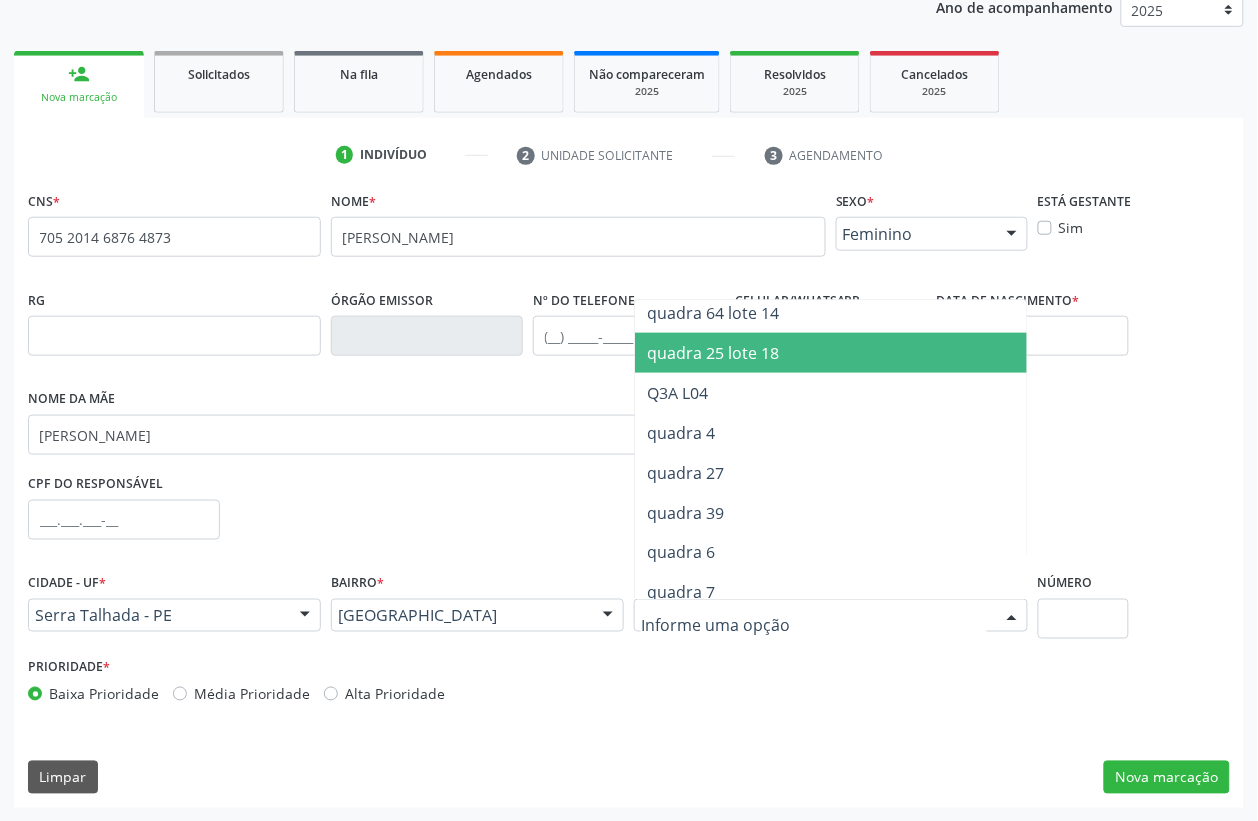 click on "quadra 25 lote 18" at bounding box center (840, 353) 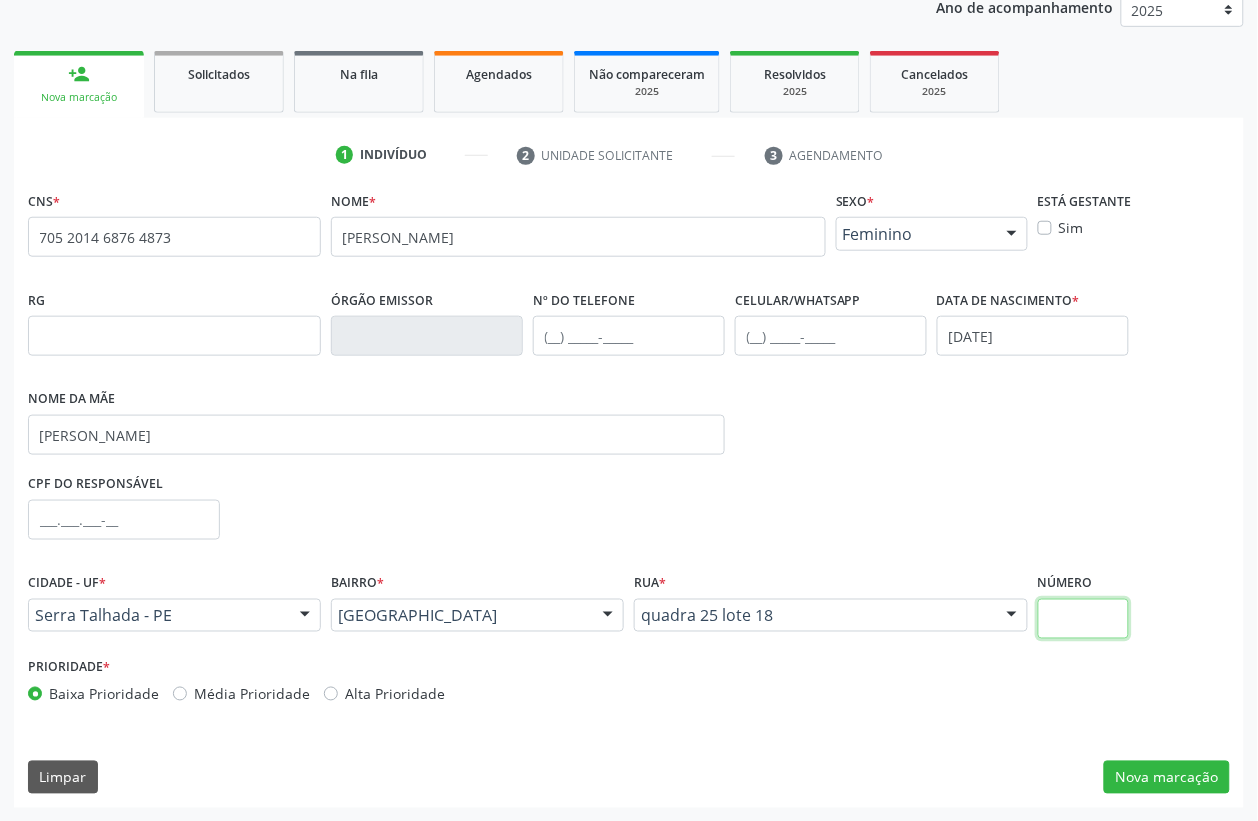 click at bounding box center (1083, 619) 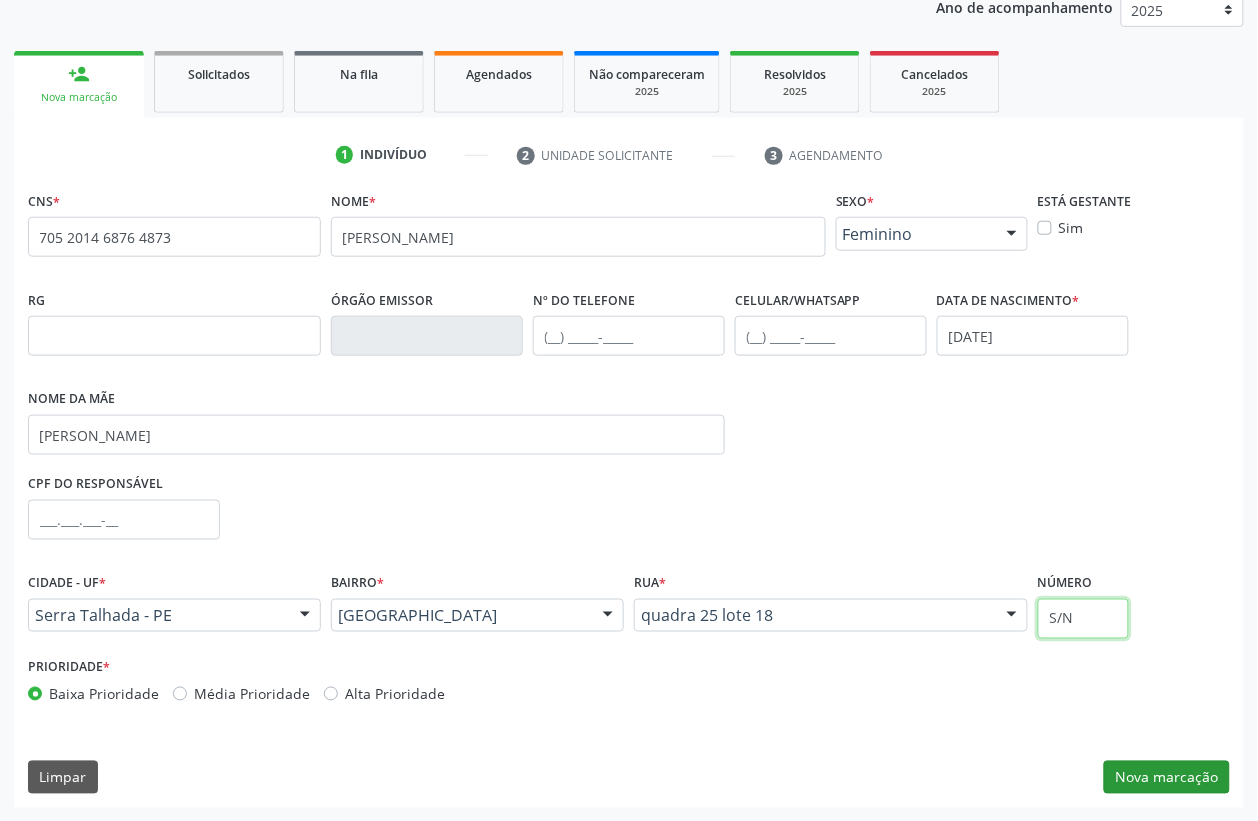 type on "S/N" 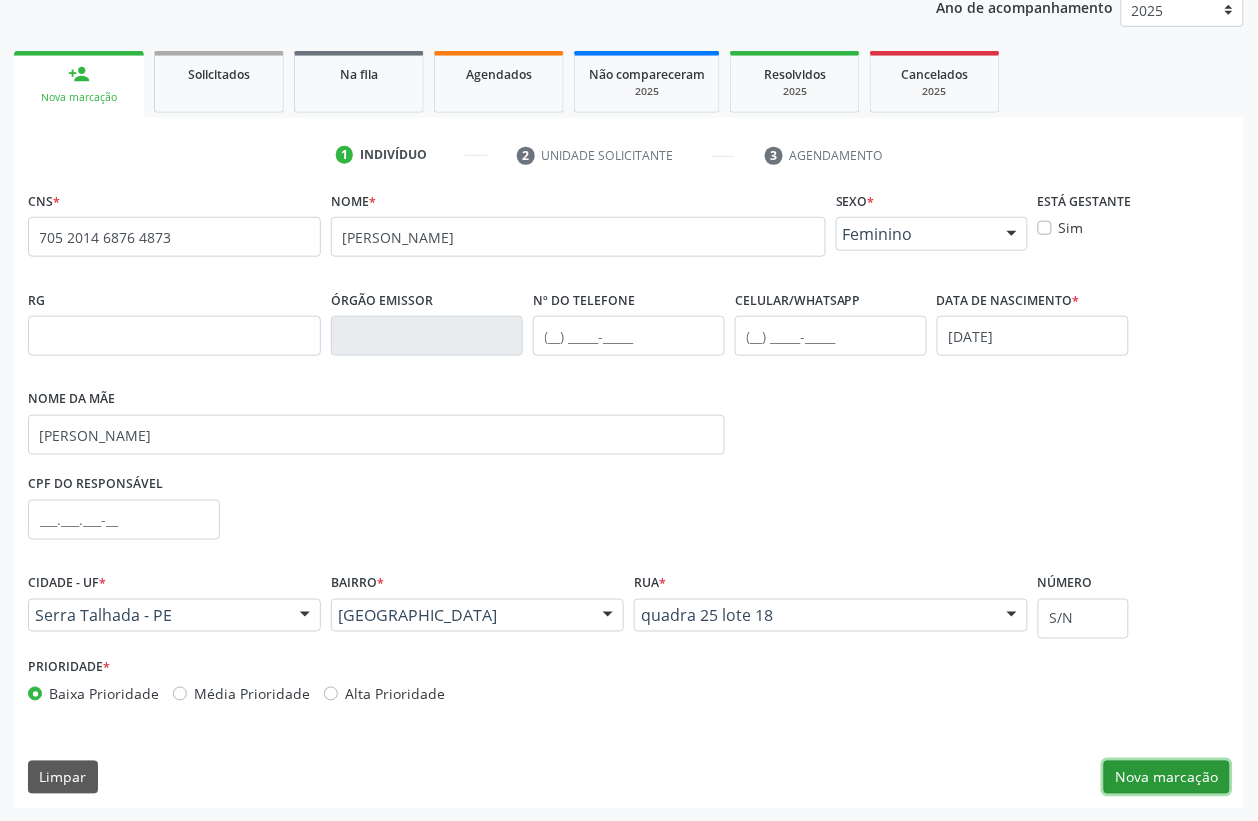 click on "Nova marcação" at bounding box center [1167, 778] 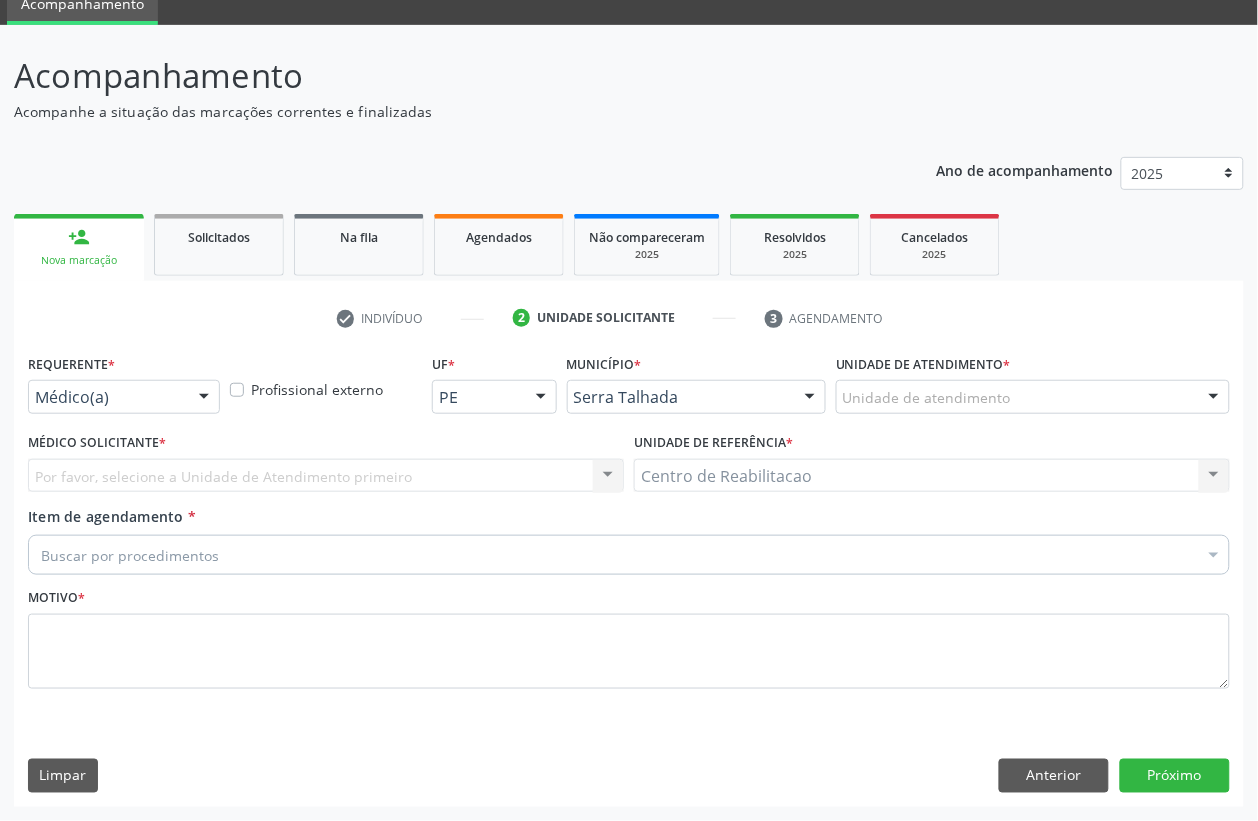 scroll, scrollTop: 85, scrollLeft: 0, axis: vertical 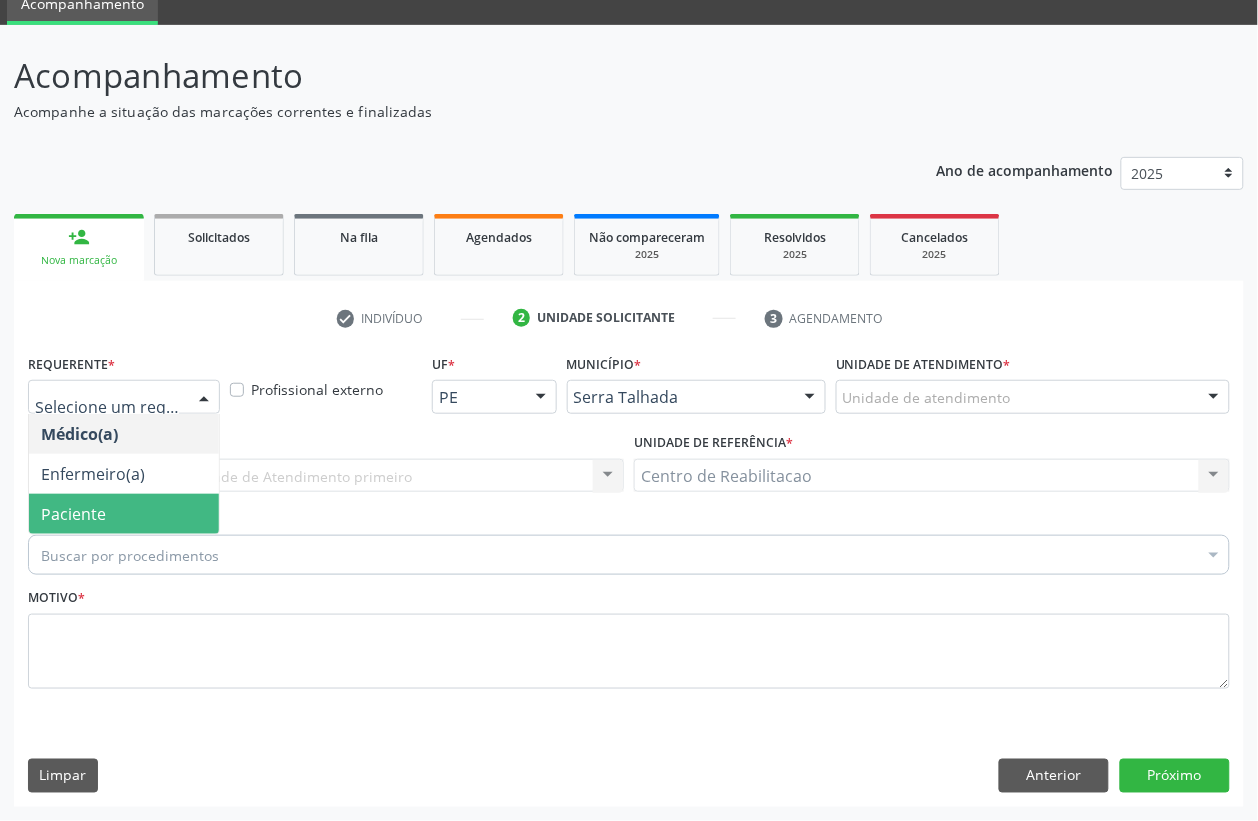 click on "Paciente" at bounding box center [124, 514] 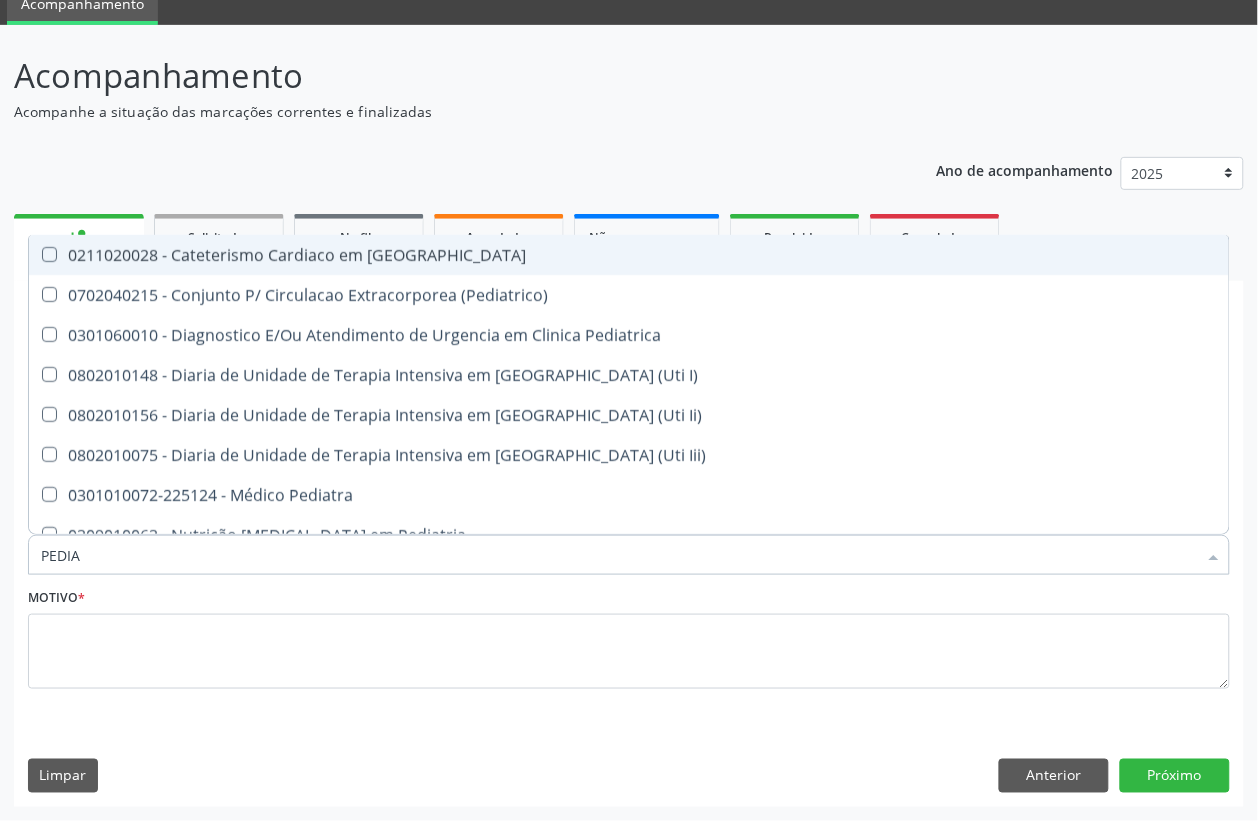 type on "PEDIAT" 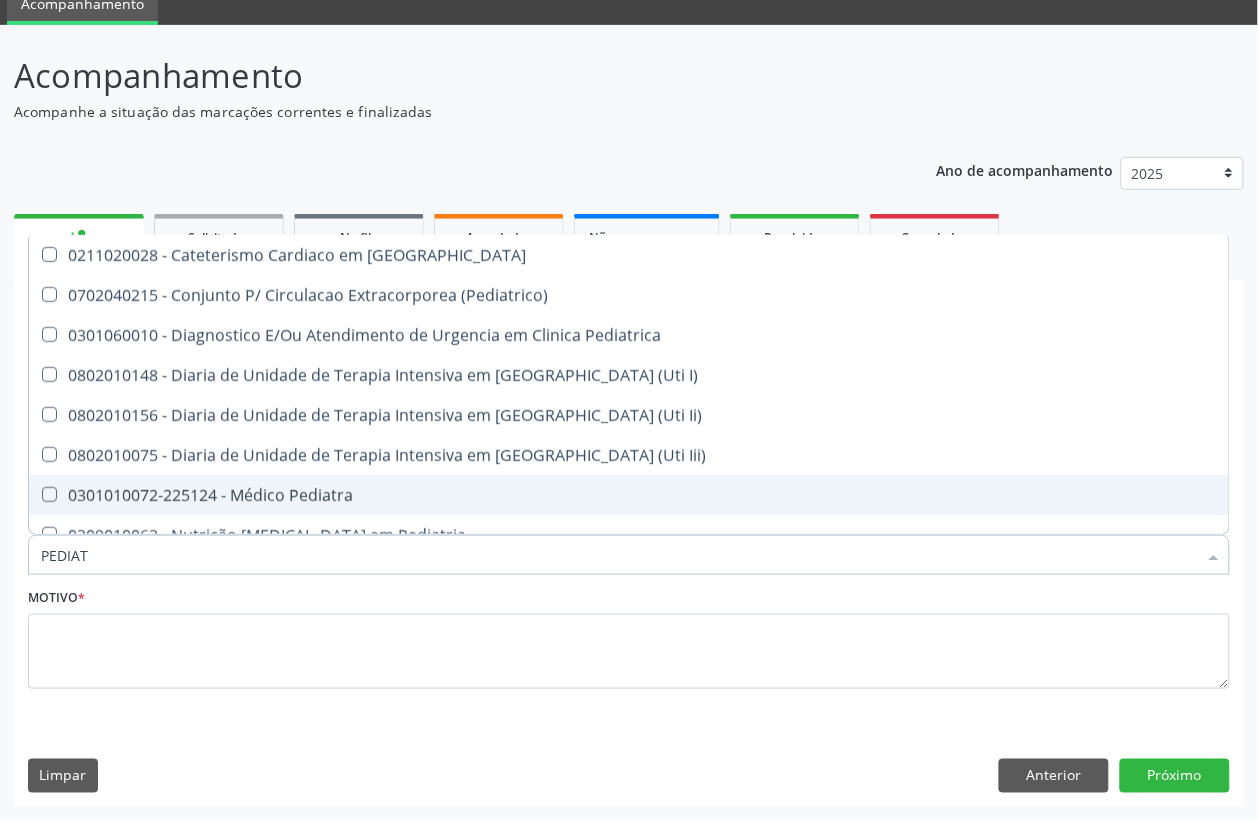 click on "0301010072-225124 - Médico Pediatra" at bounding box center [629, 495] 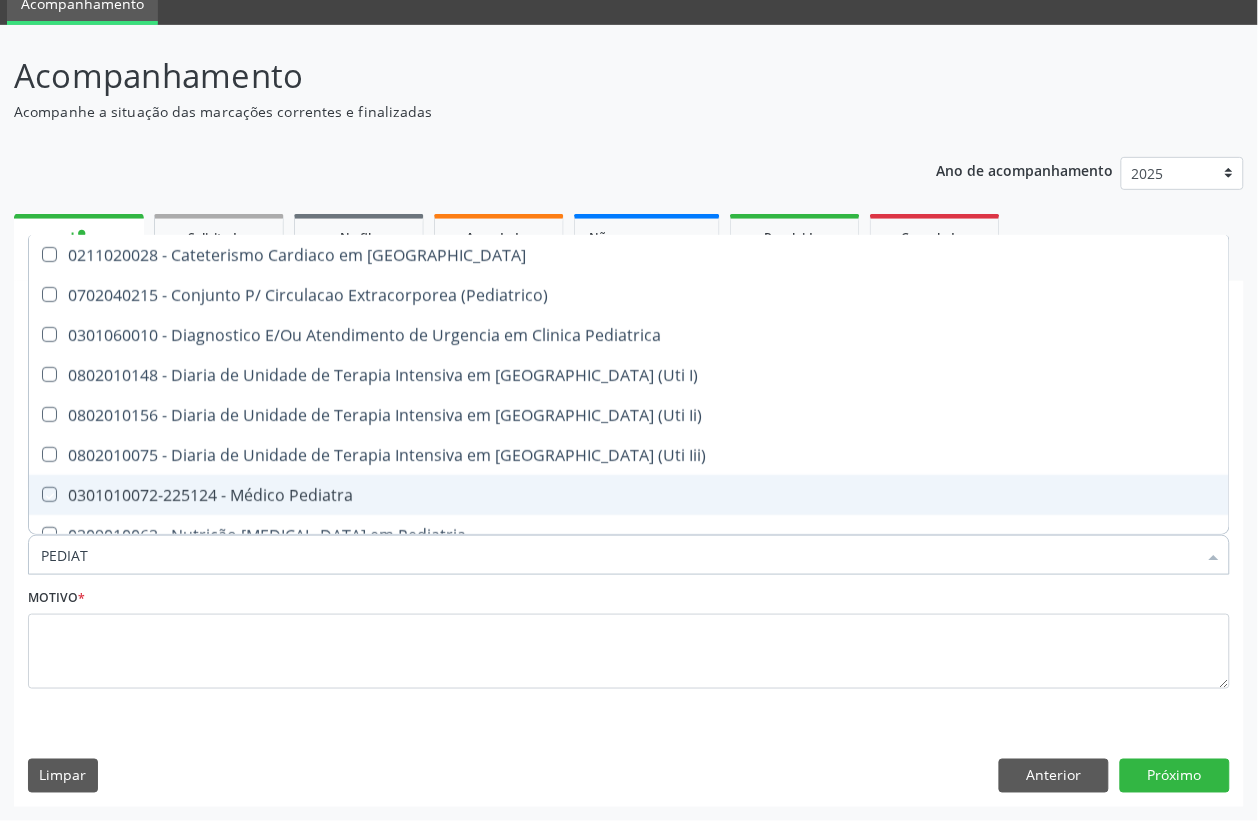 checkbox on "true" 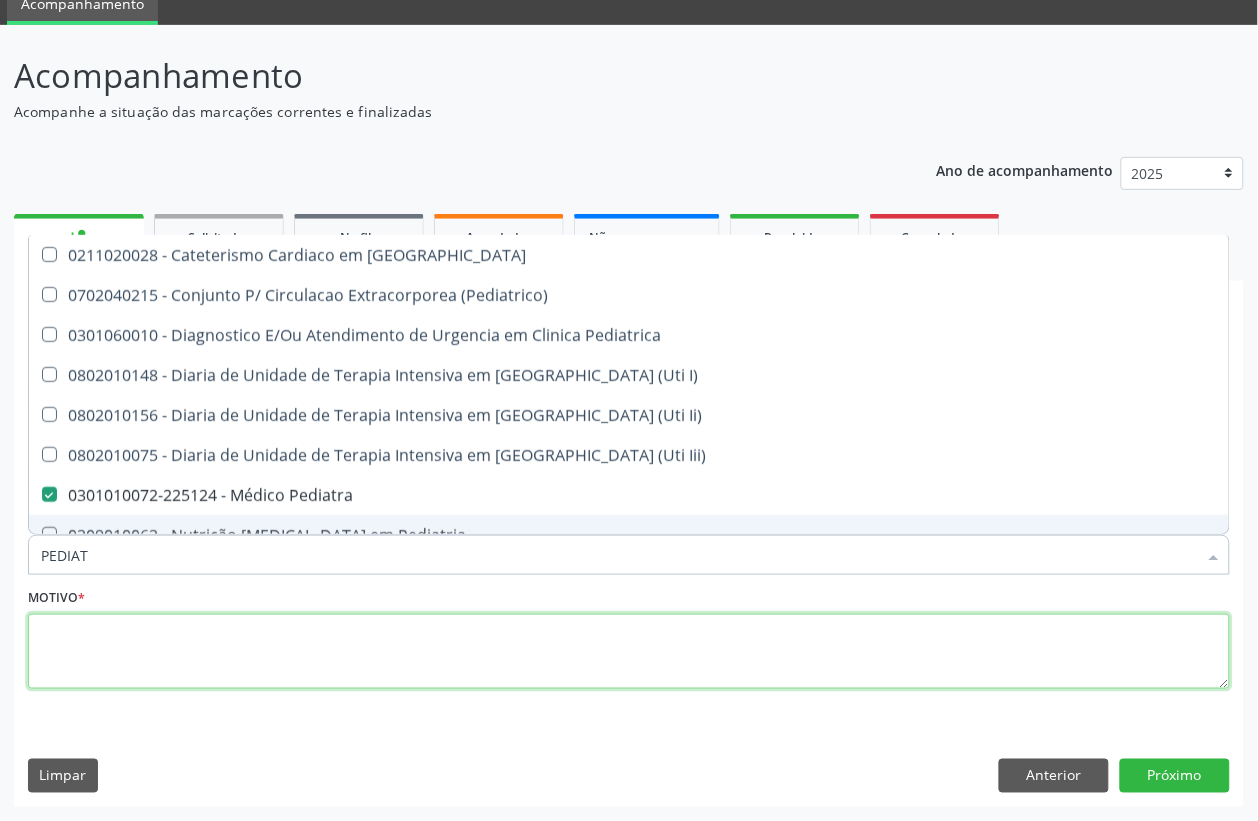 click at bounding box center (629, 652) 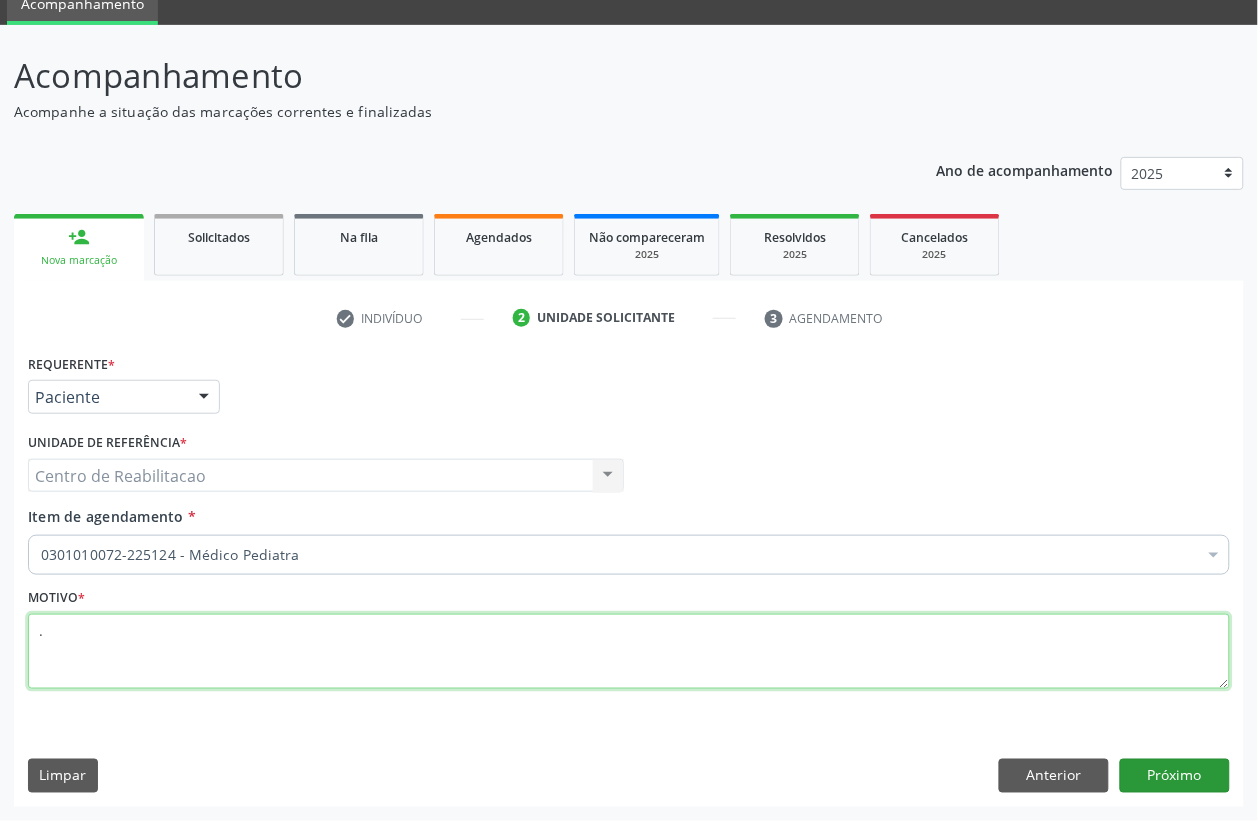 type on "." 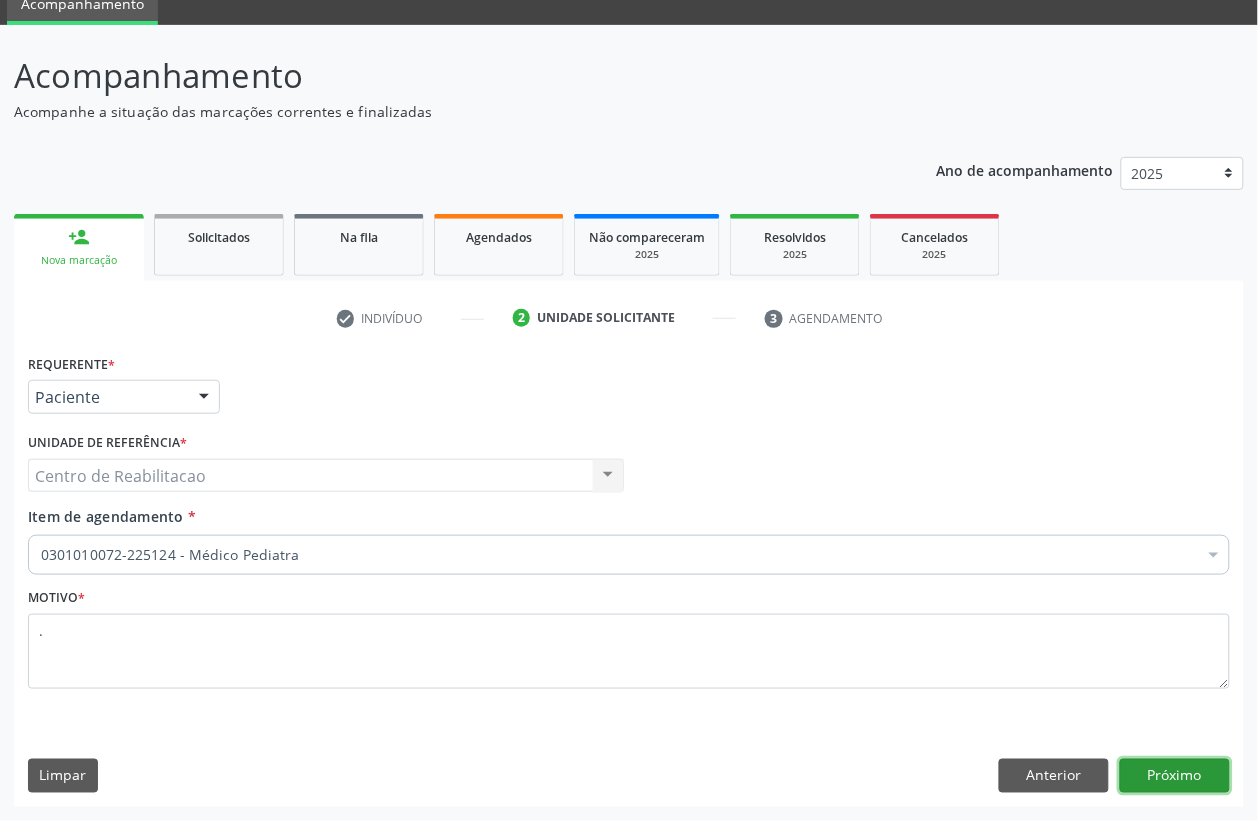 click on "Próximo" at bounding box center (1175, 776) 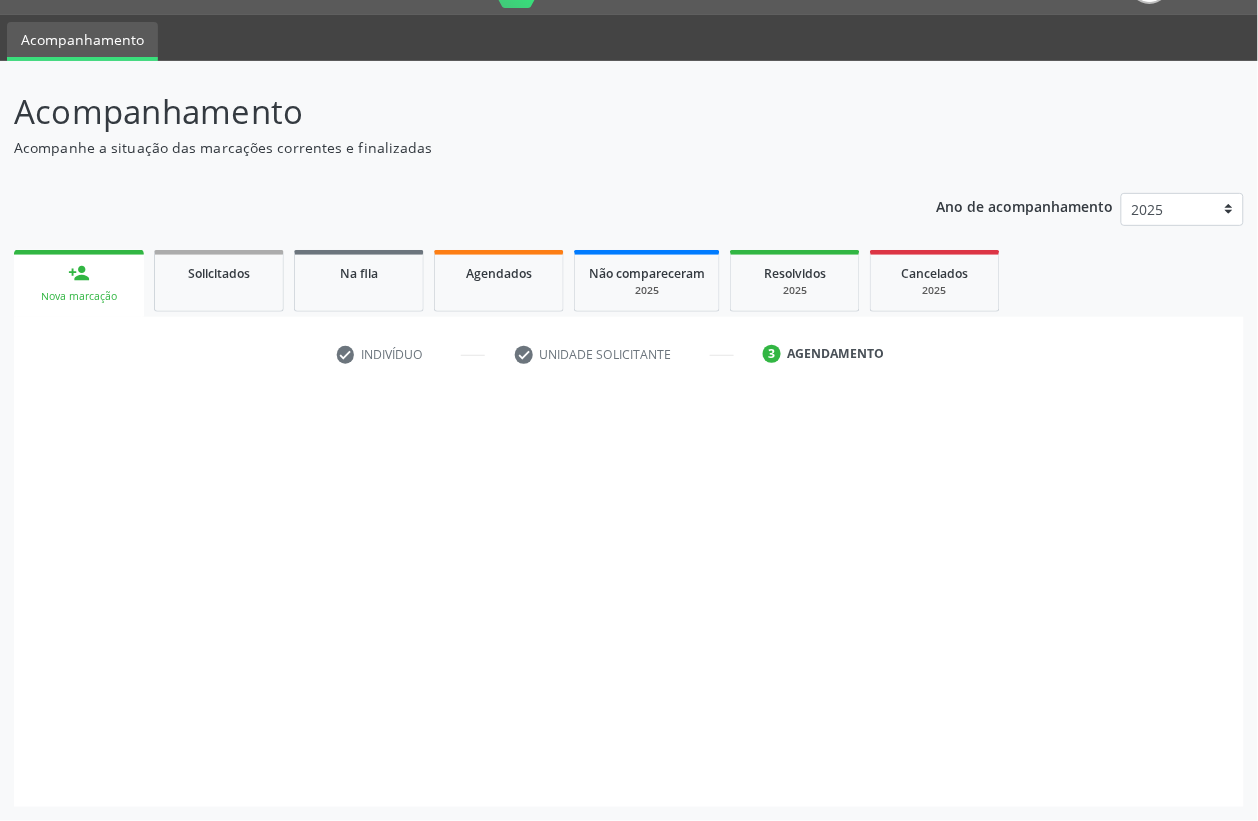scroll, scrollTop: 50, scrollLeft: 0, axis: vertical 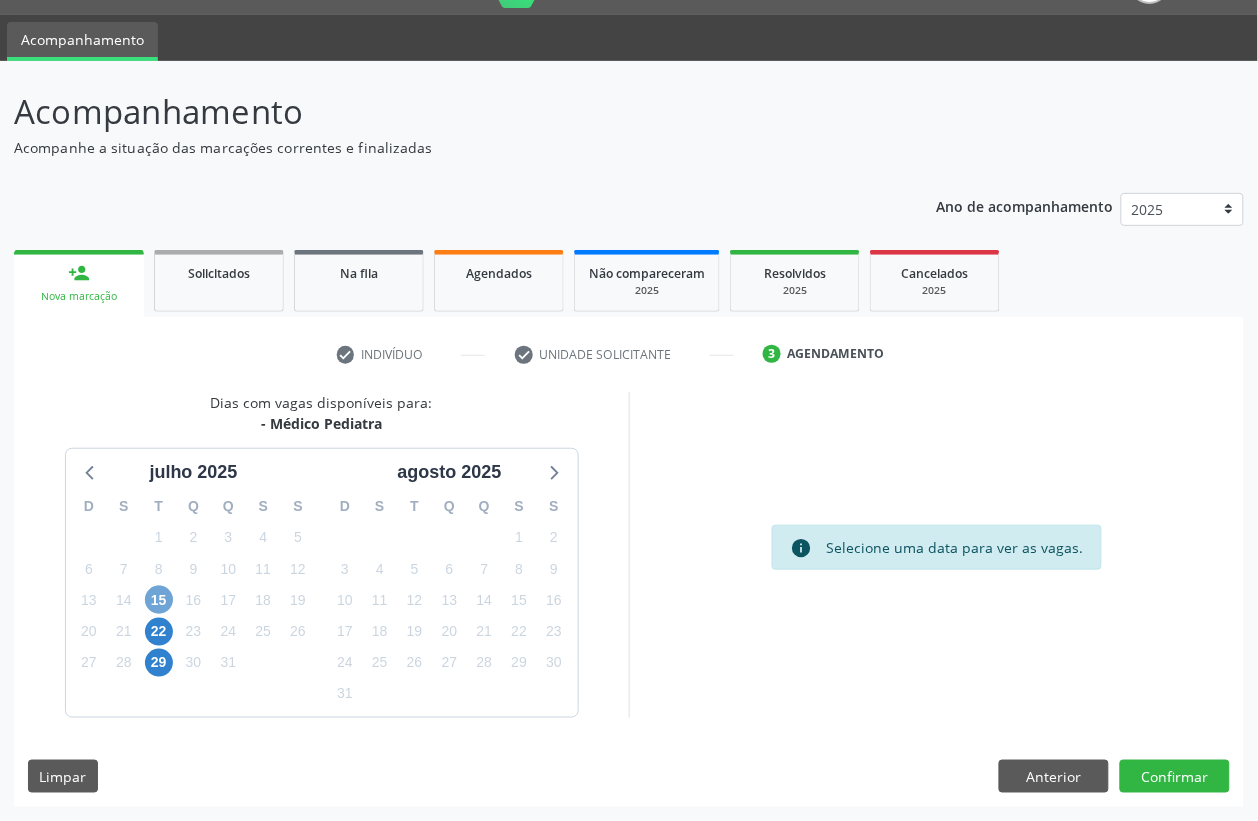 click on "15" at bounding box center [159, 600] 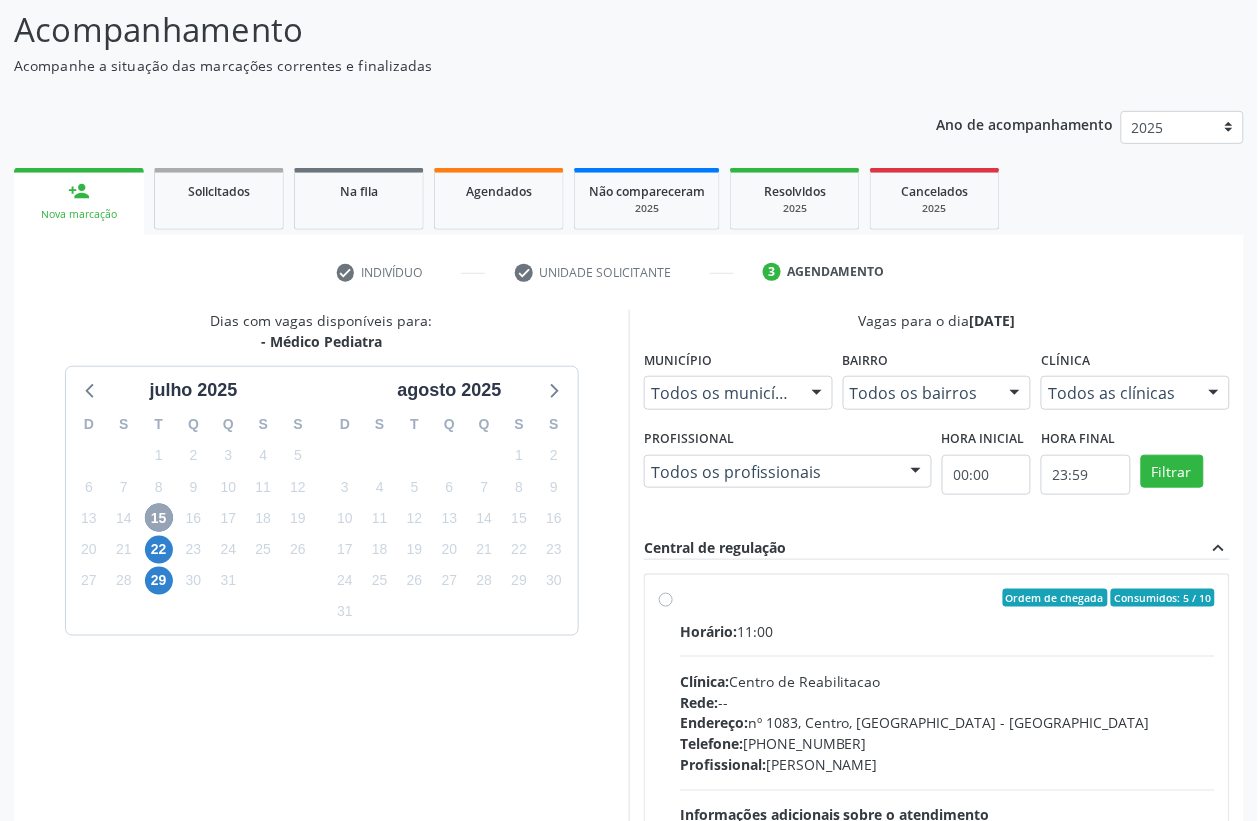scroll, scrollTop: 175, scrollLeft: 0, axis: vertical 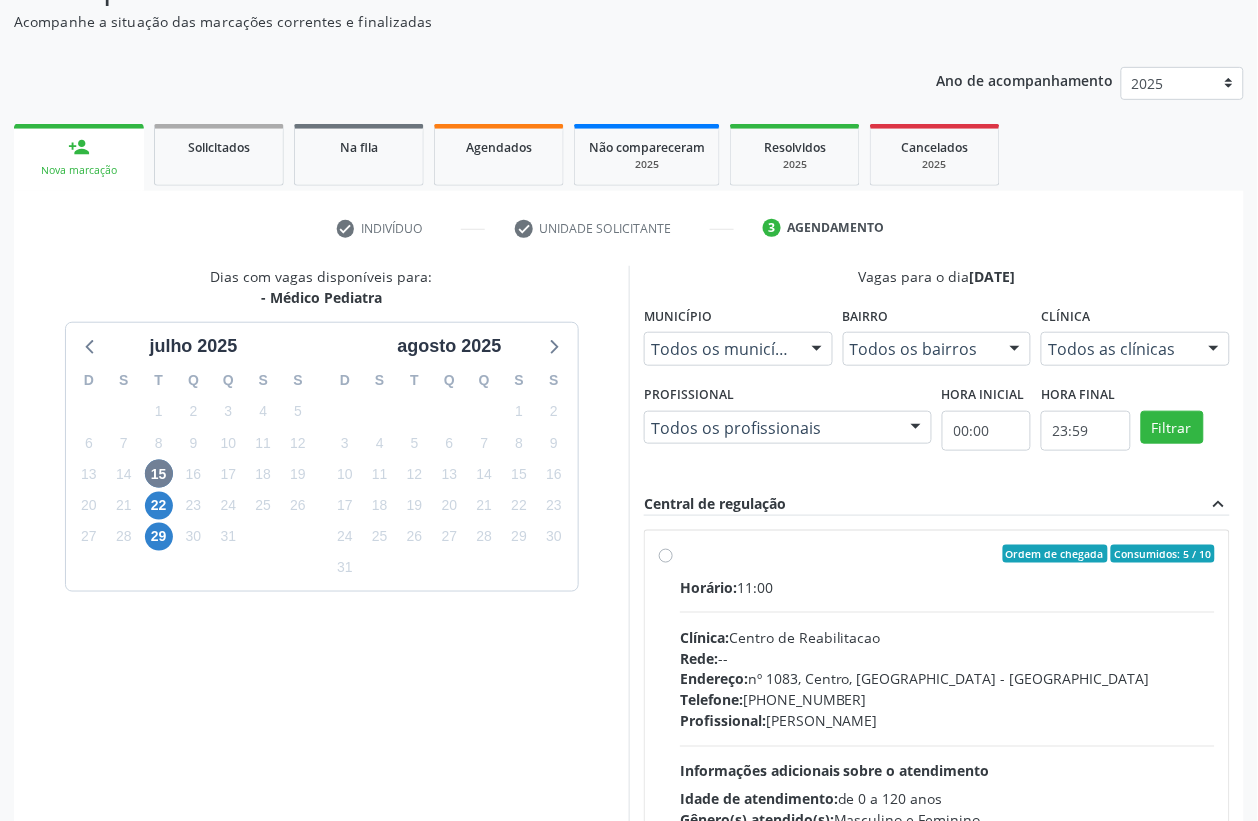click on "Ordem de chegada
Consumidos: 5 / 10" at bounding box center (947, 554) 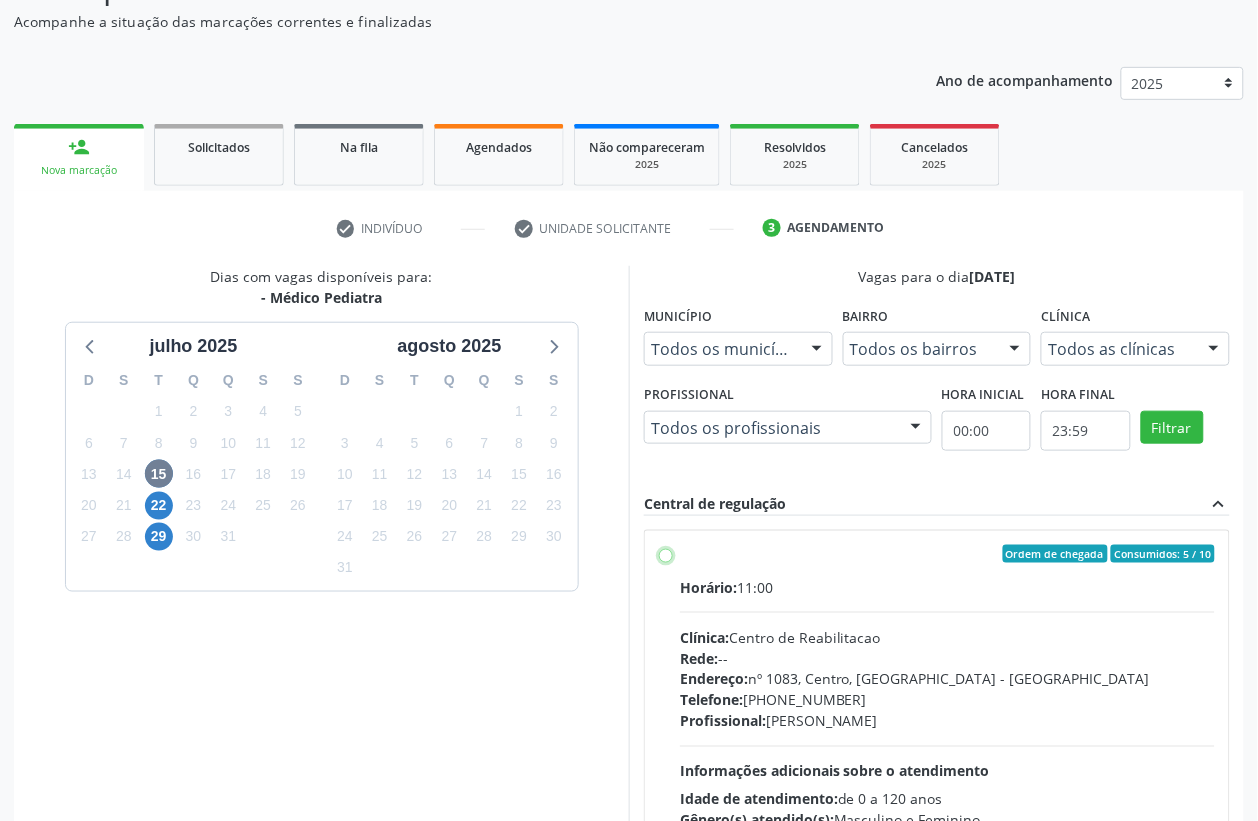 click on "Ordem de chegada
Consumidos: 5 / 10
Horário:   11:00
Clínica:  Centro de Reabilitacao
Rede:
--
Endereço:   [STREET_ADDRESS]
Telefone:   [PHONE_NUMBER]
Profissional:
[PERSON_NAME]
Informações adicionais sobre o atendimento
Idade de atendimento:
de 0 a 120 anos
Gênero(s) atendido(s):
Masculino e Feminino
Informações adicionais:
--" at bounding box center (666, 554) 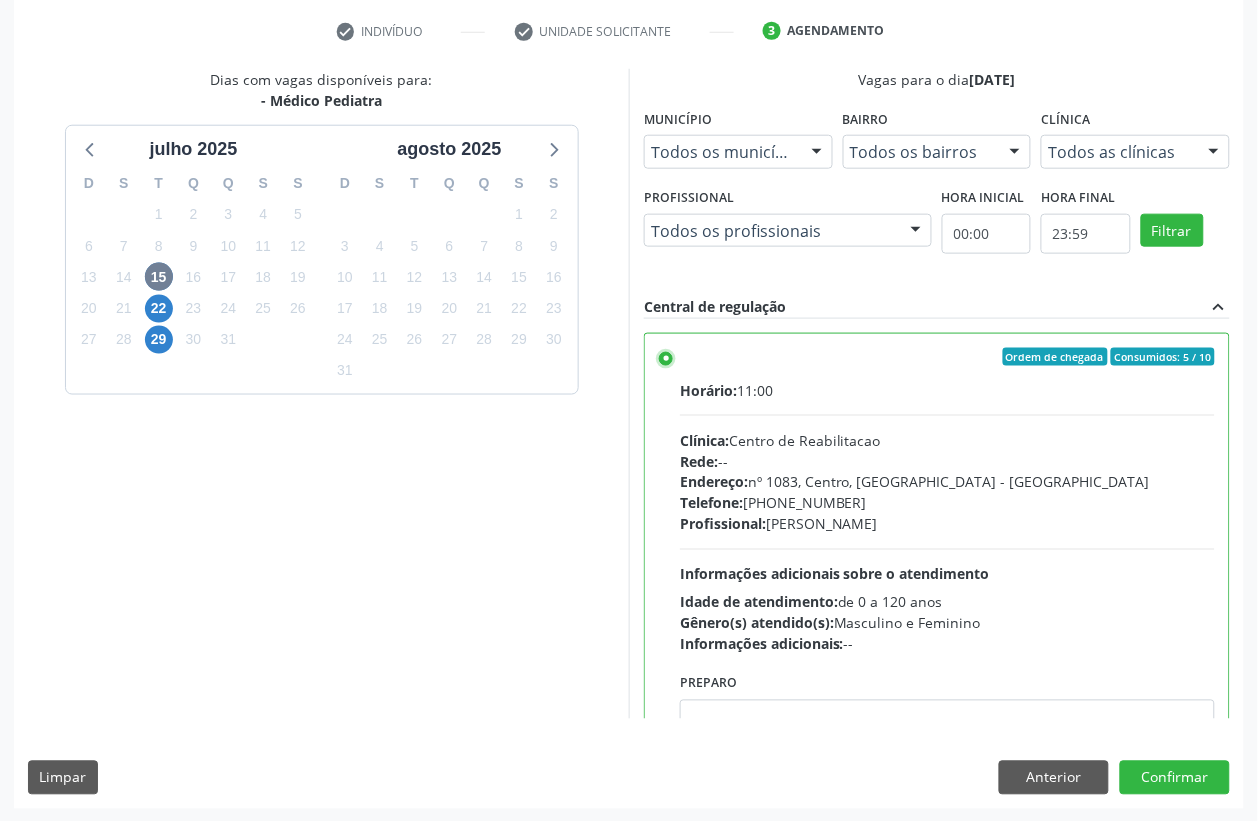 scroll, scrollTop: 373, scrollLeft: 0, axis: vertical 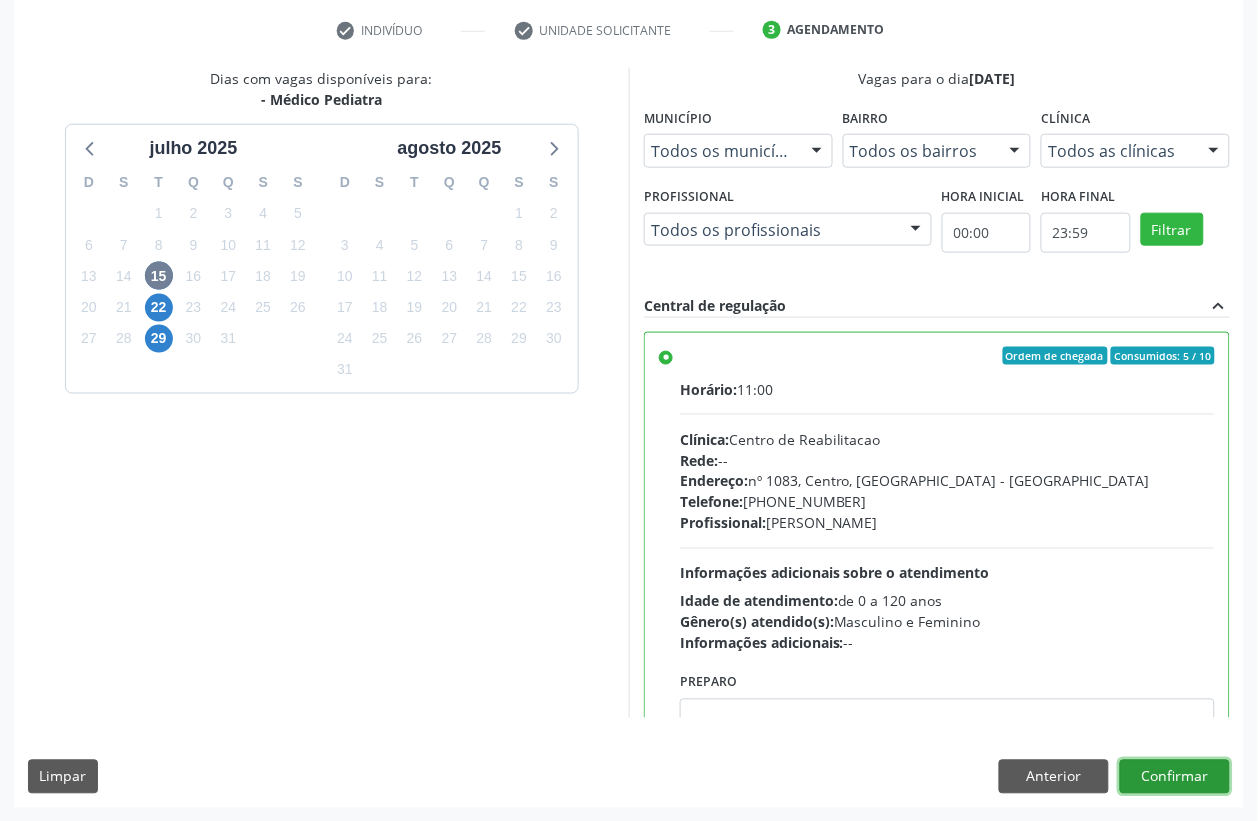 click on "Confirmar" at bounding box center [1175, 777] 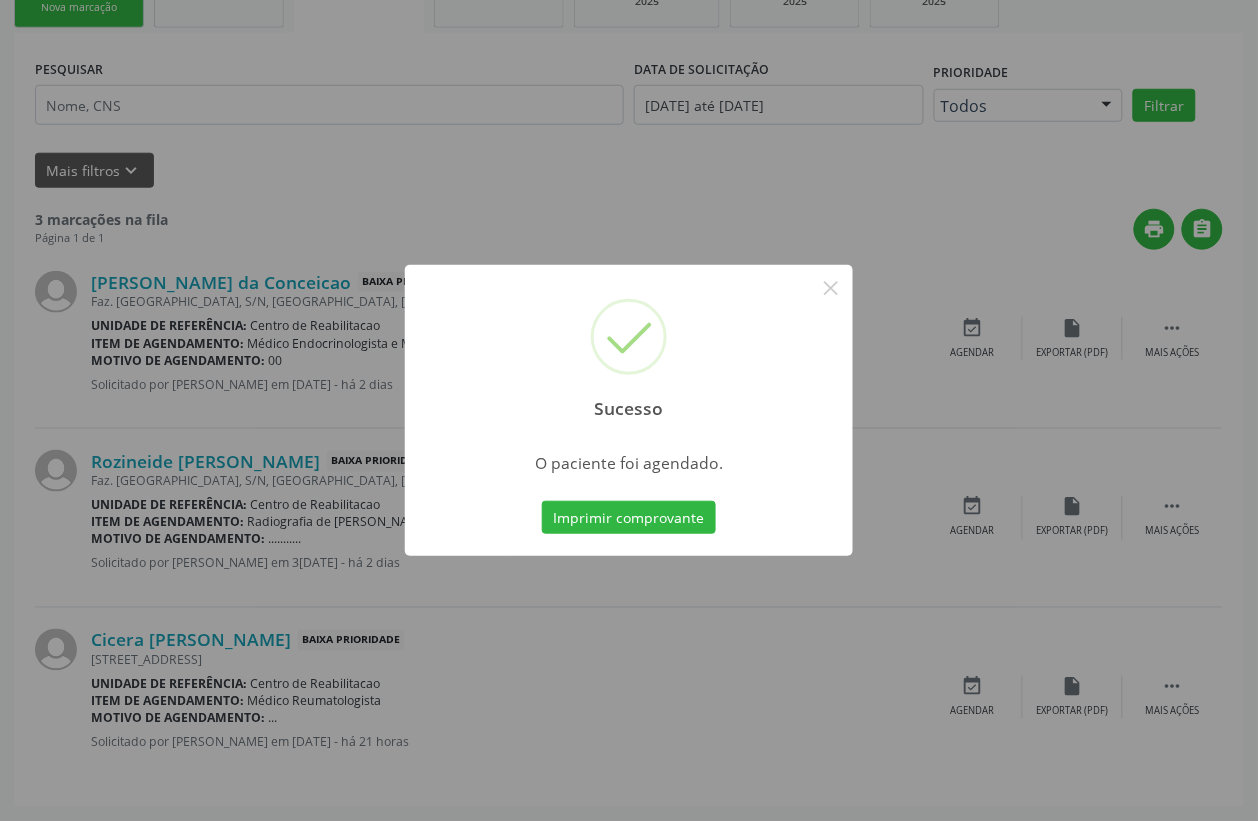 scroll, scrollTop: 0, scrollLeft: 0, axis: both 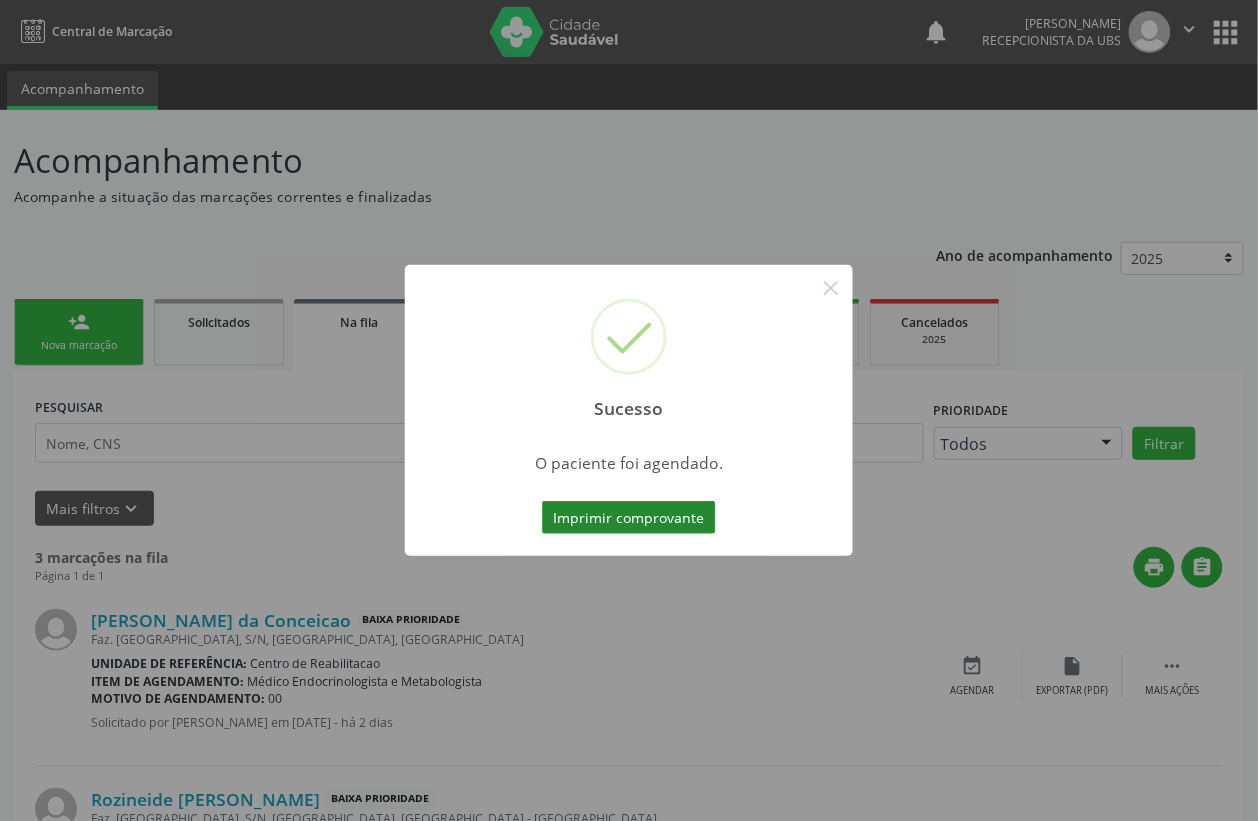 click on "Imprimir comprovante" at bounding box center [629, 518] 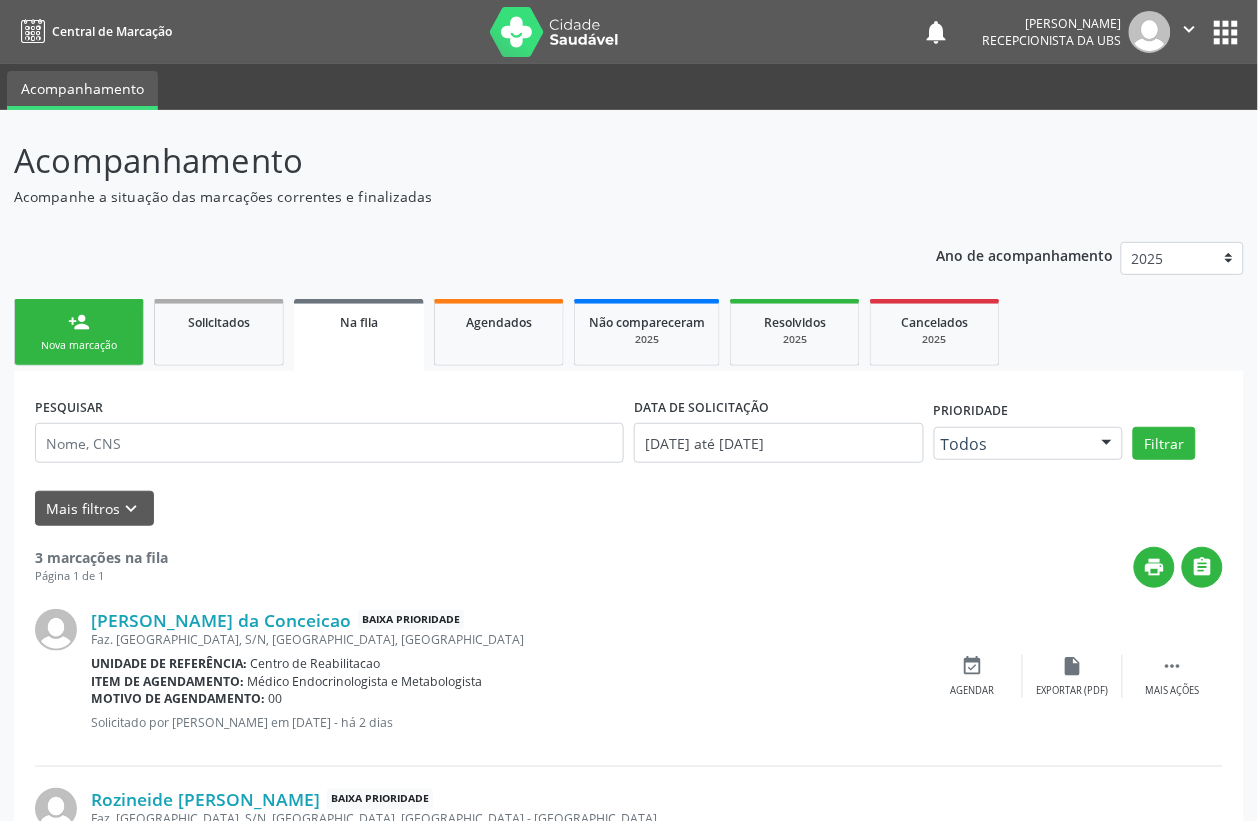 click on "person_add
Nova marcação" at bounding box center [79, 332] 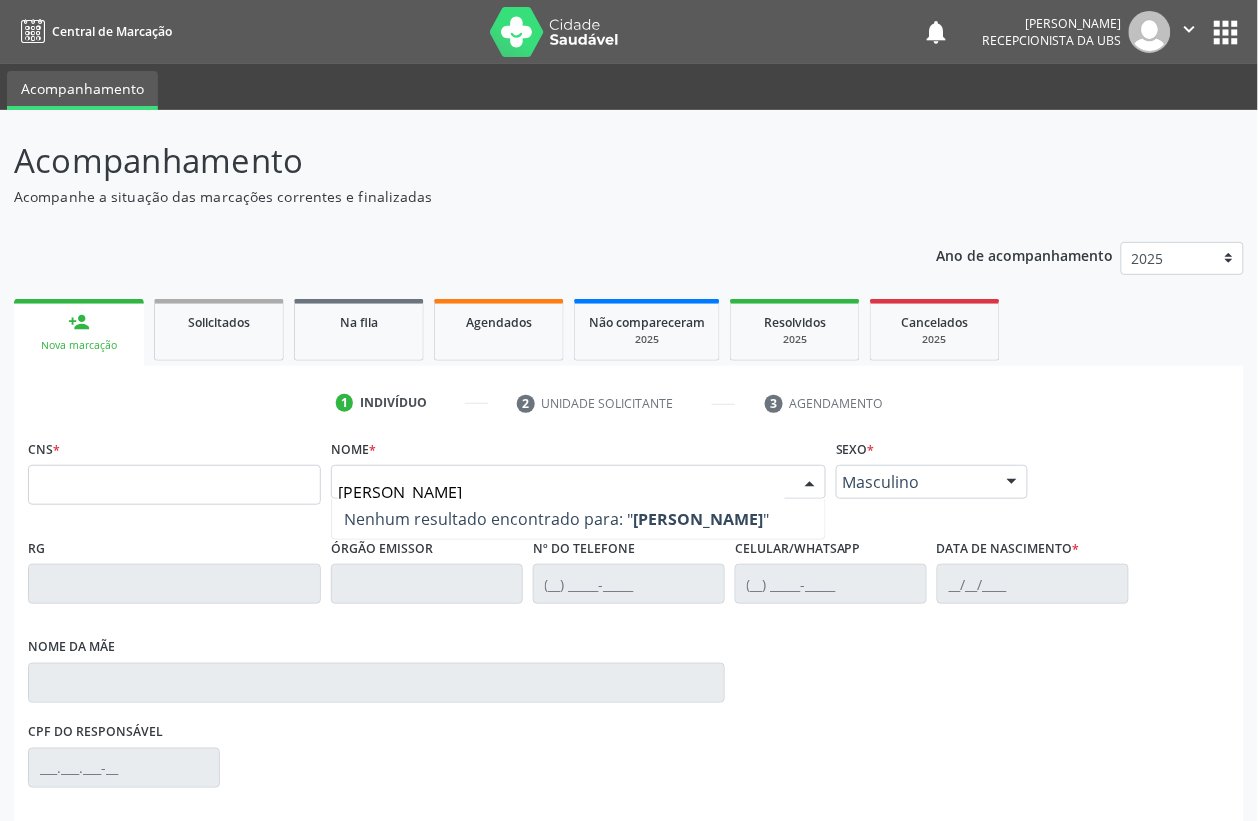 type on "[PERSON_NAME]" 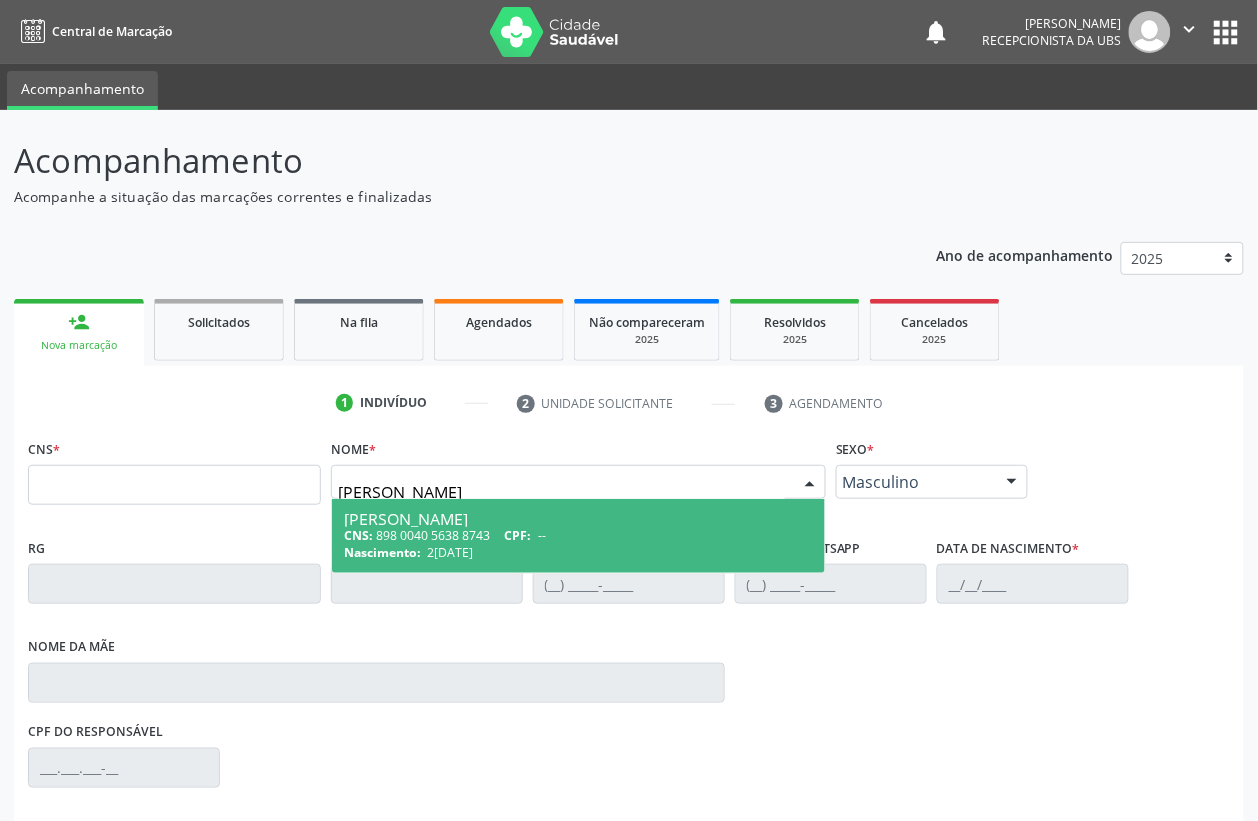 click on "CNS:
898 0040 5638 8743
CPF:    --" at bounding box center [578, 535] 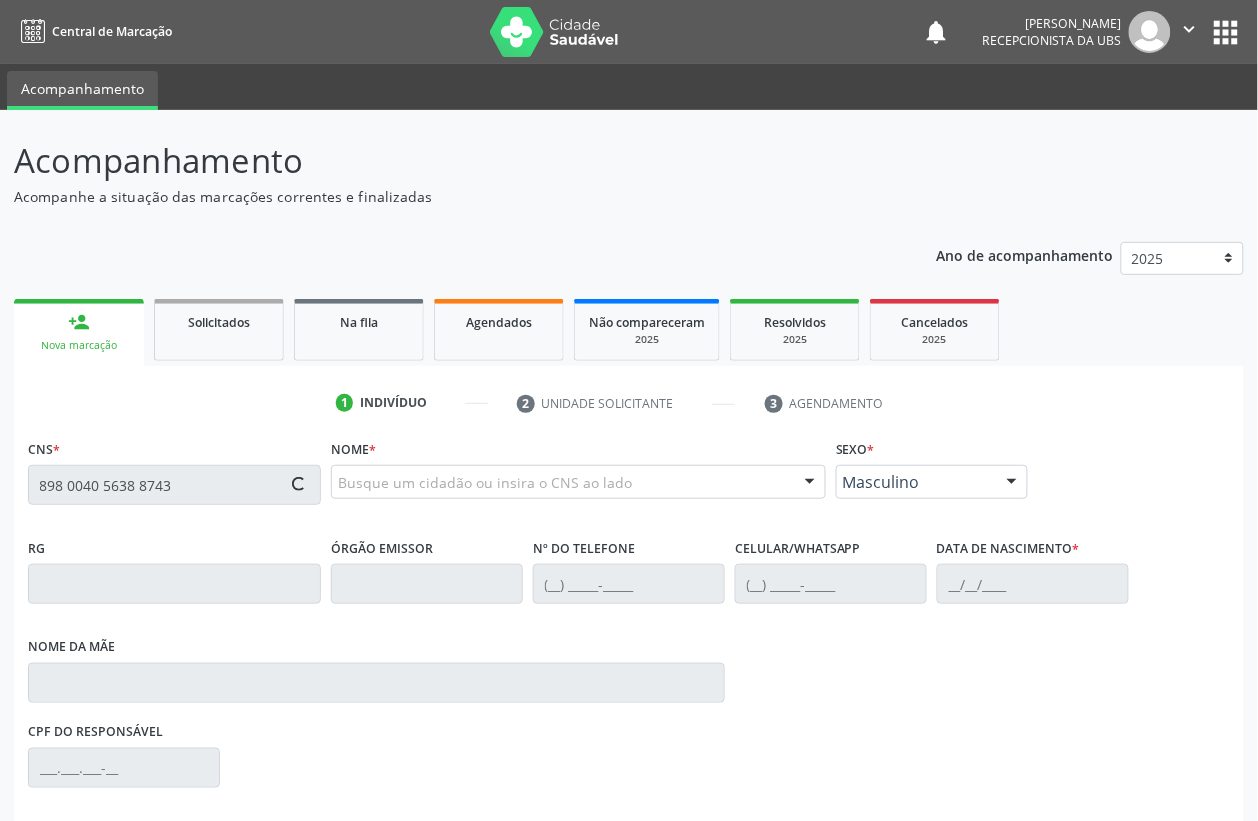 type on "898 0040 5638 8743" 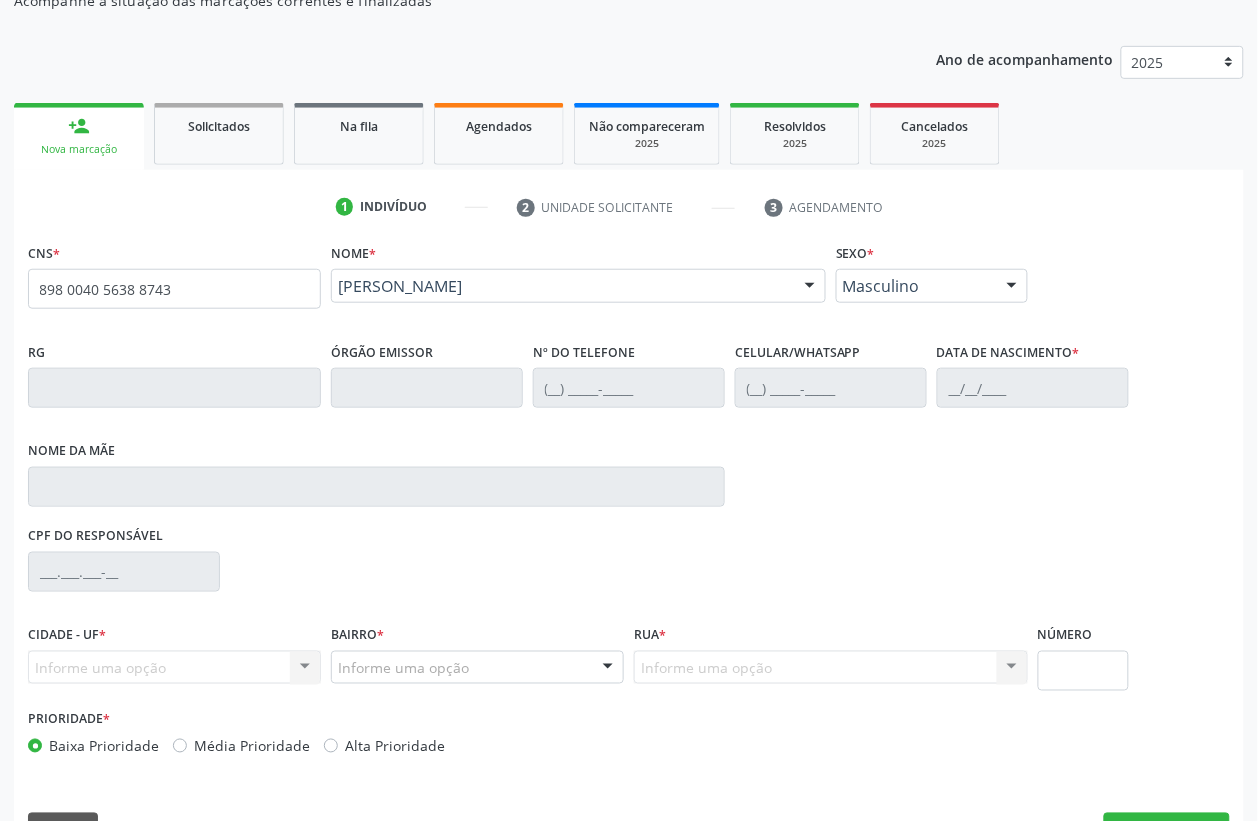 scroll, scrollTop: 248, scrollLeft: 0, axis: vertical 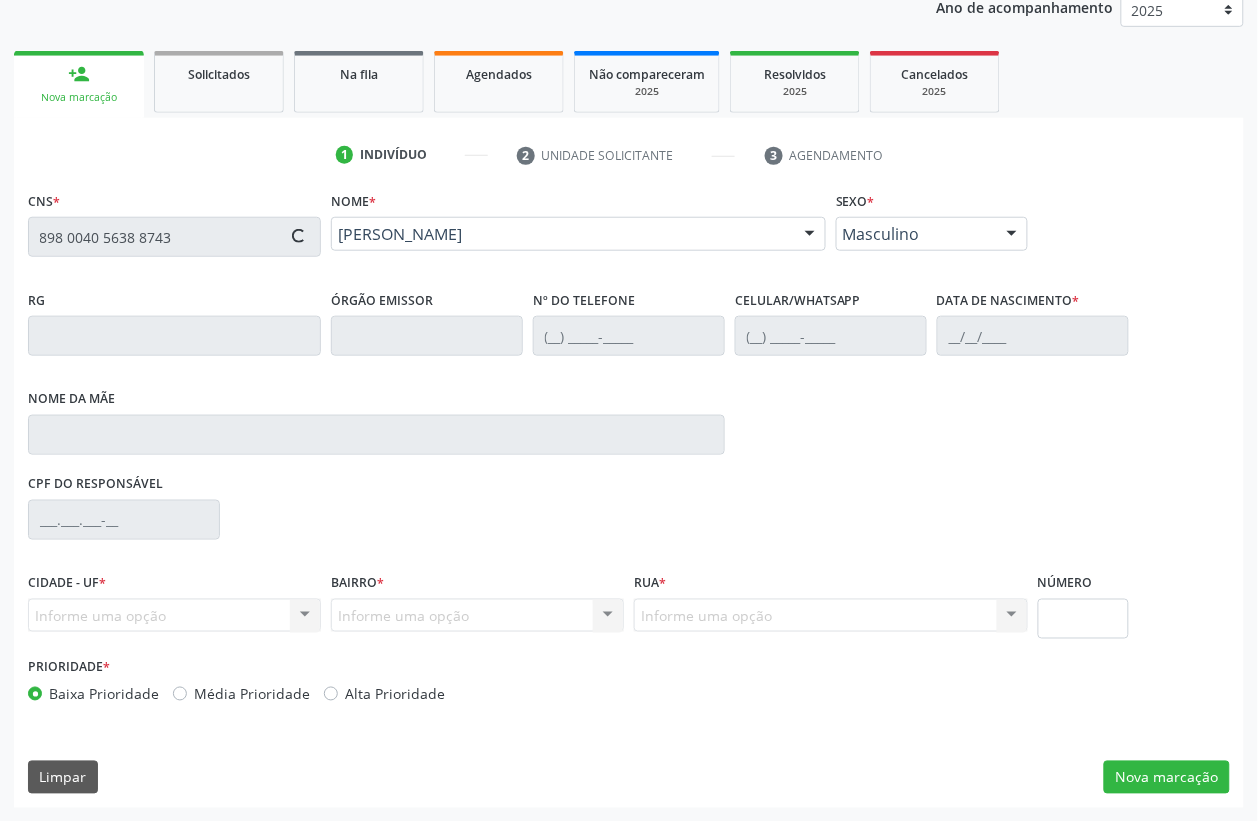 type on "2[DATE]" 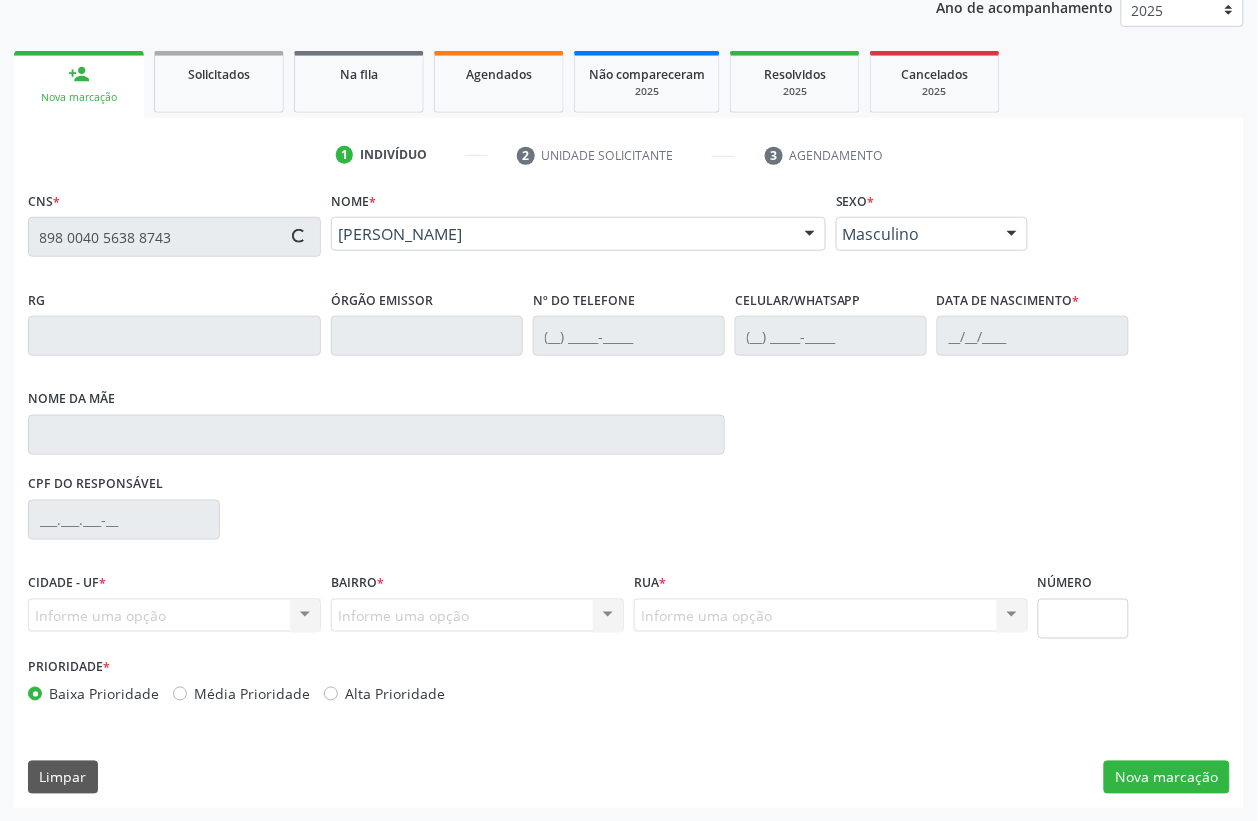 type on "[DEMOGRAPHIC_DATA][PERSON_NAME]" 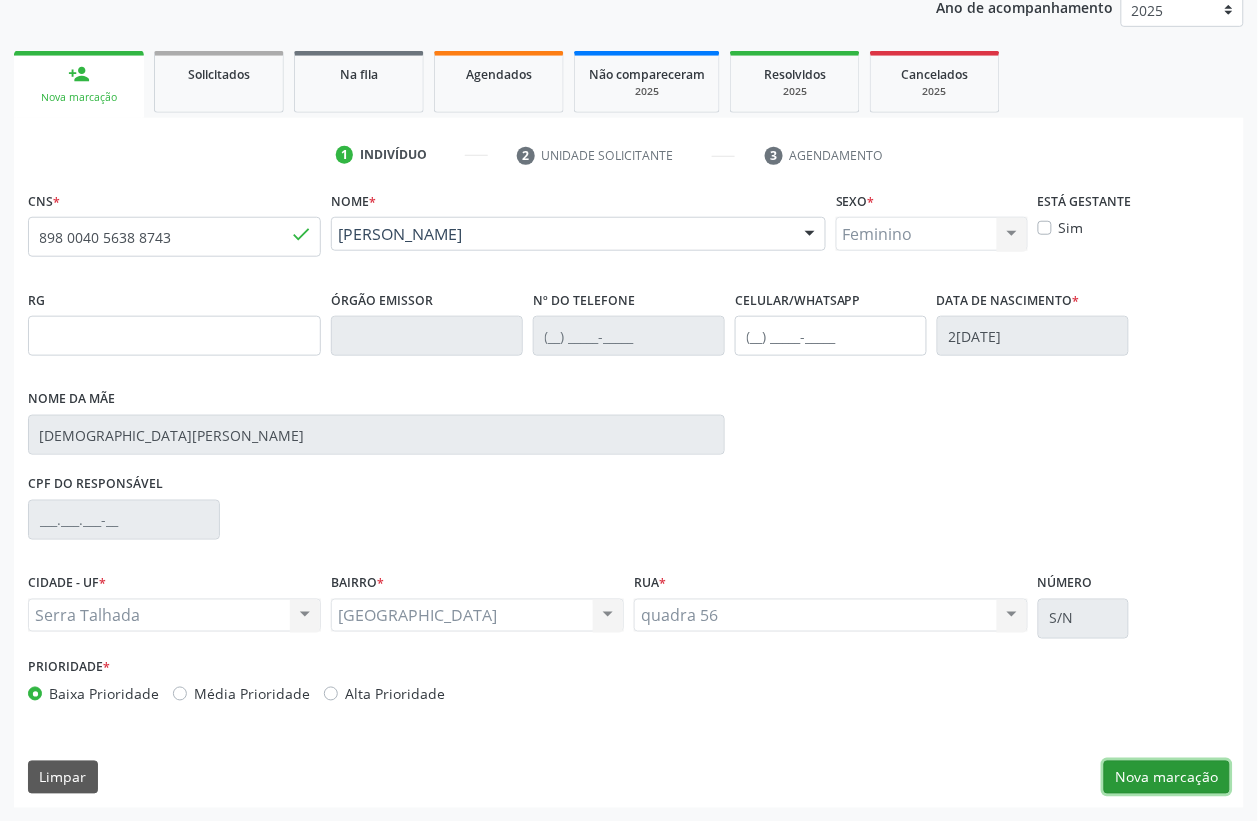 click on "Nova marcação" at bounding box center (1167, 778) 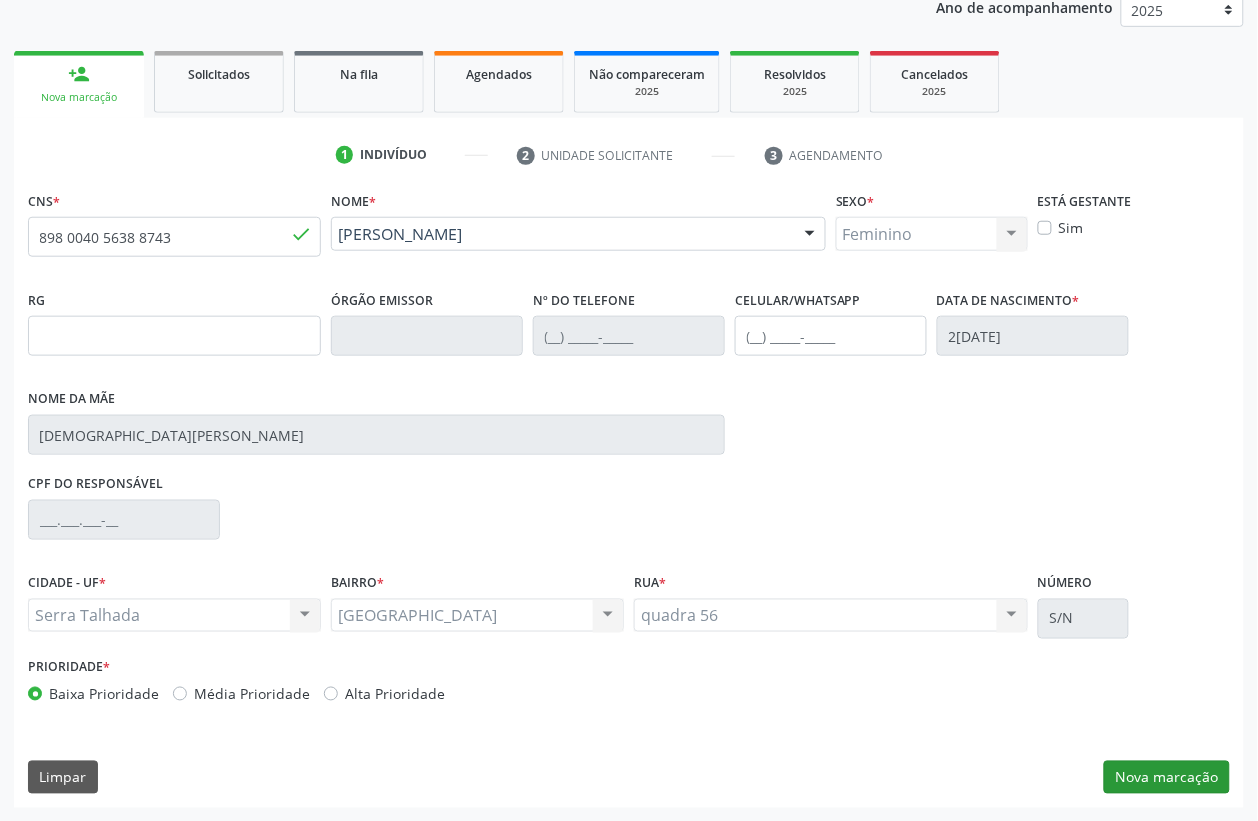 scroll, scrollTop: 85, scrollLeft: 0, axis: vertical 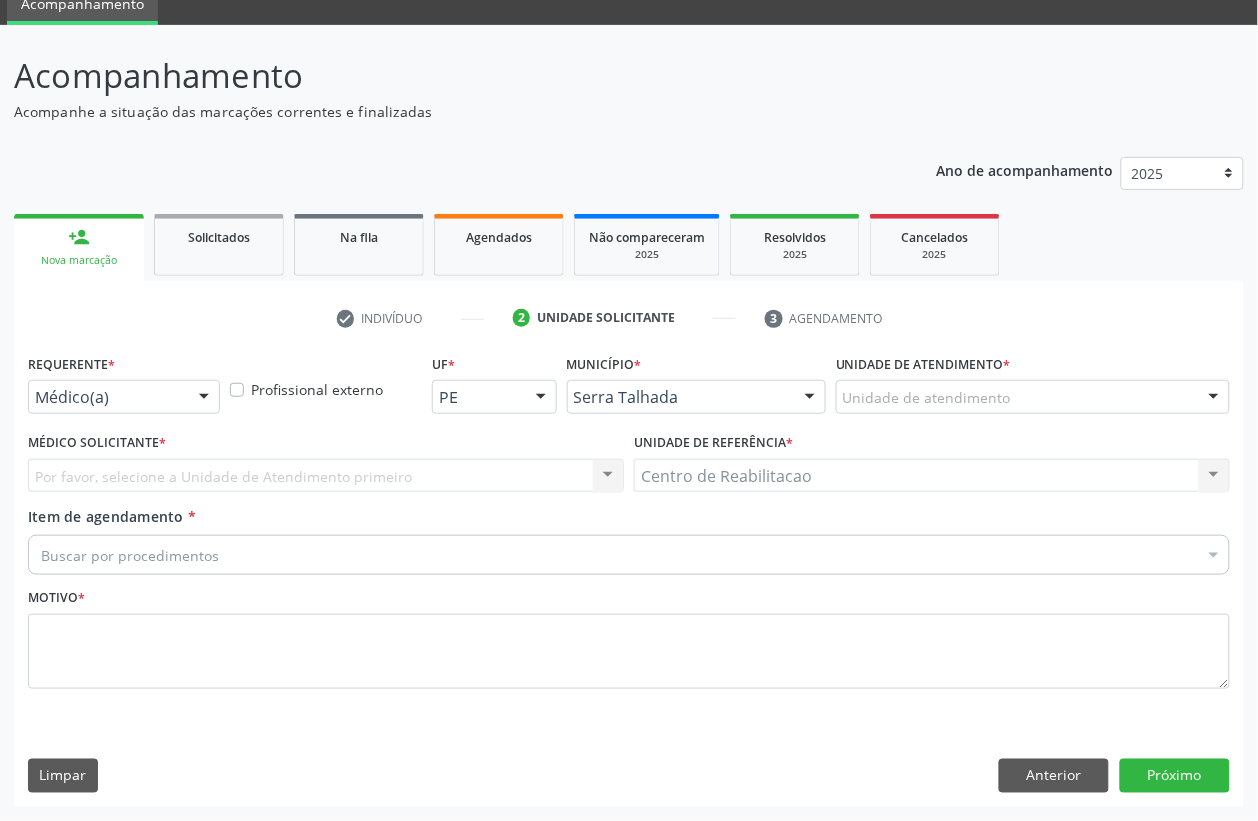 click on "Médico(a)         Médico(a)   Enfermeiro(a)   Paciente
Nenhum resultado encontrado para: "   "
Não há nenhuma opção para ser exibida." at bounding box center (124, 397) 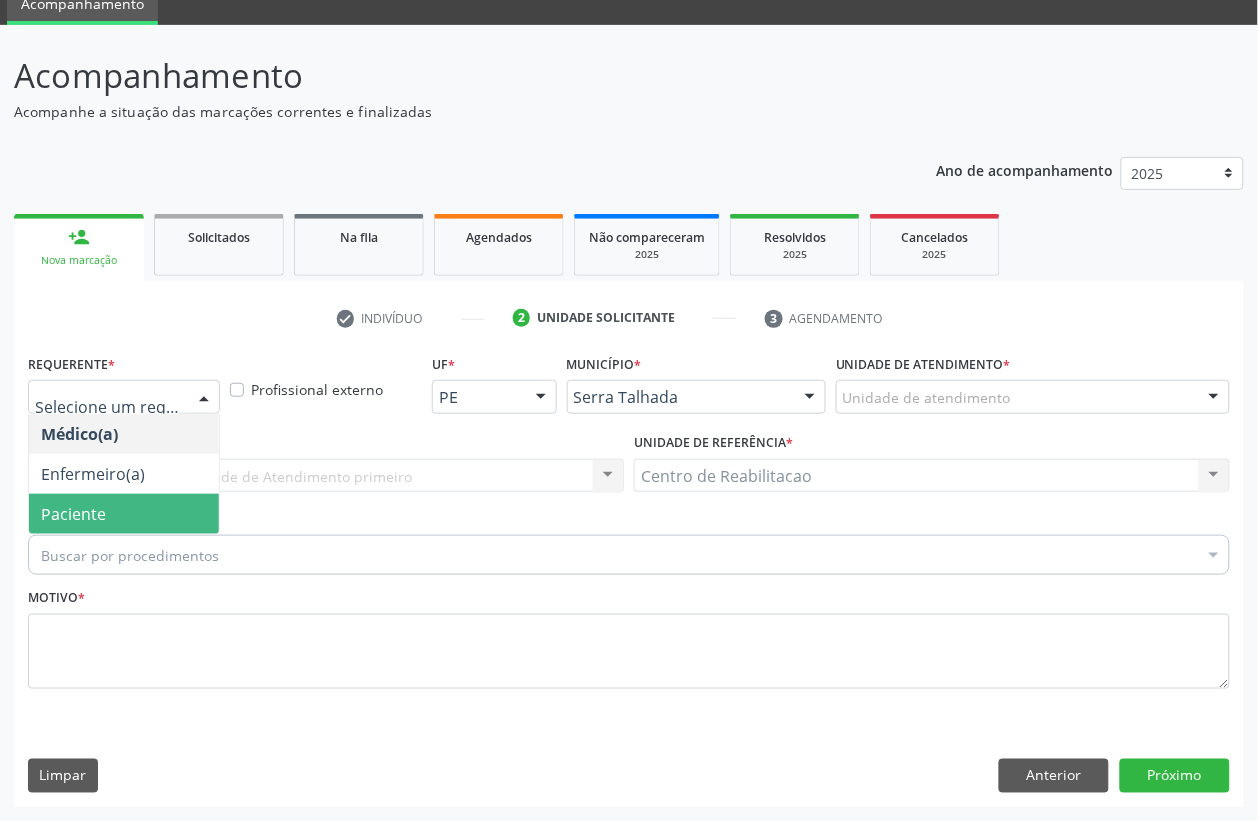 click on "Paciente" at bounding box center [124, 514] 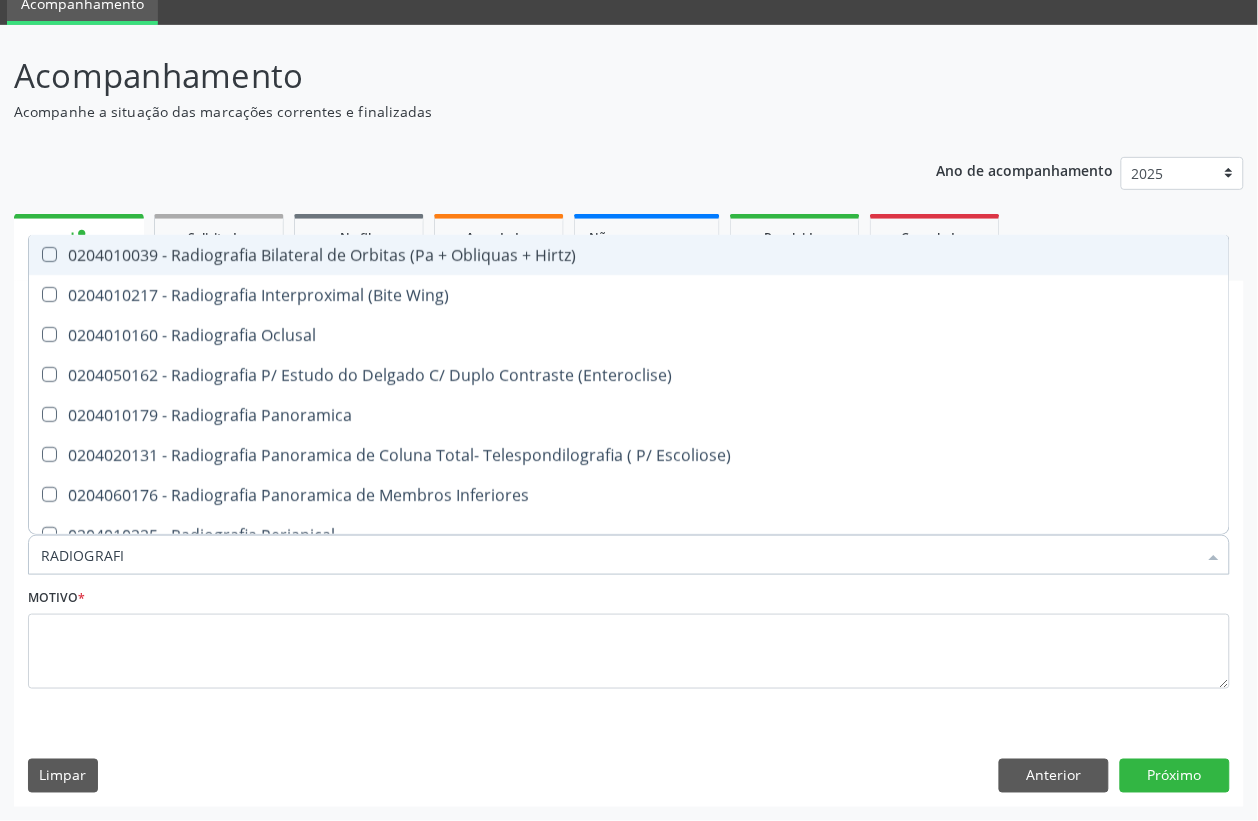 type on "RADIOGRAFIA" 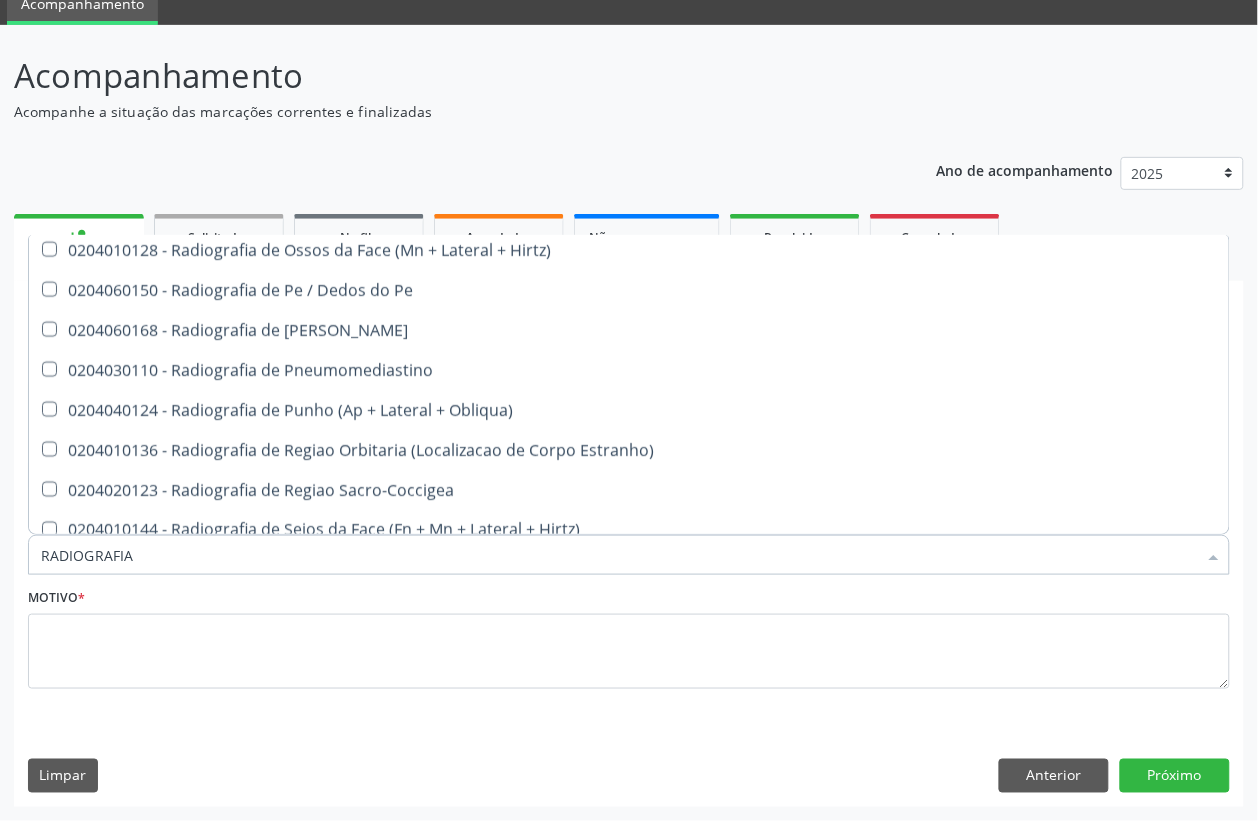 scroll, scrollTop: 2342, scrollLeft: 0, axis: vertical 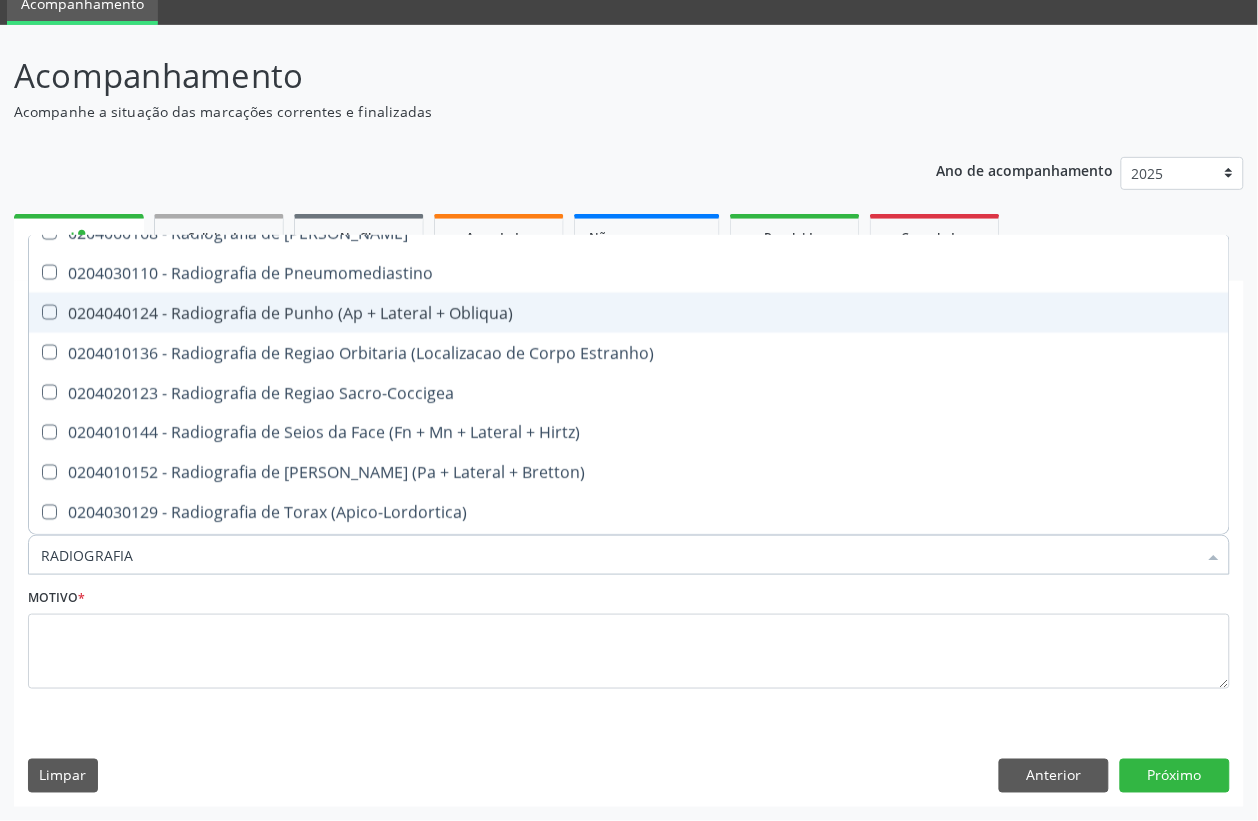 click on "0204040124 - Radiografia de Punho (Ap + Lateral + Obliqua)" at bounding box center [629, 313] 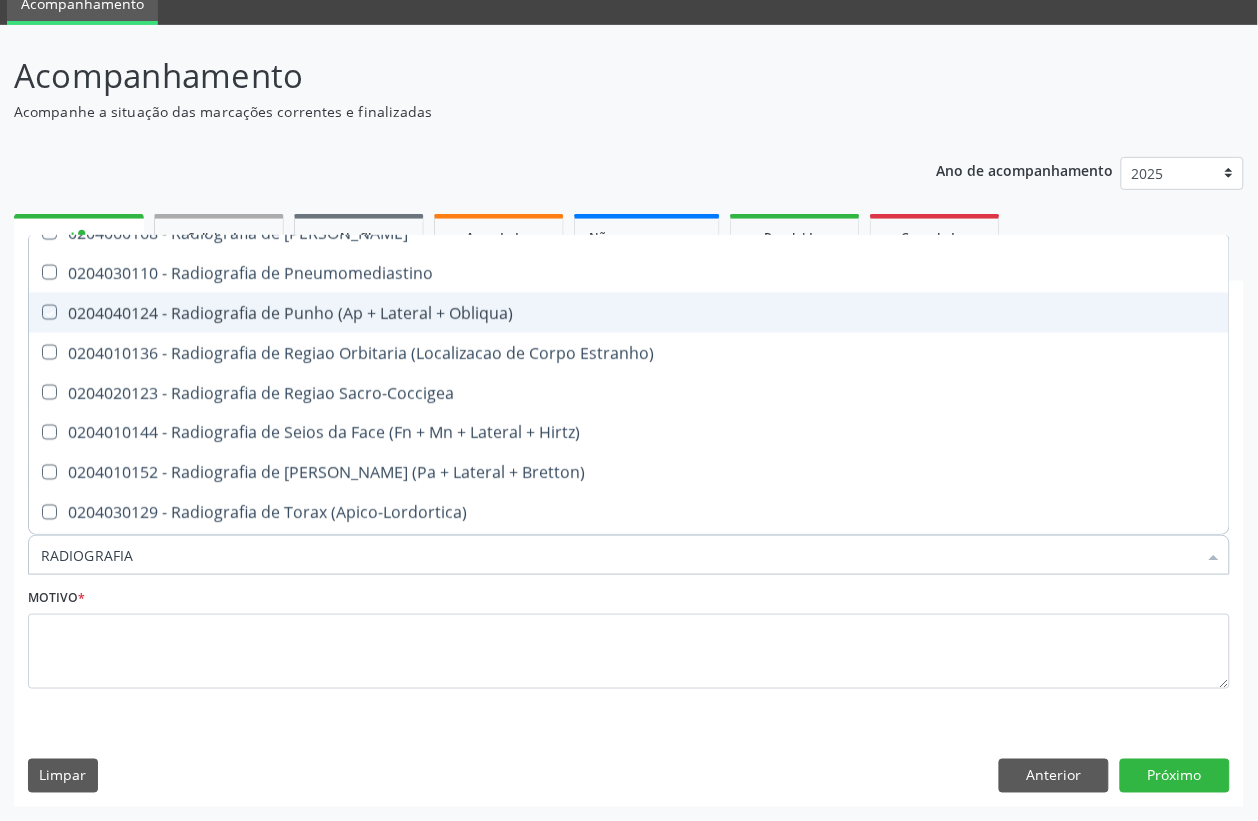 checkbox on "true" 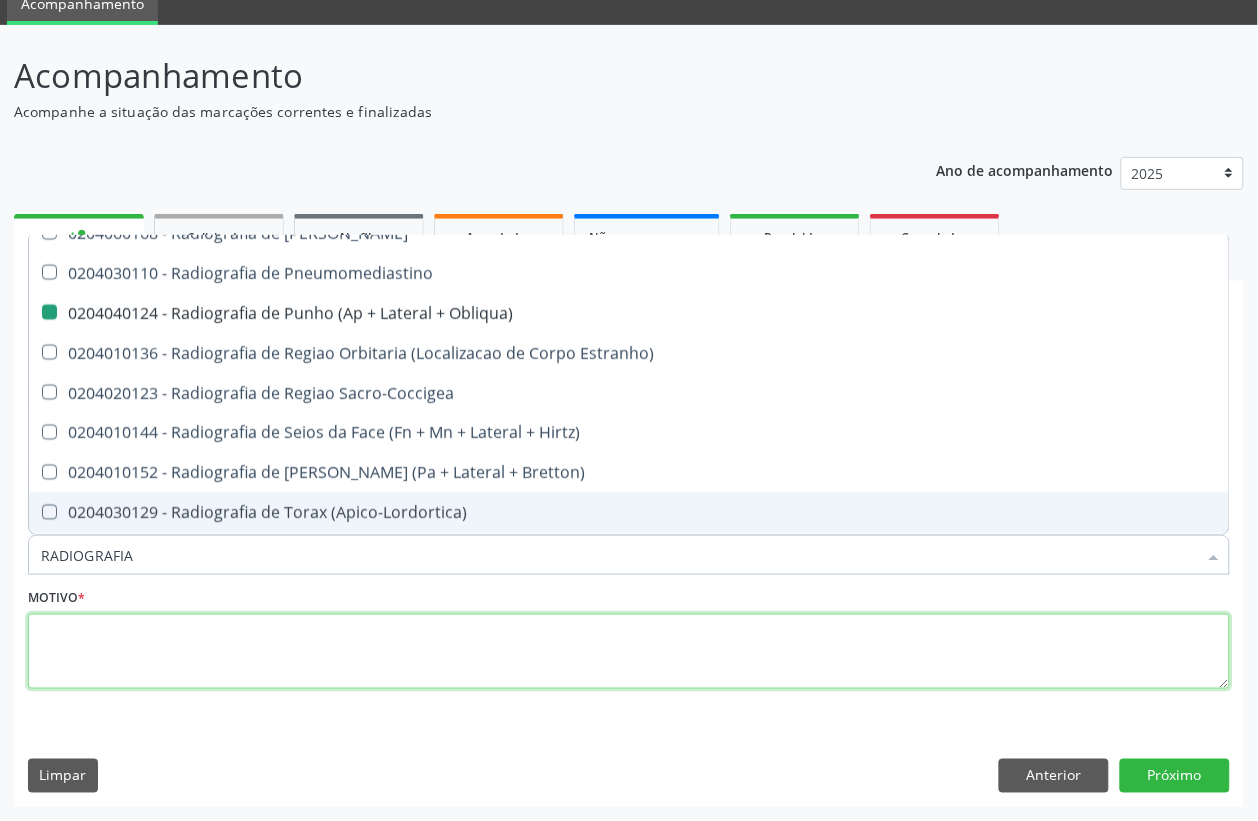 click at bounding box center (629, 652) 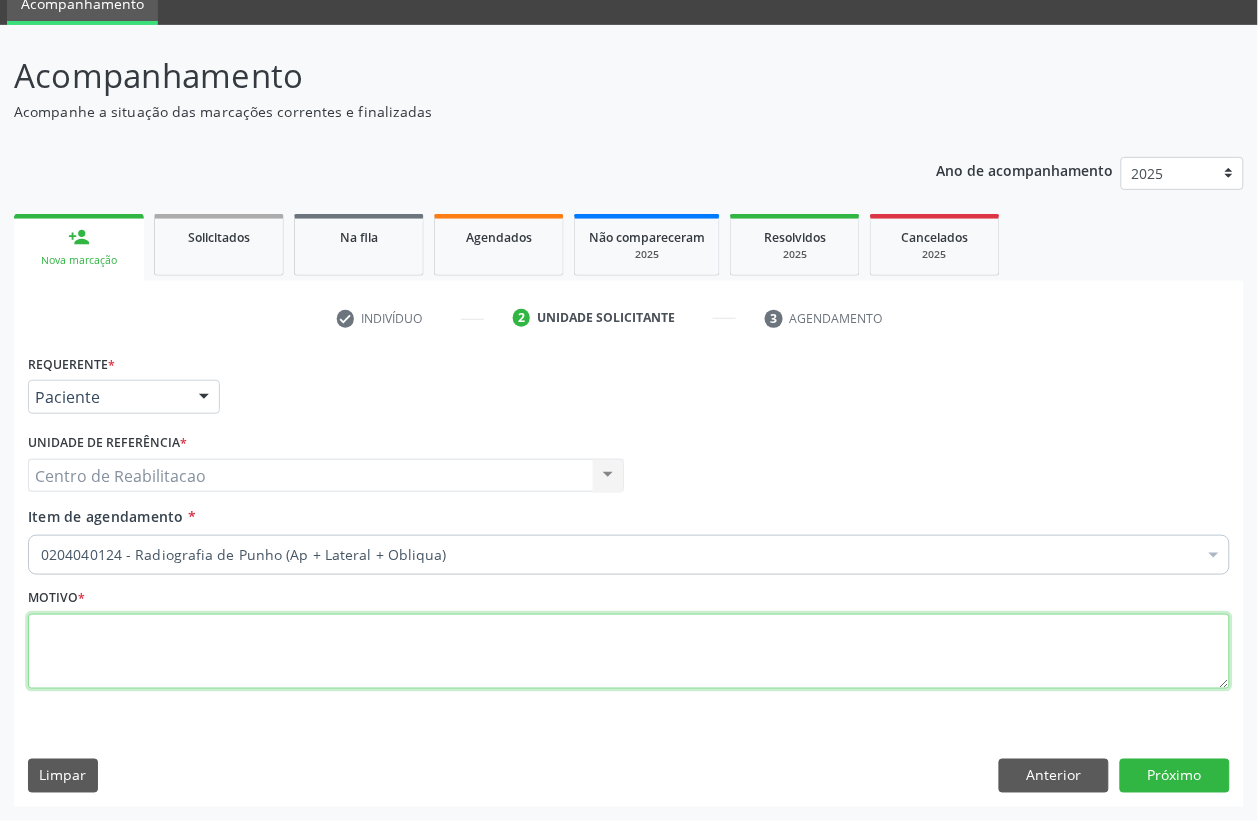 scroll, scrollTop: 0, scrollLeft: 0, axis: both 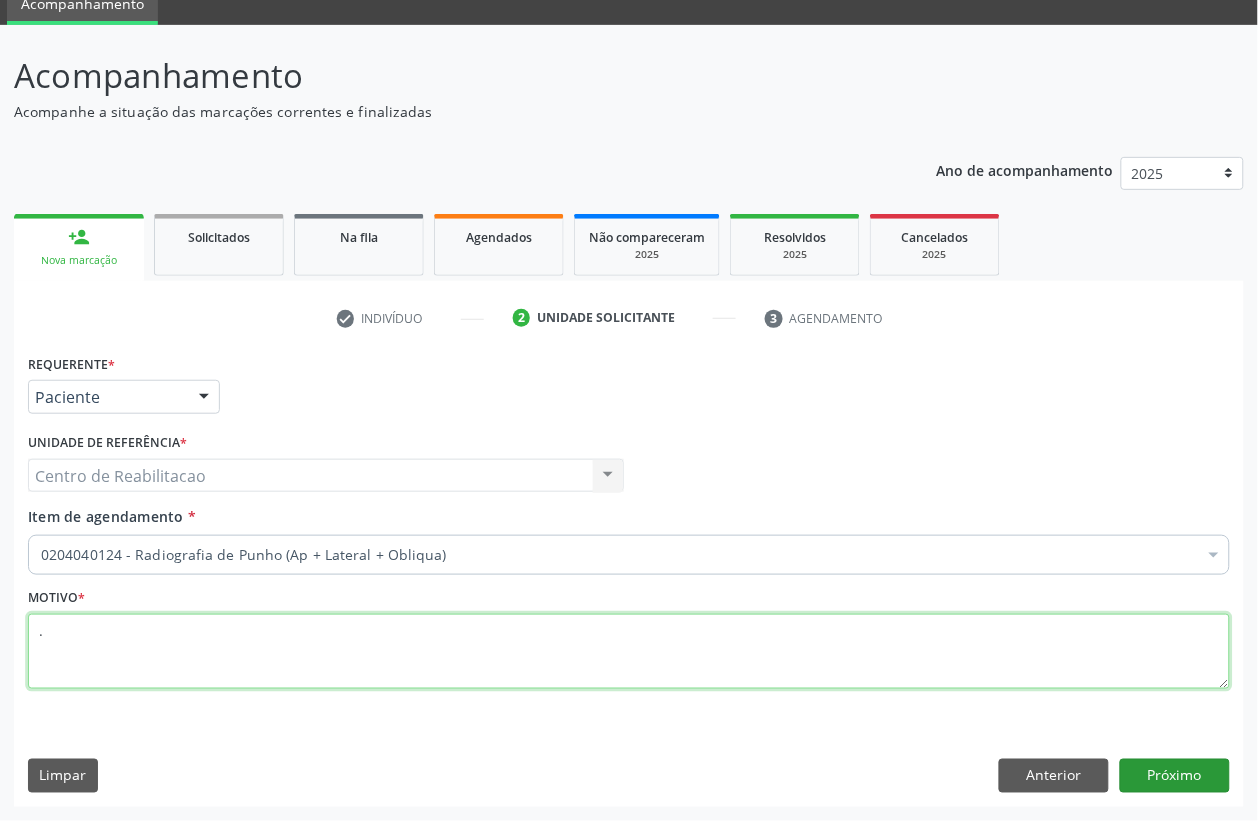 type on "." 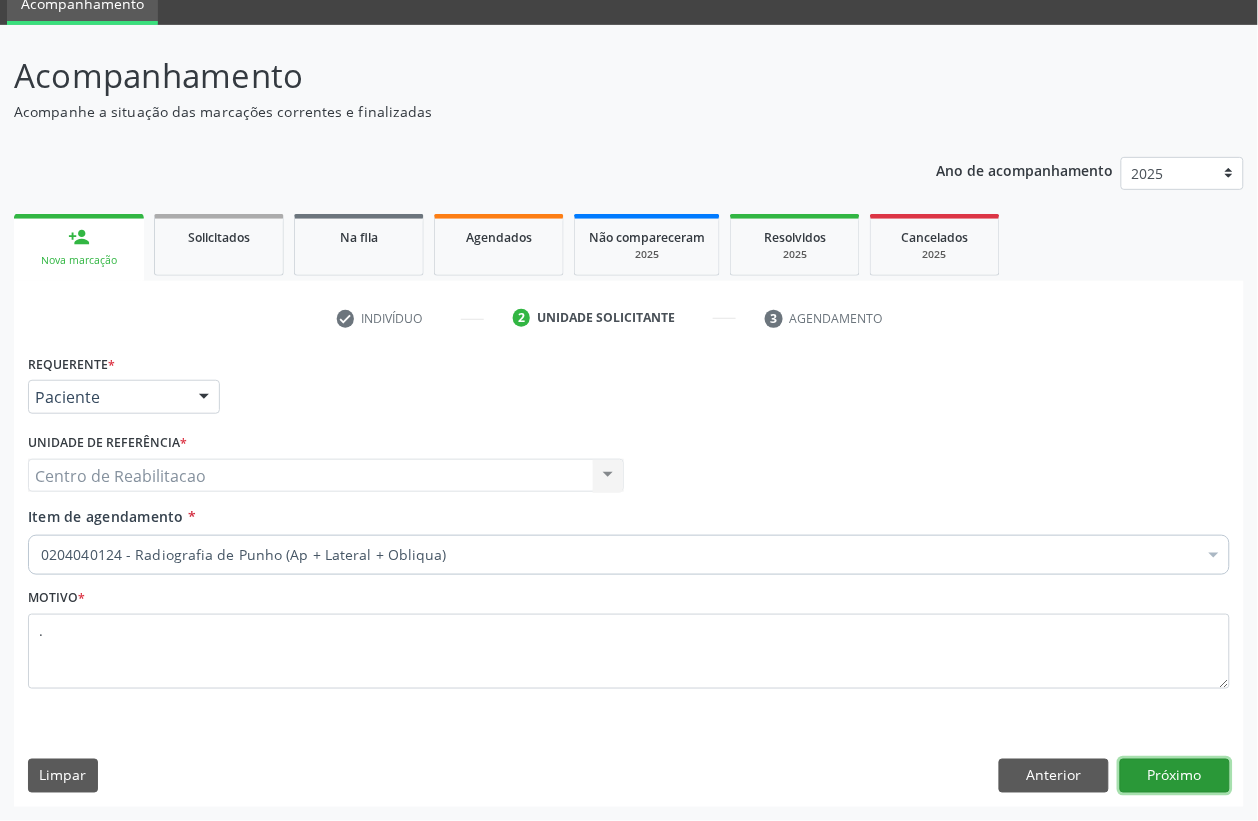 click on "Próximo" at bounding box center (1175, 776) 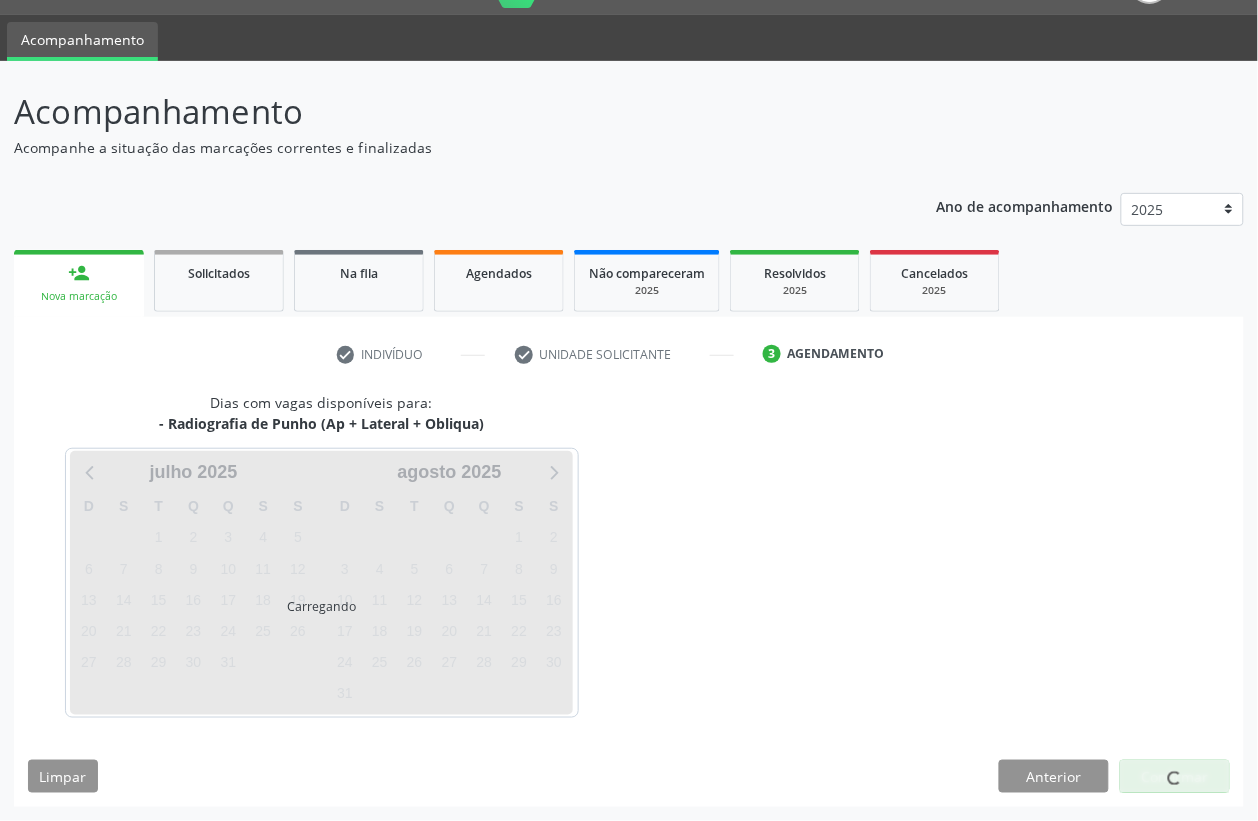 scroll, scrollTop: 50, scrollLeft: 0, axis: vertical 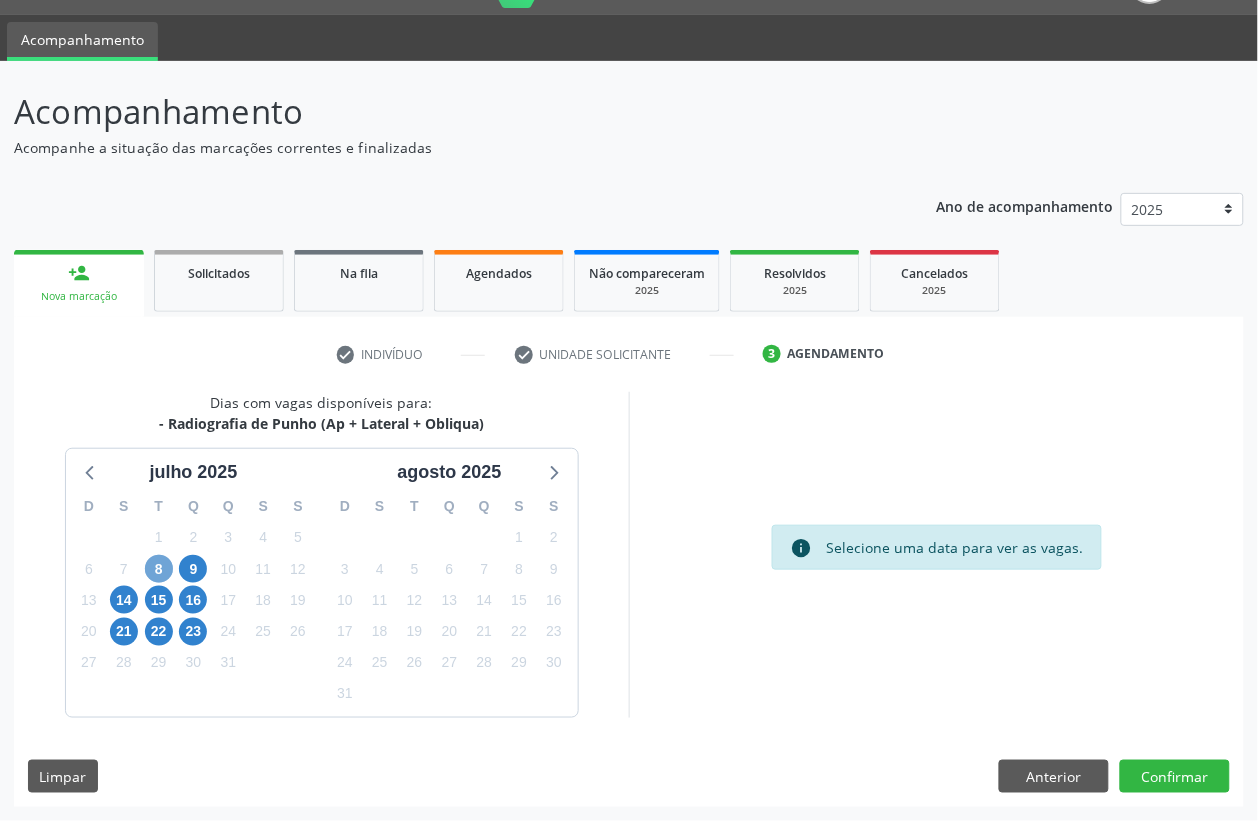 click on "8" at bounding box center [159, 569] 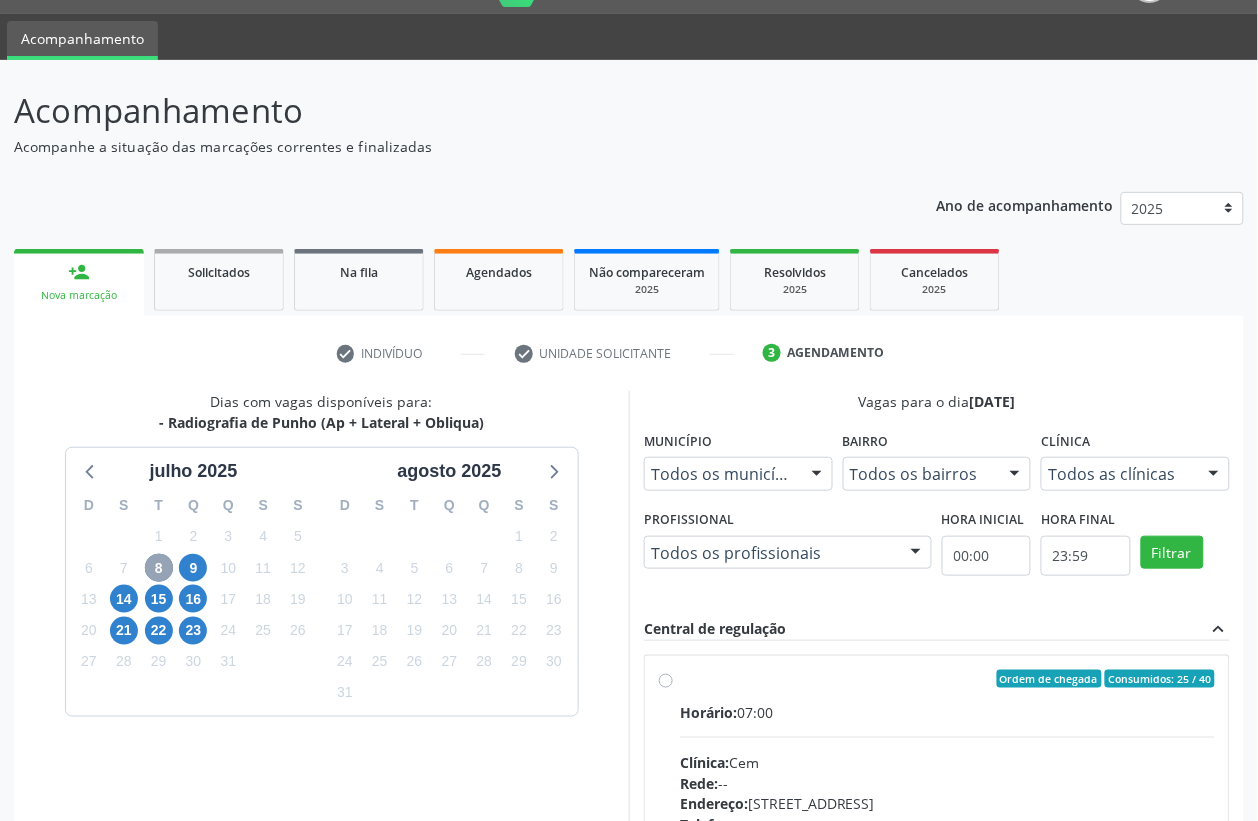 scroll, scrollTop: 175, scrollLeft: 0, axis: vertical 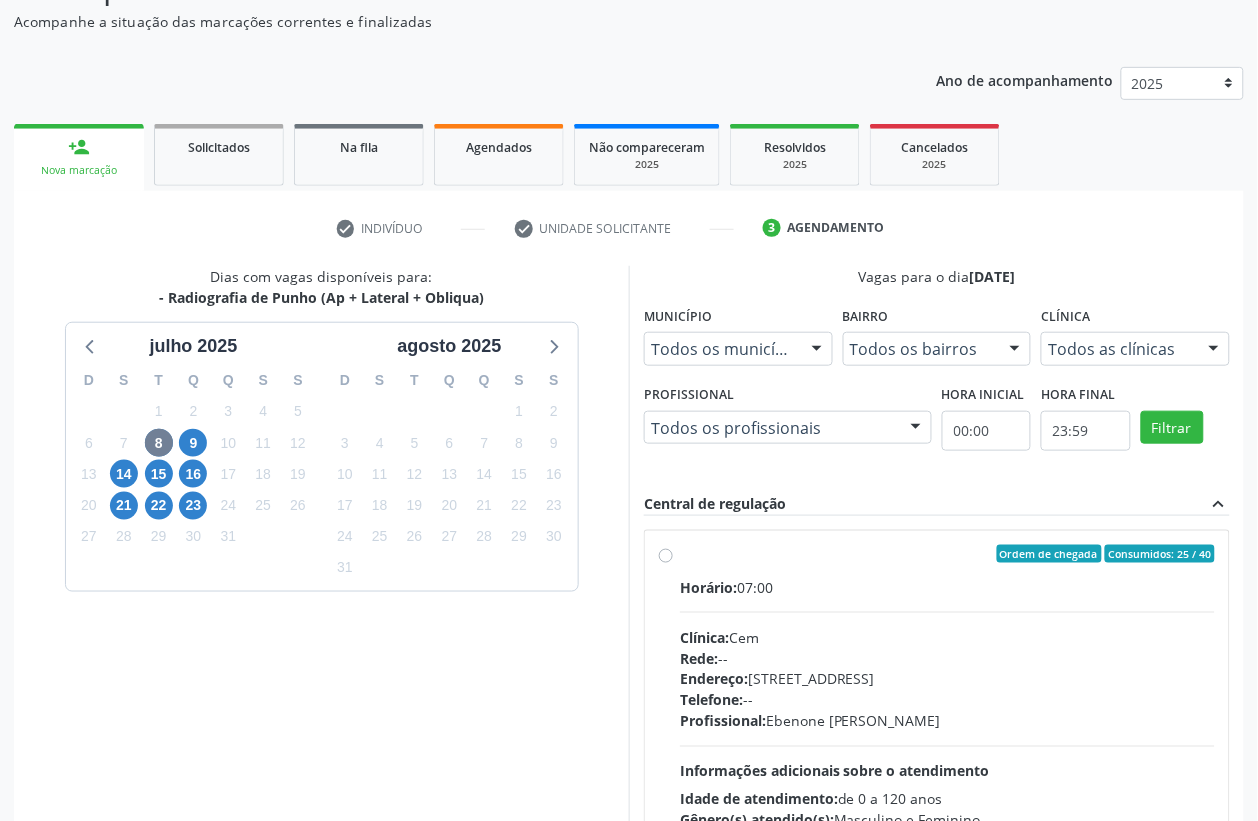 click on "Ordem de chegada
Consumidos: 25 / 40
Horário:   07:00
Clínica:  Cem
Rede:
--
Endereço:   [STREET_ADDRESS]
Telefone:   --
Profissional:
[PERSON_NAME]
Informações adicionais sobre o atendimento
Idade de atendimento:
de 0 a 120 anos
Gênero(s) atendido(s):
Masculino e Feminino
Informações adicionais:
--" at bounding box center [937, 698] 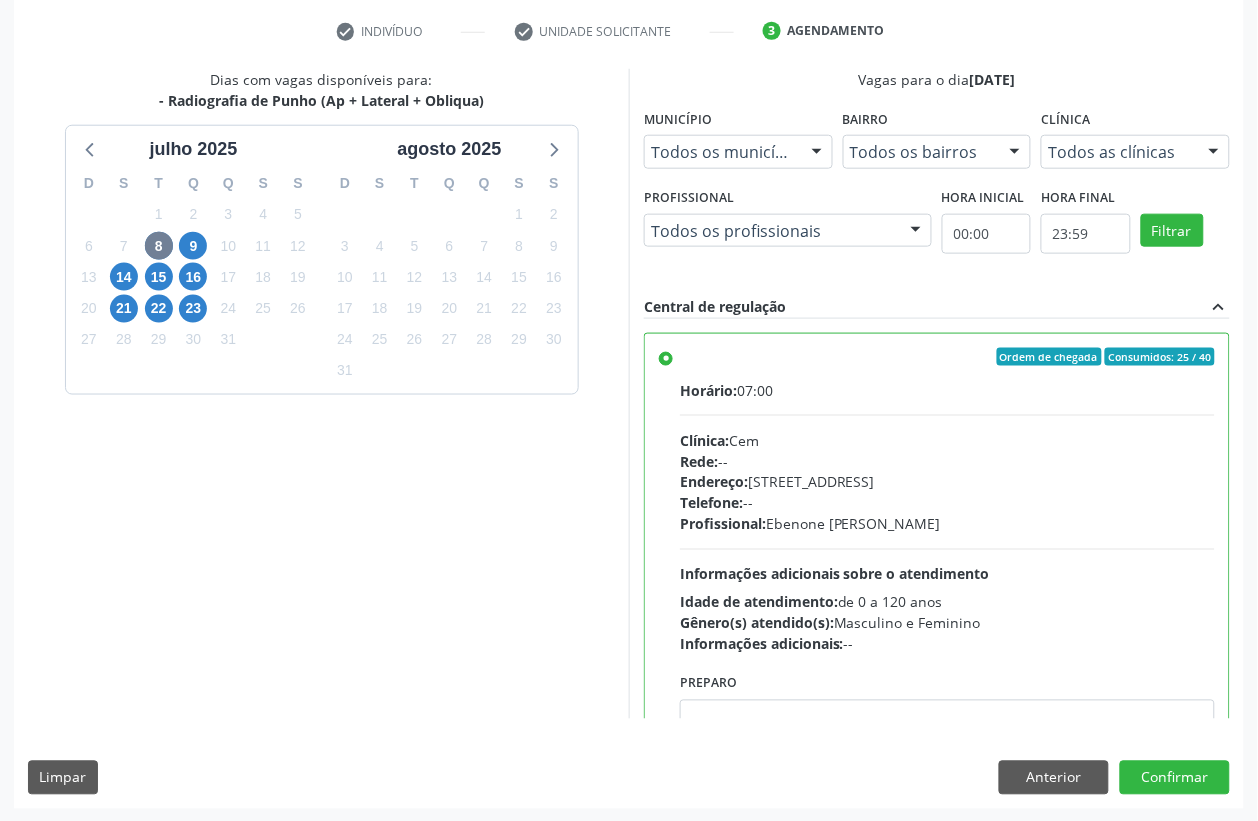scroll, scrollTop: 373, scrollLeft: 0, axis: vertical 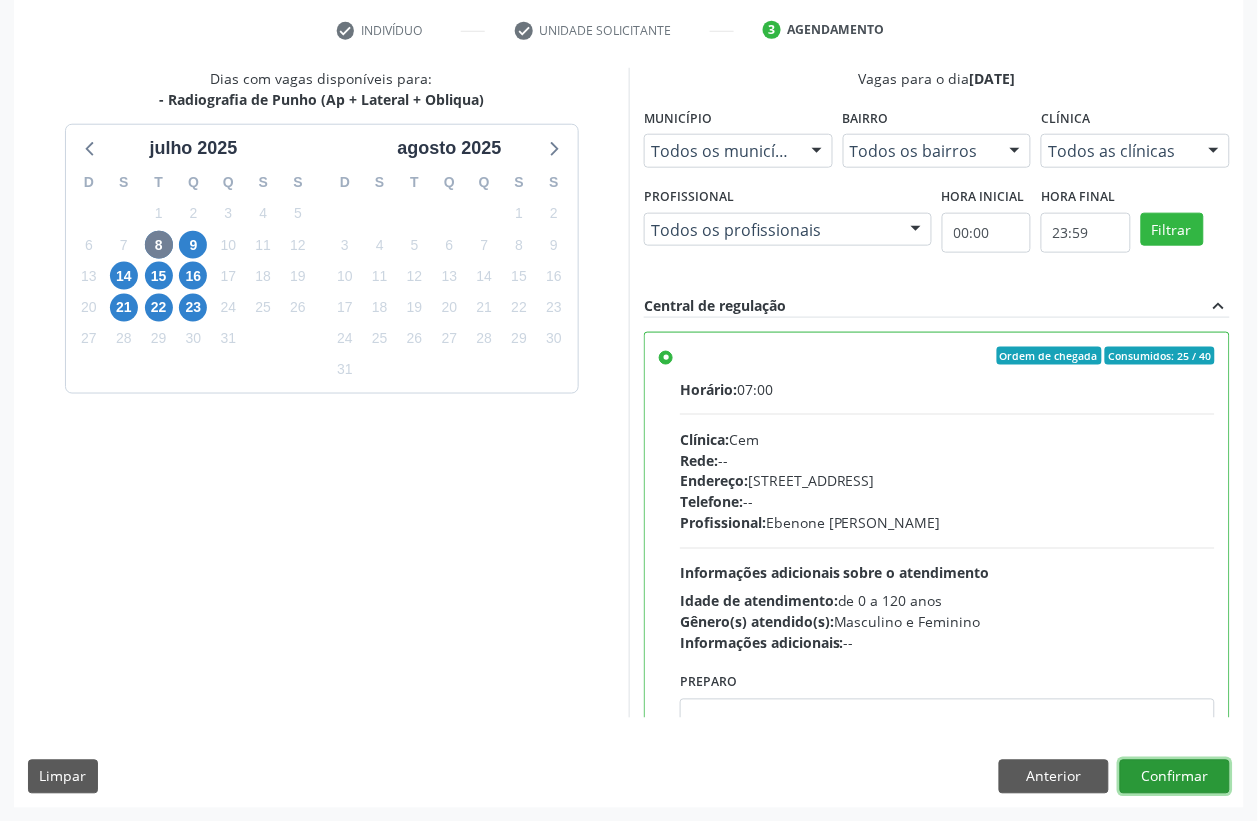 click on "Confirmar" at bounding box center [1175, 777] 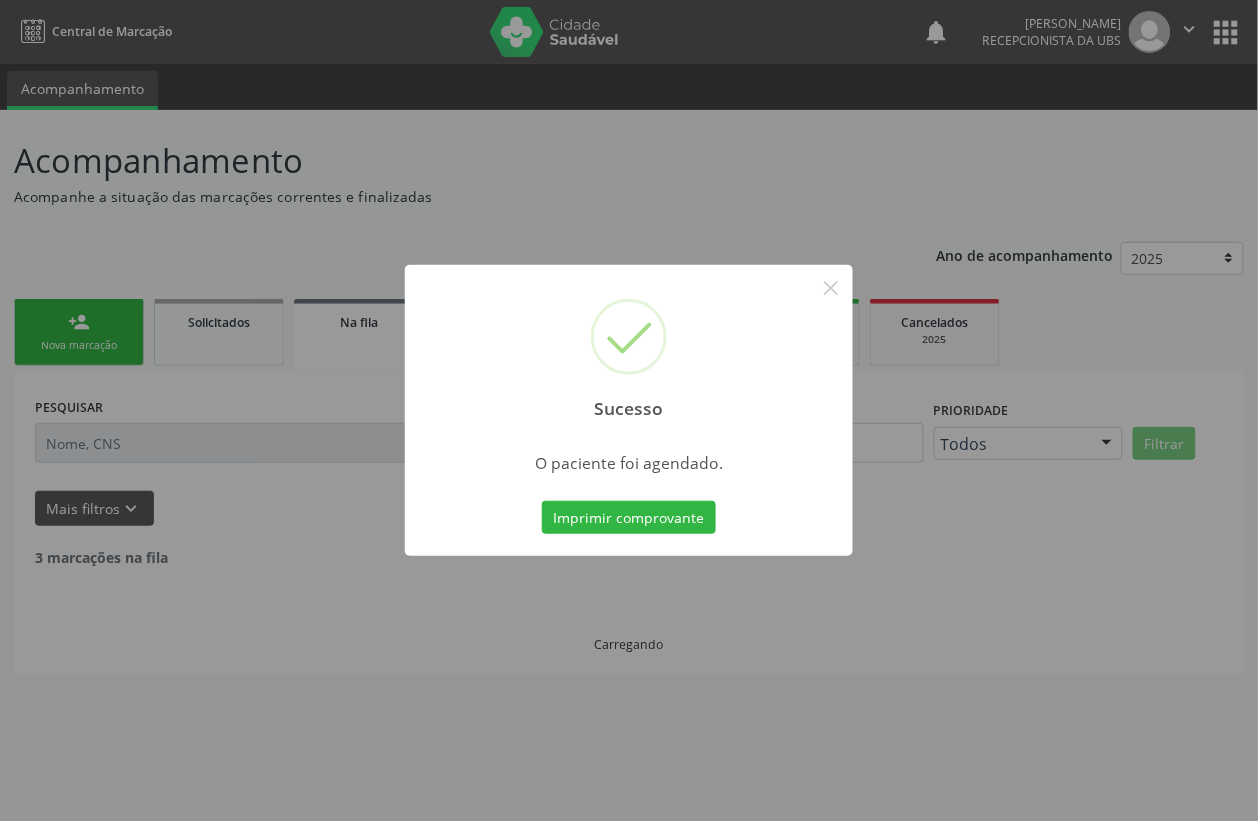 scroll, scrollTop: 0, scrollLeft: 0, axis: both 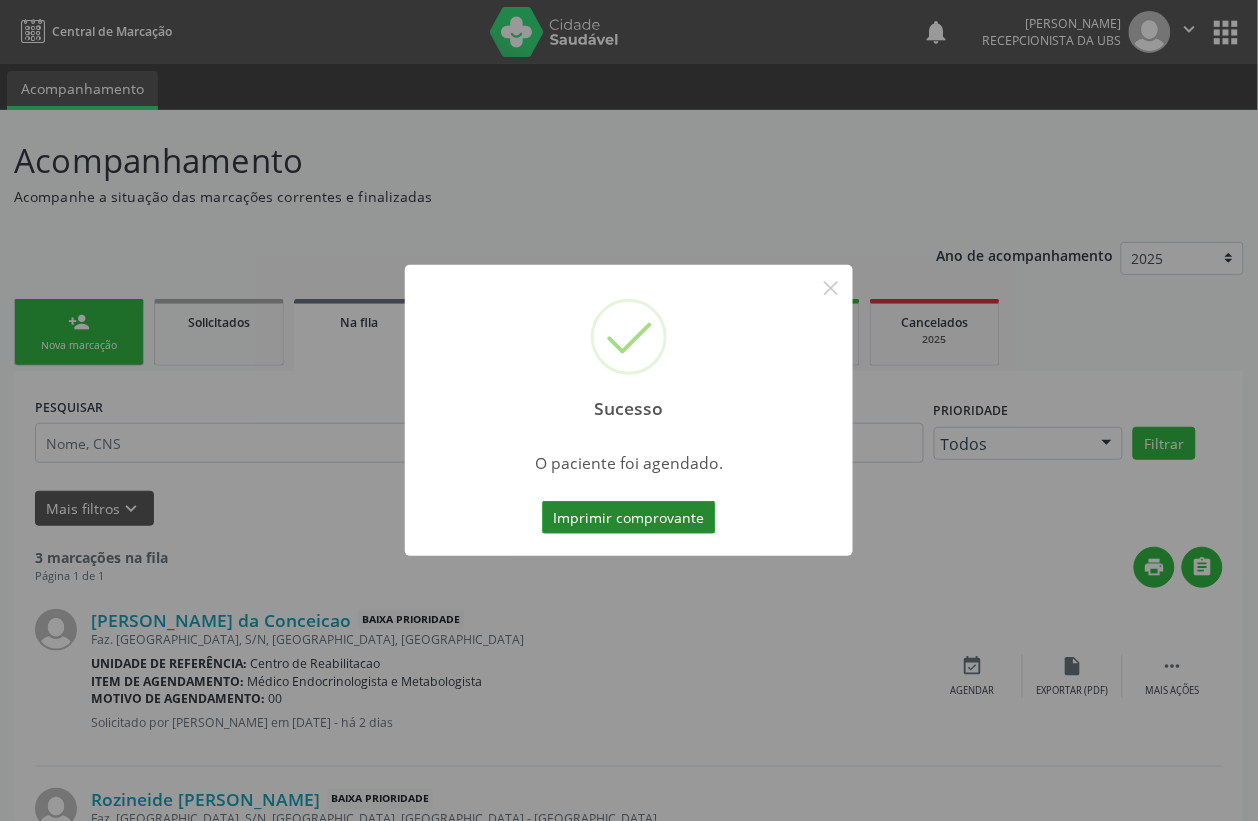 click on "Imprimir comprovante" at bounding box center (629, 518) 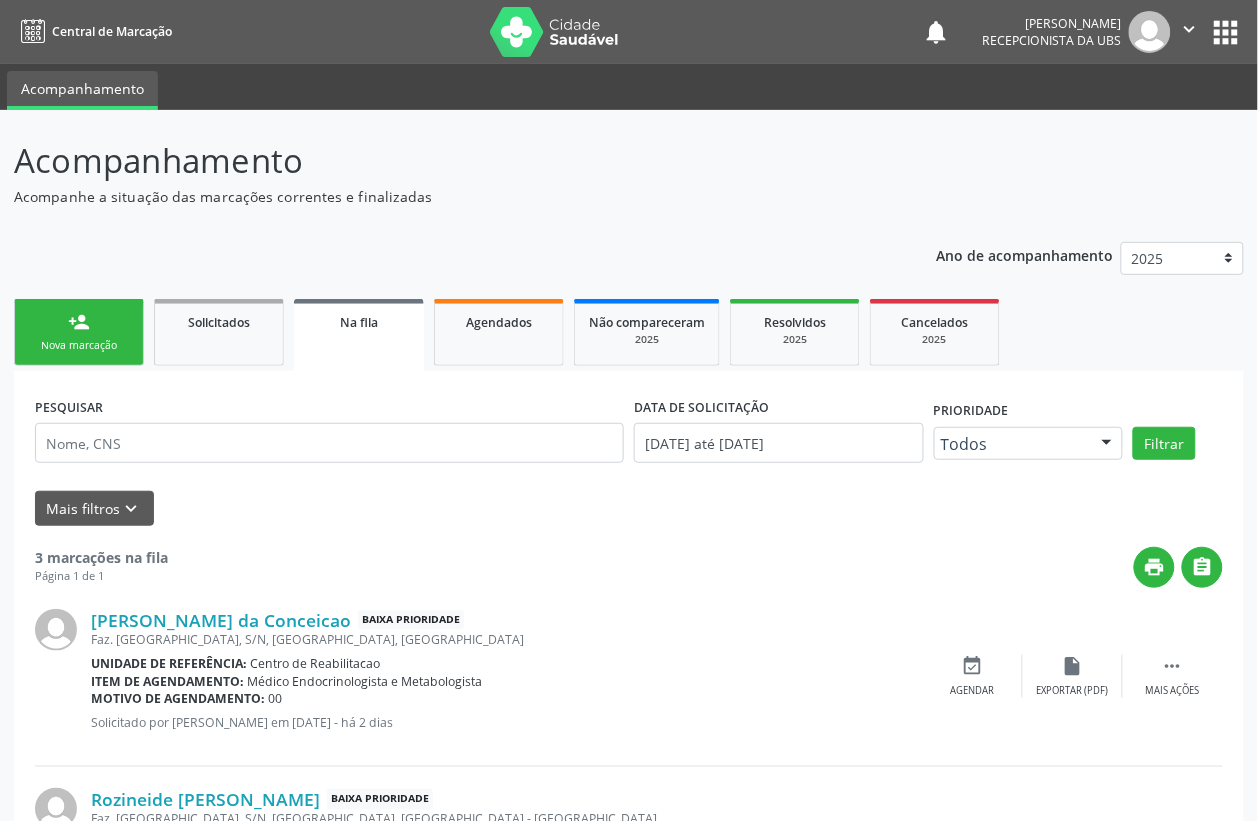 click on "Sucesso × O paciente foi agendado. Imprimir comprovante Cancel" at bounding box center (629, 410) 